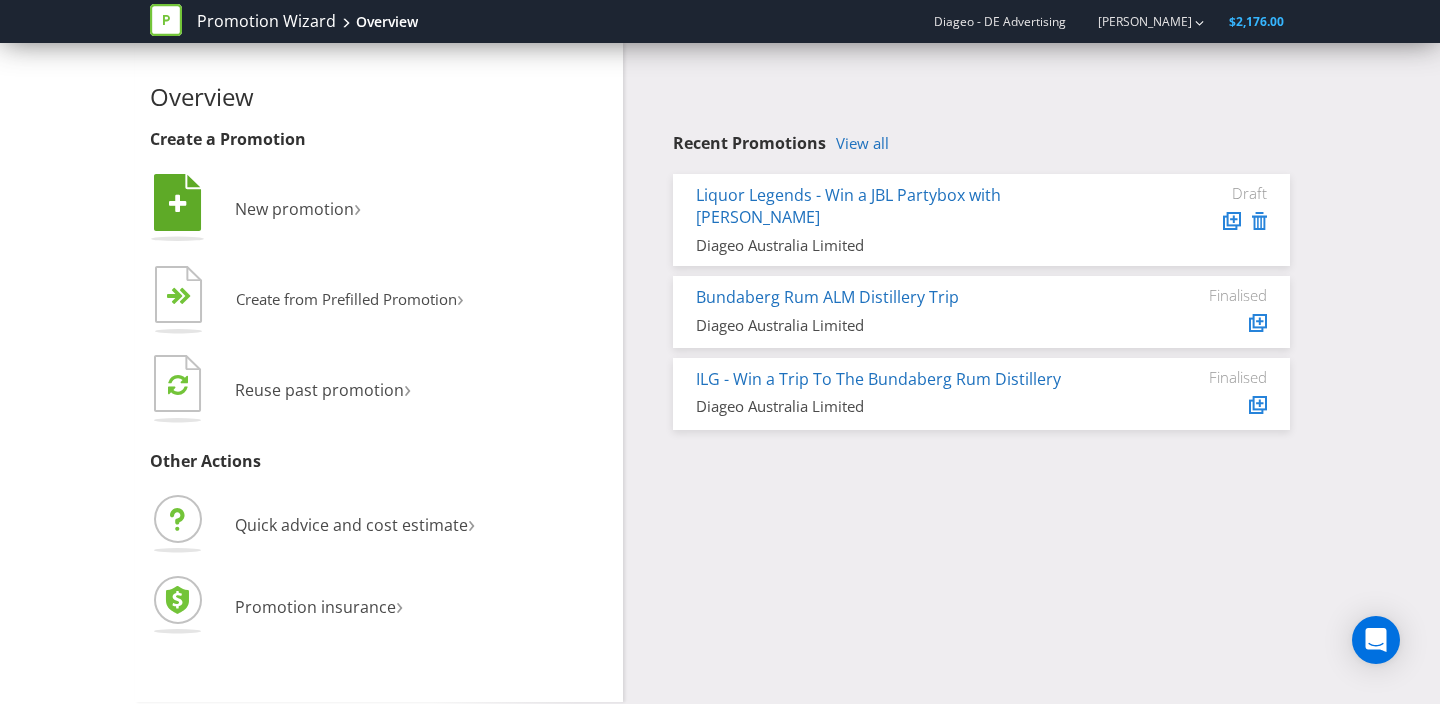 scroll, scrollTop: 0, scrollLeft: 0, axis: both 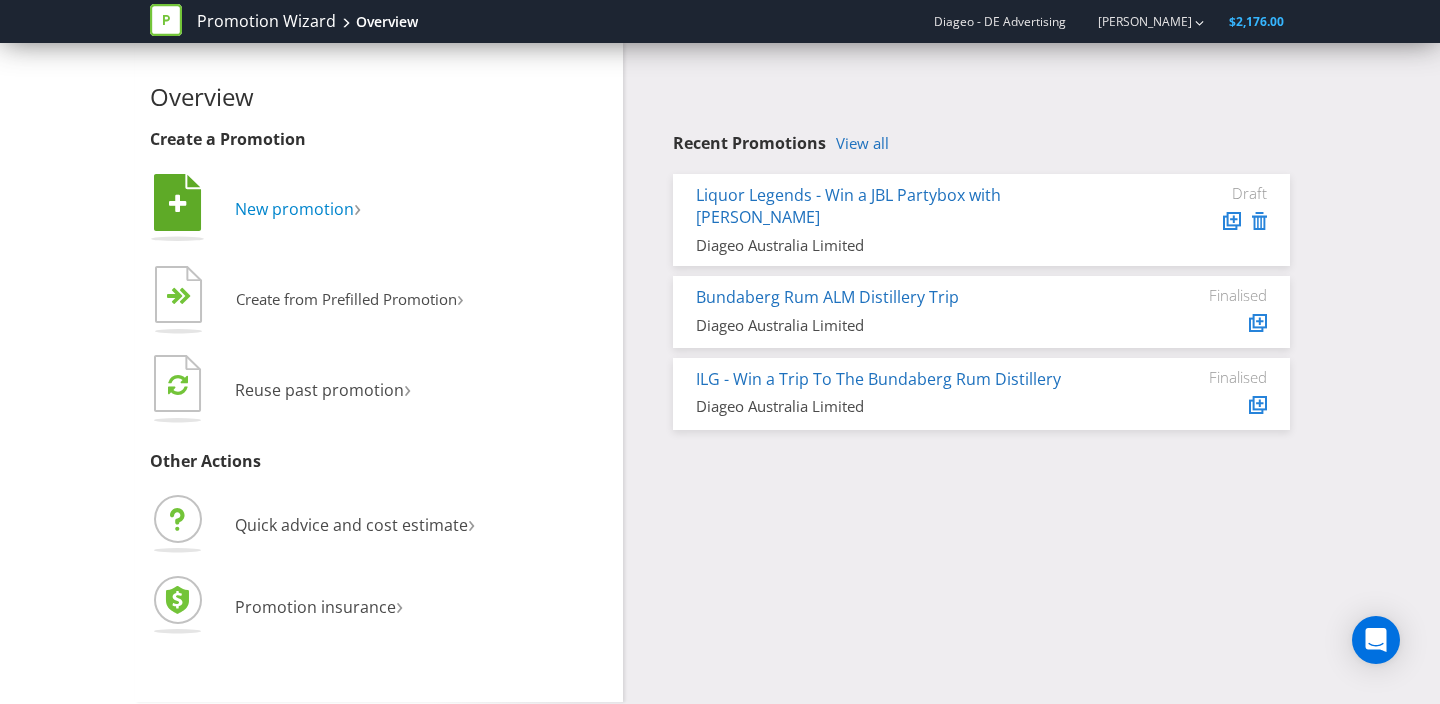 click on "New promotion" at bounding box center (294, 209) 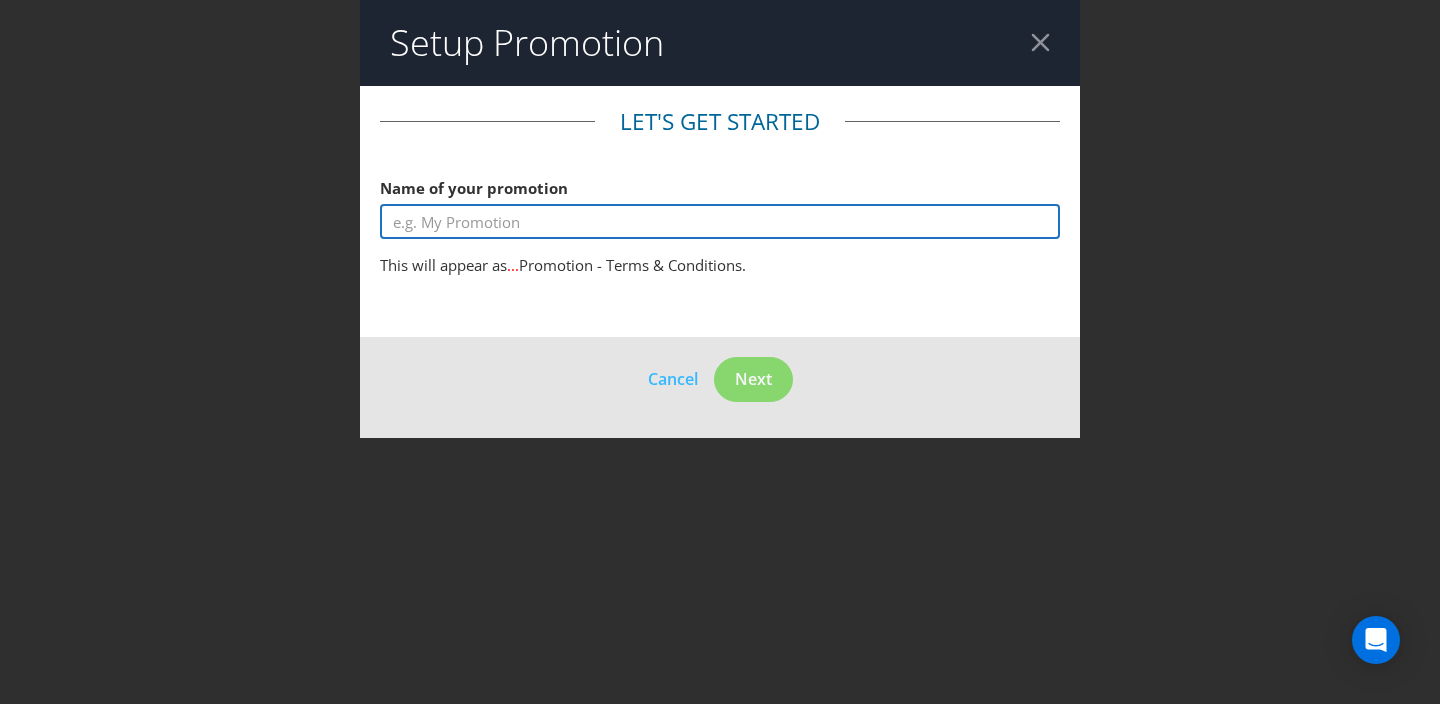 click at bounding box center [720, 221] 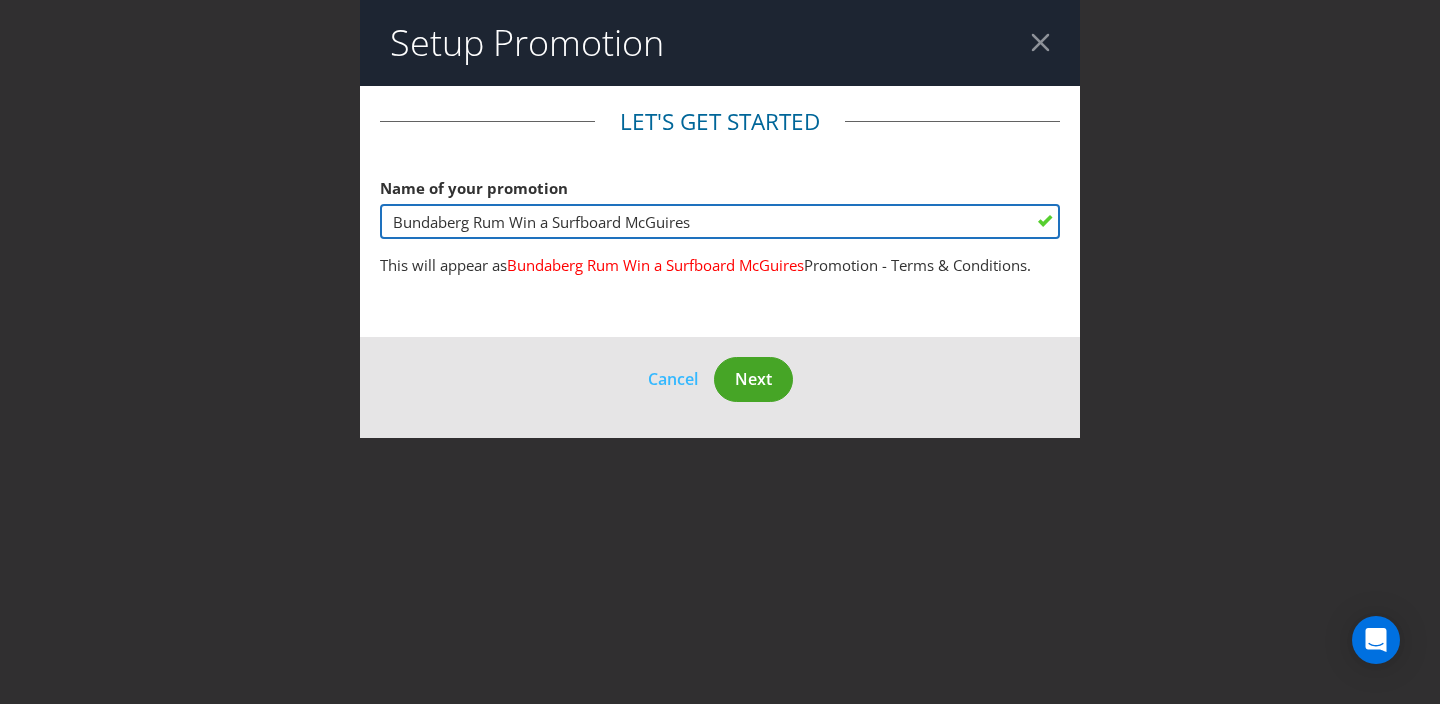 type on "Bundaberg Rum Win a Surfboard McGuires" 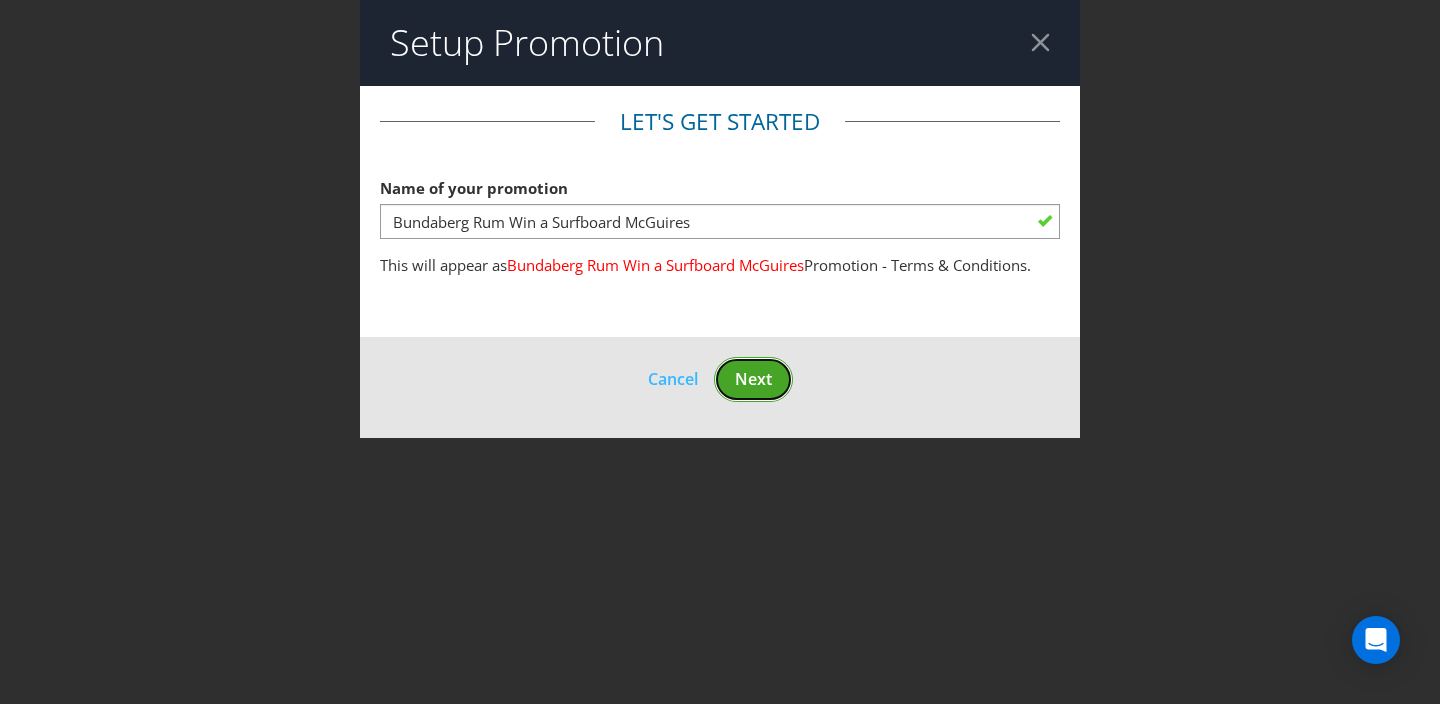 click on "Next" at bounding box center (753, 379) 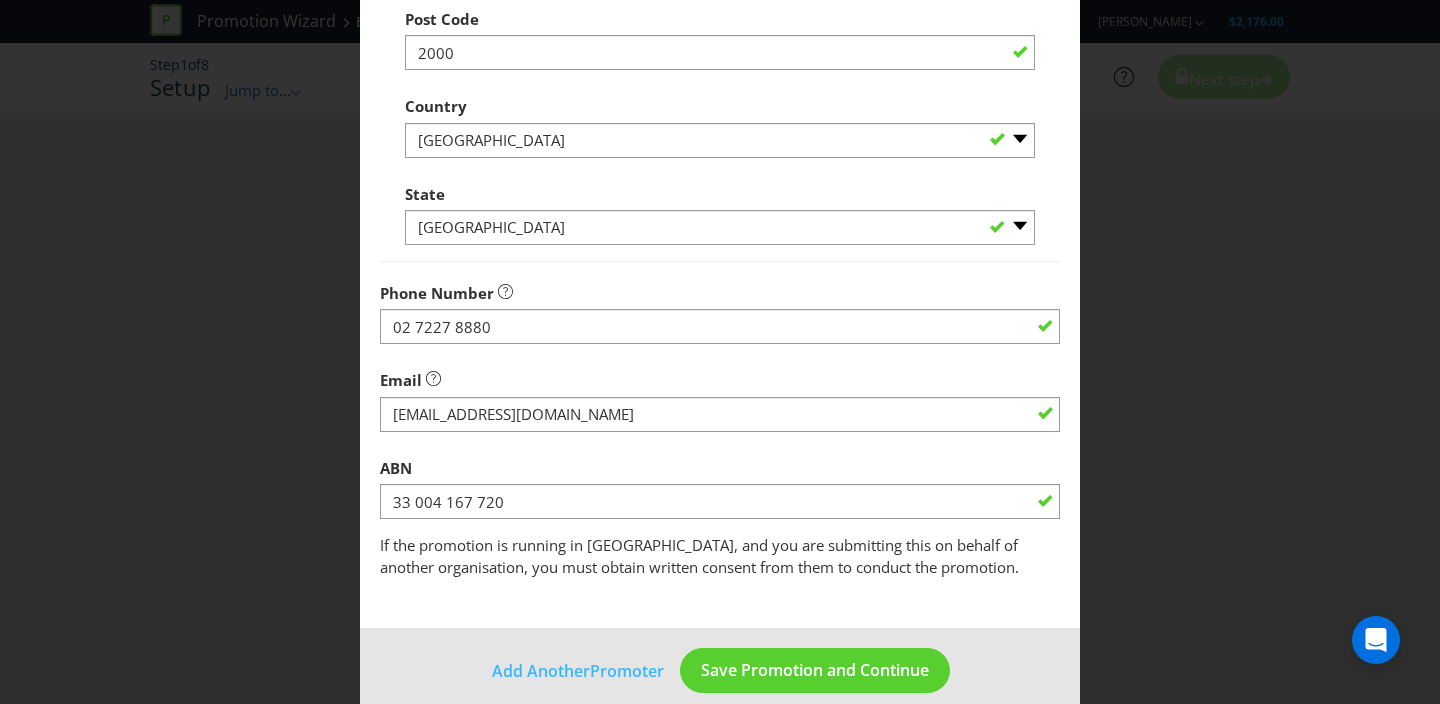 scroll, scrollTop: 601, scrollLeft: 0, axis: vertical 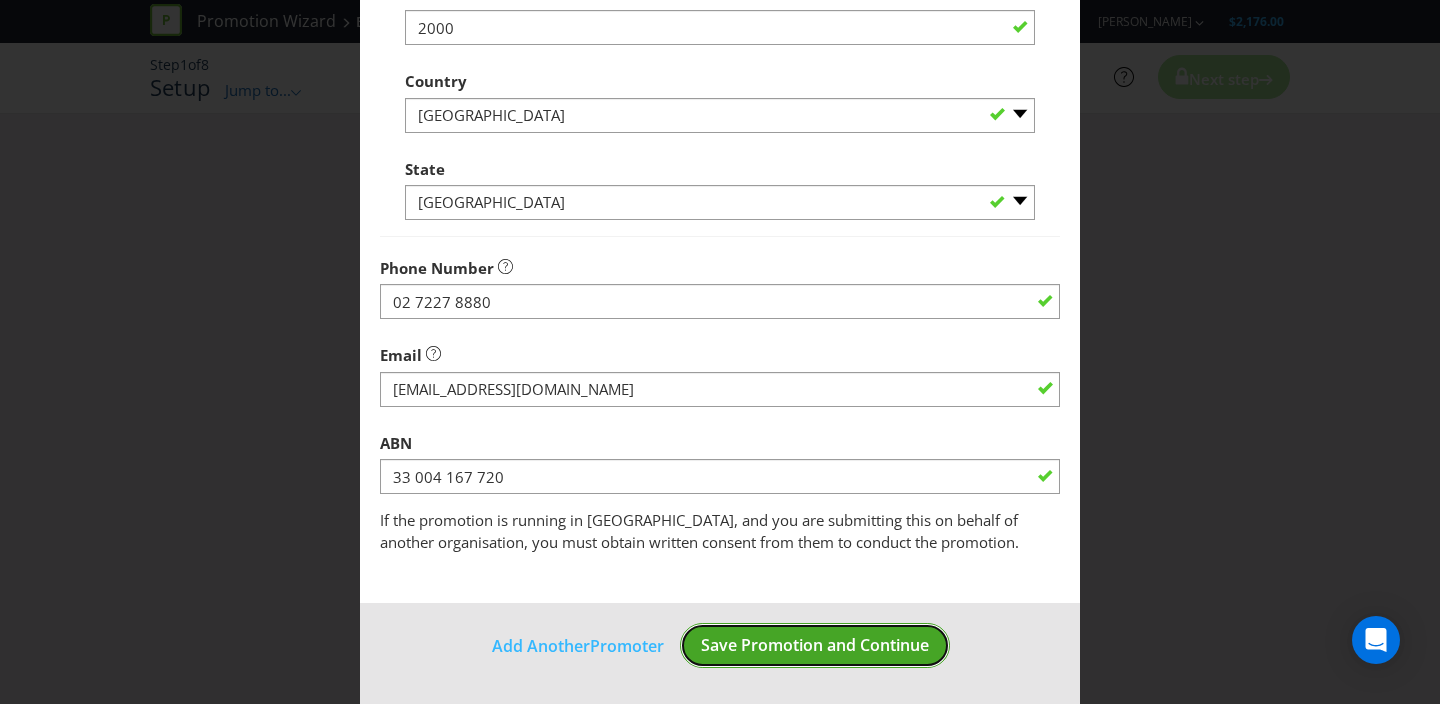 click on "Save Promotion and Continue" at bounding box center [815, 645] 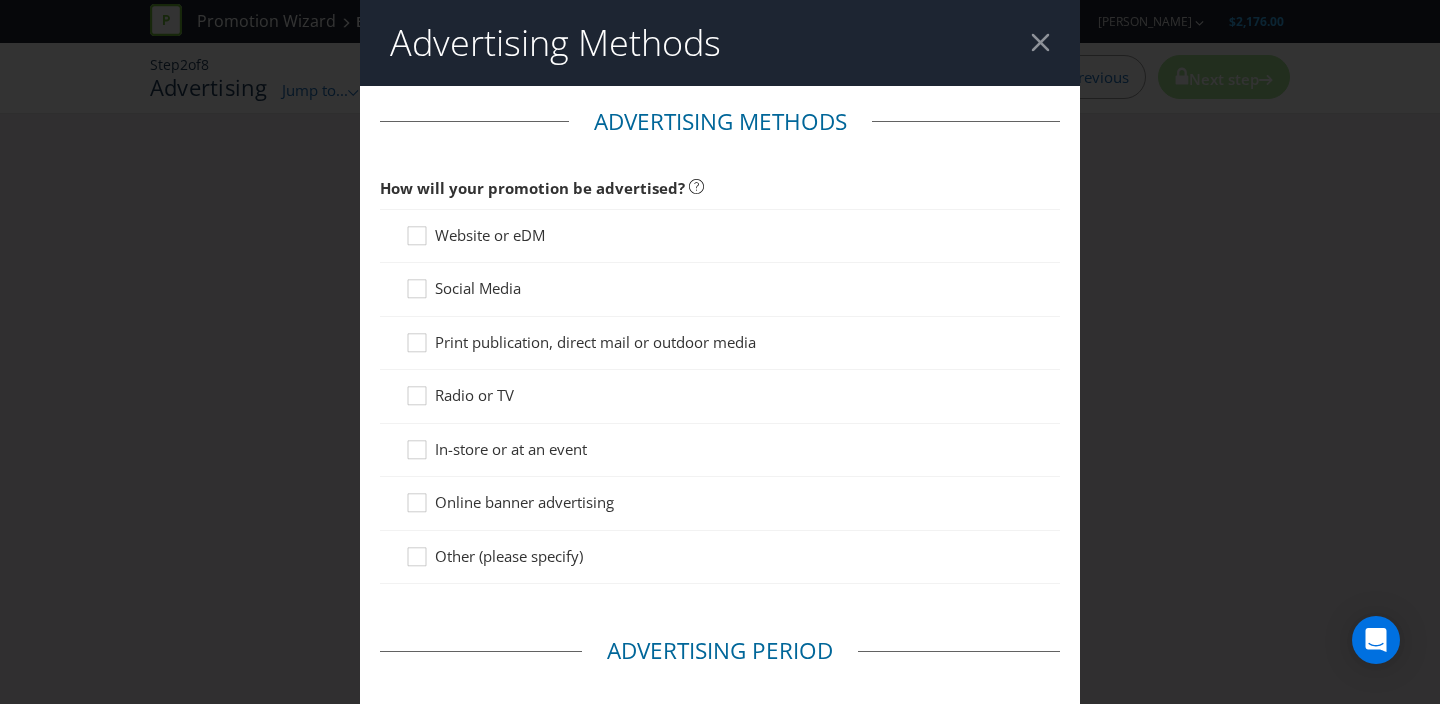 click on "In-store or at an event" at bounding box center (720, 450) 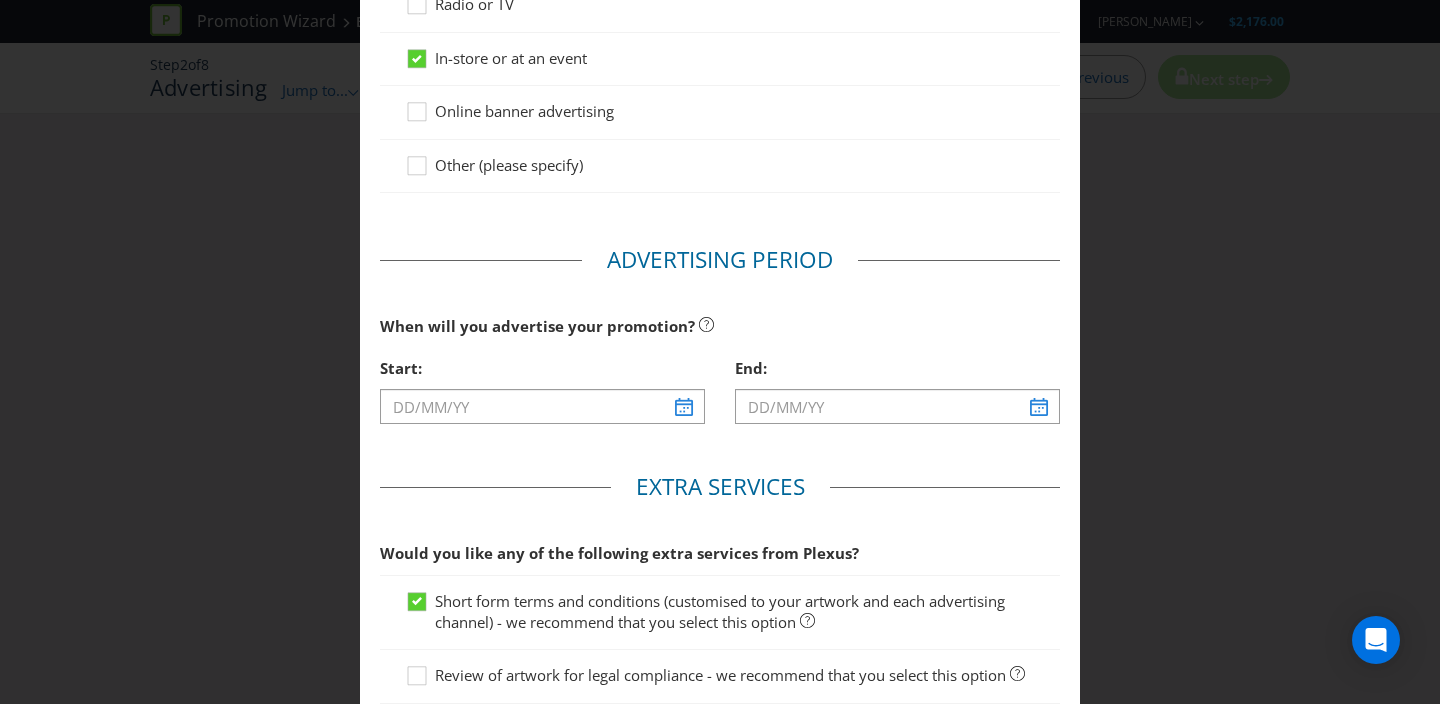 scroll, scrollTop: 396, scrollLeft: 0, axis: vertical 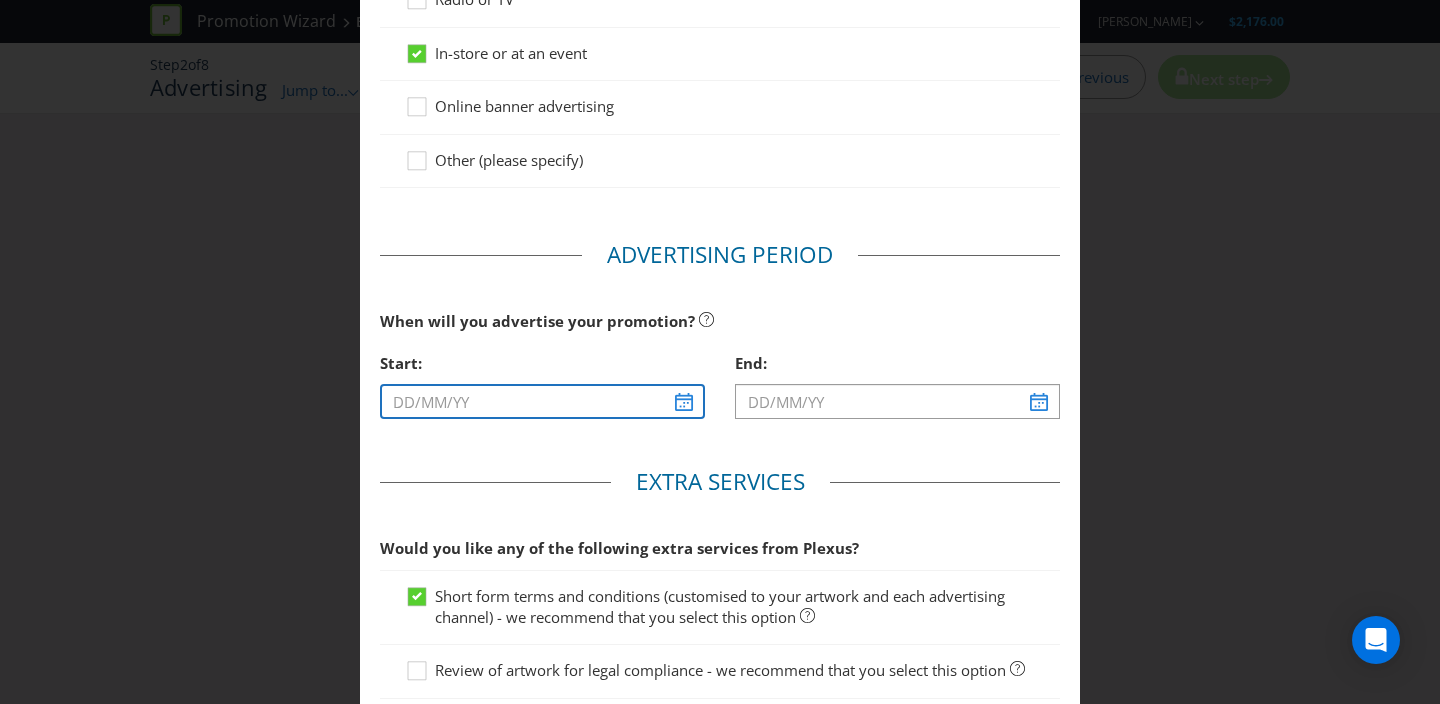click at bounding box center [542, 401] 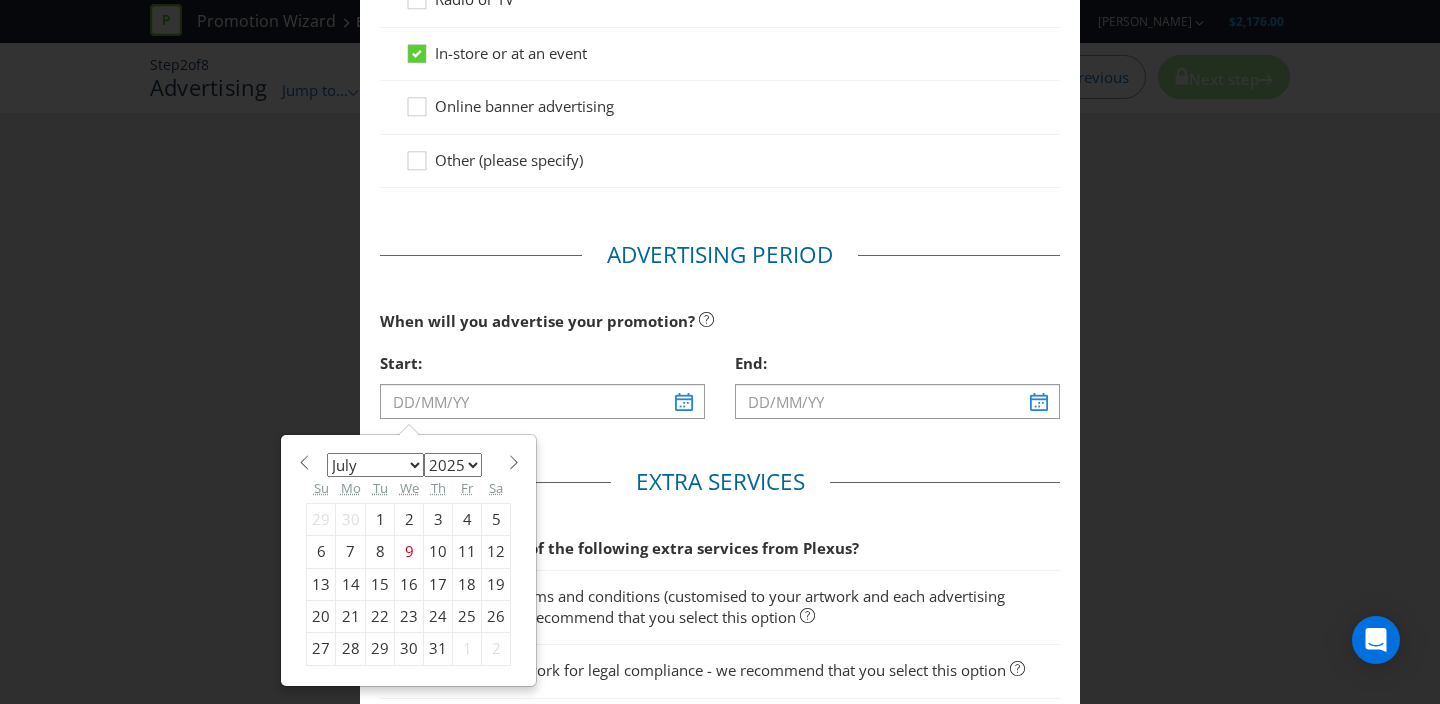 click on "January February March April May June July August September October November December" at bounding box center (375, 465) 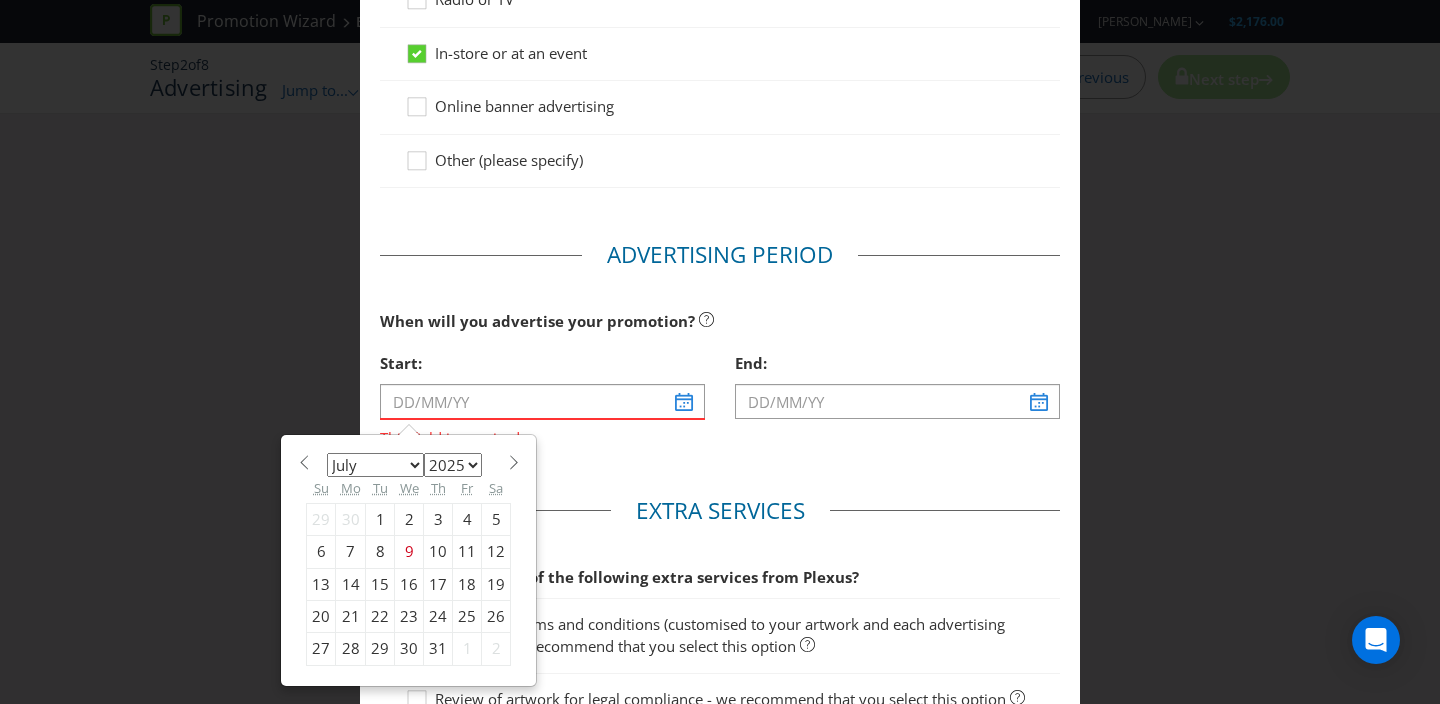 select on "8" 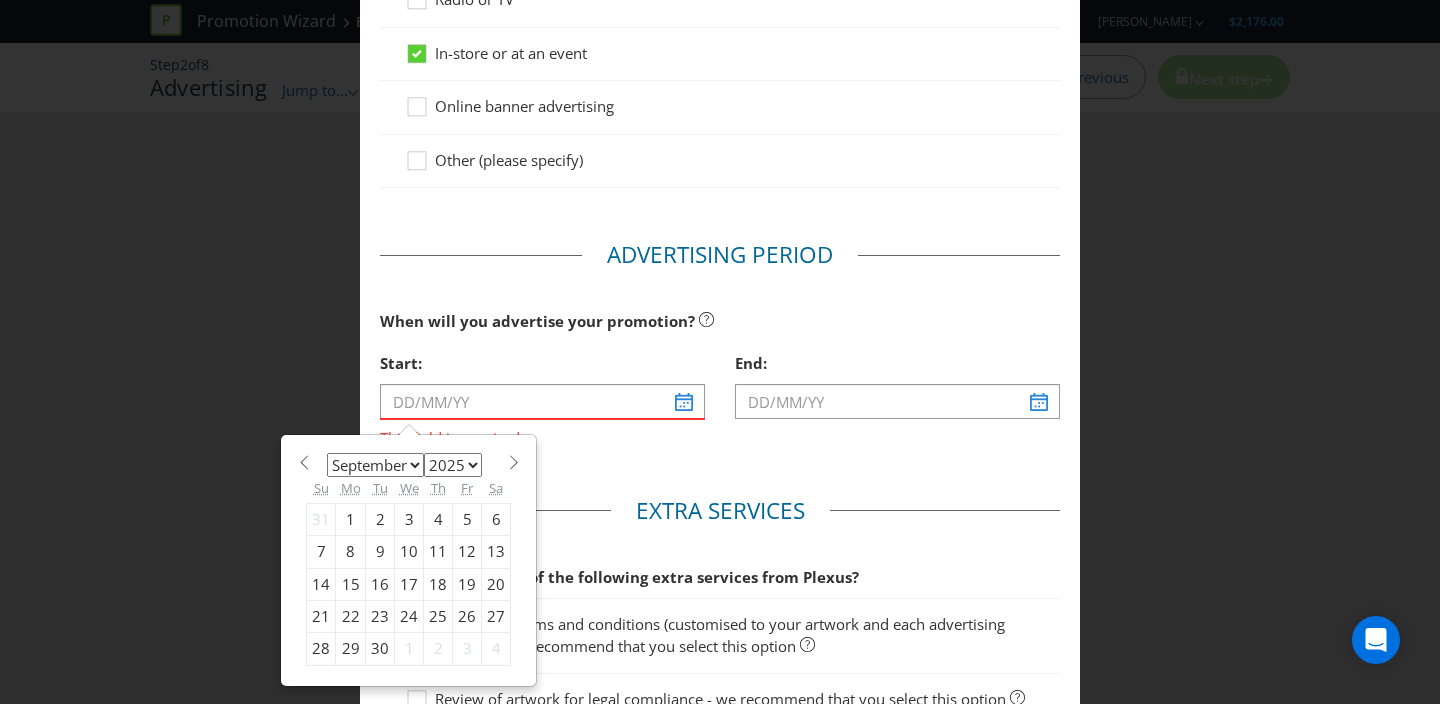 click on "1" at bounding box center (351, 519) 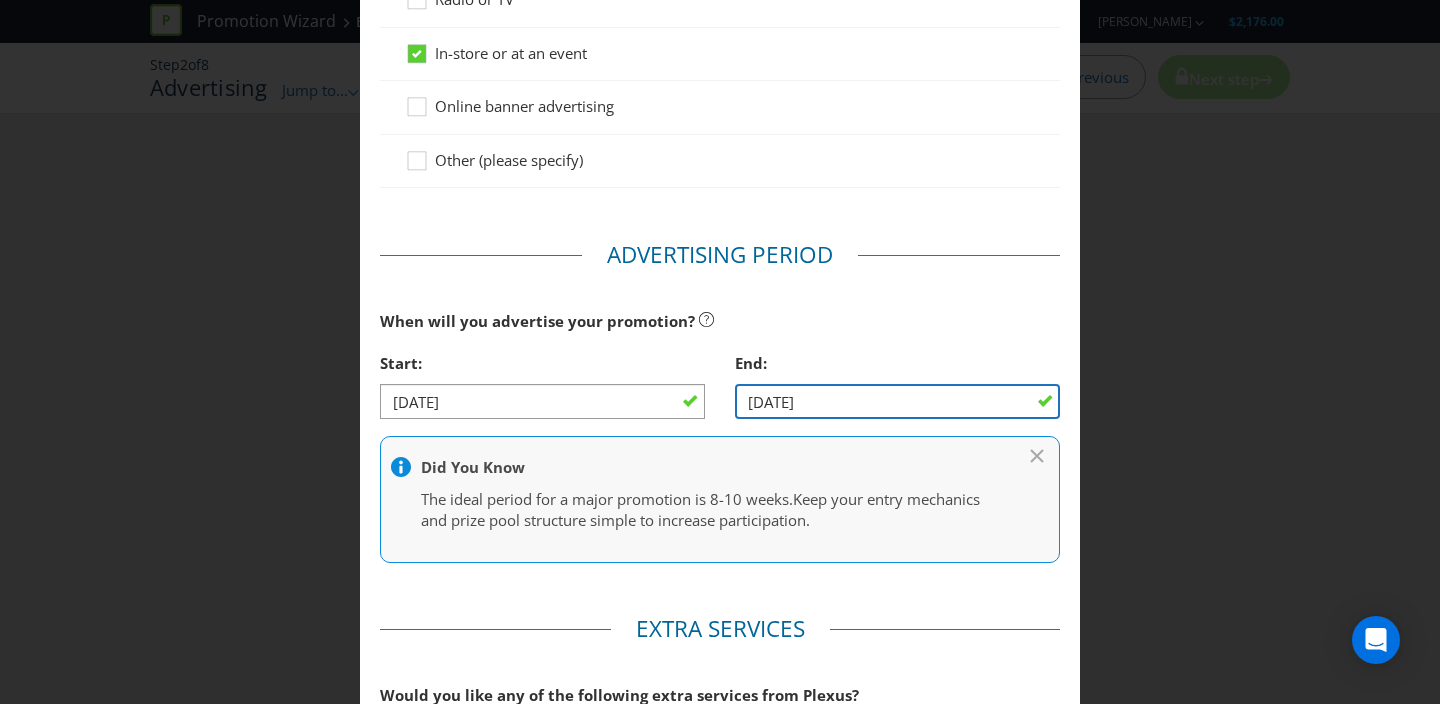 click on "[DATE]" at bounding box center (897, 401) 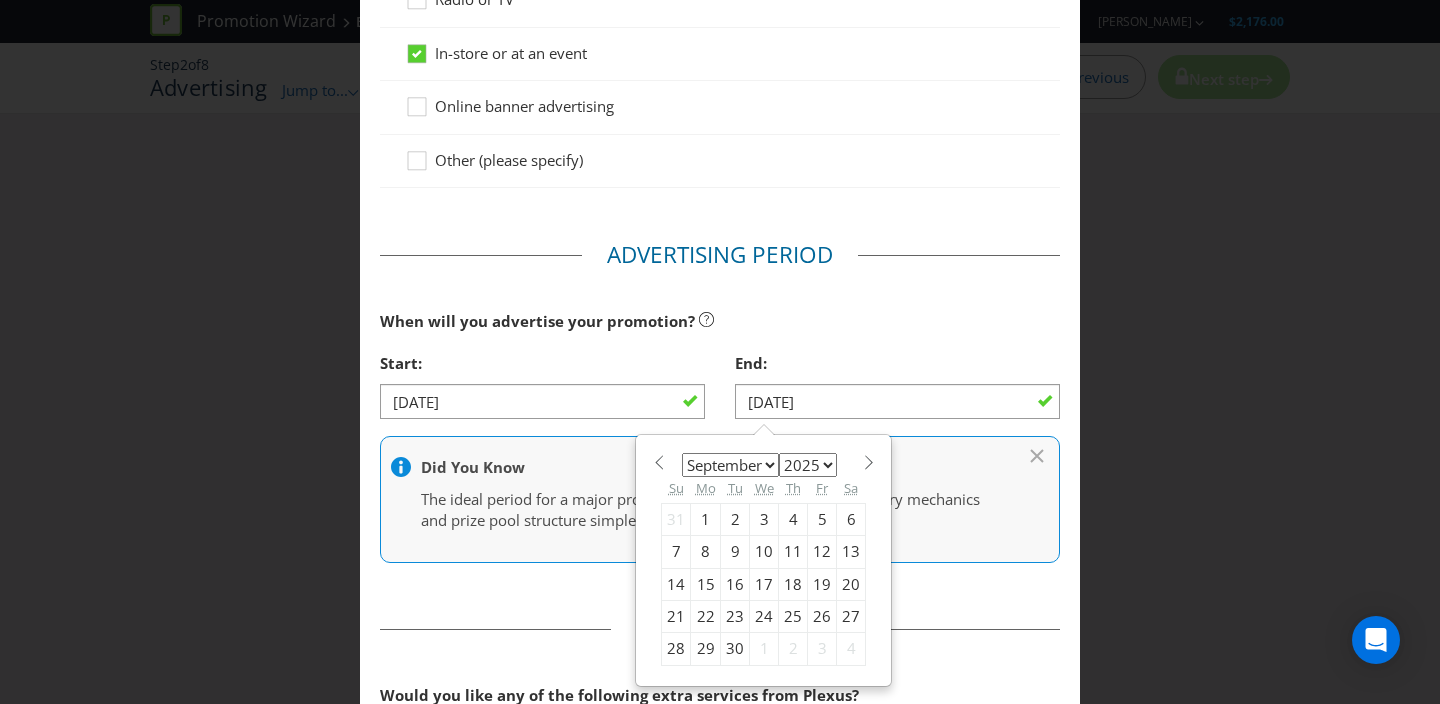 click on "January February March April May June July August September October November December" at bounding box center [730, 465] 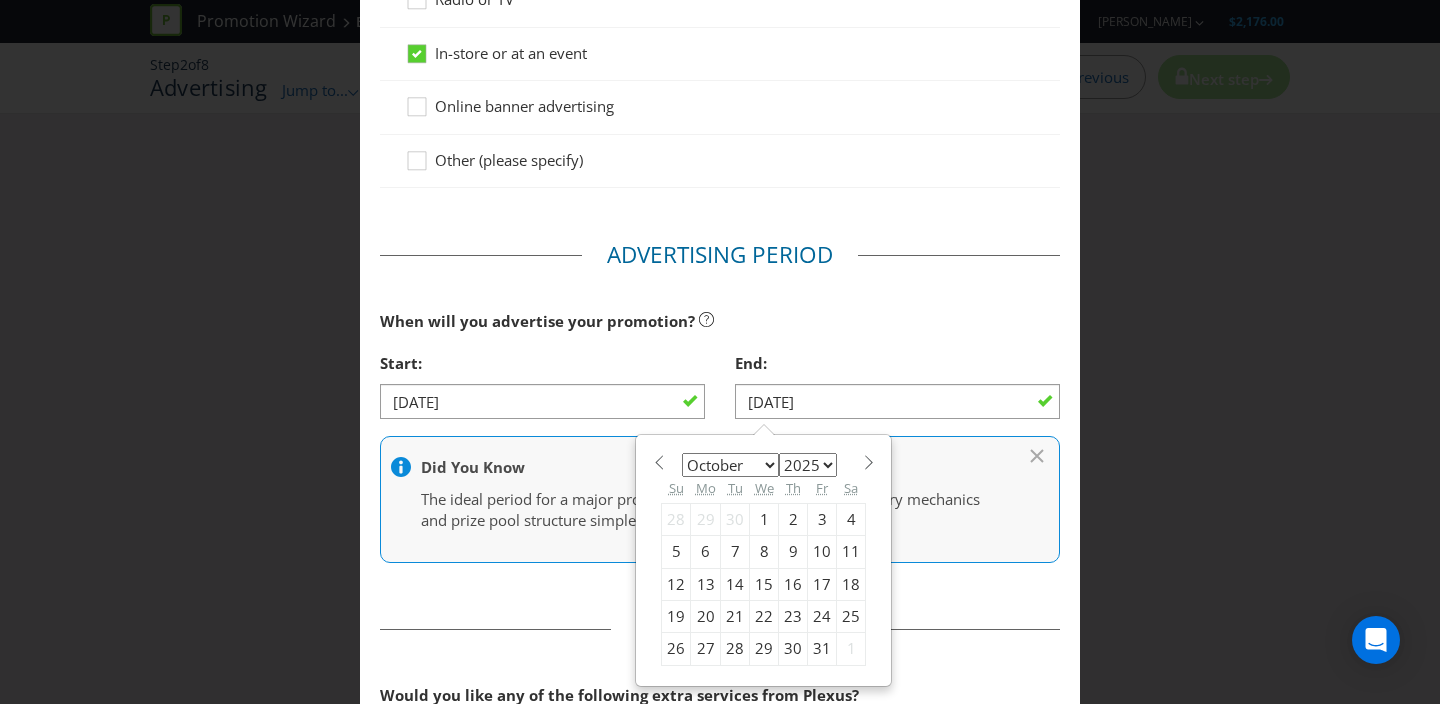 click on "31" at bounding box center (822, 649) 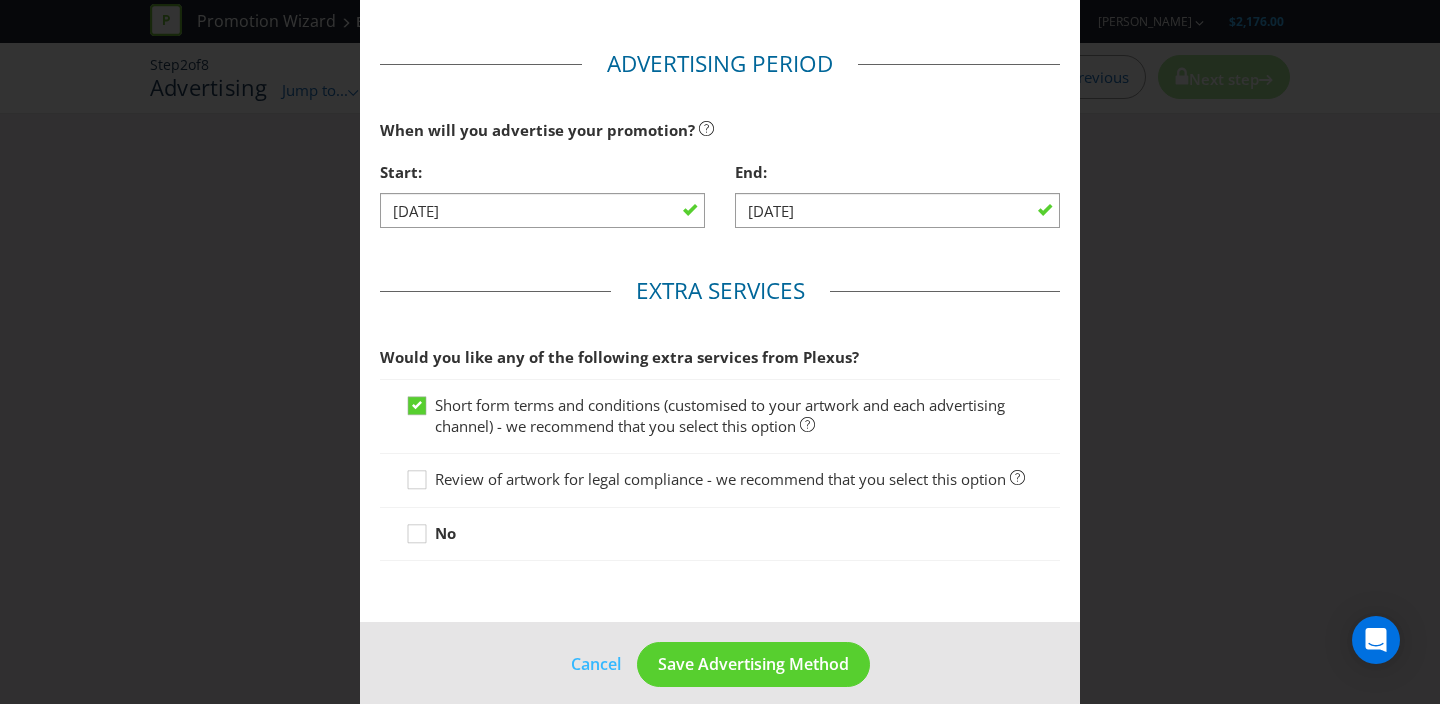 scroll, scrollTop: 606, scrollLeft: 0, axis: vertical 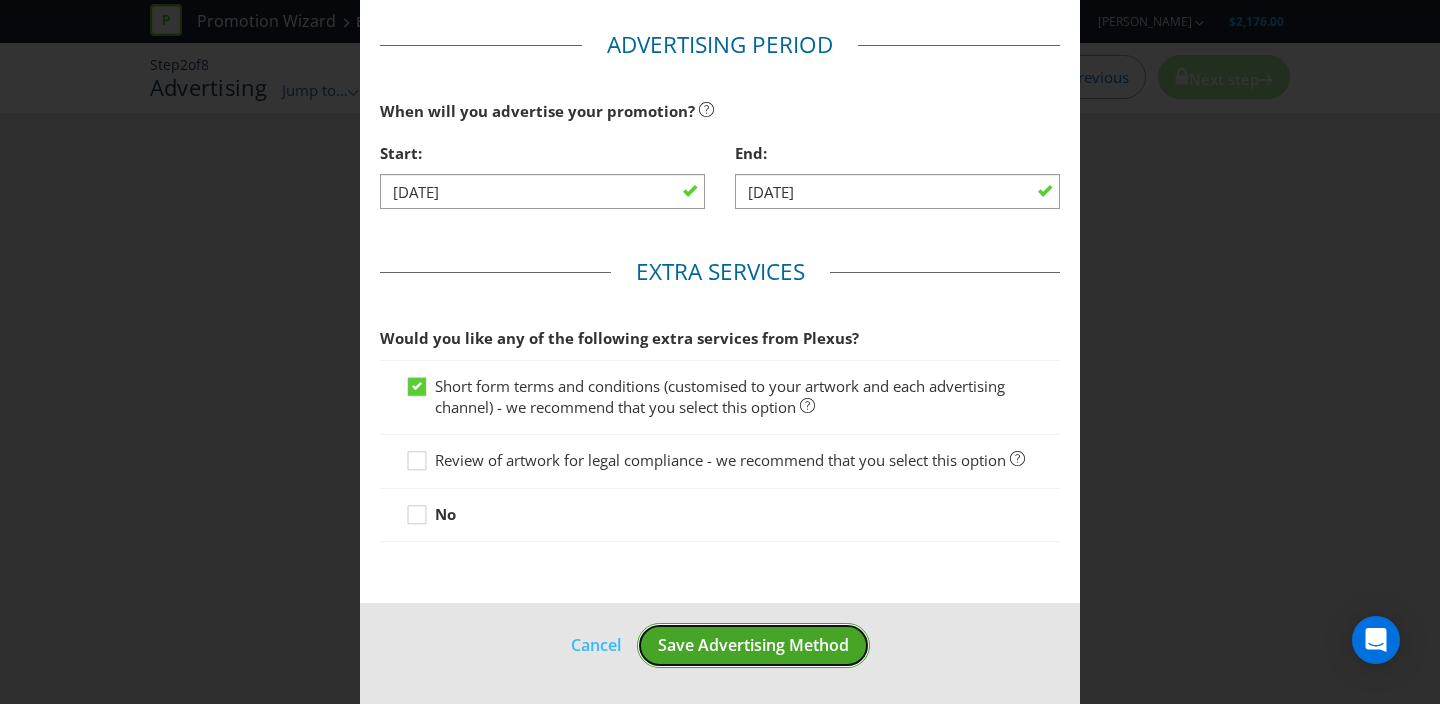 click on "Save Advertising Method" at bounding box center [753, 645] 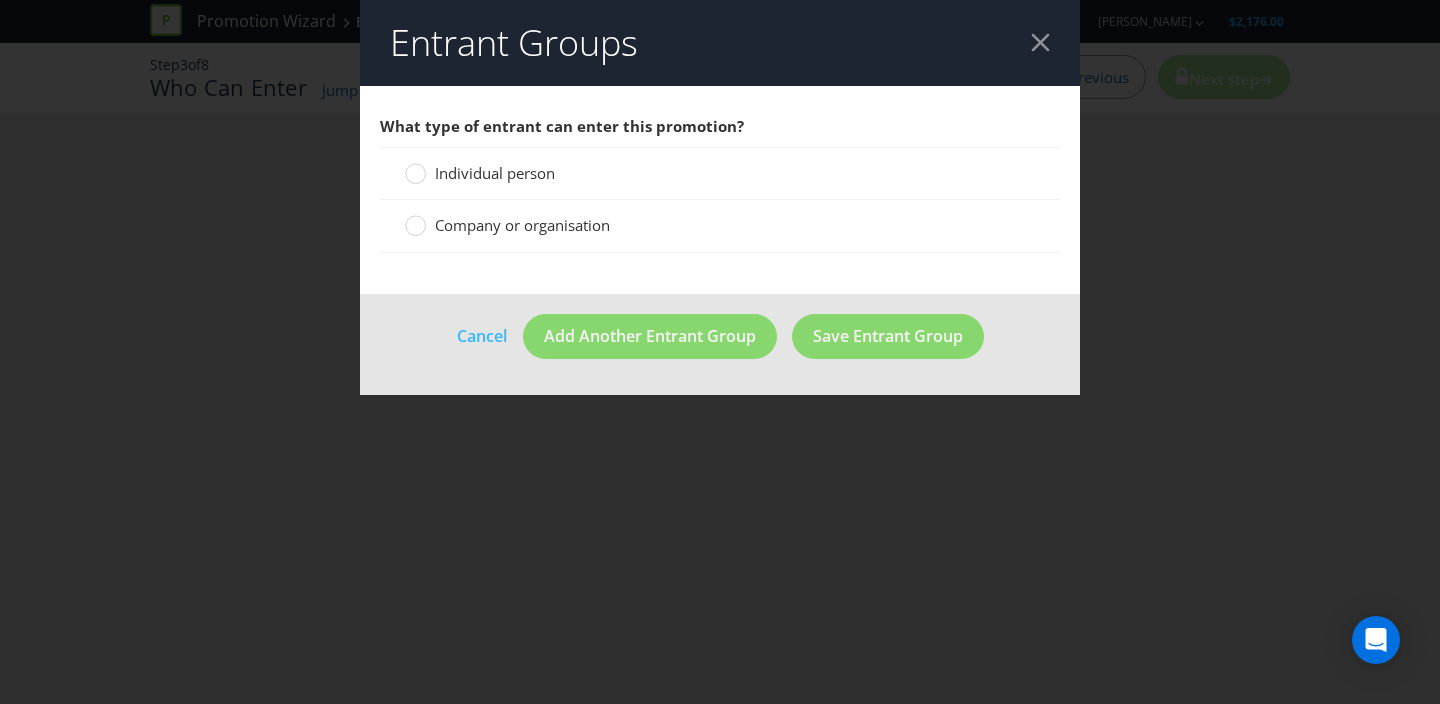 click on "Individual person" at bounding box center [495, 173] 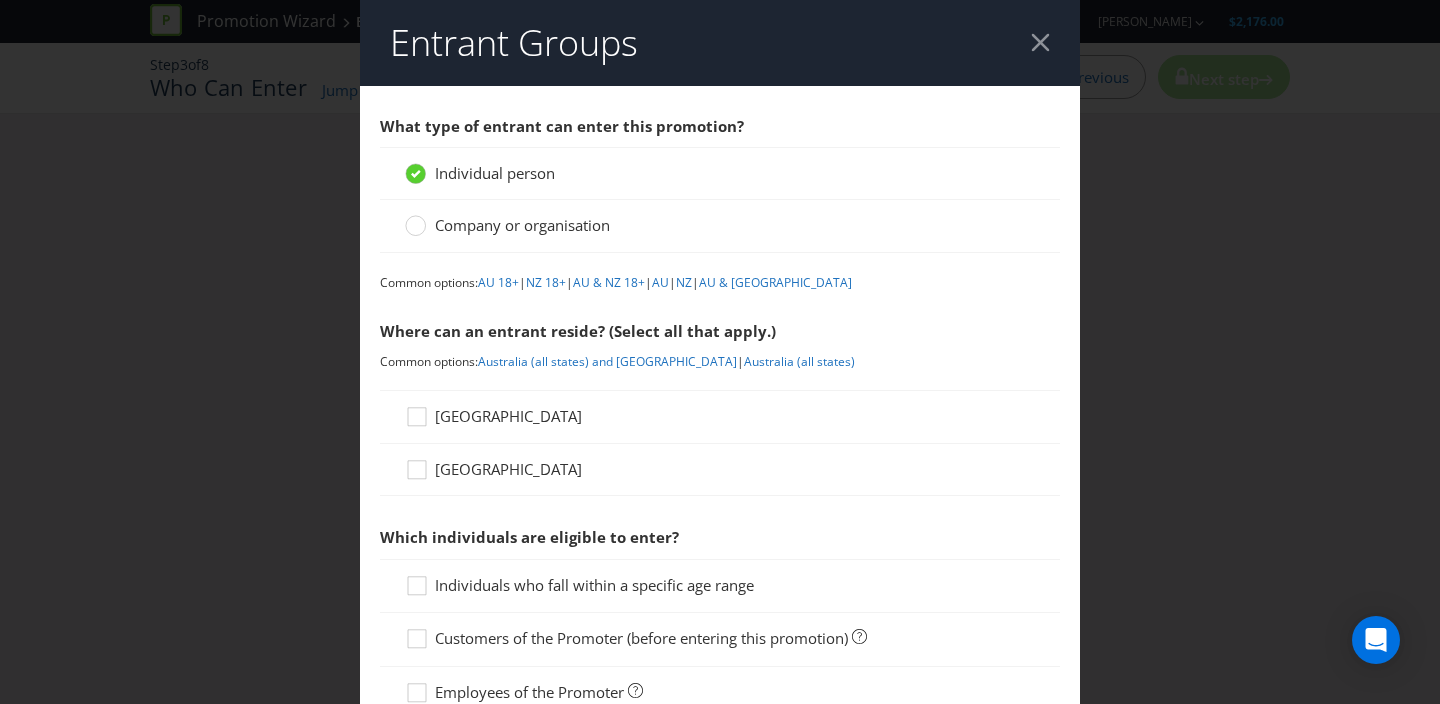 click on "[GEOGRAPHIC_DATA]" at bounding box center [508, 416] 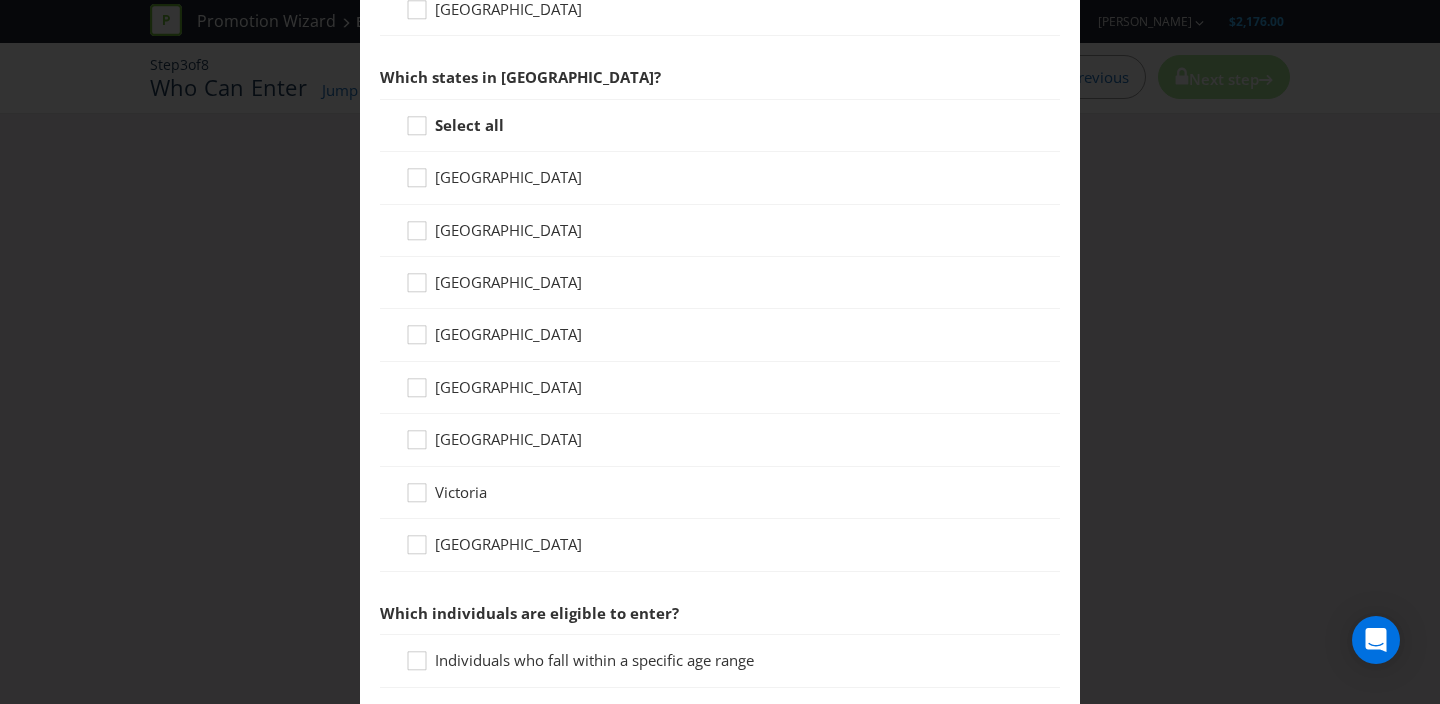 scroll, scrollTop: 470, scrollLeft: 0, axis: vertical 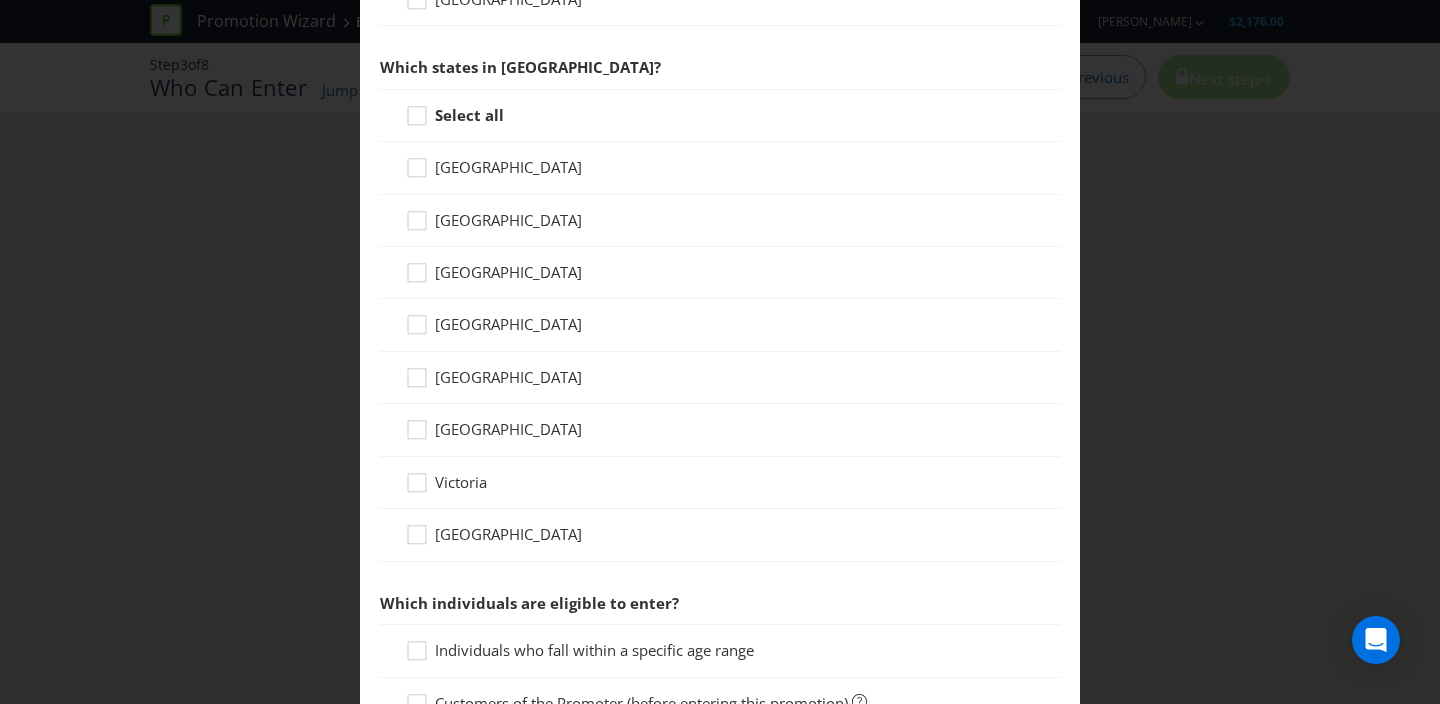 click on "[GEOGRAPHIC_DATA]" at bounding box center (508, 324) 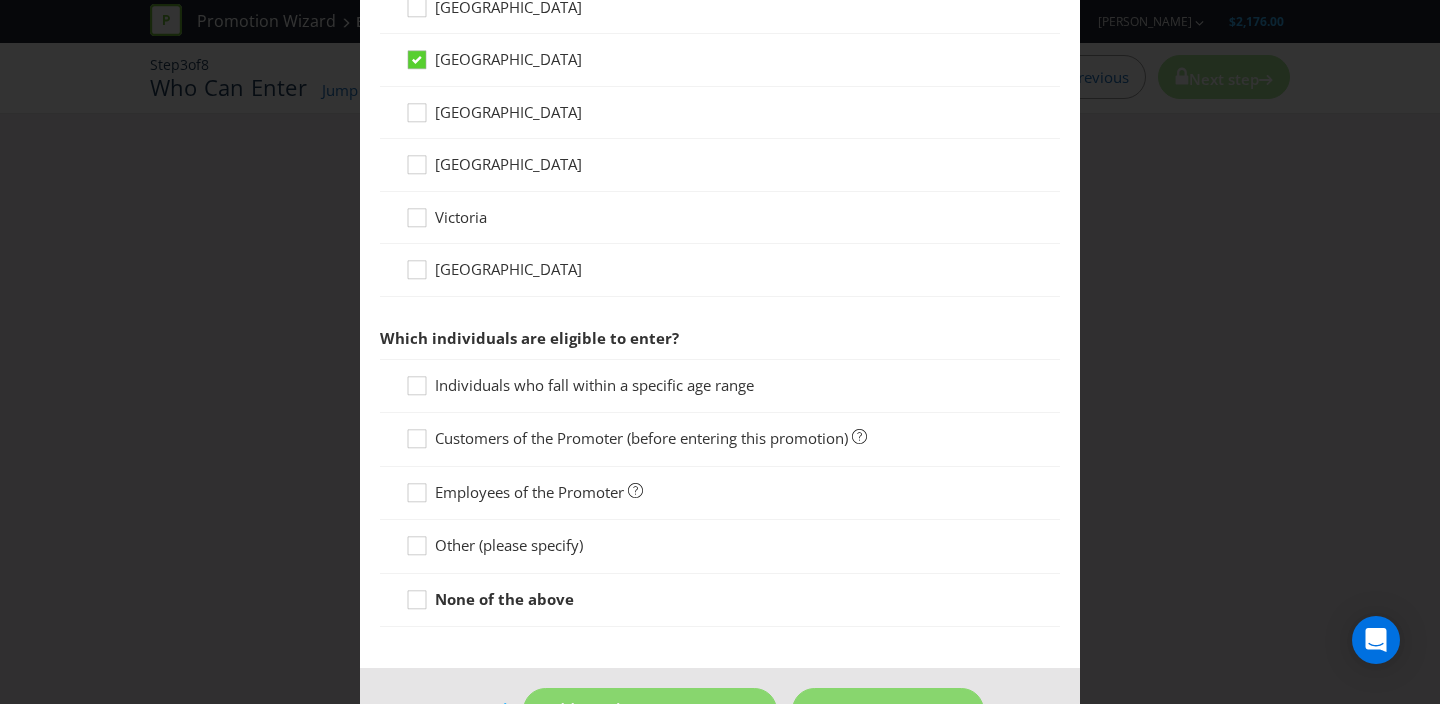 scroll, scrollTop: 739, scrollLeft: 0, axis: vertical 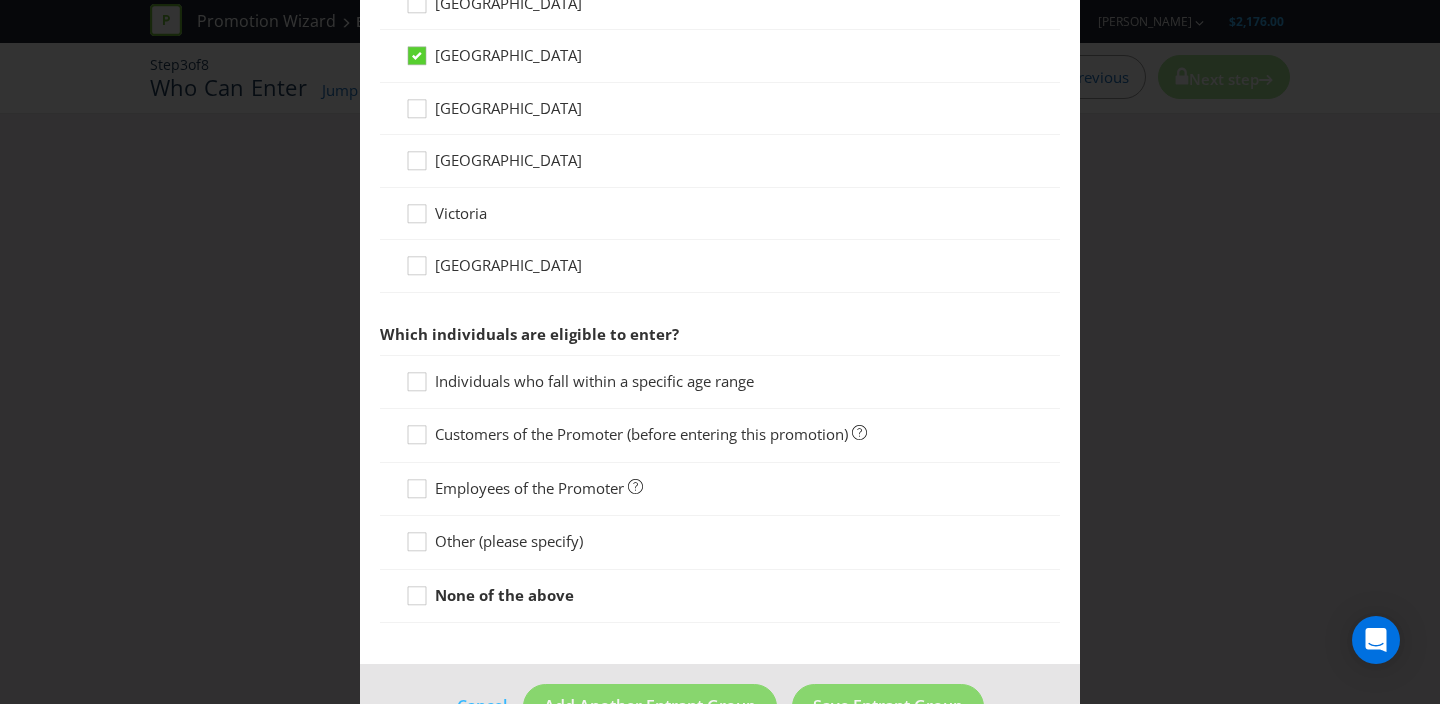 click on "Individuals who fall within a specific age range" at bounding box center [594, 381] 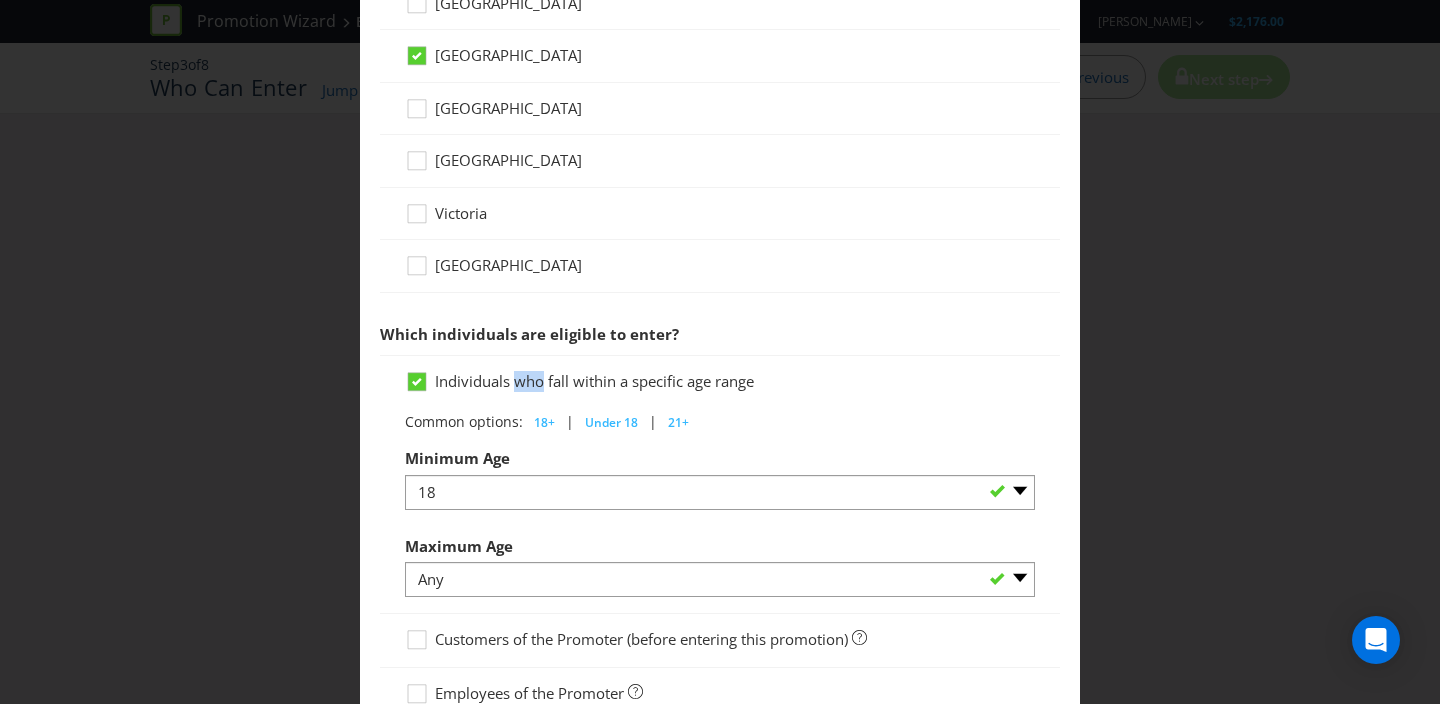 click on "Individuals who fall within a specific age range" at bounding box center (594, 381) 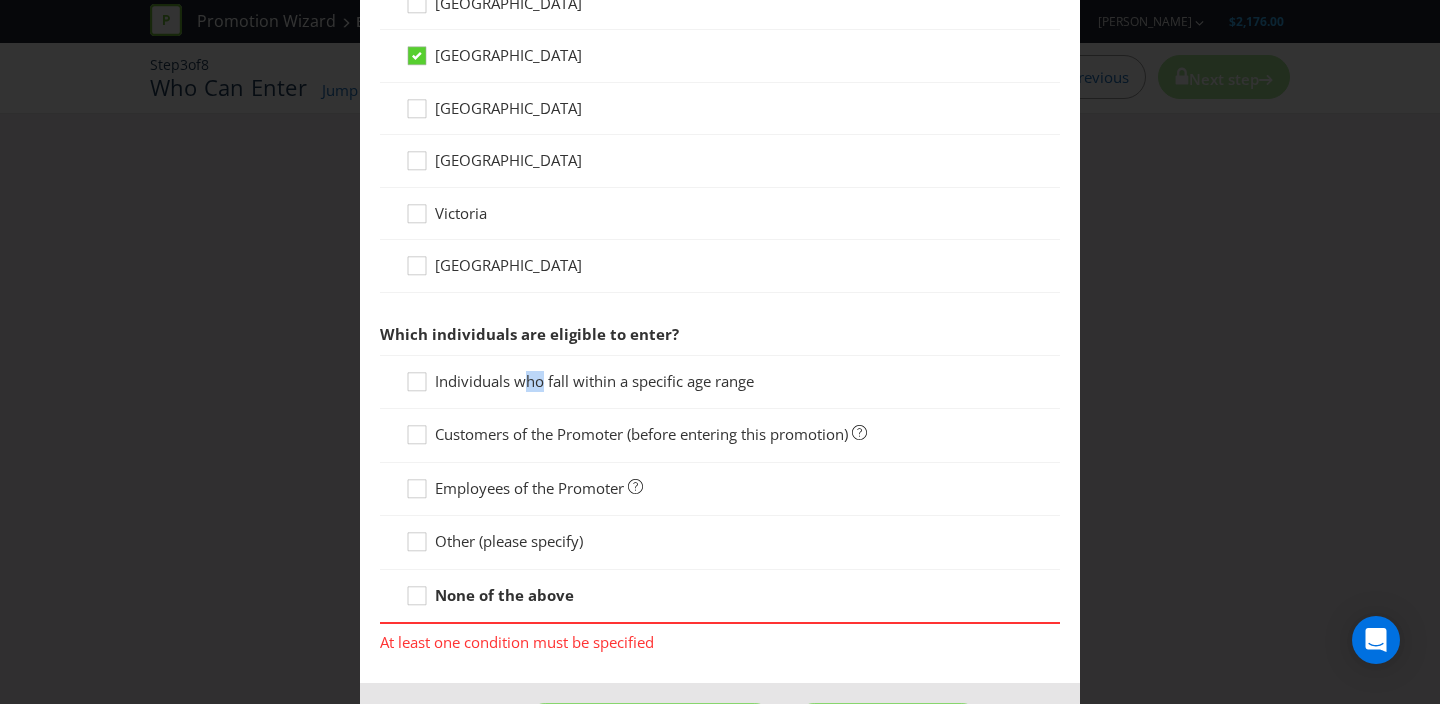 click on "Individuals who fall within a specific age range" at bounding box center [594, 381] 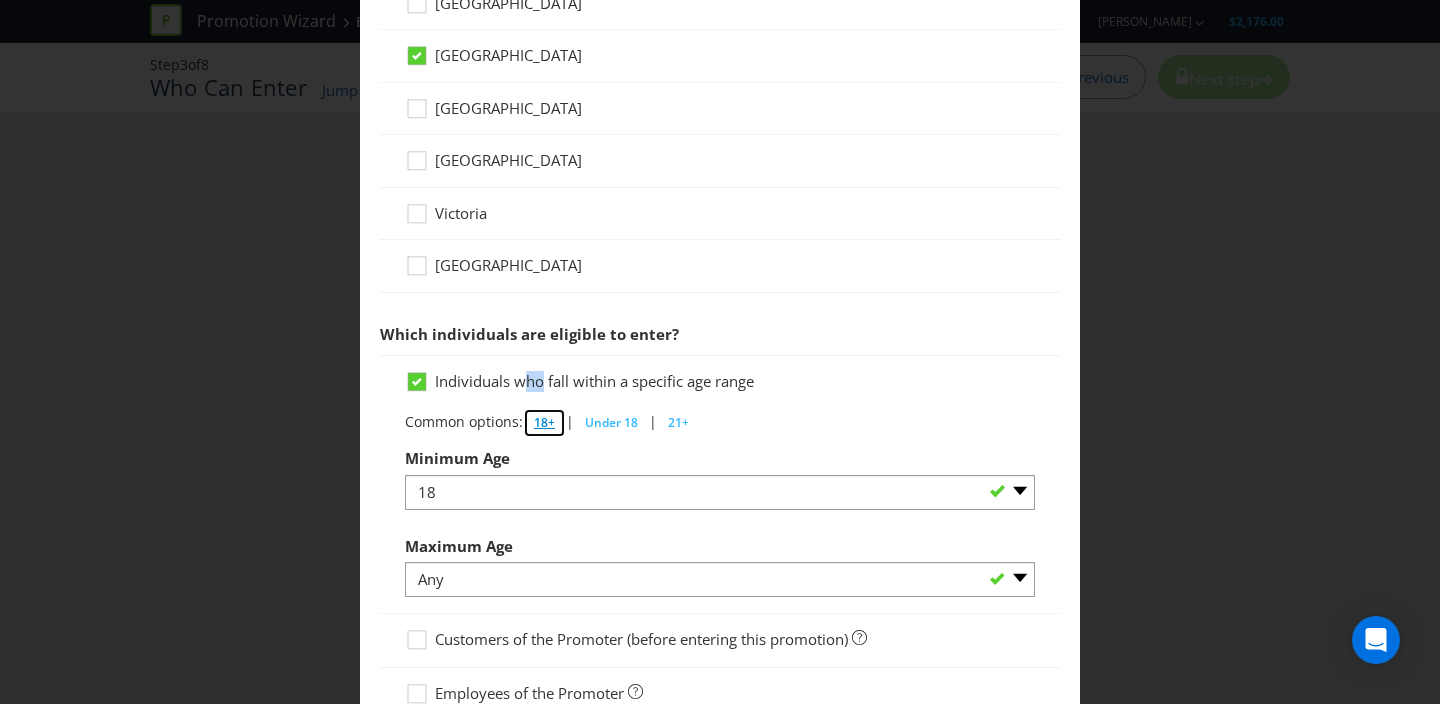 click on "18+" at bounding box center [544, 422] 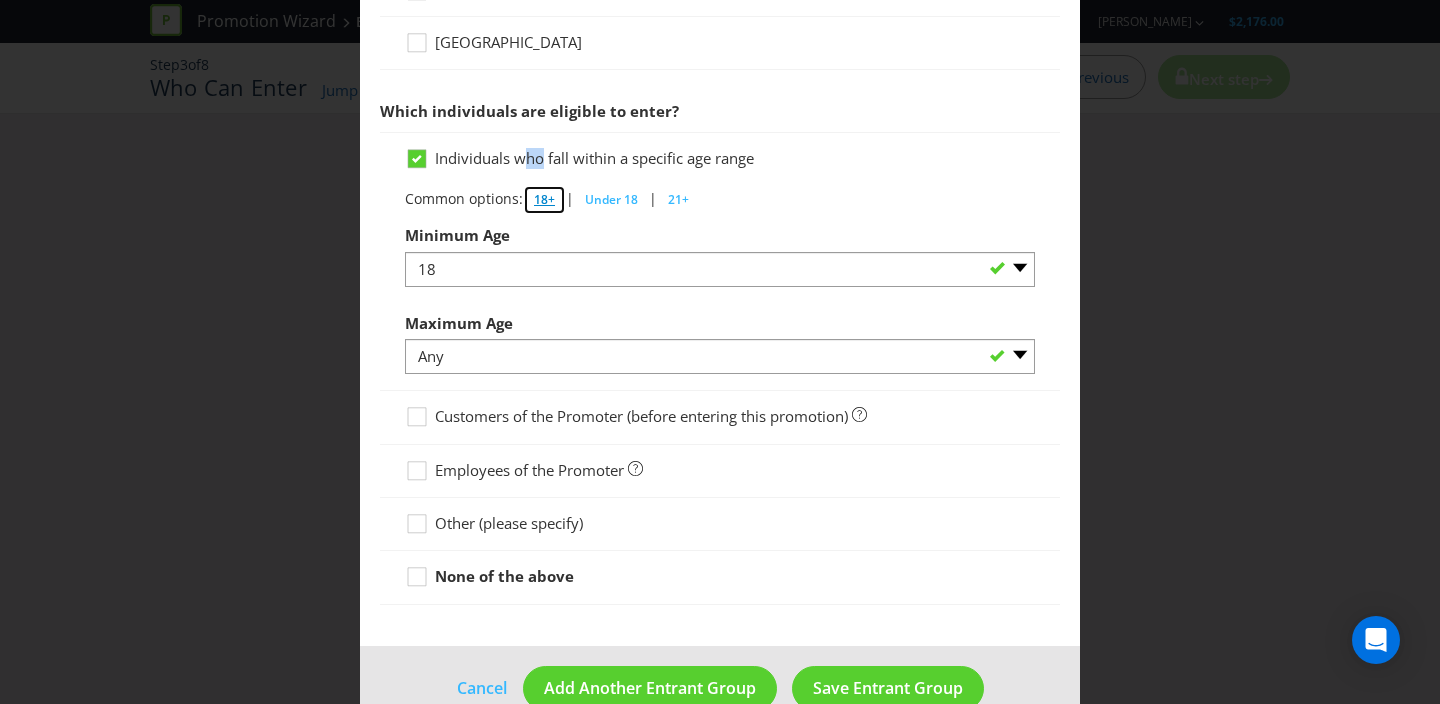 scroll, scrollTop: 1005, scrollLeft: 0, axis: vertical 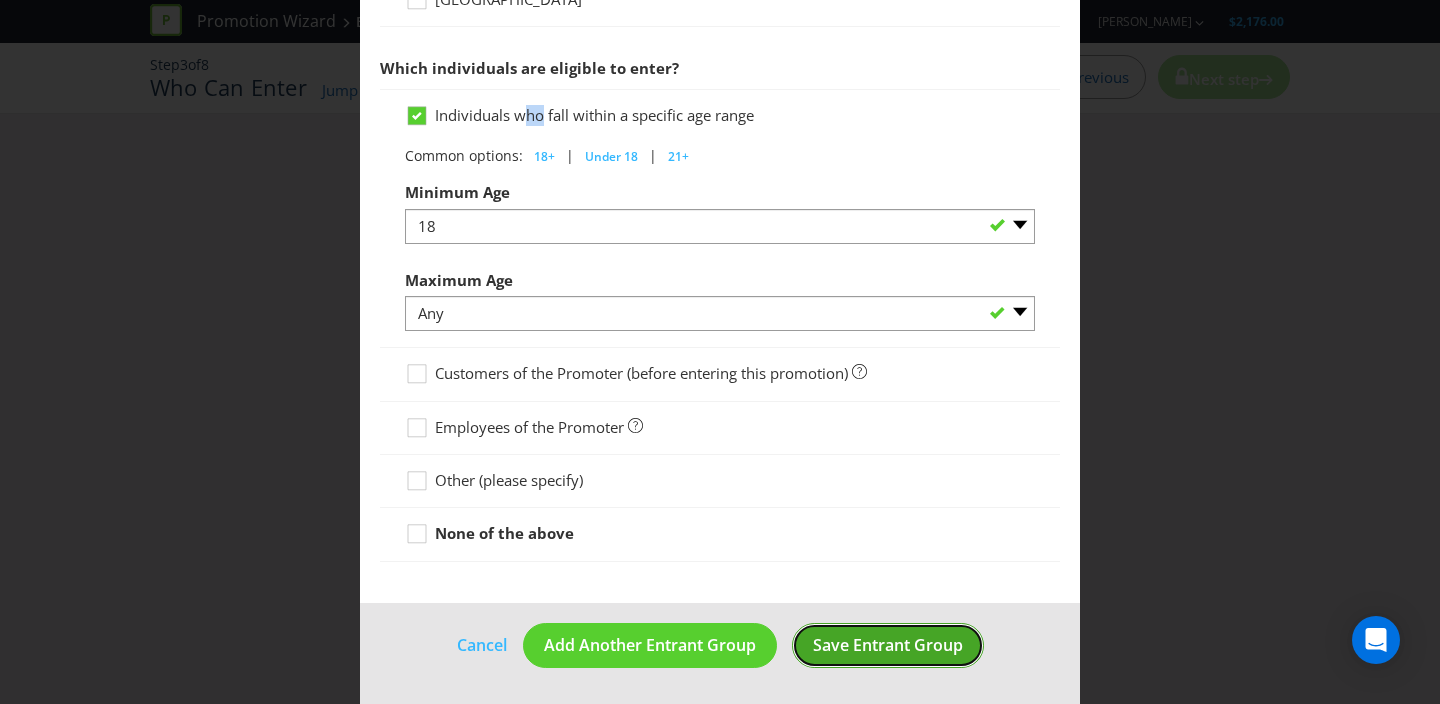 click on "Save Entrant Group" at bounding box center (888, 645) 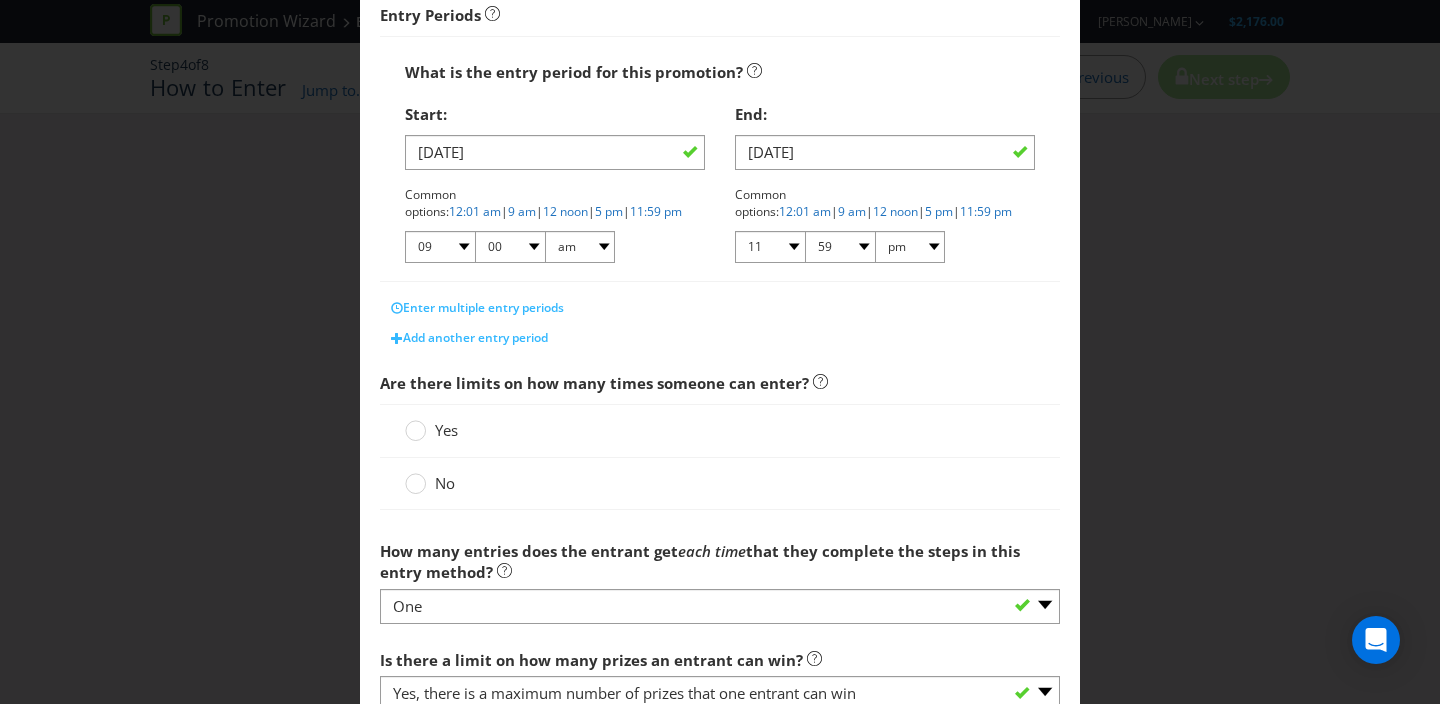 scroll, scrollTop: 388, scrollLeft: 0, axis: vertical 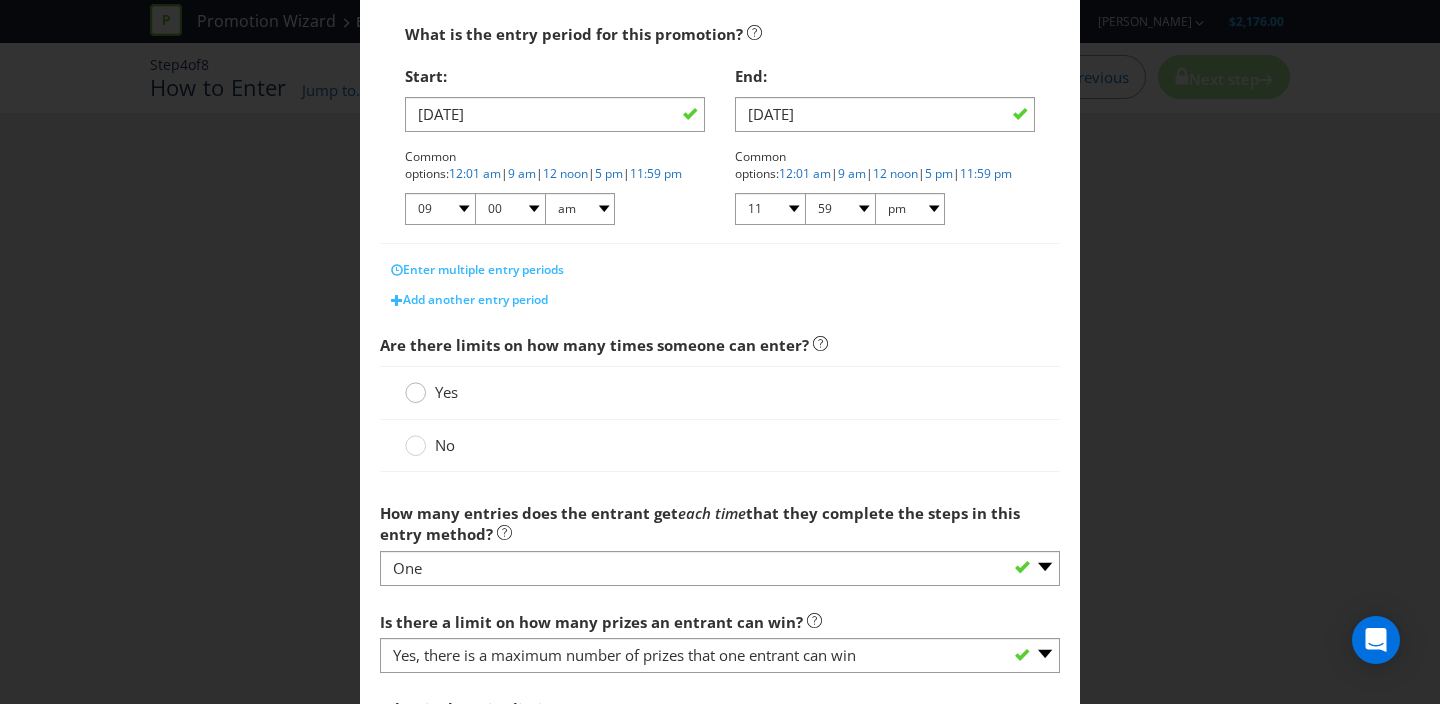 click at bounding box center [416, 386] 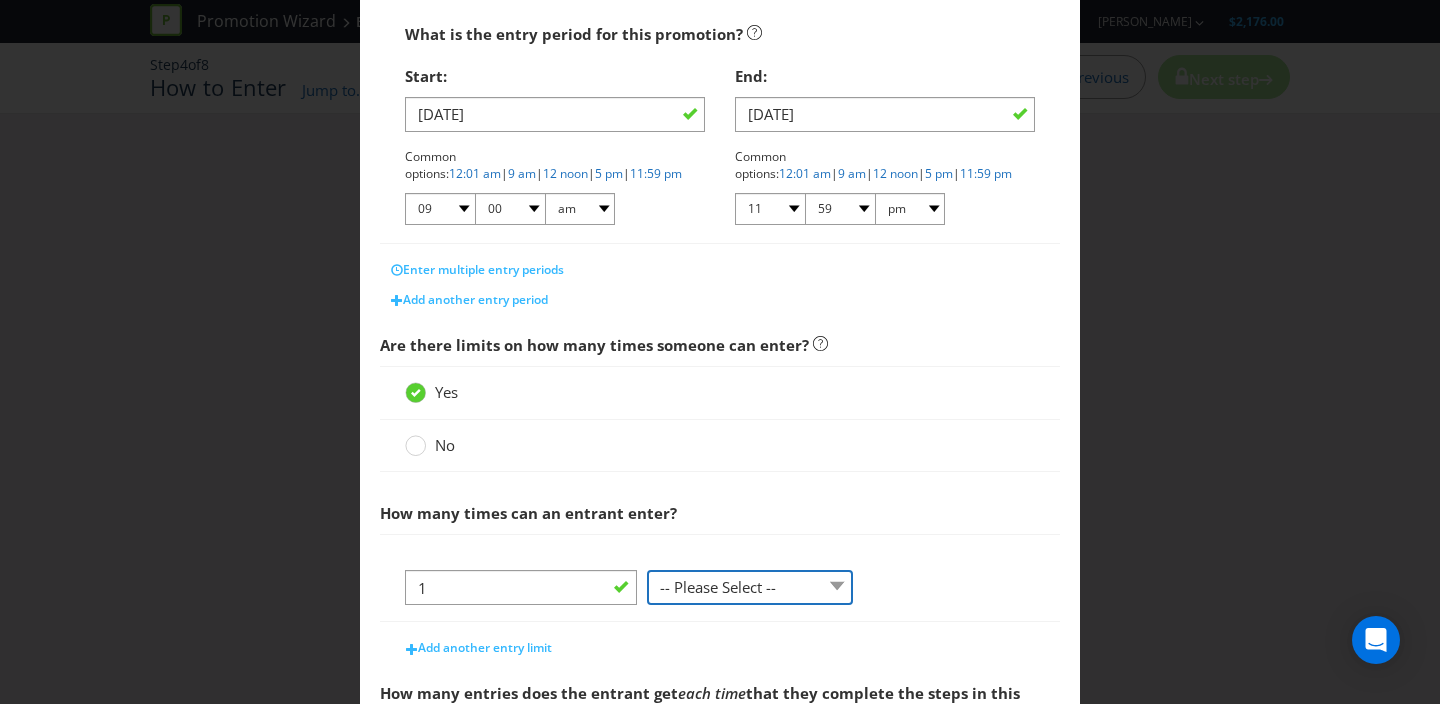 click on "-- Please Select -- per person per day per purchase per transaction Other (please specify)" at bounding box center [750, 587] 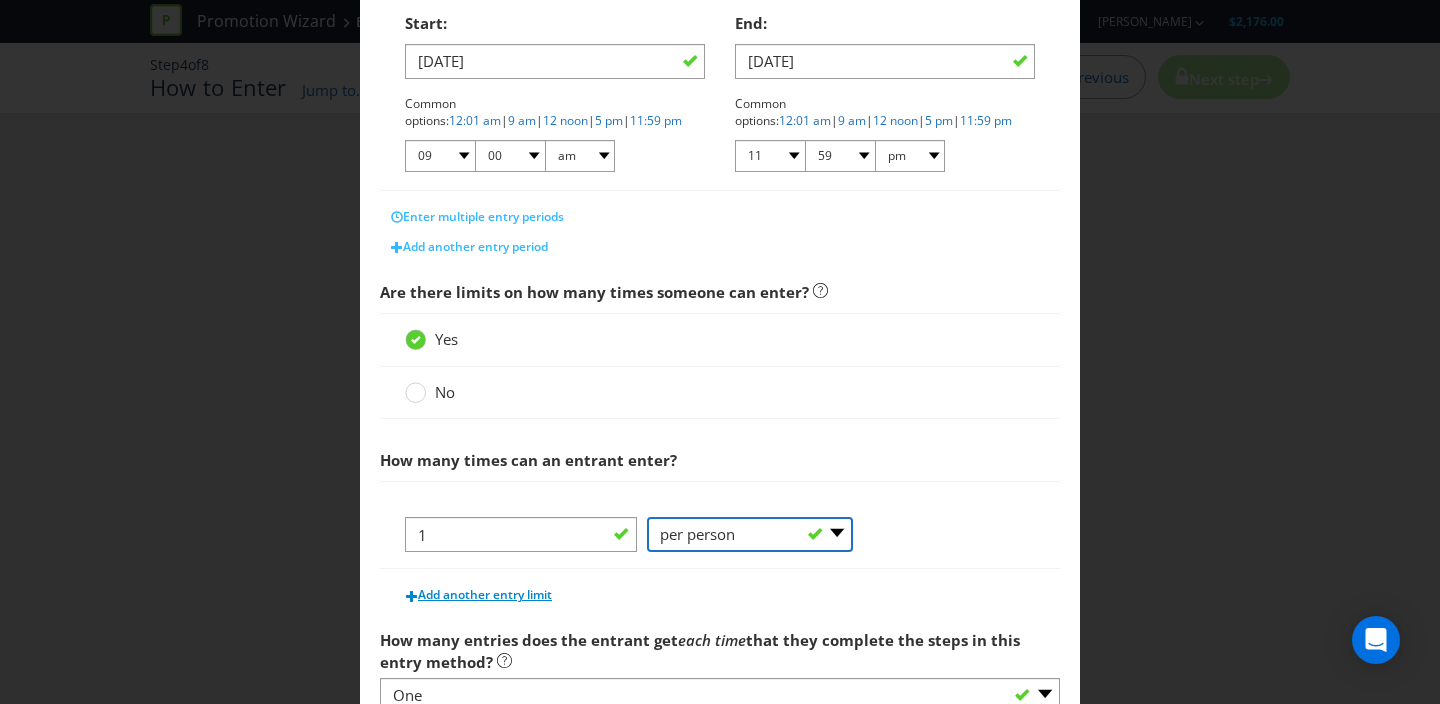 scroll, scrollTop: 456, scrollLeft: 0, axis: vertical 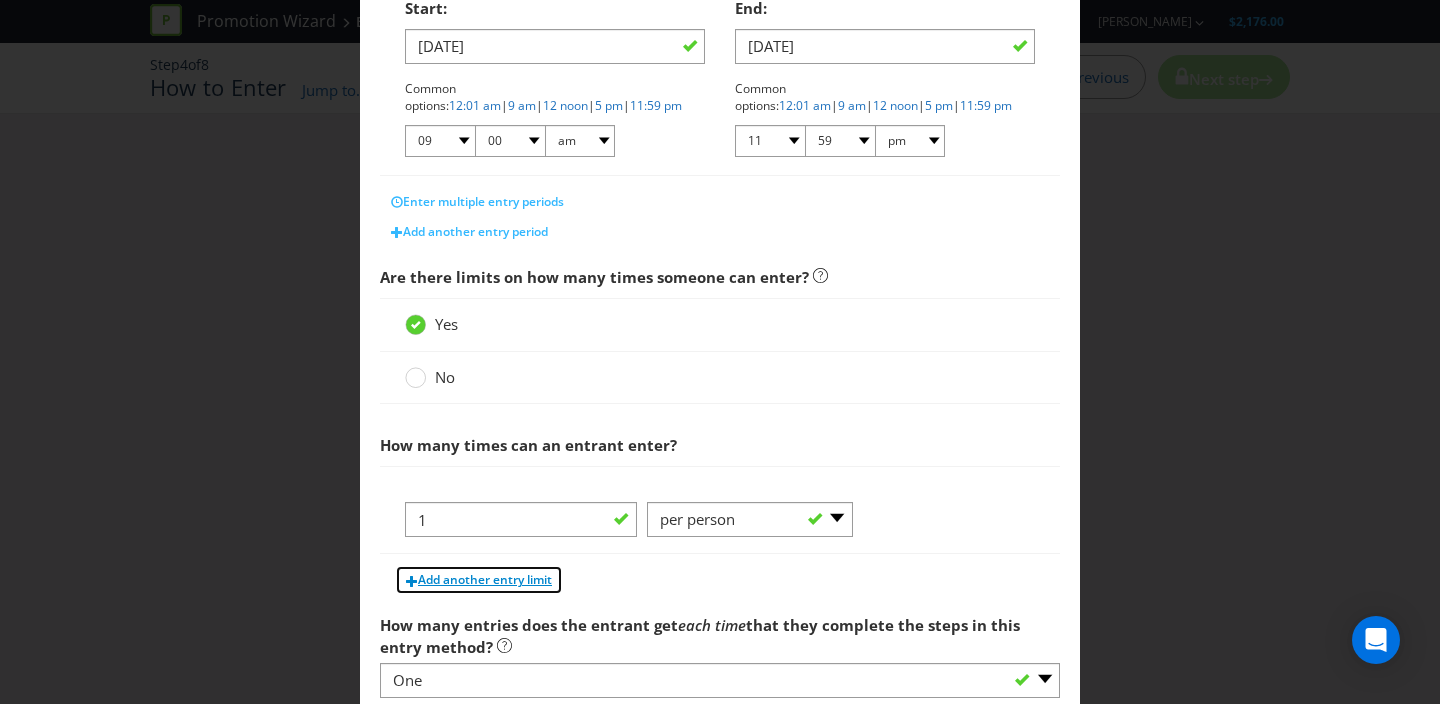 click on "Add another entry limit" at bounding box center [485, 579] 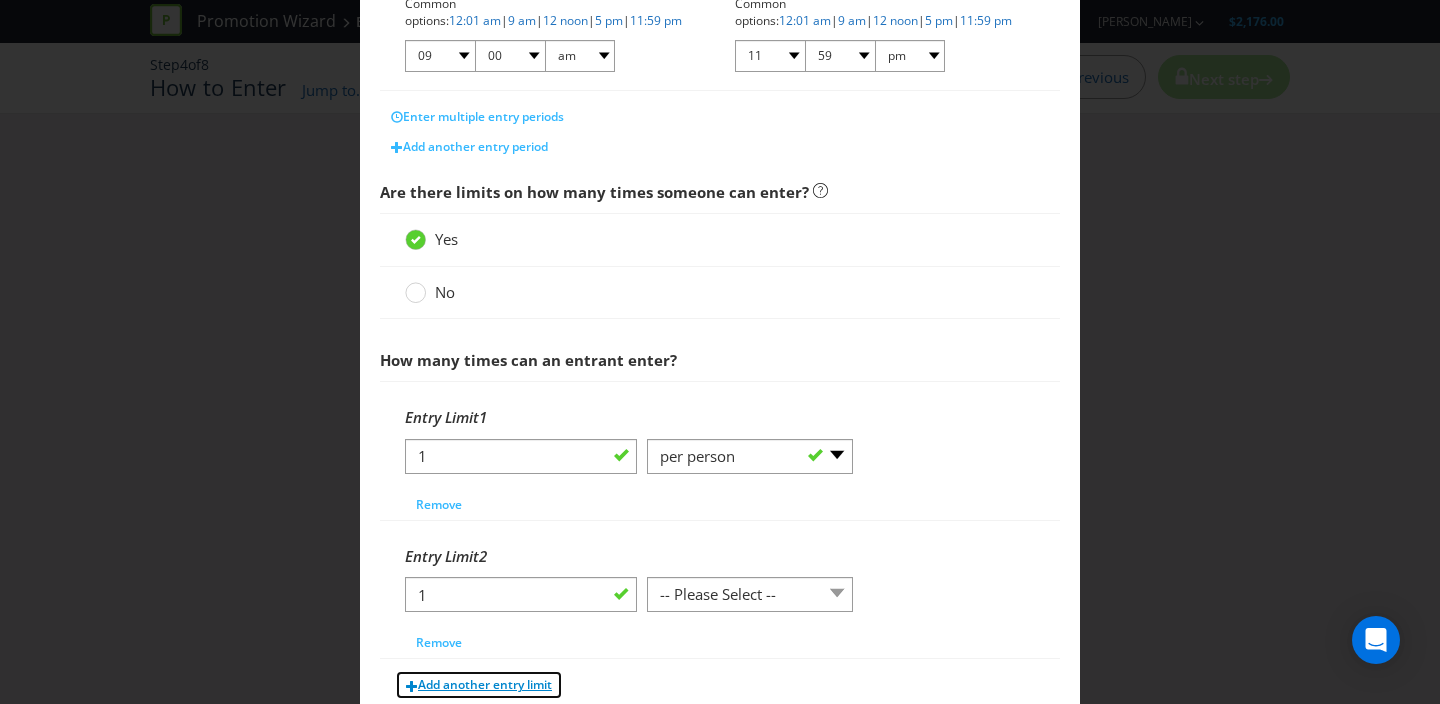 scroll, scrollTop: 560, scrollLeft: 0, axis: vertical 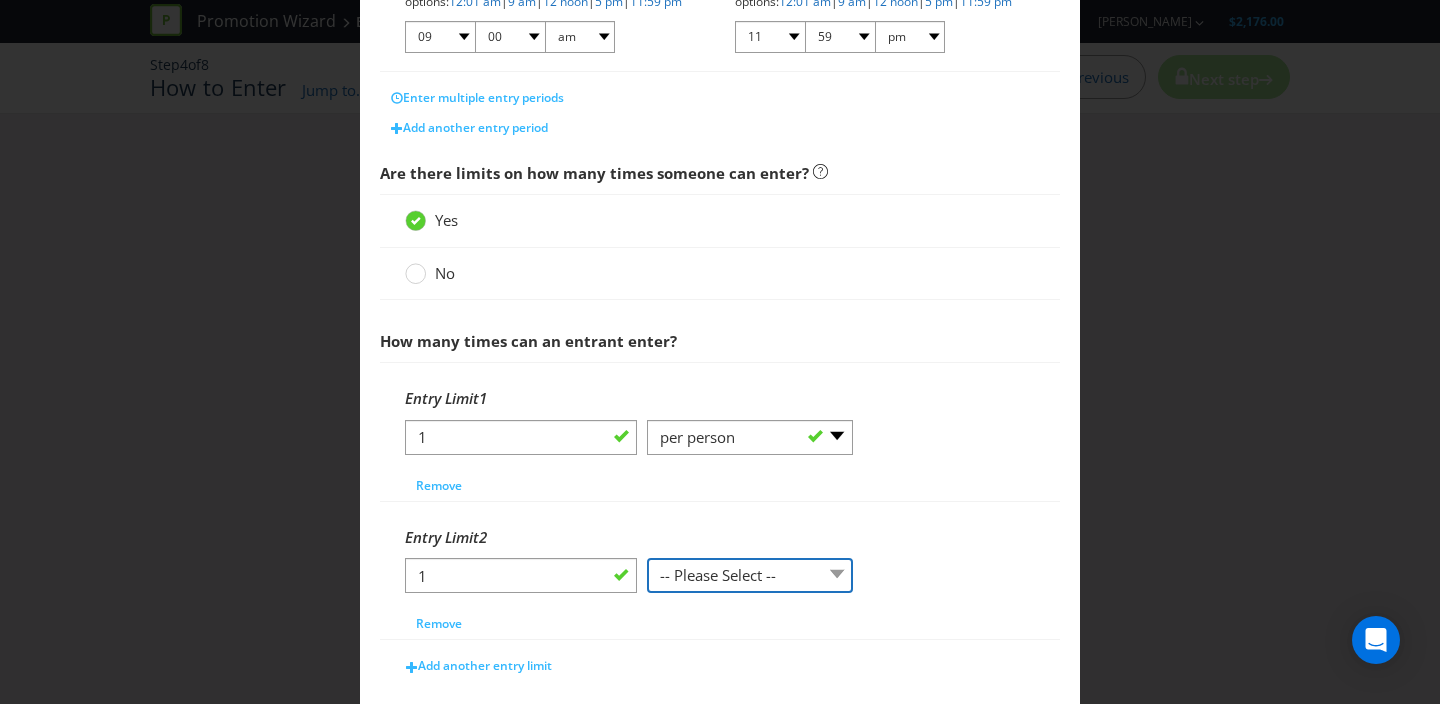 click on "-- Please Select -- per person per day per purchase per transaction Other (please specify)" at bounding box center (750, 575) 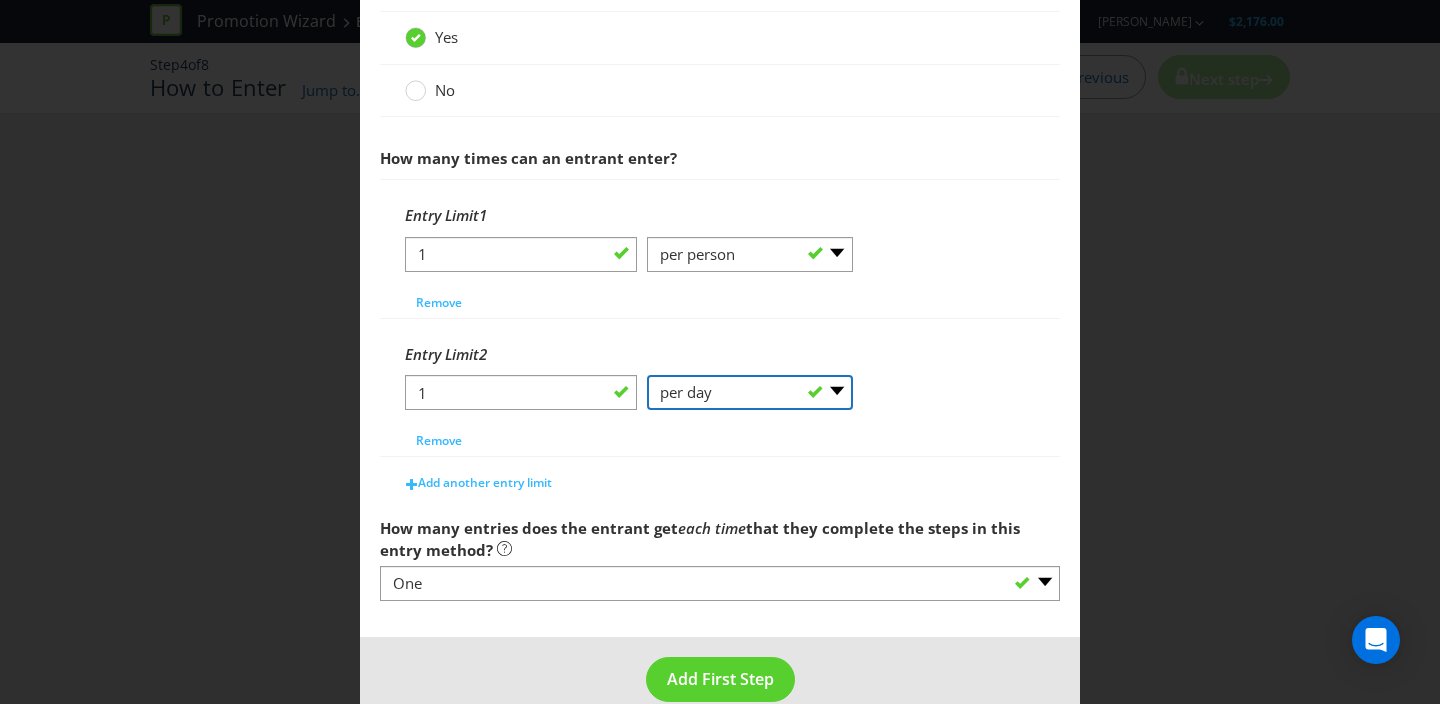 scroll, scrollTop: 777, scrollLeft: 0, axis: vertical 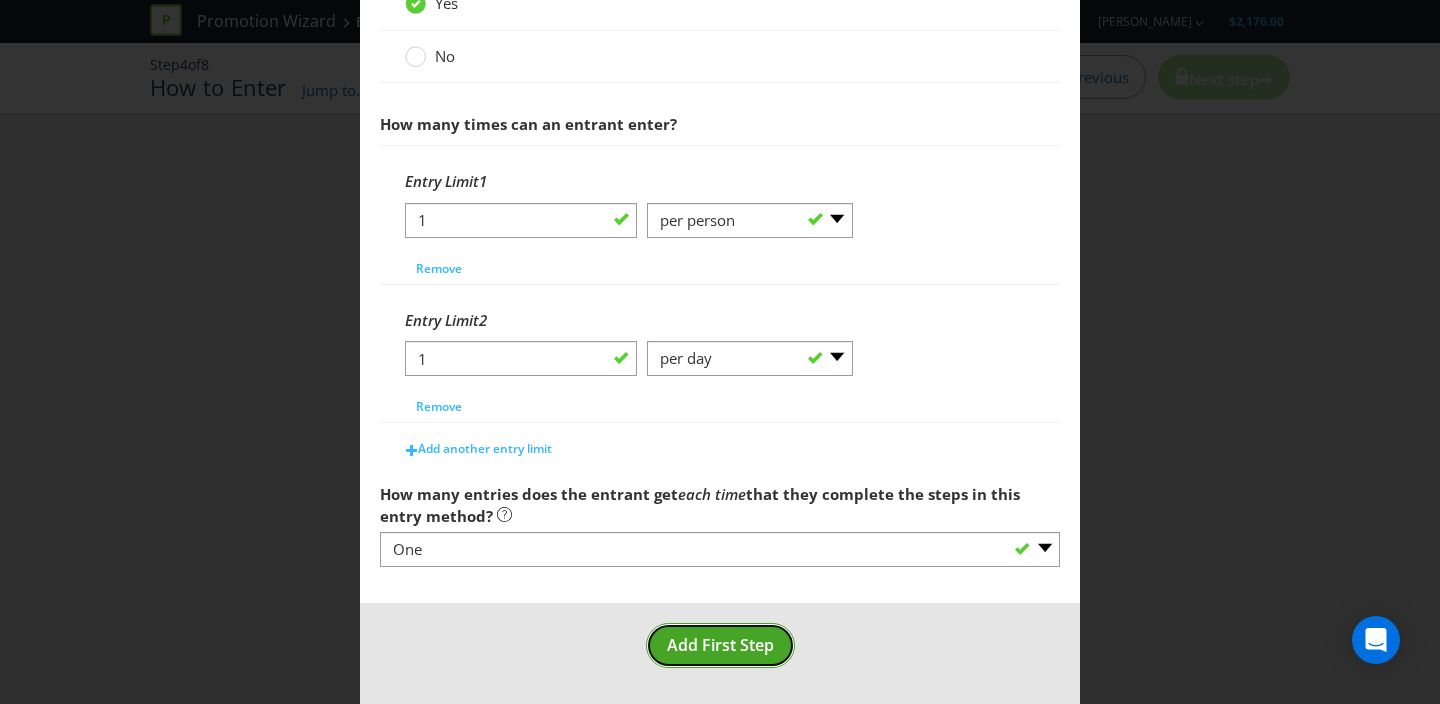 click on "Add First Step" at bounding box center [720, 645] 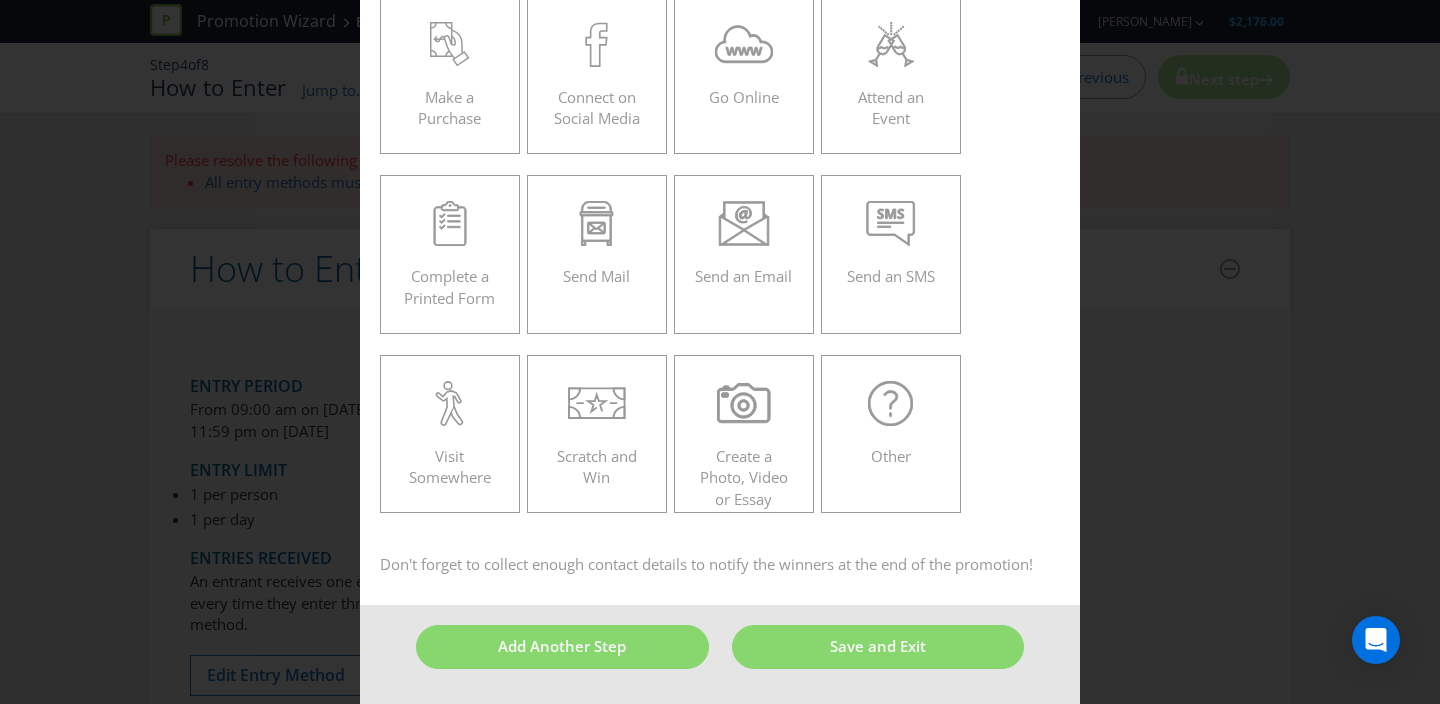 scroll, scrollTop: 85, scrollLeft: 0, axis: vertical 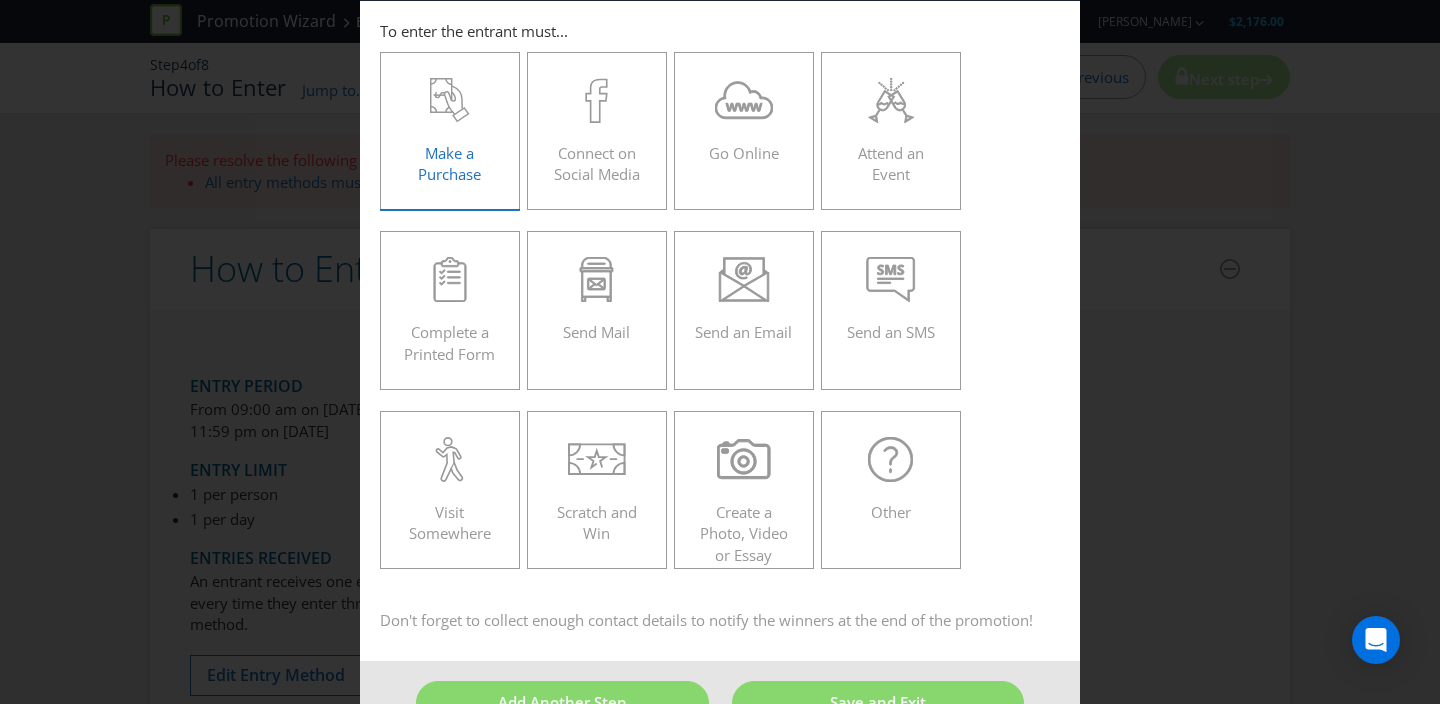 click at bounding box center (450, 100) 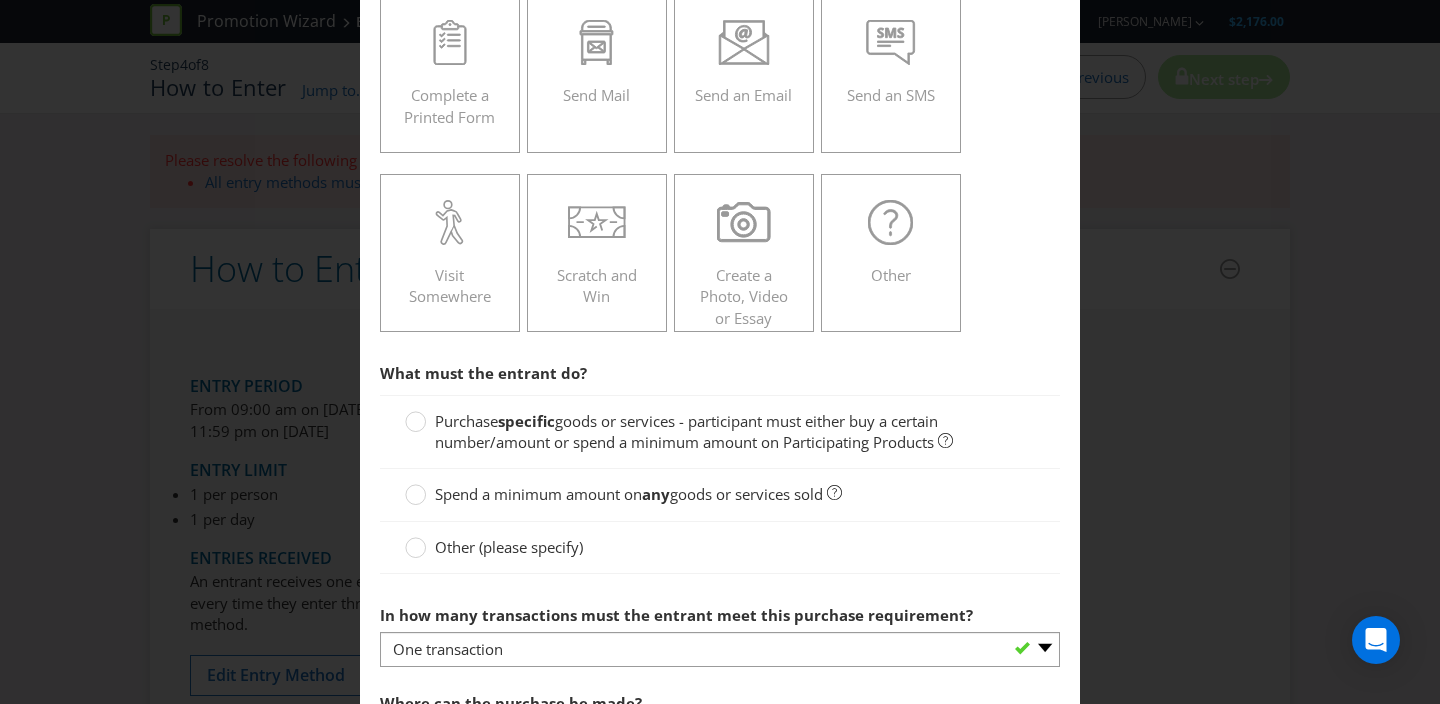 scroll, scrollTop: 404, scrollLeft: 0, axis: vertical 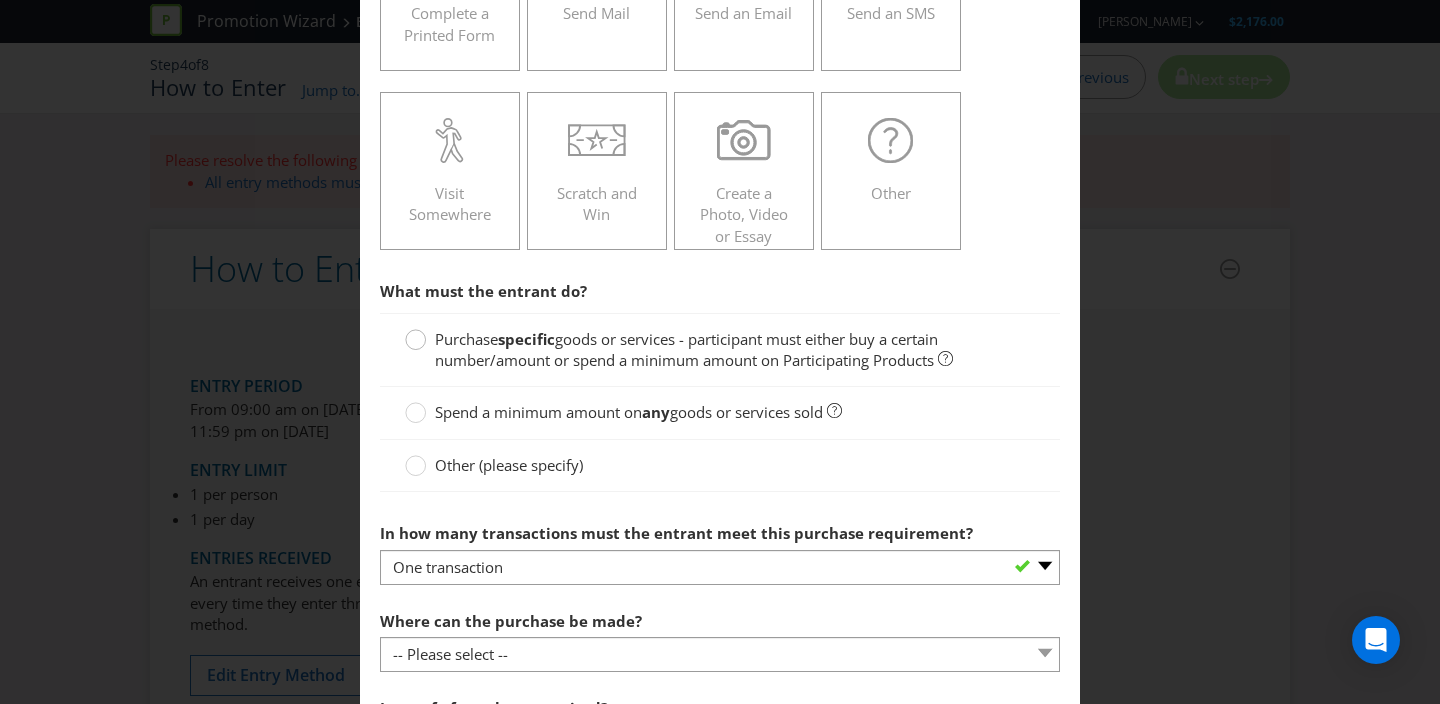 click 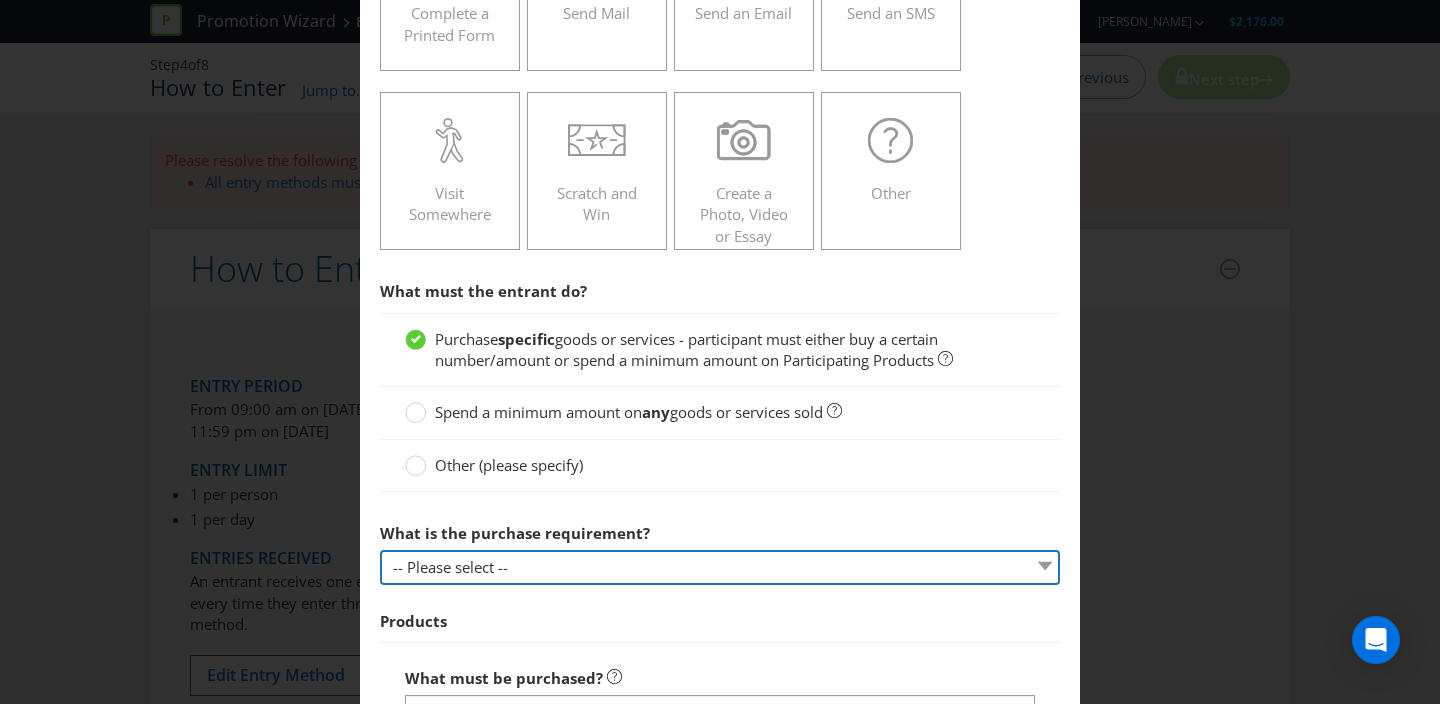 click on "-- Please select -- Buy a certain number of these products or services Spend a minimum amount on these products or services" at bounding box center (720, 567) 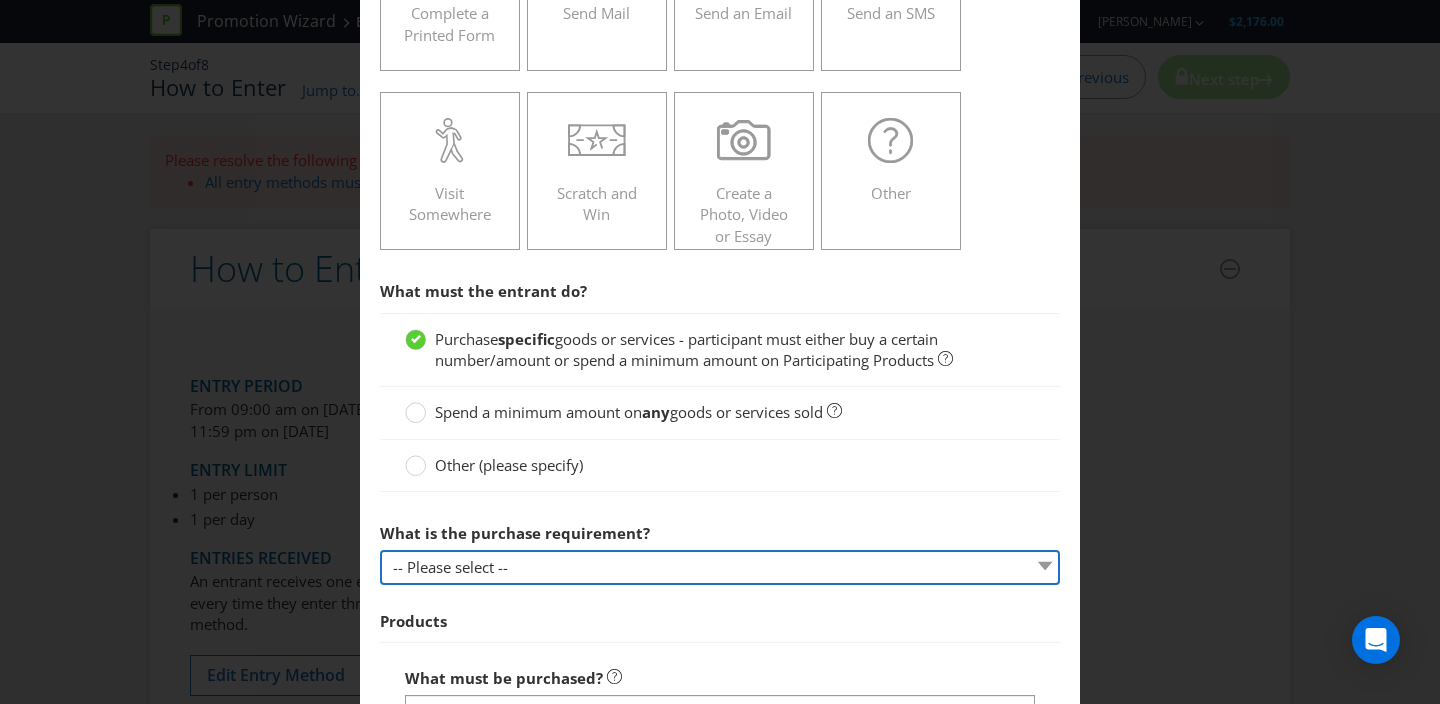 select on "MINIMUM_QUANTITY" 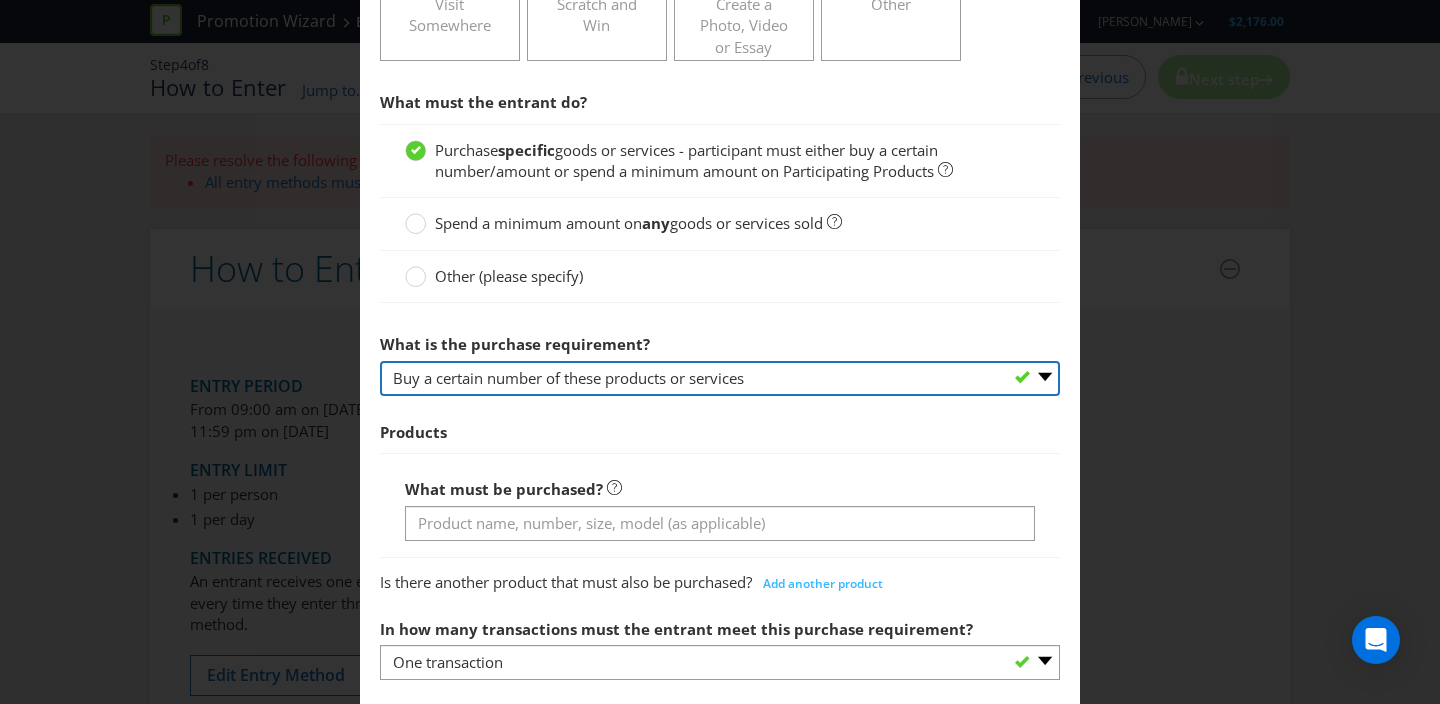 scroll, scrollTop: 615, scrollLeft: 0, axis: vertical 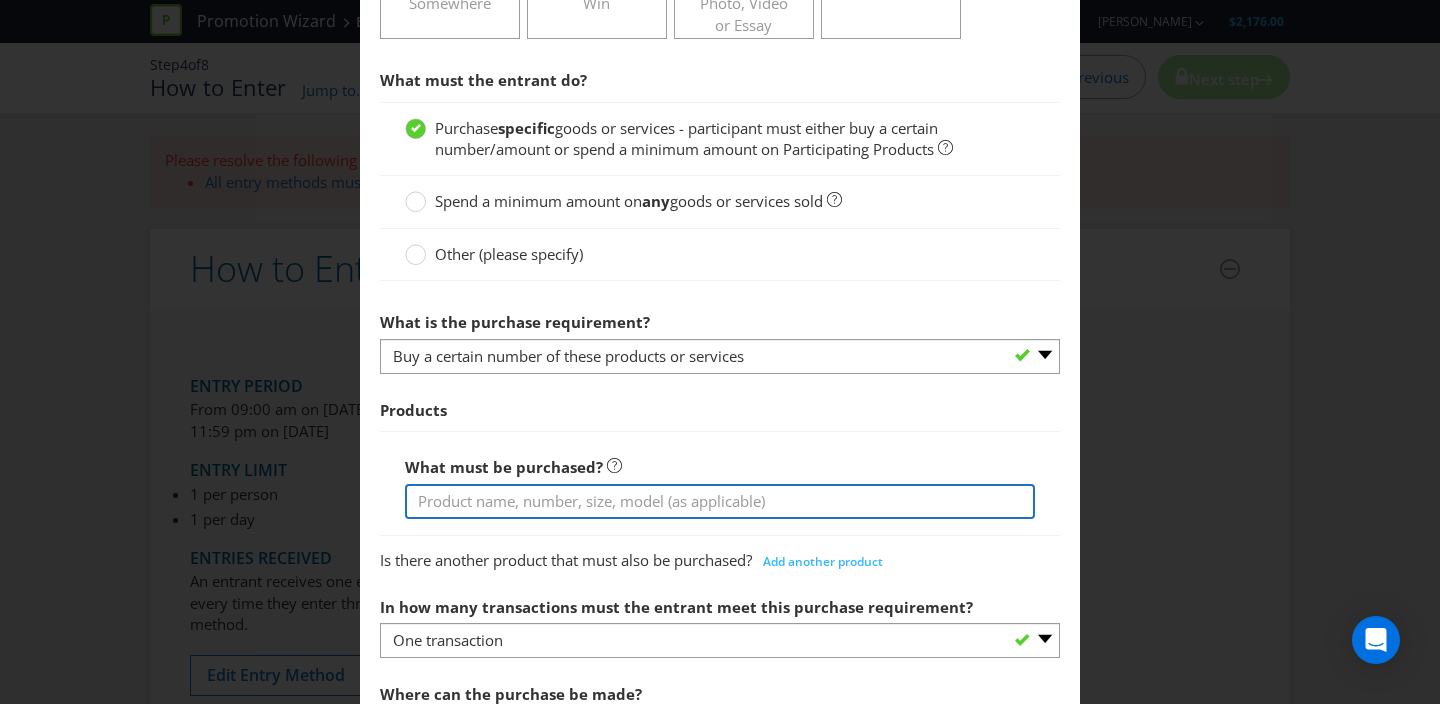 click at bounding box center (720, 501) 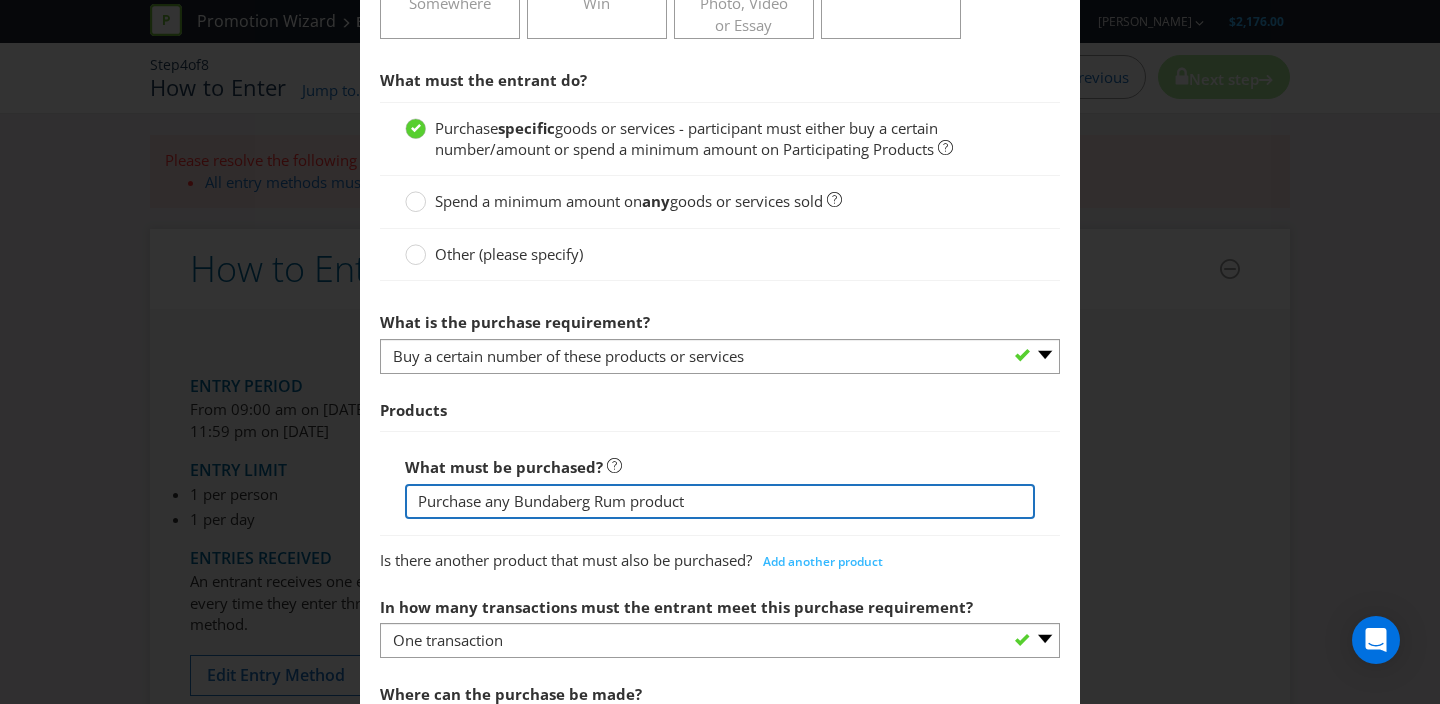 drag, startPoint x: 512, startPoint y: 504, endPoint x: 533, endPoint y: 502, distance: 21.095022 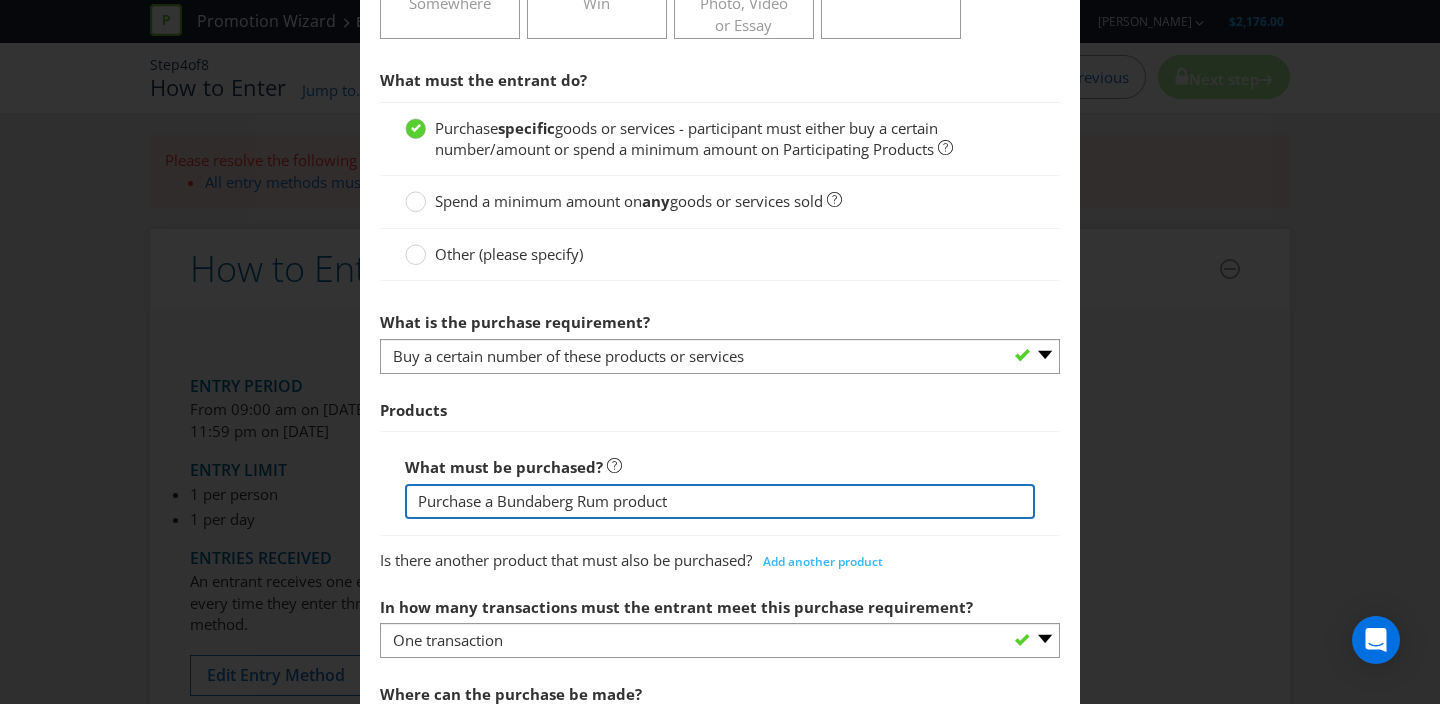 drag, startPoint x: 617, startPoint y: 502, endPoint x: 635, endPoint y: 503, distance: 18.027756 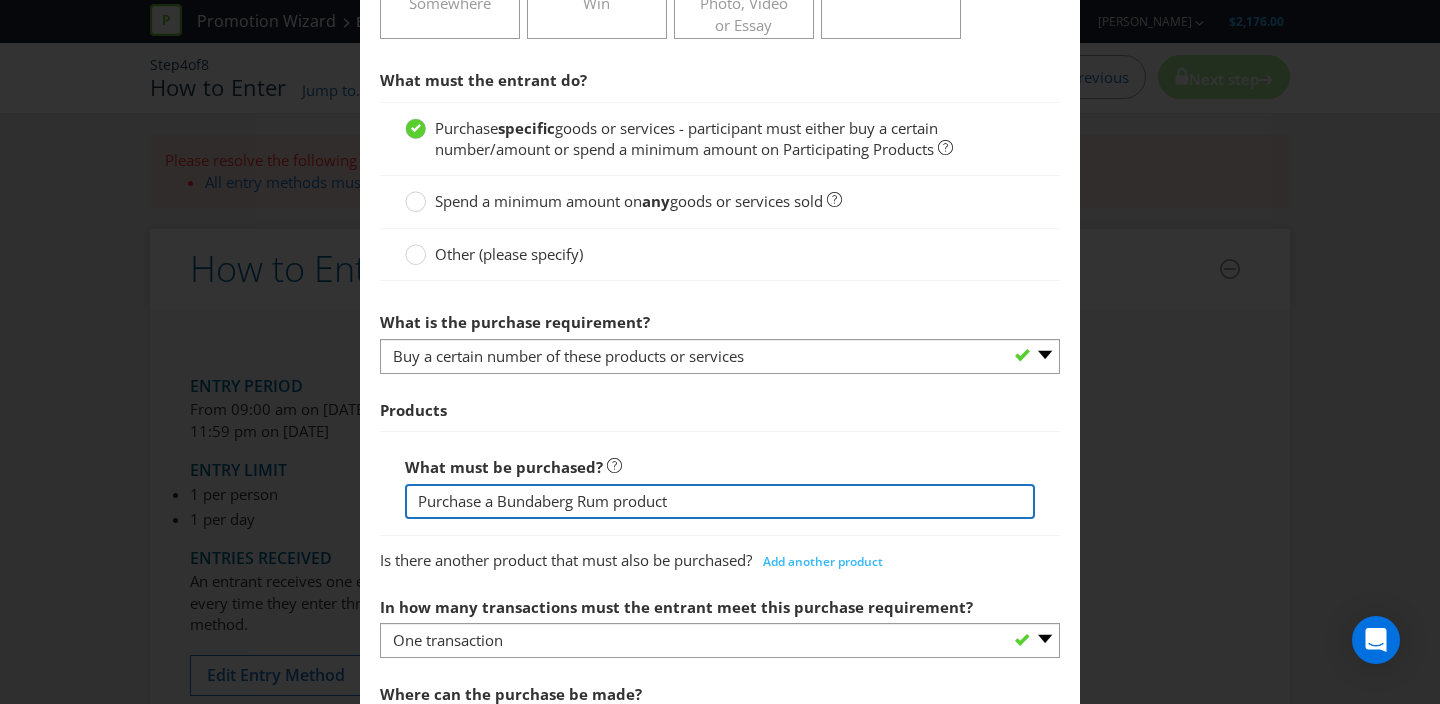 click on "Purchase a Bundaberg Rum product" at bounding box center [720, 501] 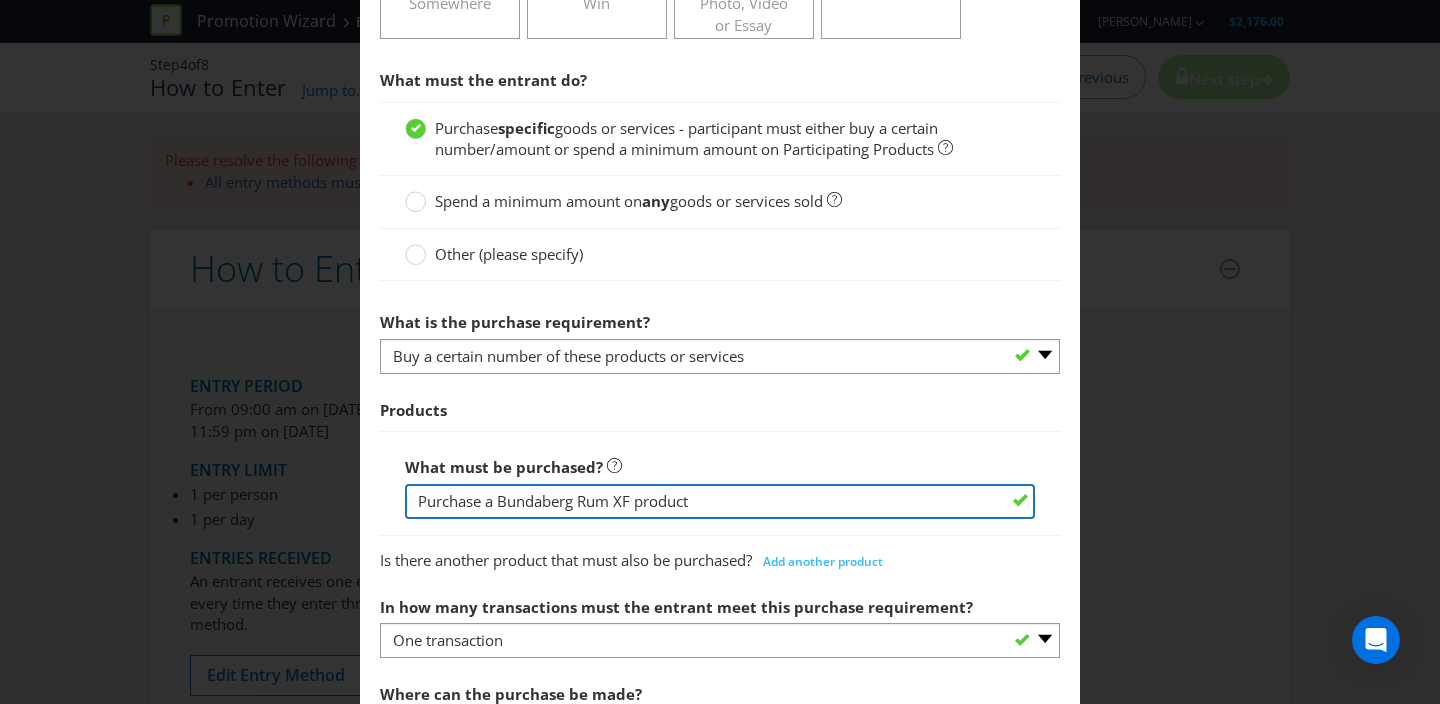 click on "Purchase a Bundaberg Rum XF product" at bounding box center (720, 501) 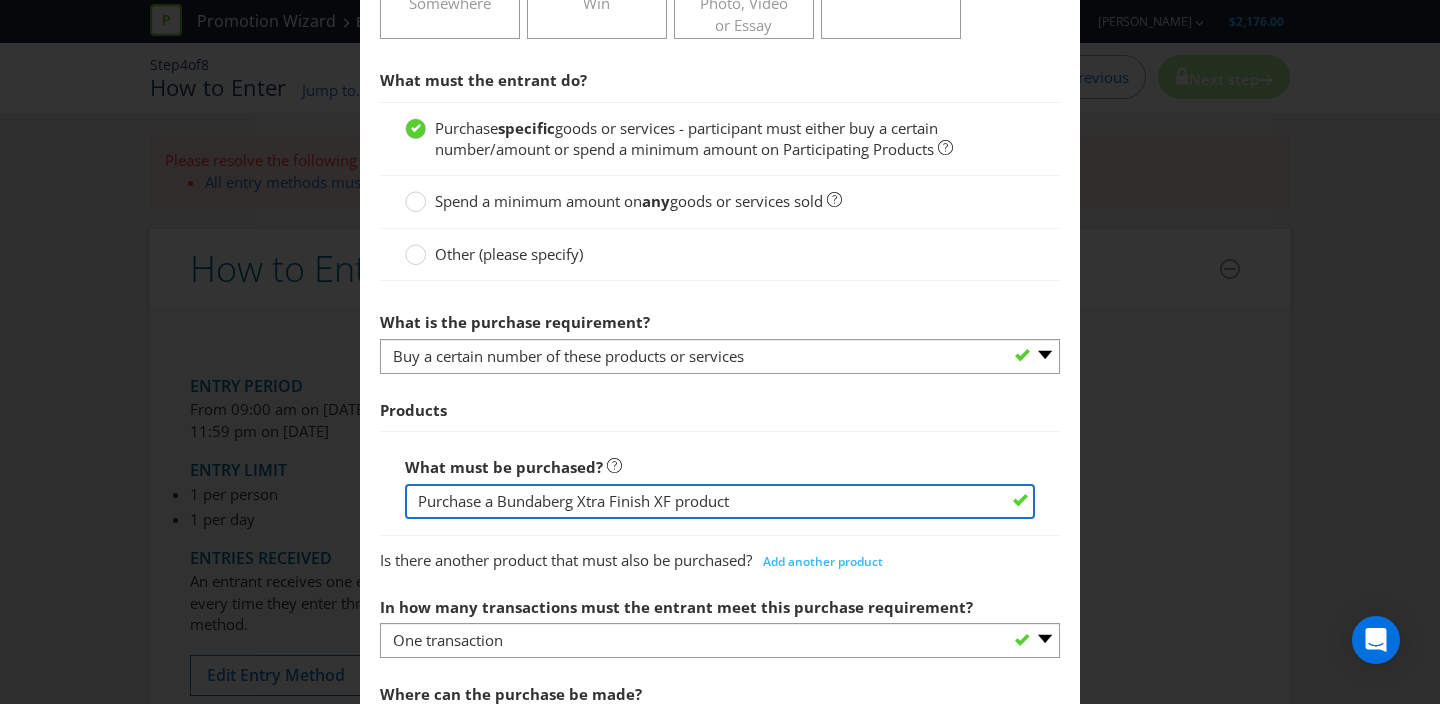 drag, startPoint x: 584, startPoint y: 500, endPoint x: 599, endPoint y: 498, distance: 15.132746 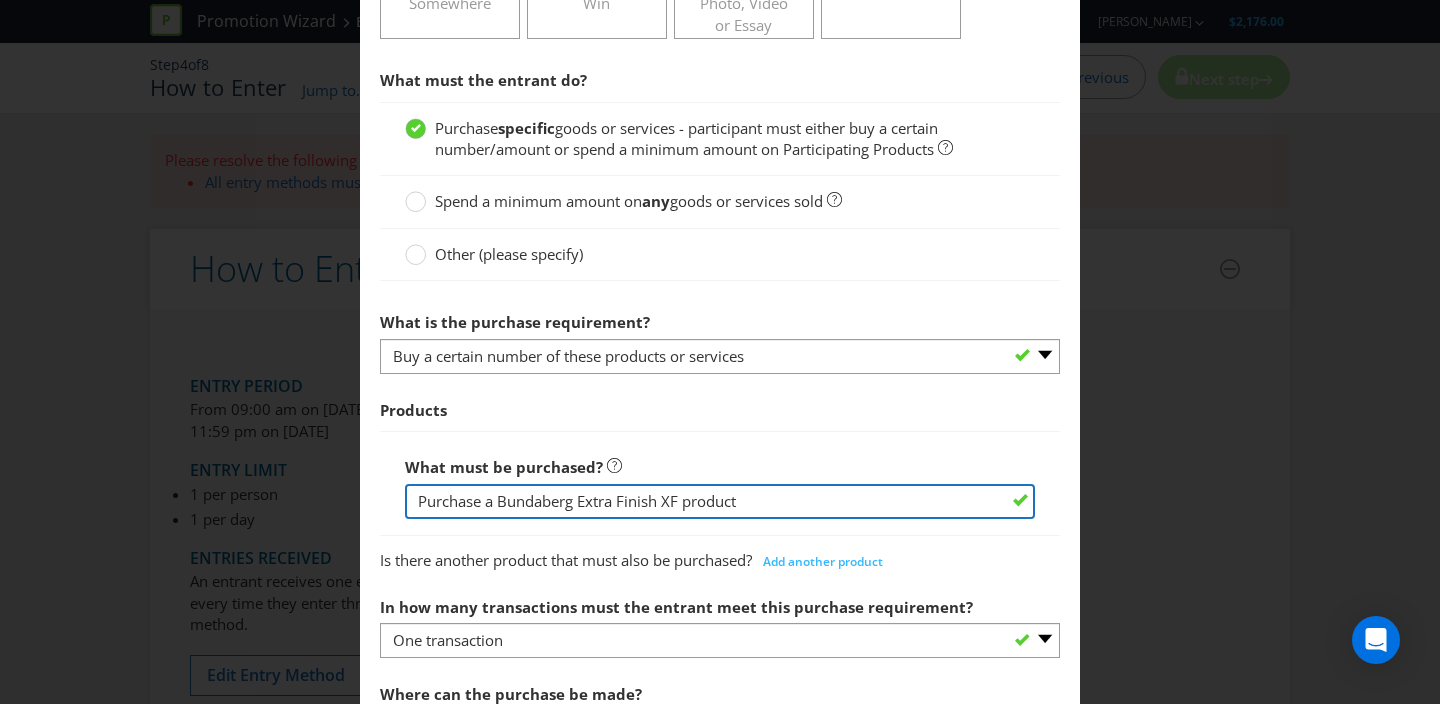 drag, startPoint x: 664, startPoint y: 501, endPoint x: 679, endPoint y: 501, distance: 15 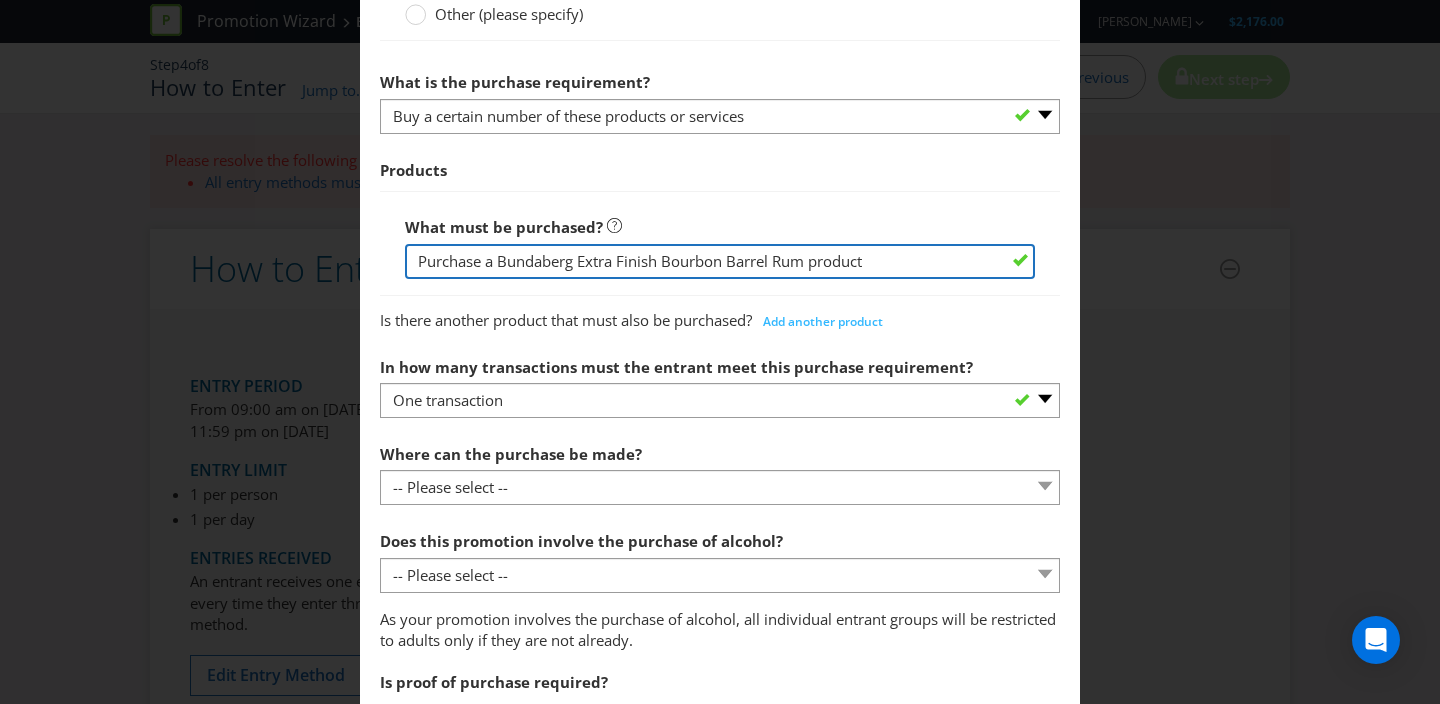 scroll, scrollTop: 898, scrollLeft: 0, axis: vertical 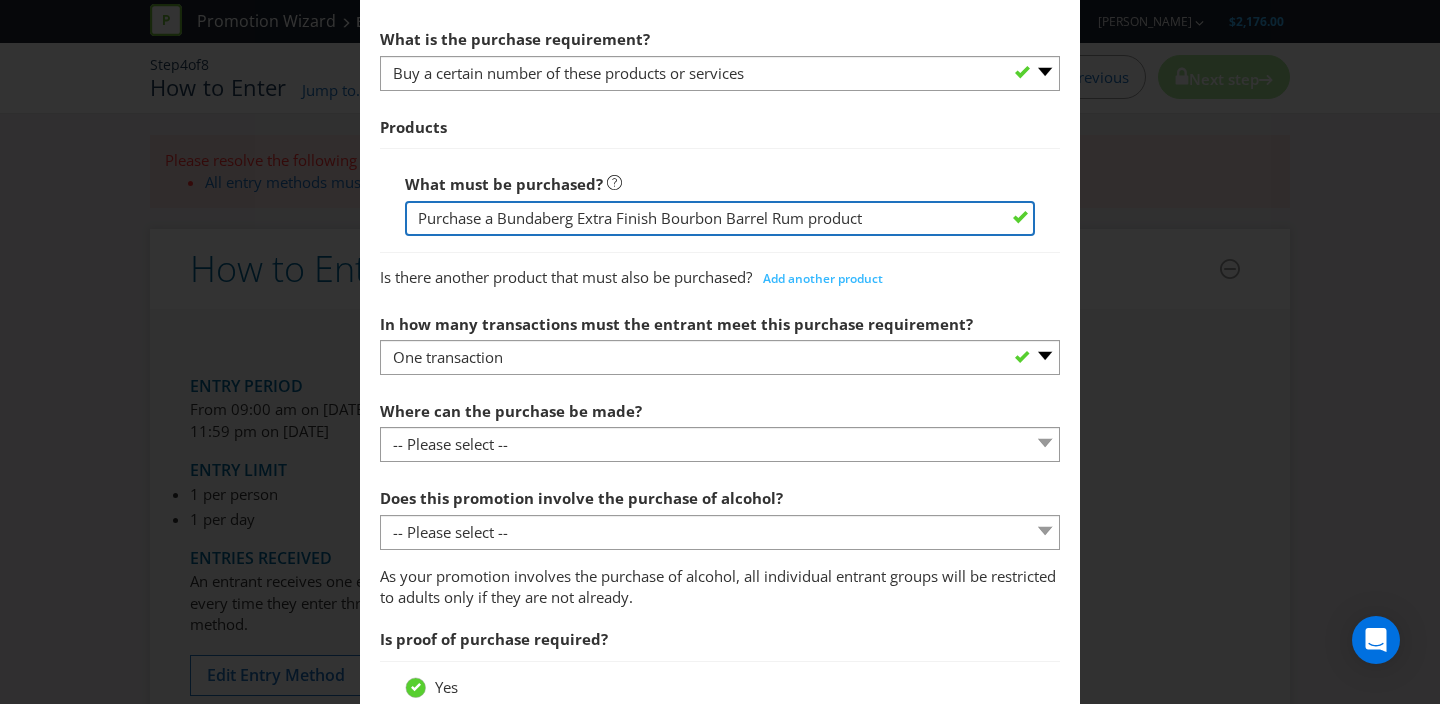 type on "Purchase a Bundaberg Extra Finish Bourbon Barrel Rum product" 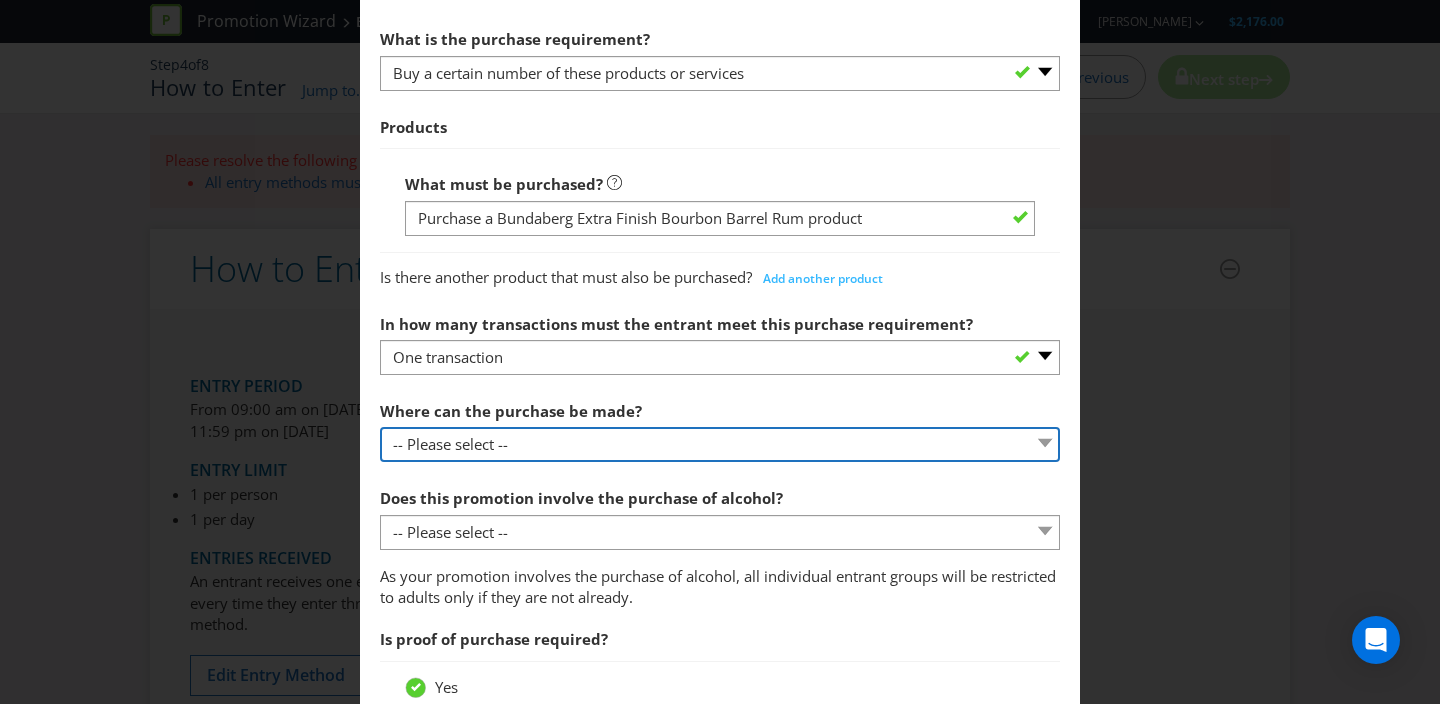 click on "-- Please select -- Any stores displaying promotional material (including online) Any stores displaying promotional material (excluding online) Any stores that sell the product or service Specific stores or a specific area (please specify) Other (please specify)" at bounding box center [720, 444] 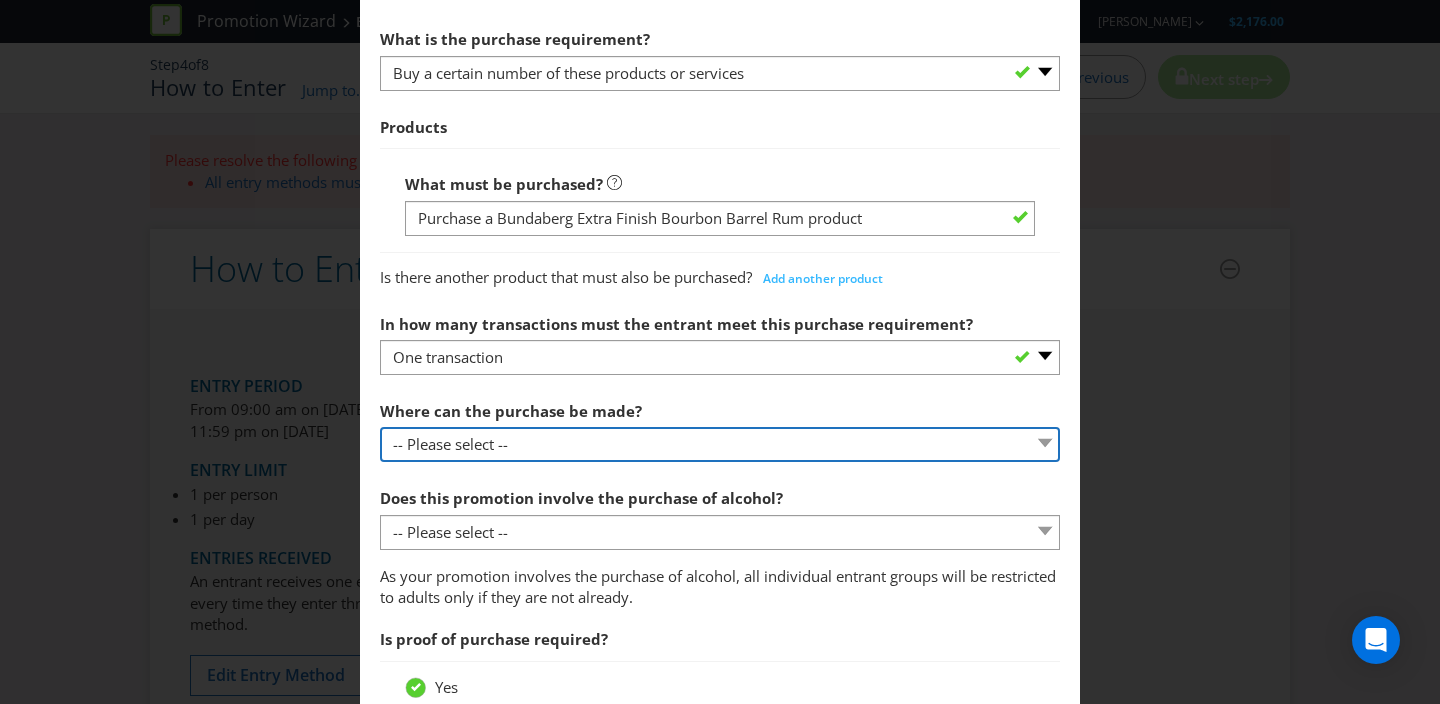 select on "ANY_DISPLAYING_NOT_ONLINE" 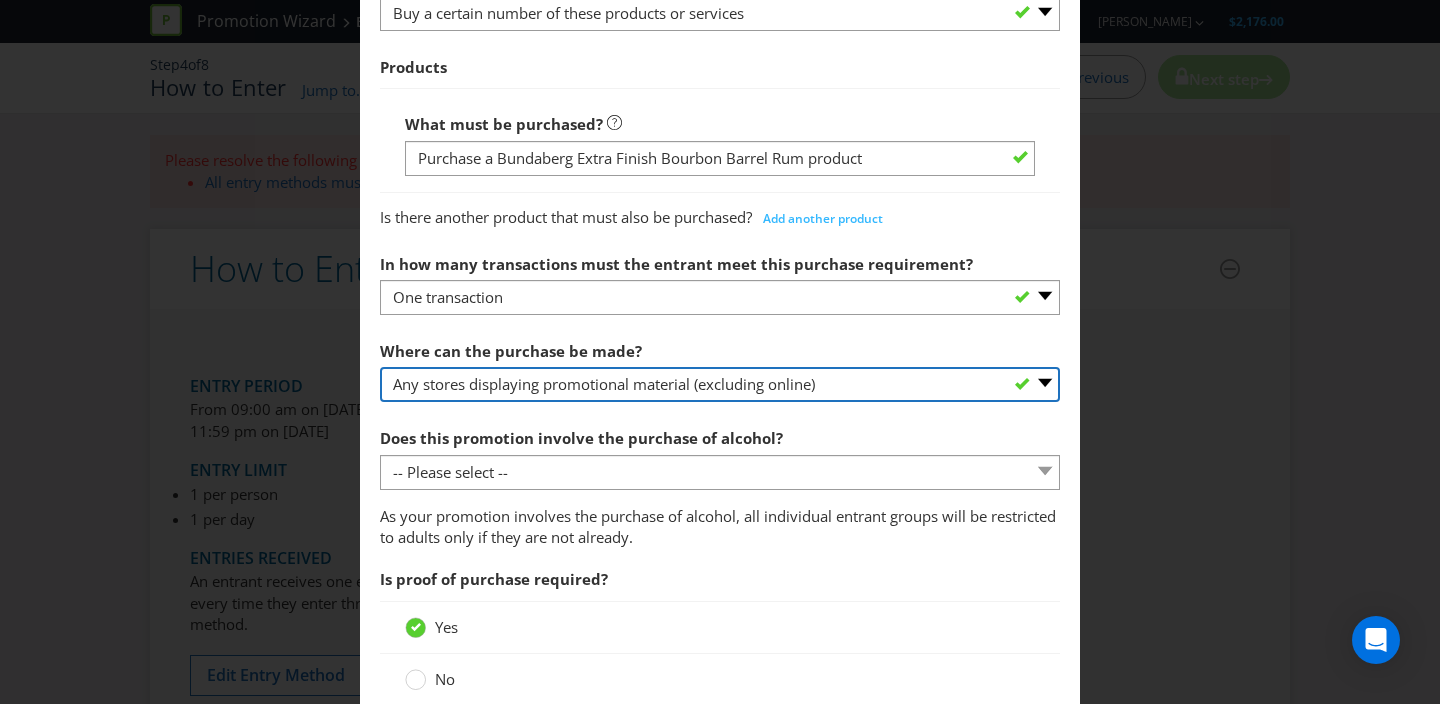 scroll, scrollTop: 969, scrollLeft: 0, axis: vertical 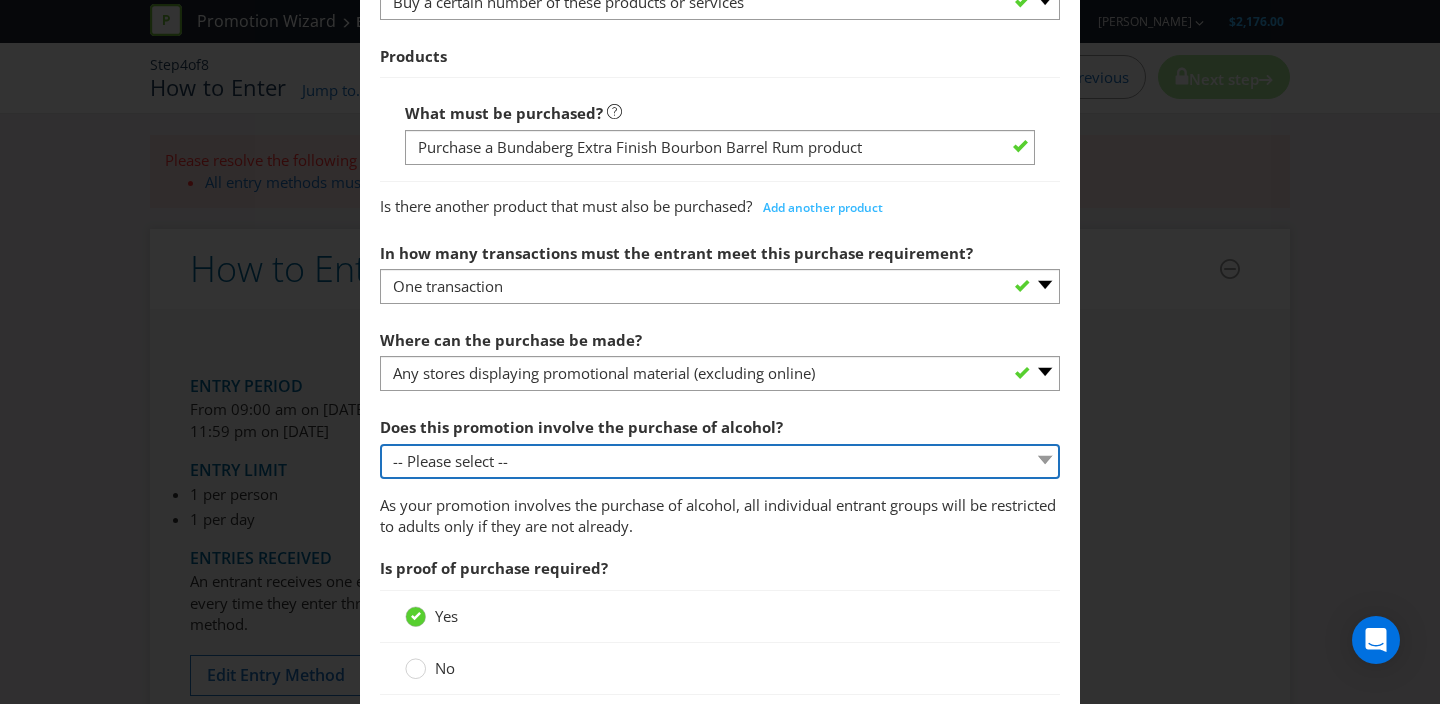 click on "-- Please select -- Yes, for on-premises consumption Yes, for off-premises consumption No, it does not involve the purchase of alcohol" at bounding box center (720, 461) 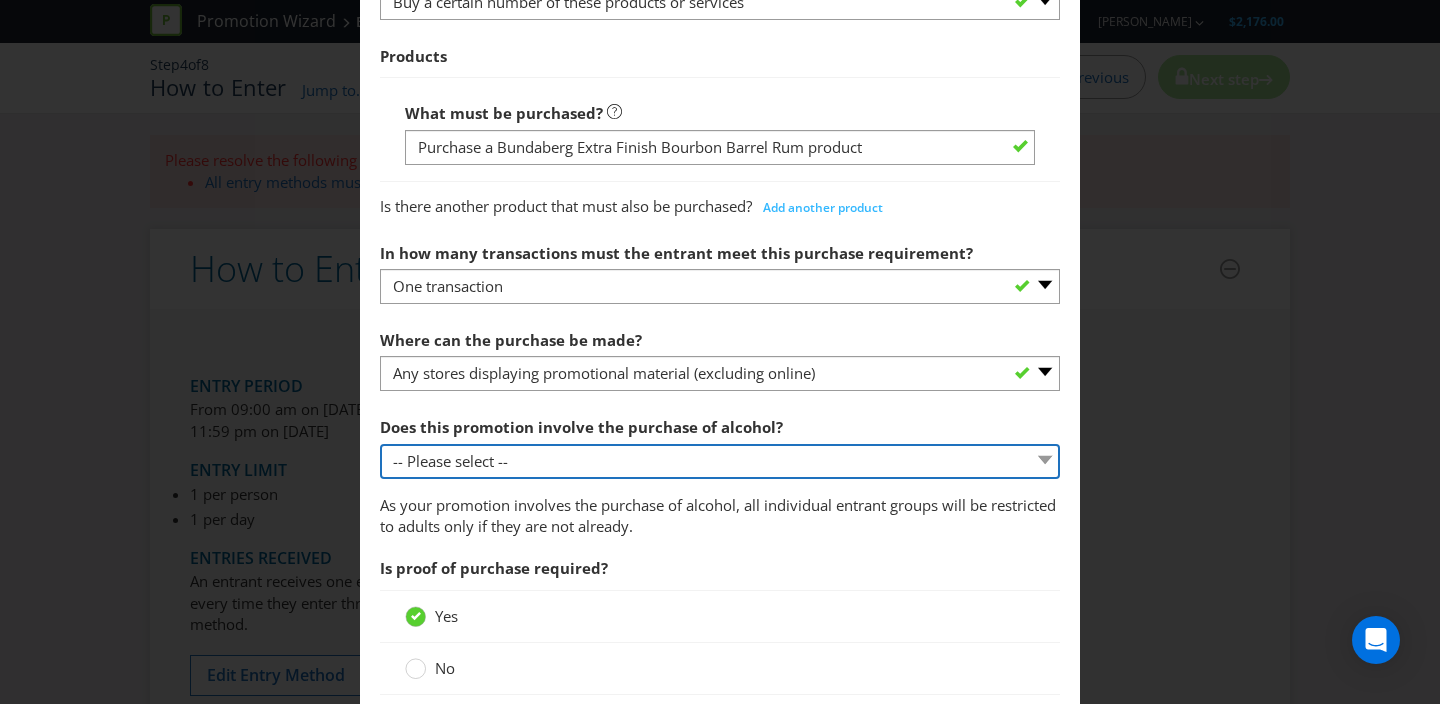 select on "YES_ON_PREMISES" 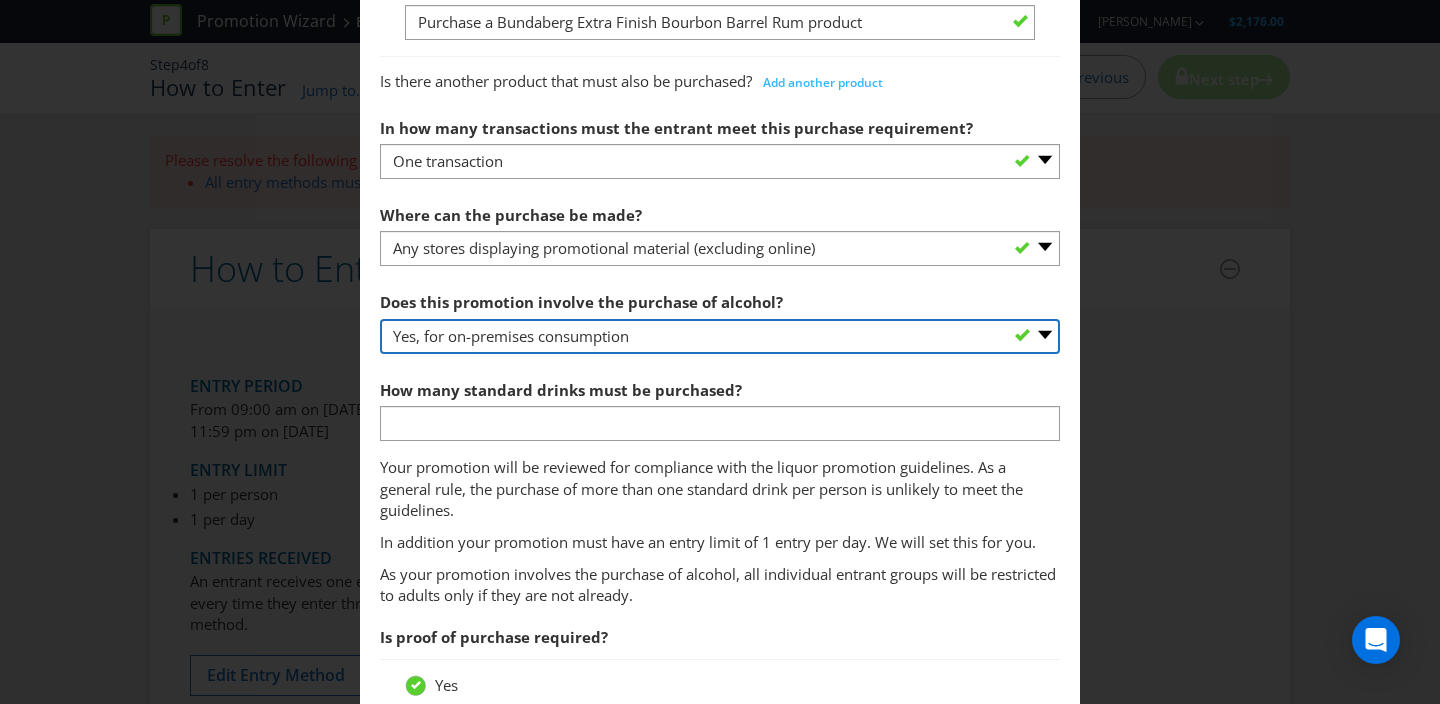 scroll, scrollTop: 1116, scrollLeft: 0, axis: vertical 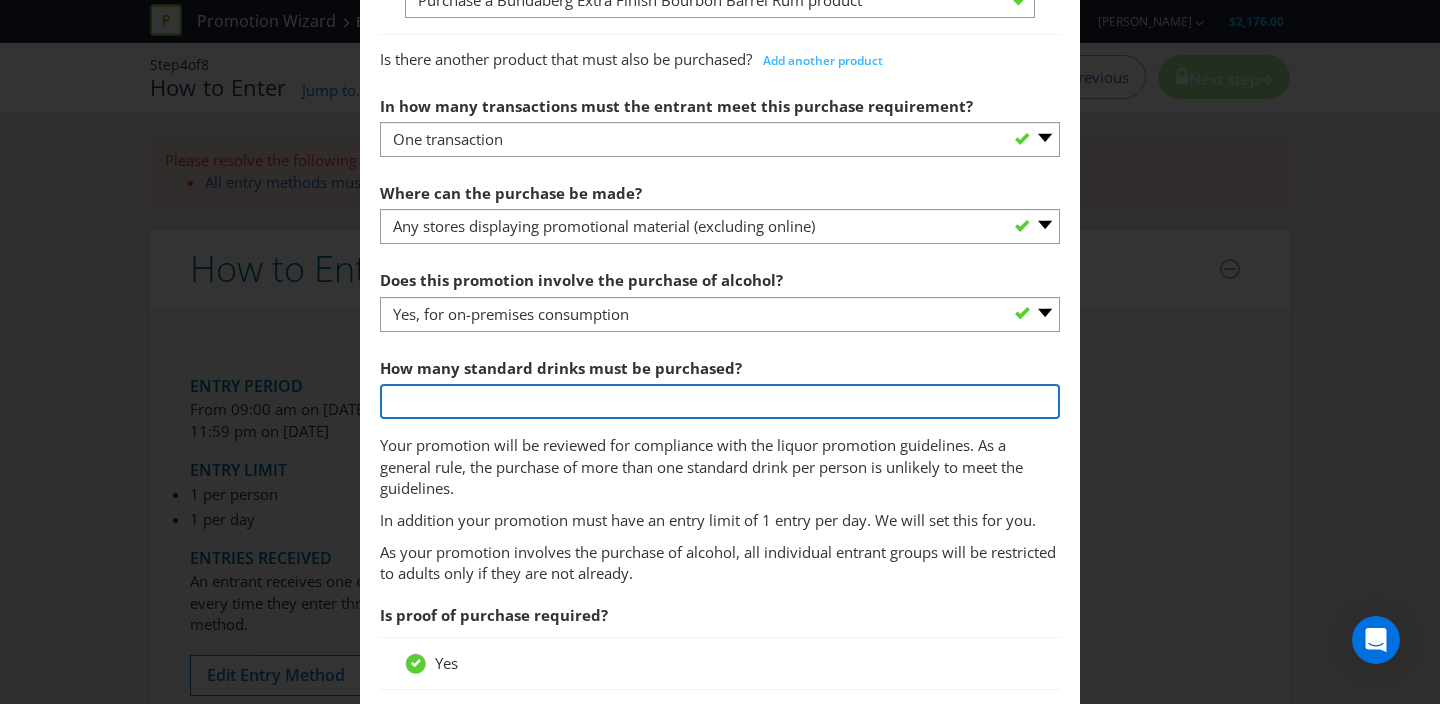 click at bounding box center [720, 401] 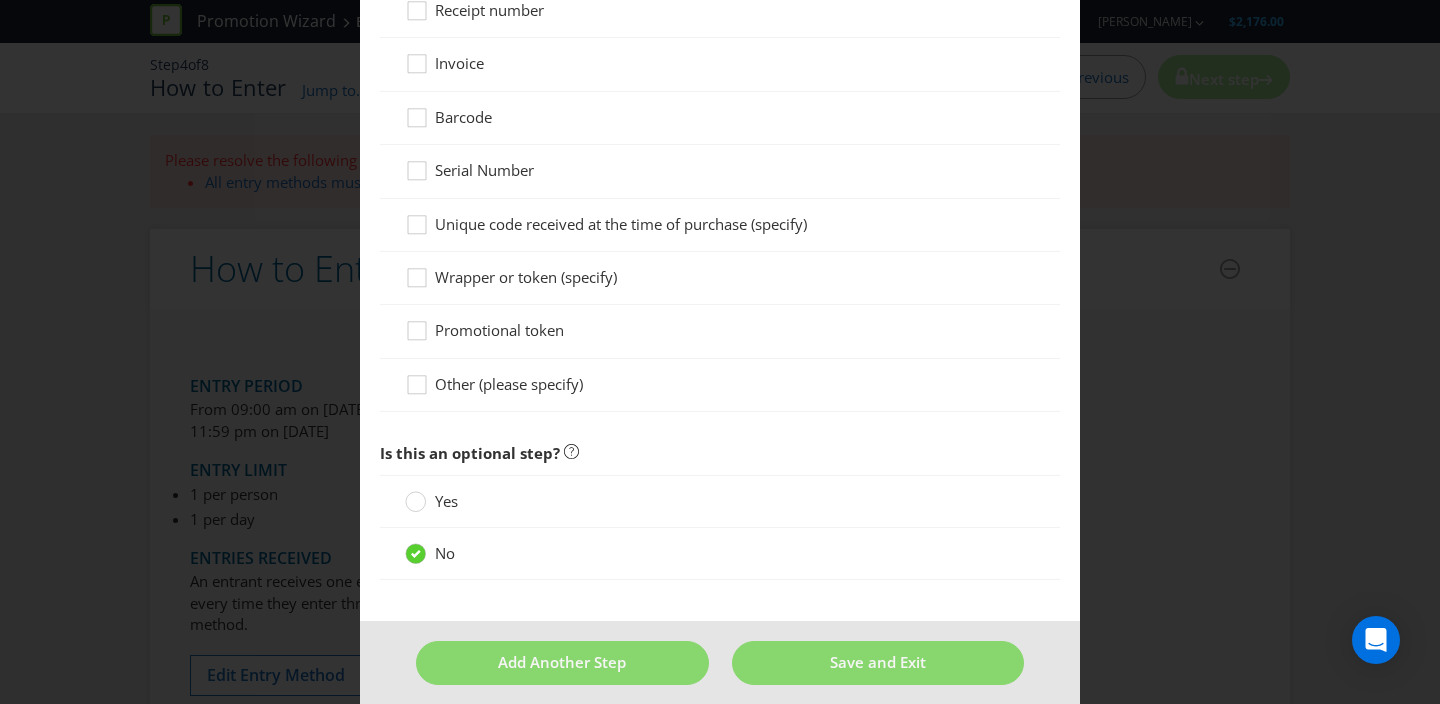 scroll, scrollTop: 2060, scrollLeft: 0, axis: vertical 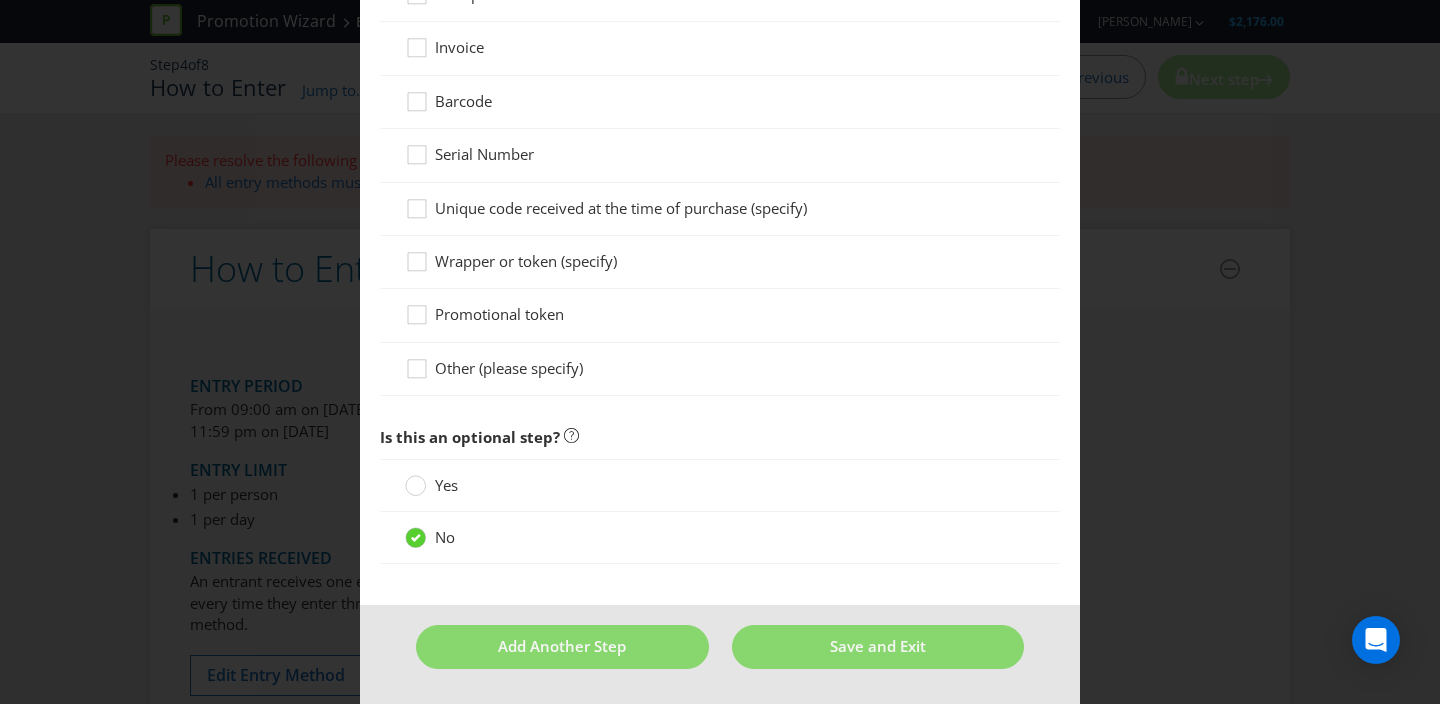 type on "1" 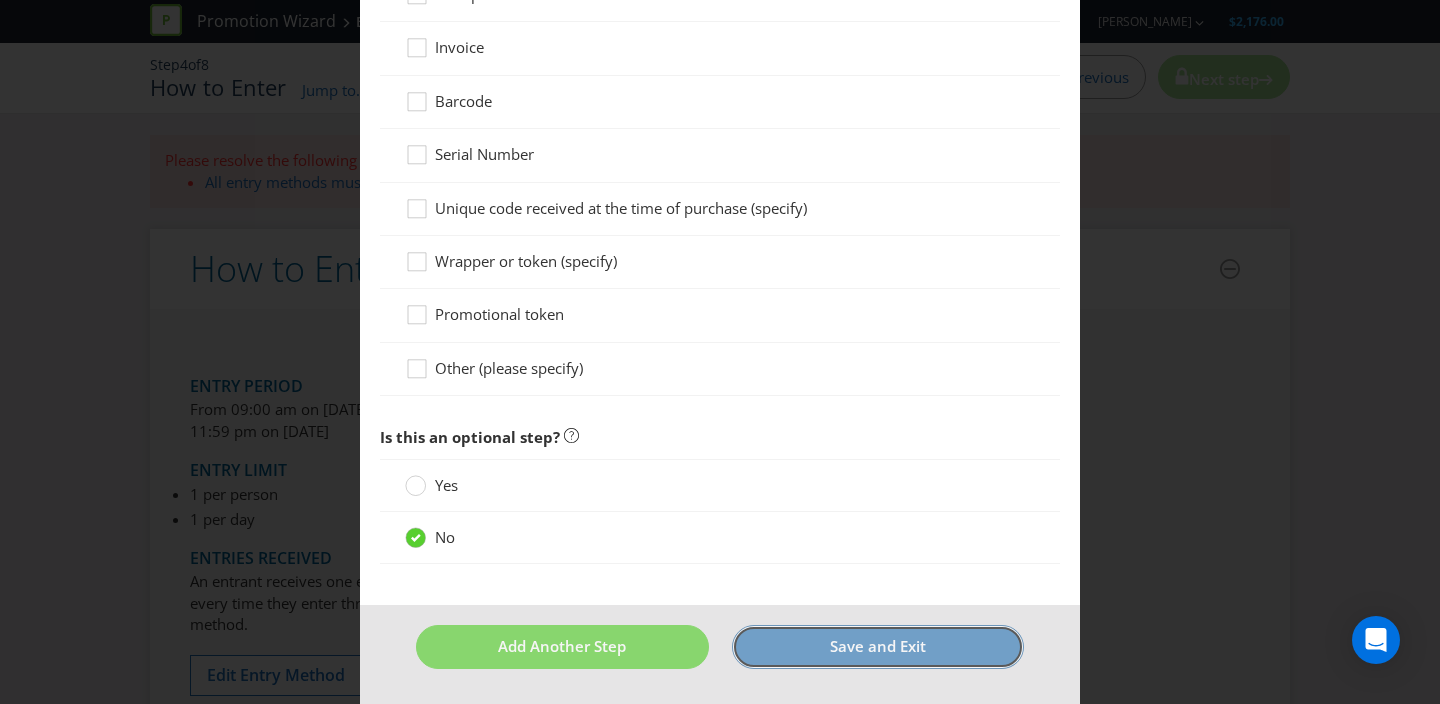 click on "Save and Exit" at bounding box center (878, 646) 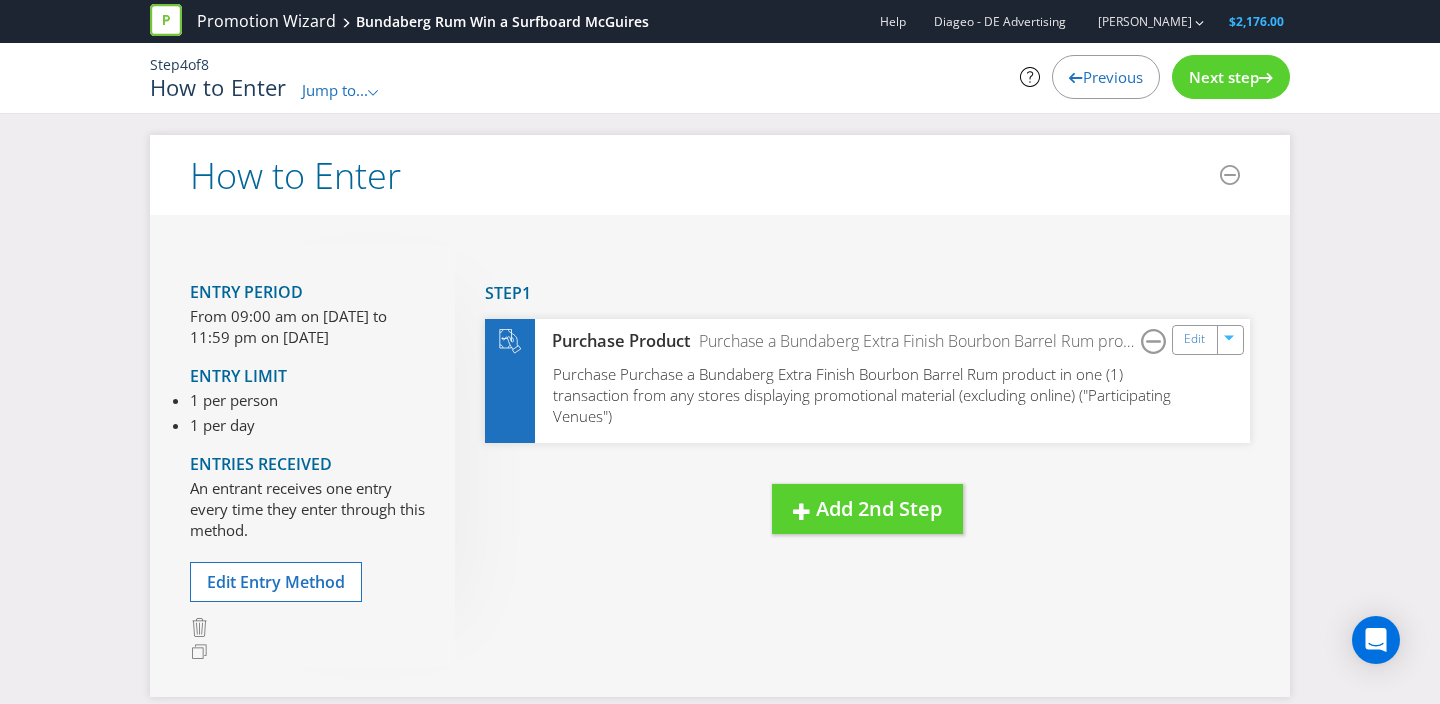 click on "Next step" at bounding box center (1224, 77) 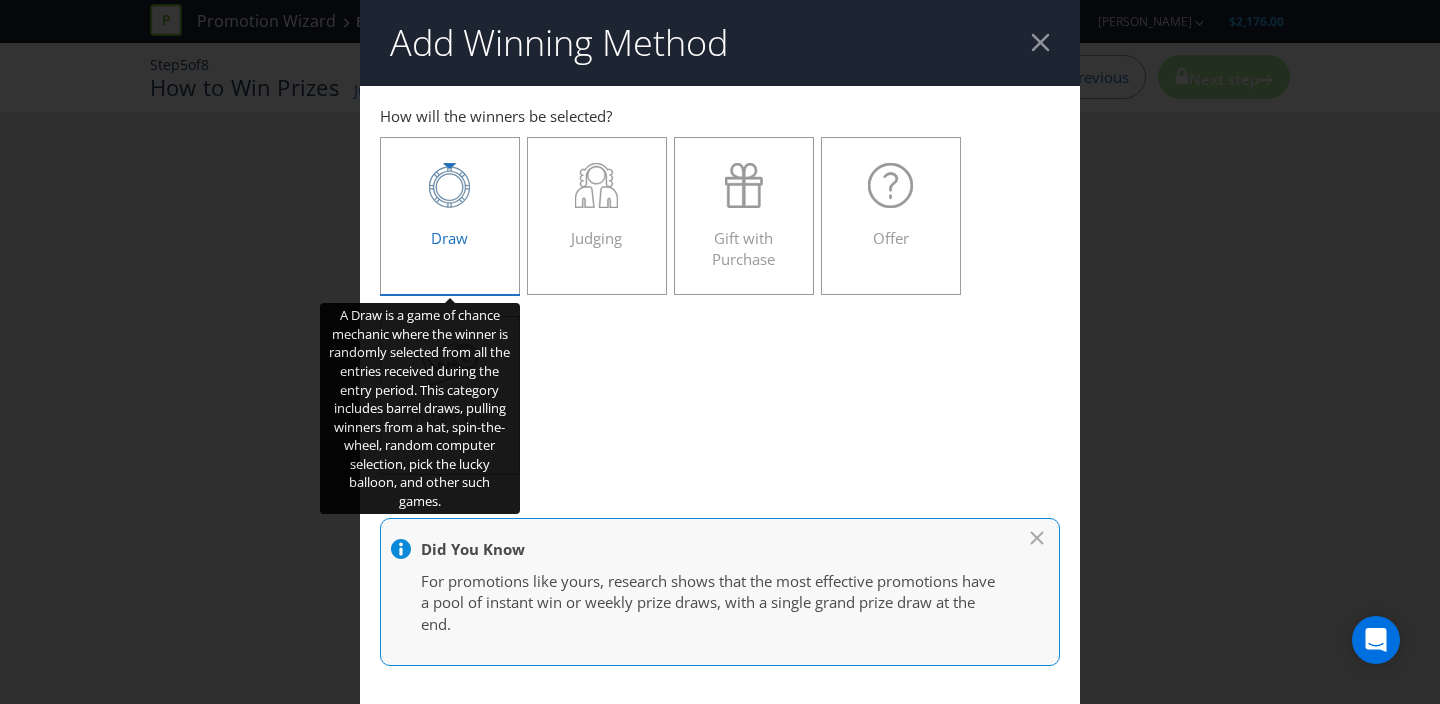 click 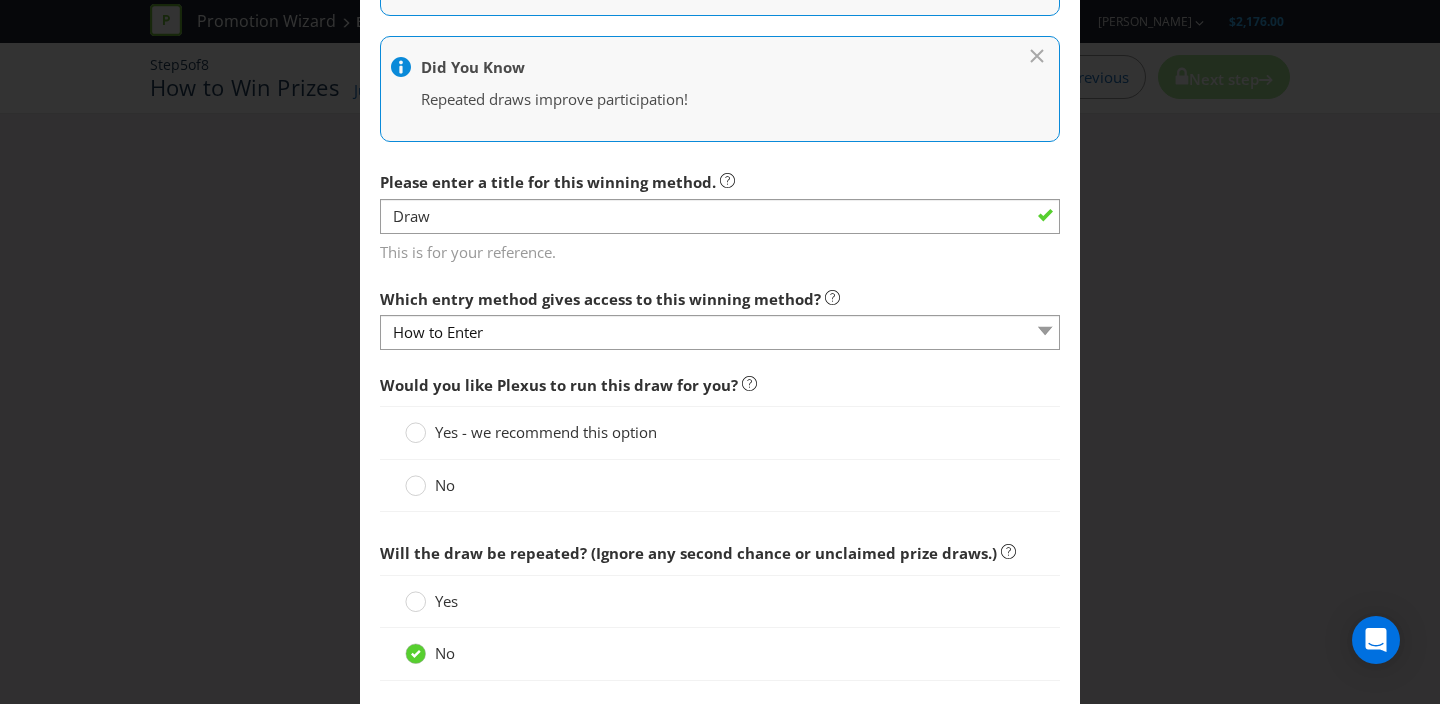 scroll, scrollTop: 630, scrollLeft: 0, axis: vertical 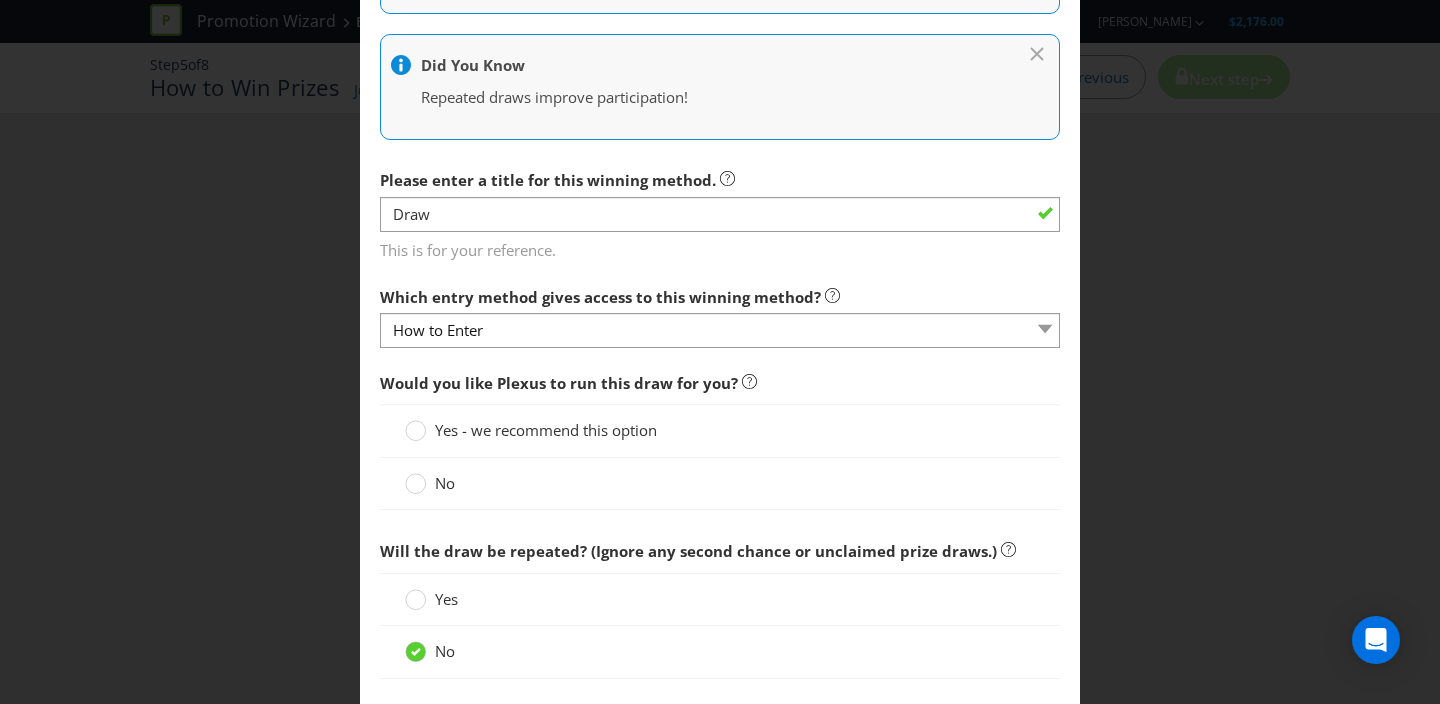 click on "No" at bounding box center (445, 483) 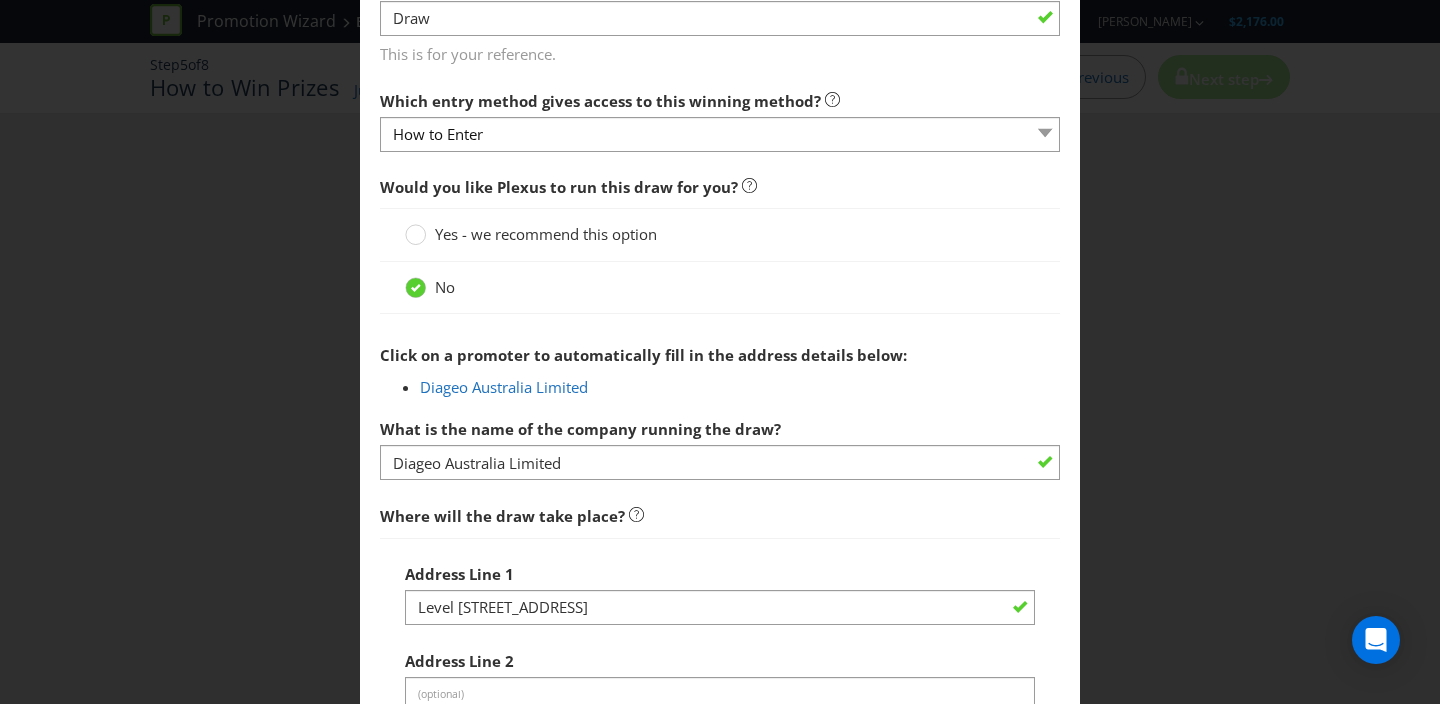 scroll, scrollTop: 833, scrollLeft: 0, axis: vertical 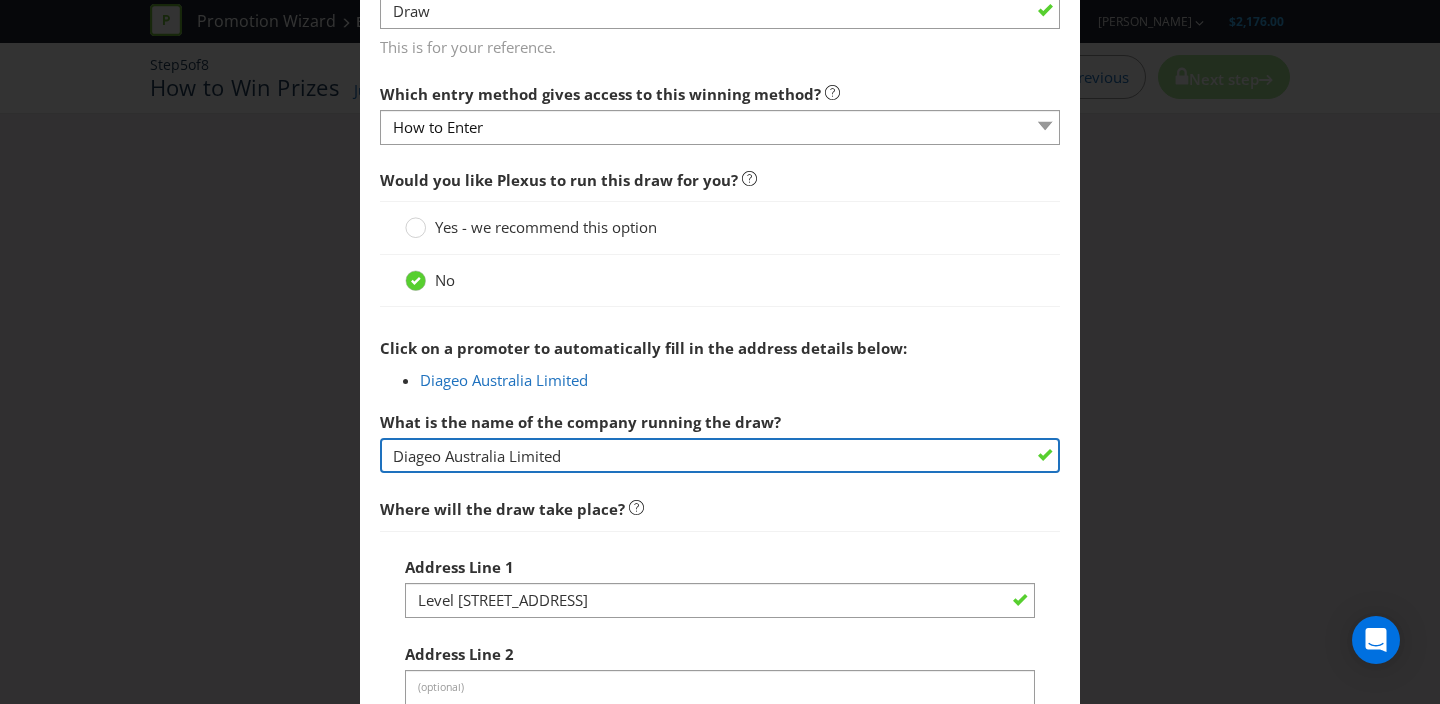 click on "Diageo Australia Limited" at bounding box center [720, 455] 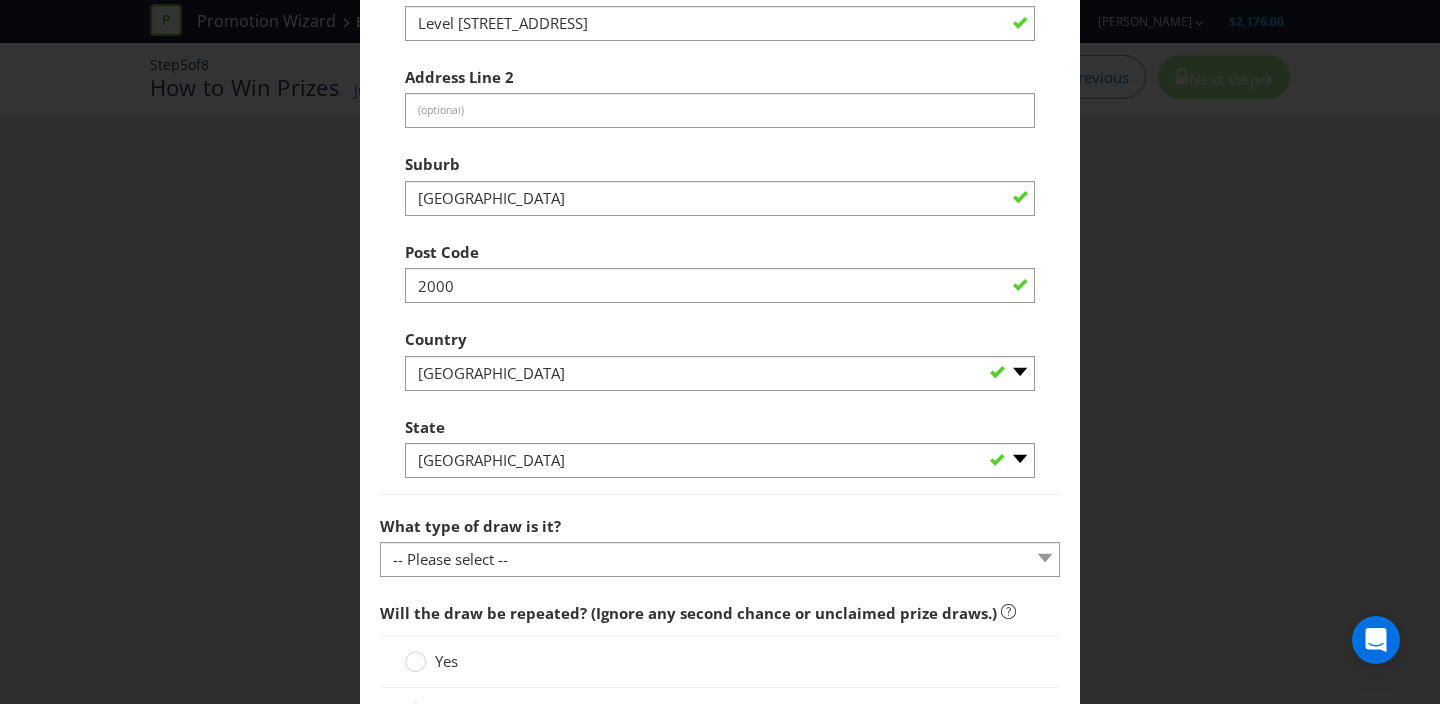 scroll, scrollTop: 1510, scrollLeft: 0, axis: vertical 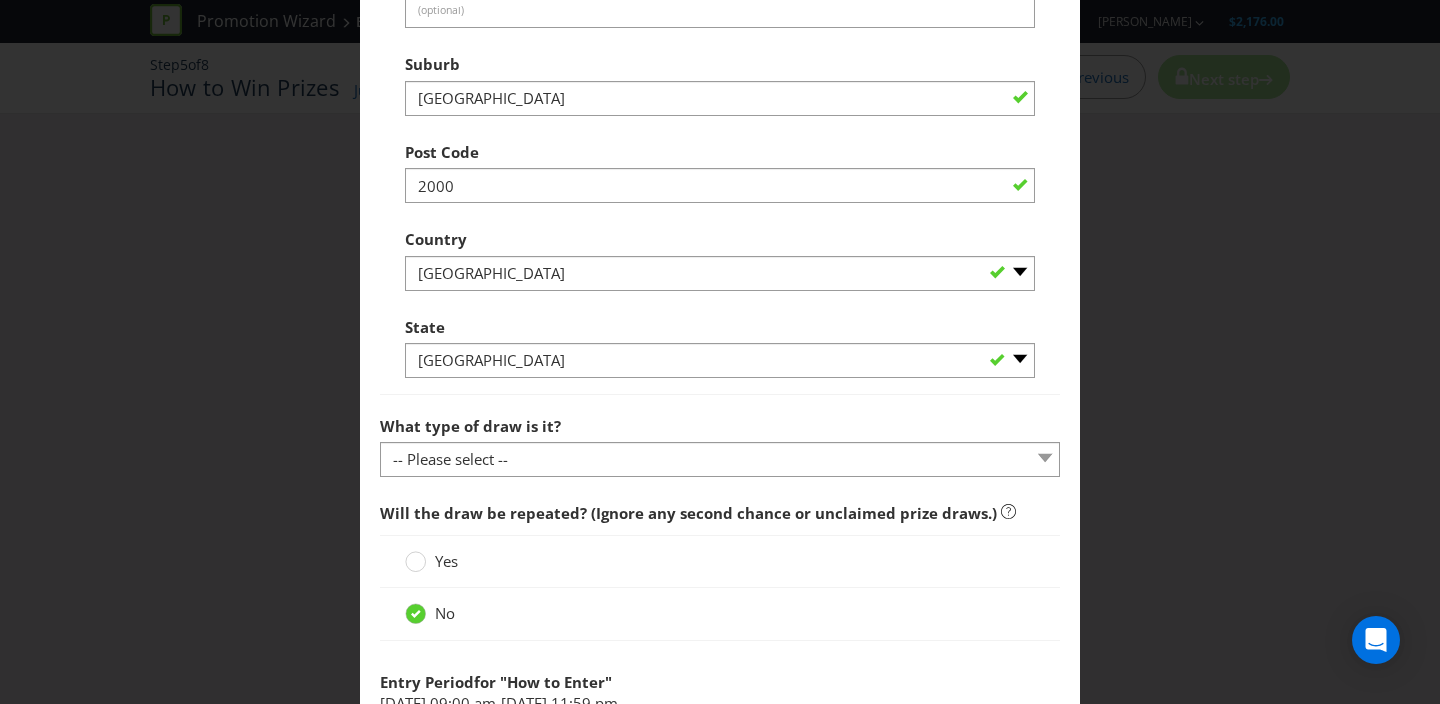 type on "Various QLD venues - 11 in total" 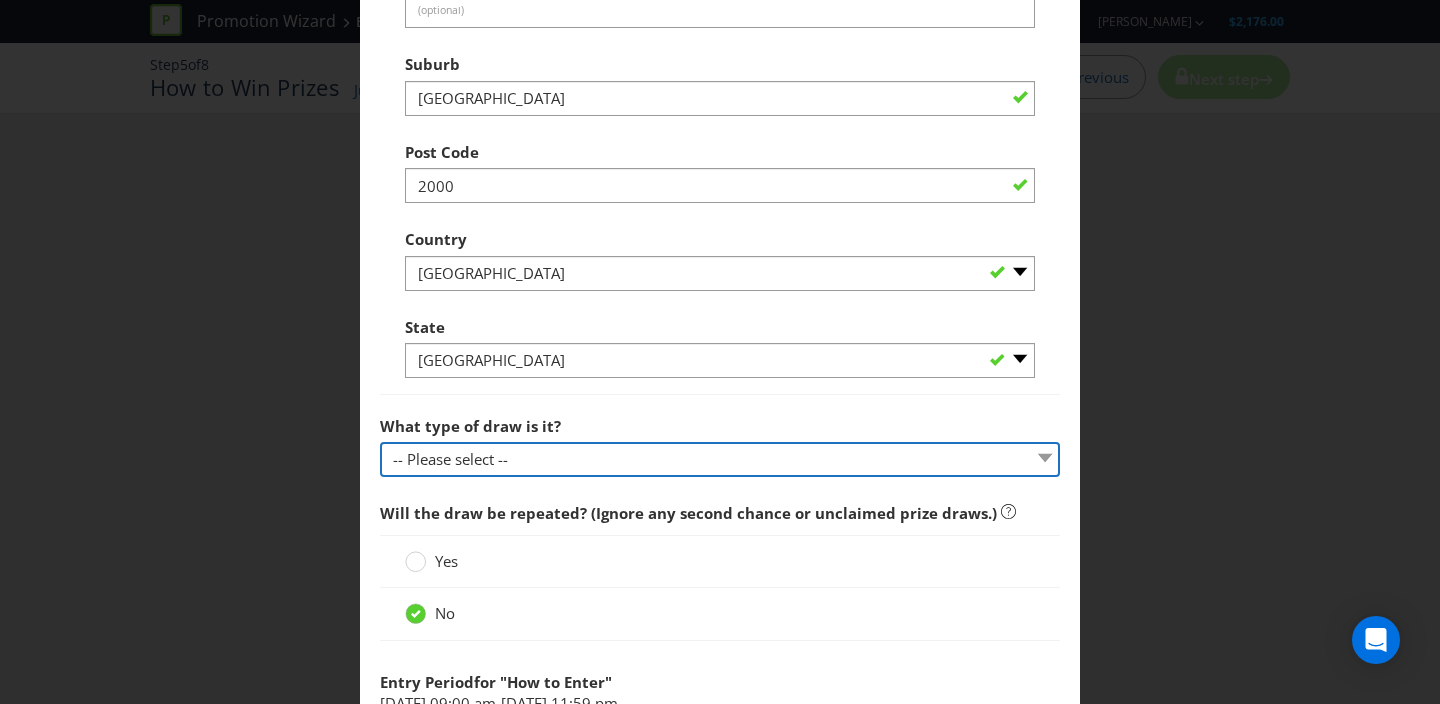 click on "-- Please select -- Computerised random selection Barrel draw Don't specify Other (please specify)" at bounding box center [720, 459] 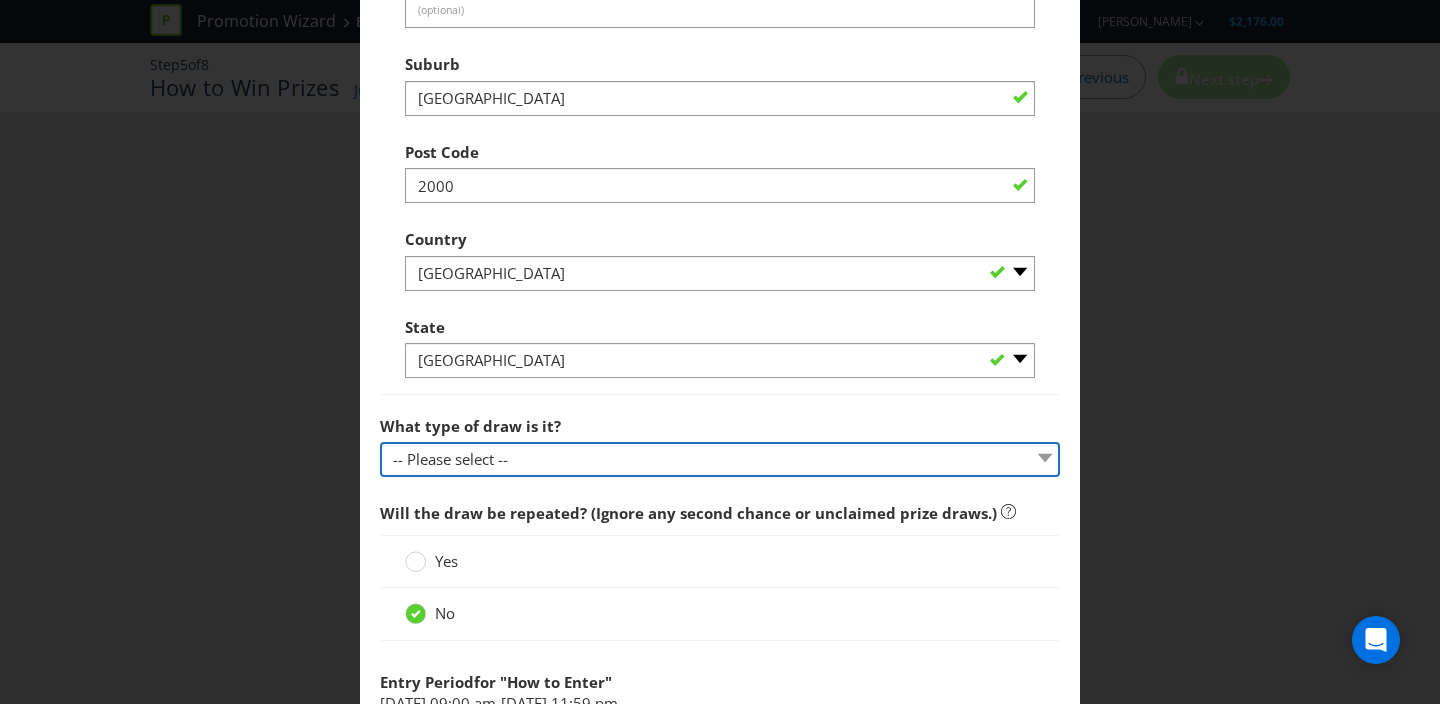 select on "COMPUTERISED" 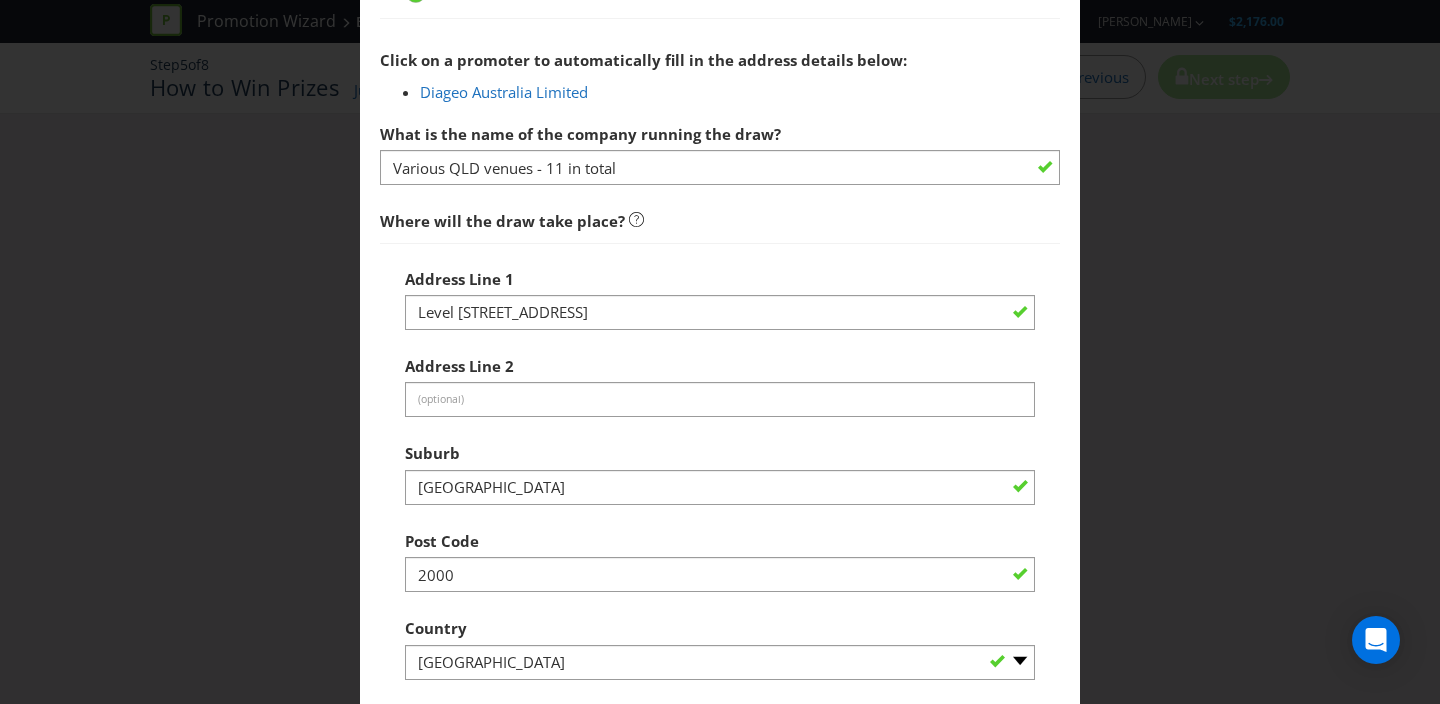 scroll, scrollTop: 1110, scrollLeft: 0, axis: vertical 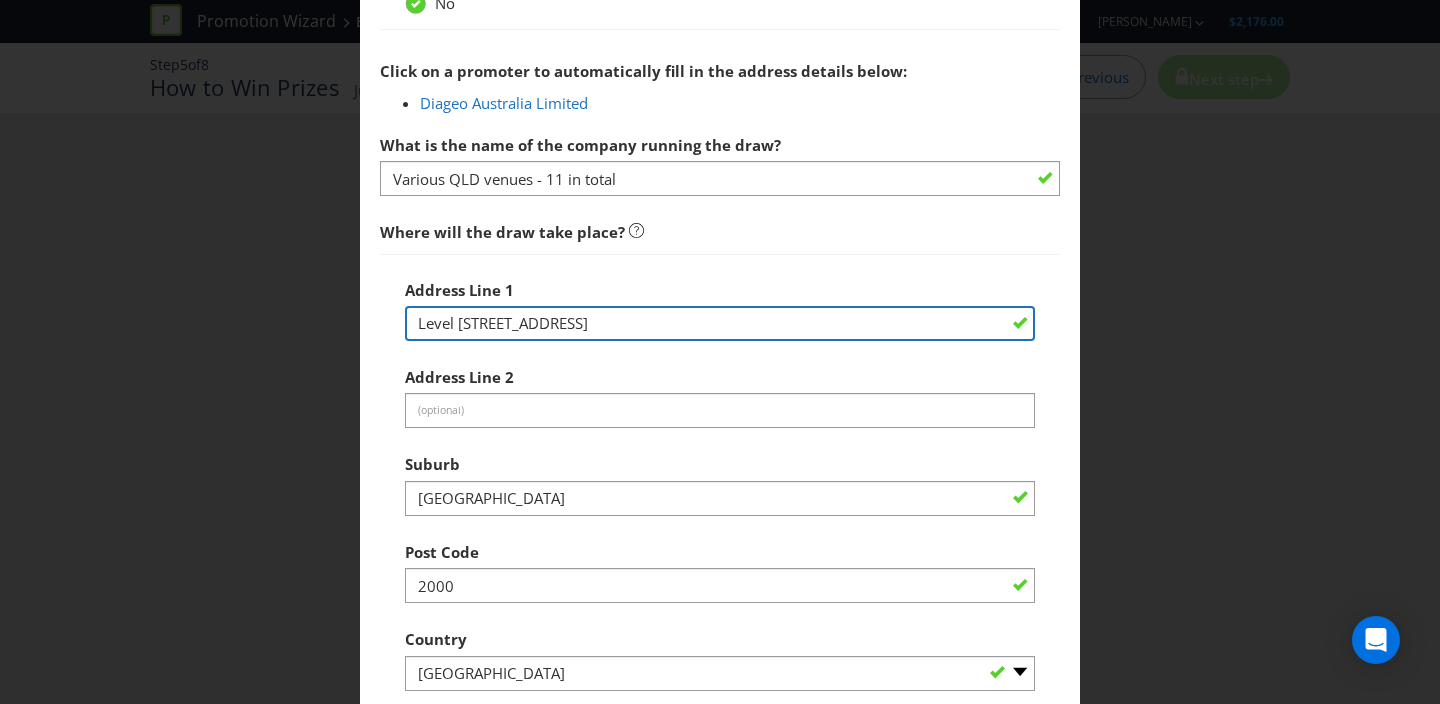 click on "Level [STREET_ADDRESS]" at bounding box center (720, 323) 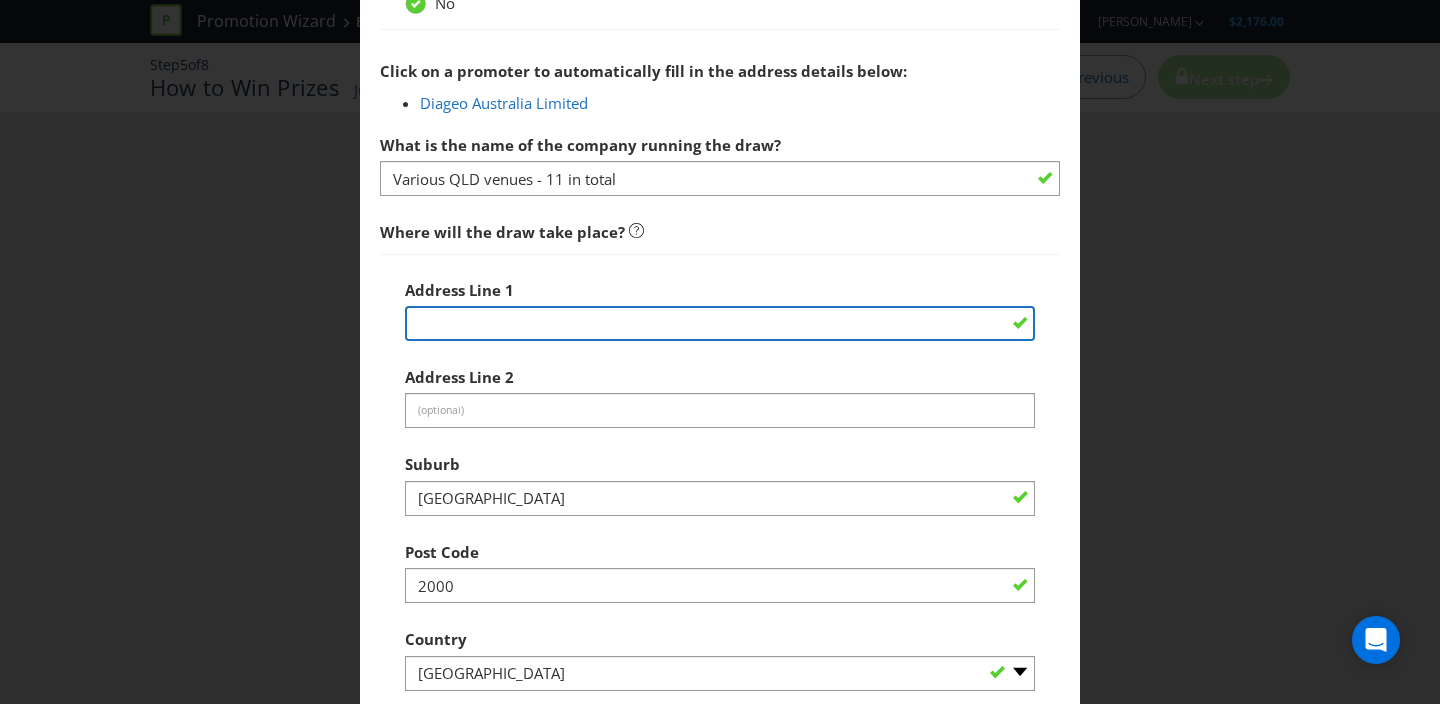 type 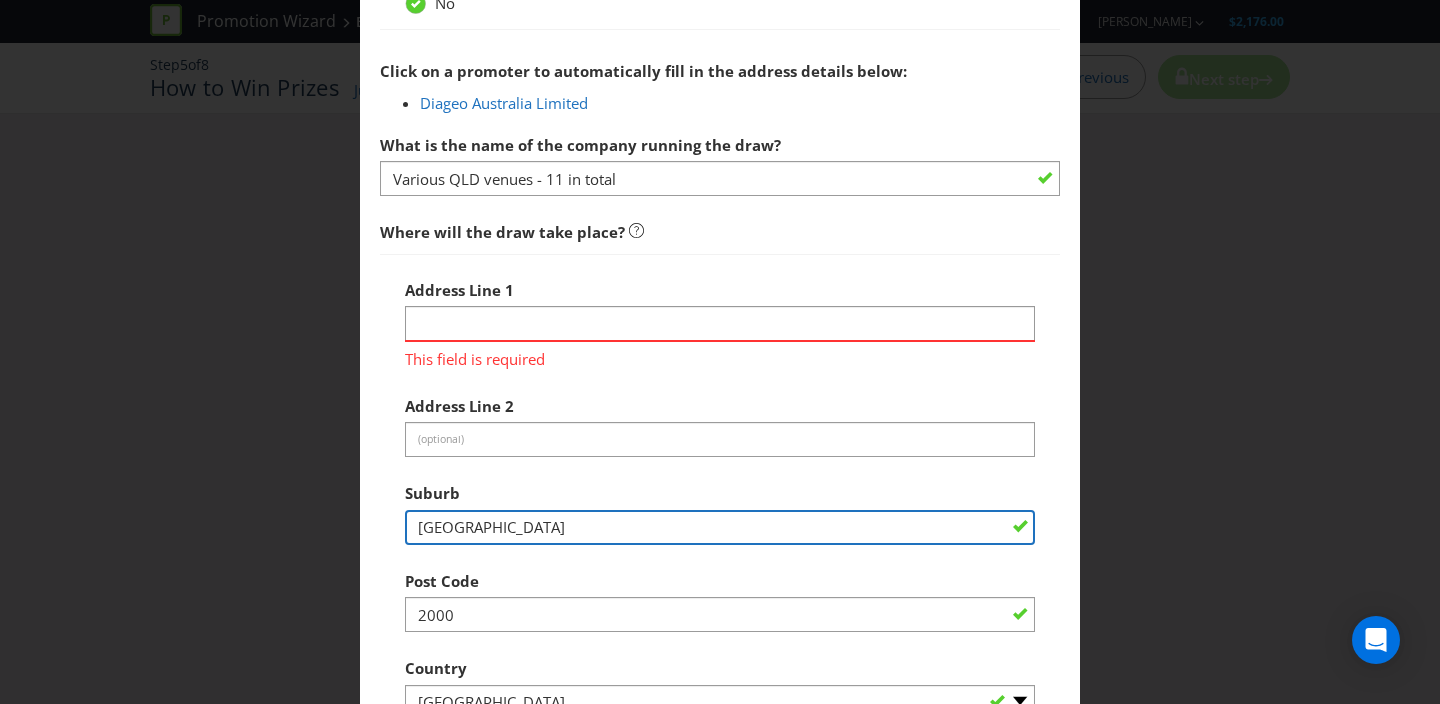 drag, startPoint x: 435, startPoint y: 495, endPoint x: 380, endPoint y: 497, distance: 55.03635 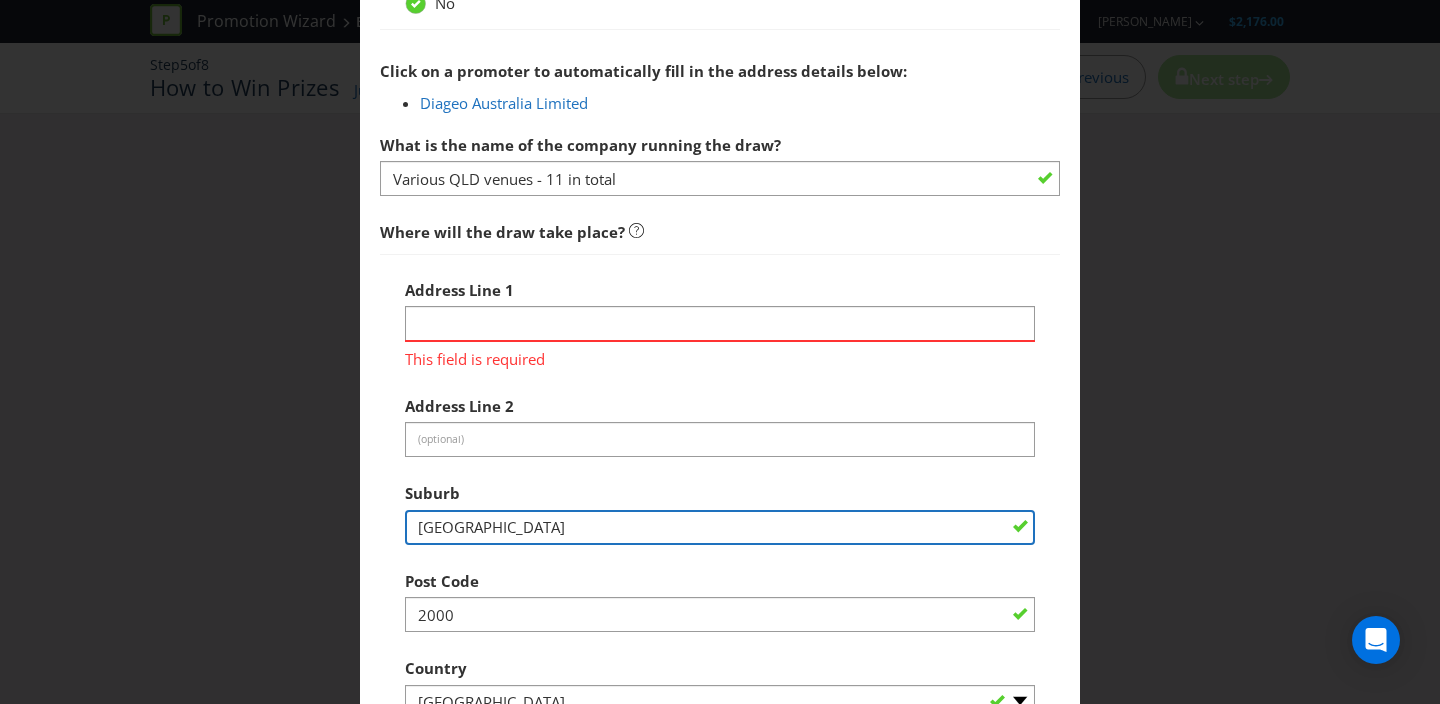 click on "Add Winning Method   How to Enter   How will the winners be selected? Draw   Judging   Gift with Purchase   Offer   Instant Win     Did You Know For promotions like yours, research shows that the most effective promotions have a pool of instant win or weekly prize draws, with a single grand prize draw at the end.   Did You Know Repeated draws improve participation! Please enter a title for this winning method.   Draw This is for your reference. Which entry method gives access to this winning method?   How to Enter How to Enter   Would you like Plexus to run this draw for you?   Yes - we recommend this option   No       Click on a promoter to automatically fill in the address details below: Diageo Australia Limited What is the name of the company running the draw?   Various QLD venues - 11 in total Where will the draw take place?   Address Line 1   This field is required Address Line 2   (optional) Suburb   [GEOGRAPHIC_DATA] Post Code   2000 Country   -- Please Select [GEOGRAPHIC_DATA] [GEOGRAPHIC_DATA] State" at bounding box center (720, 352) 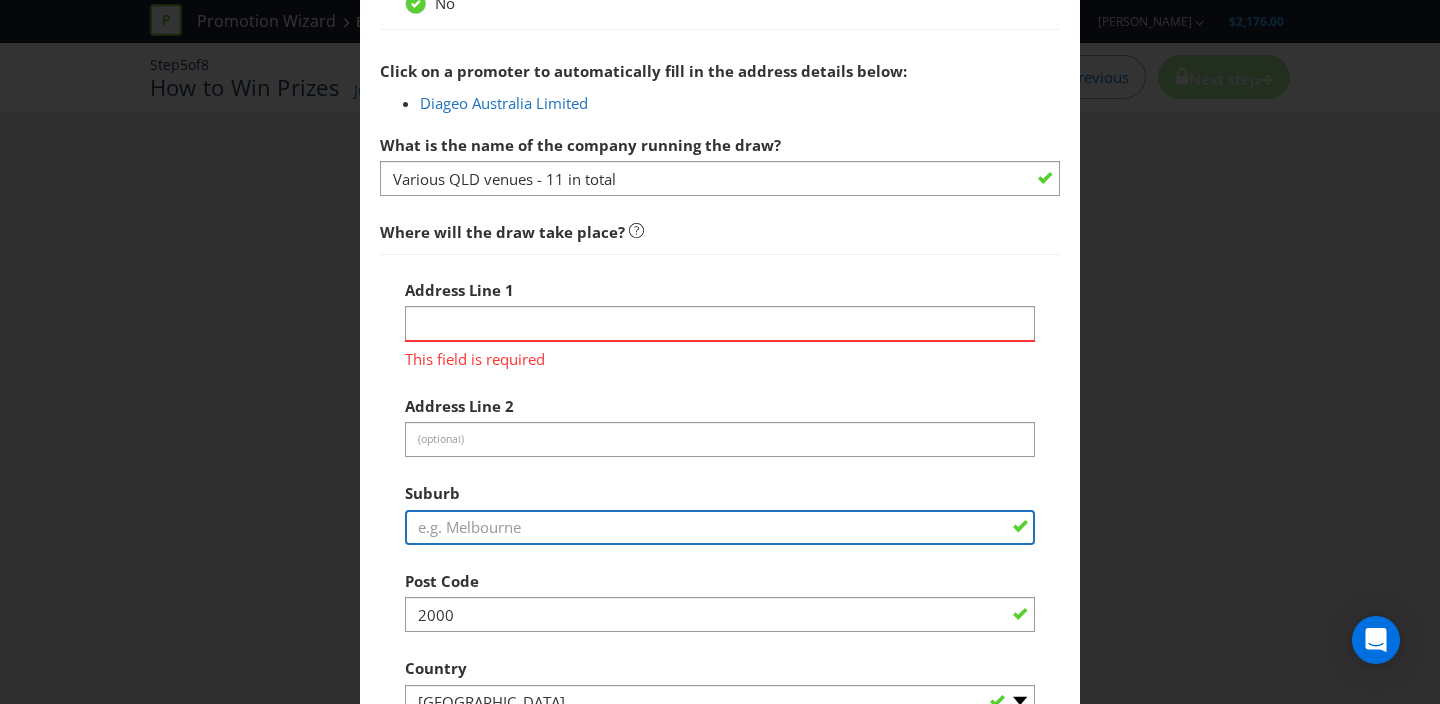 type 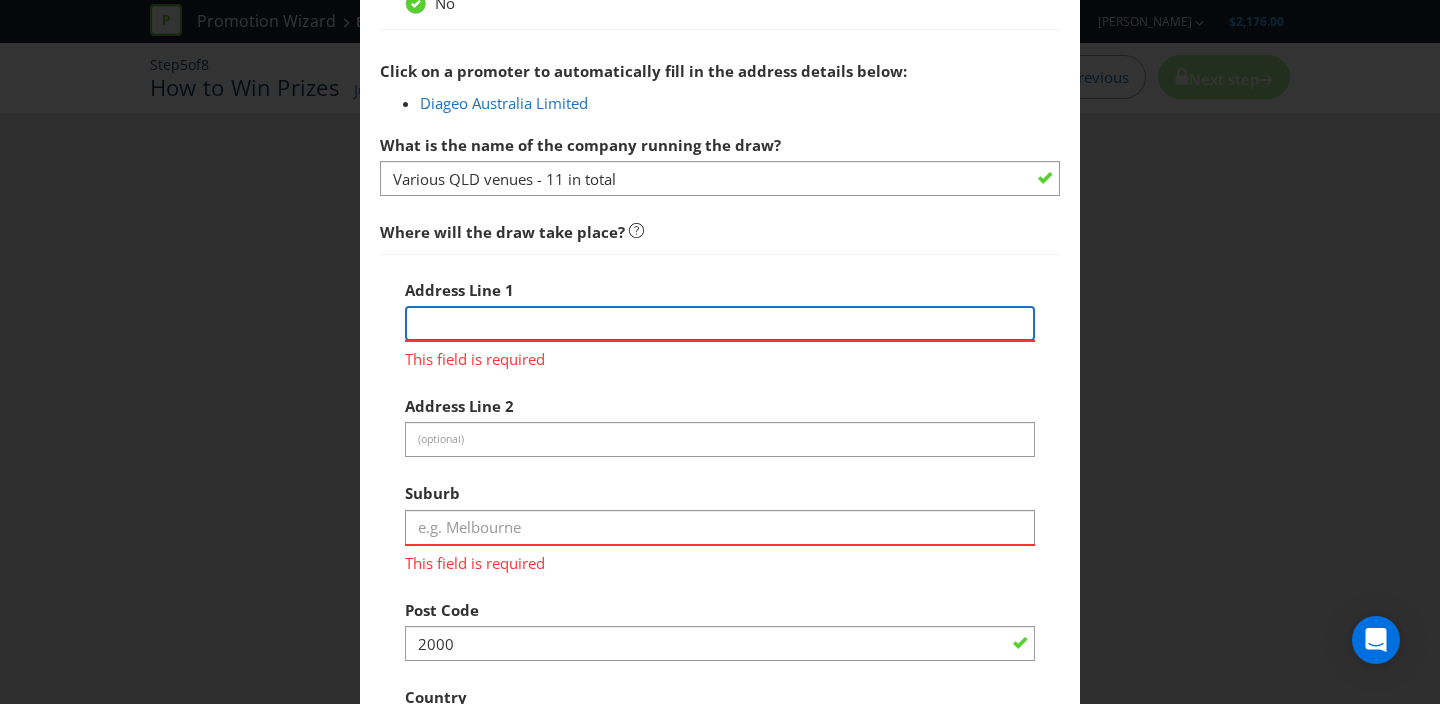 click at bounding box center [720, 323] 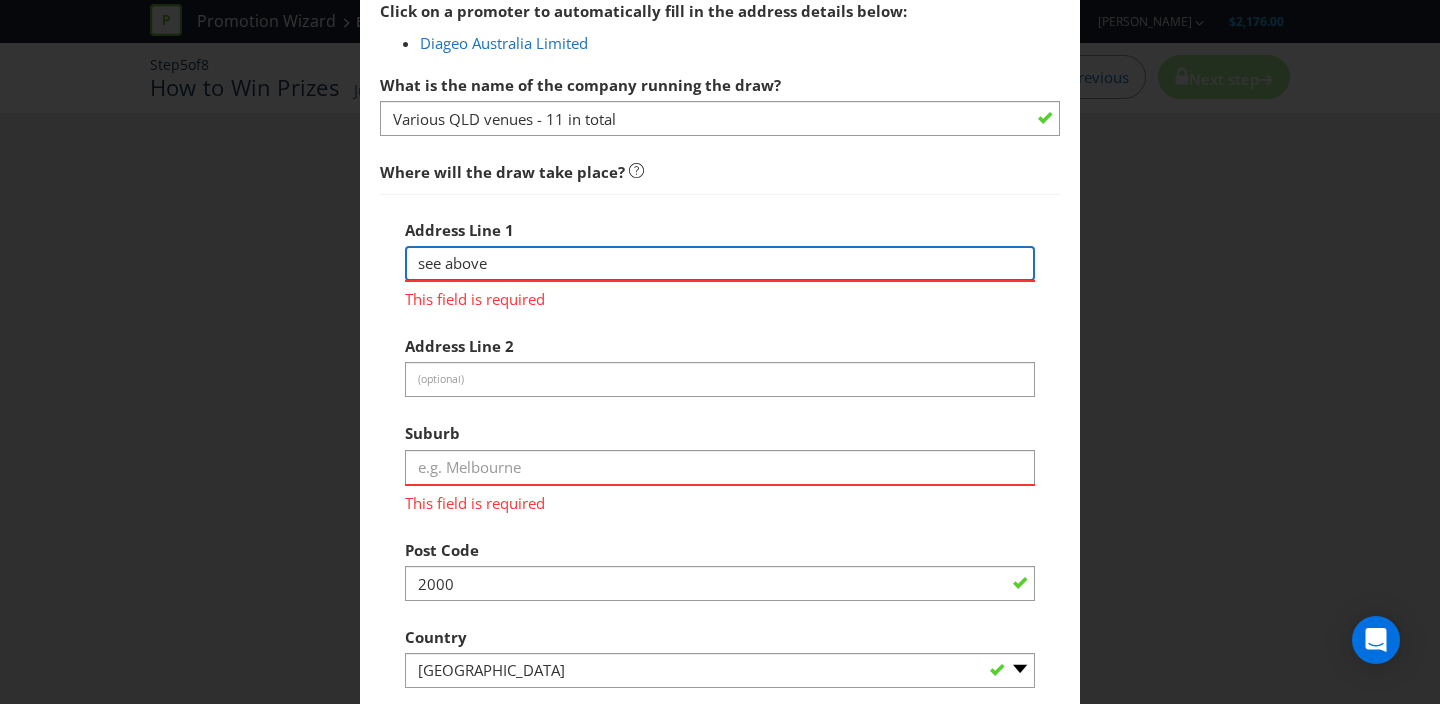 scroll, scrollTop: 1175, scrollLeft: 0, axis: vertical 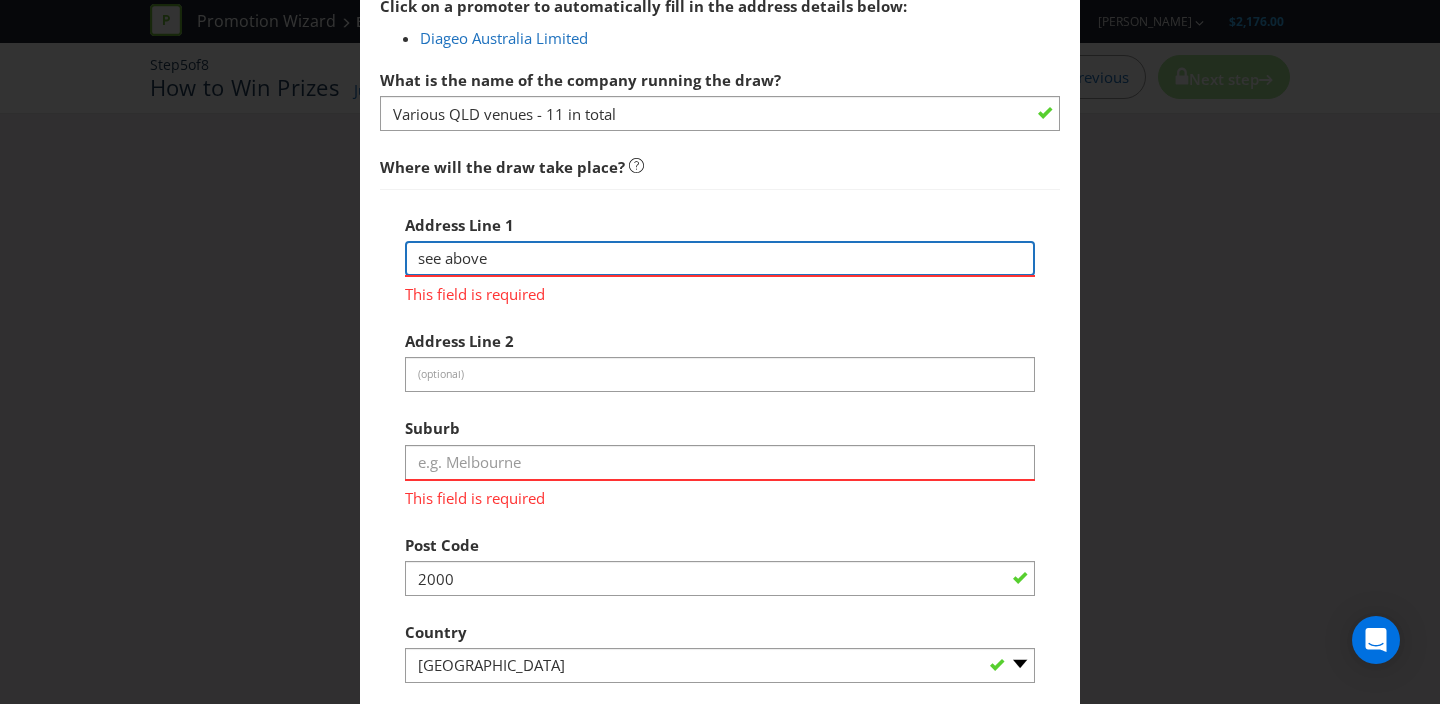 type on "see above" 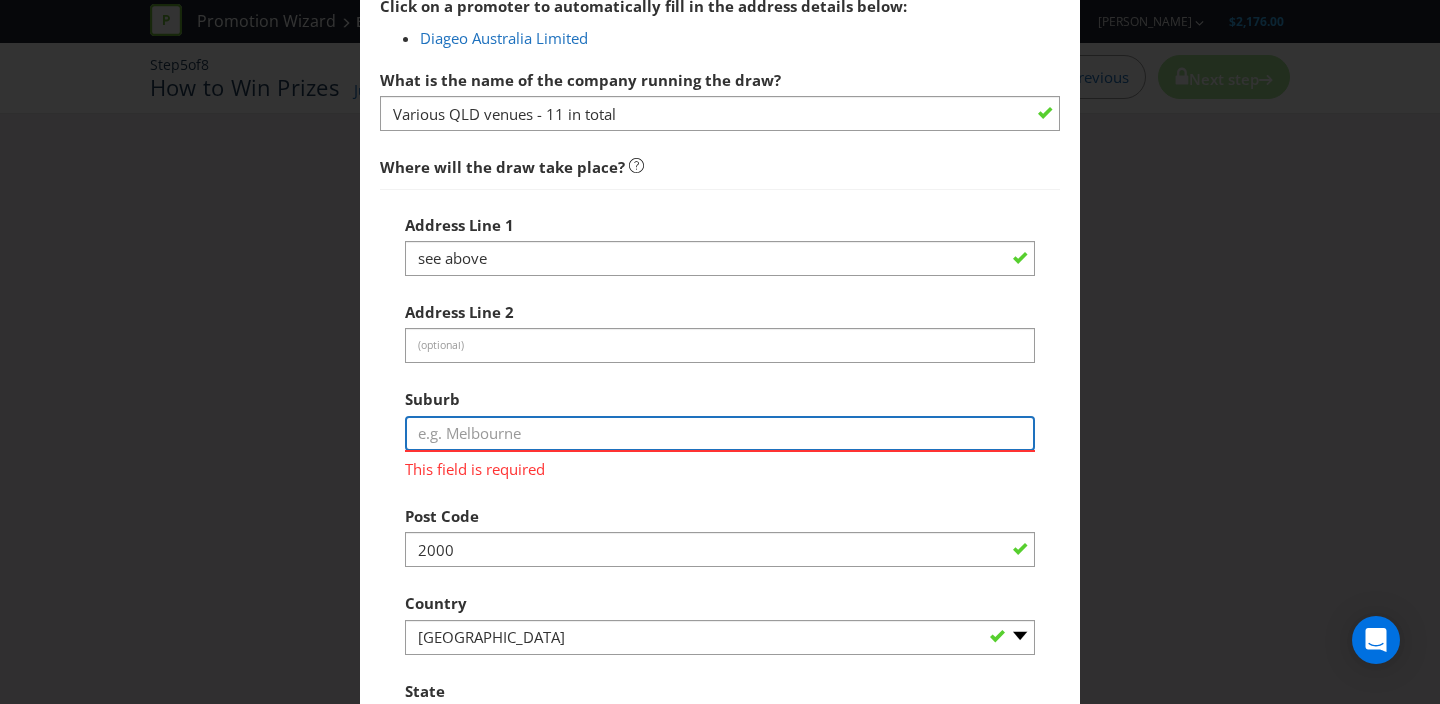 click on "Suburb   This field is required" at bounding box center [720, 429] 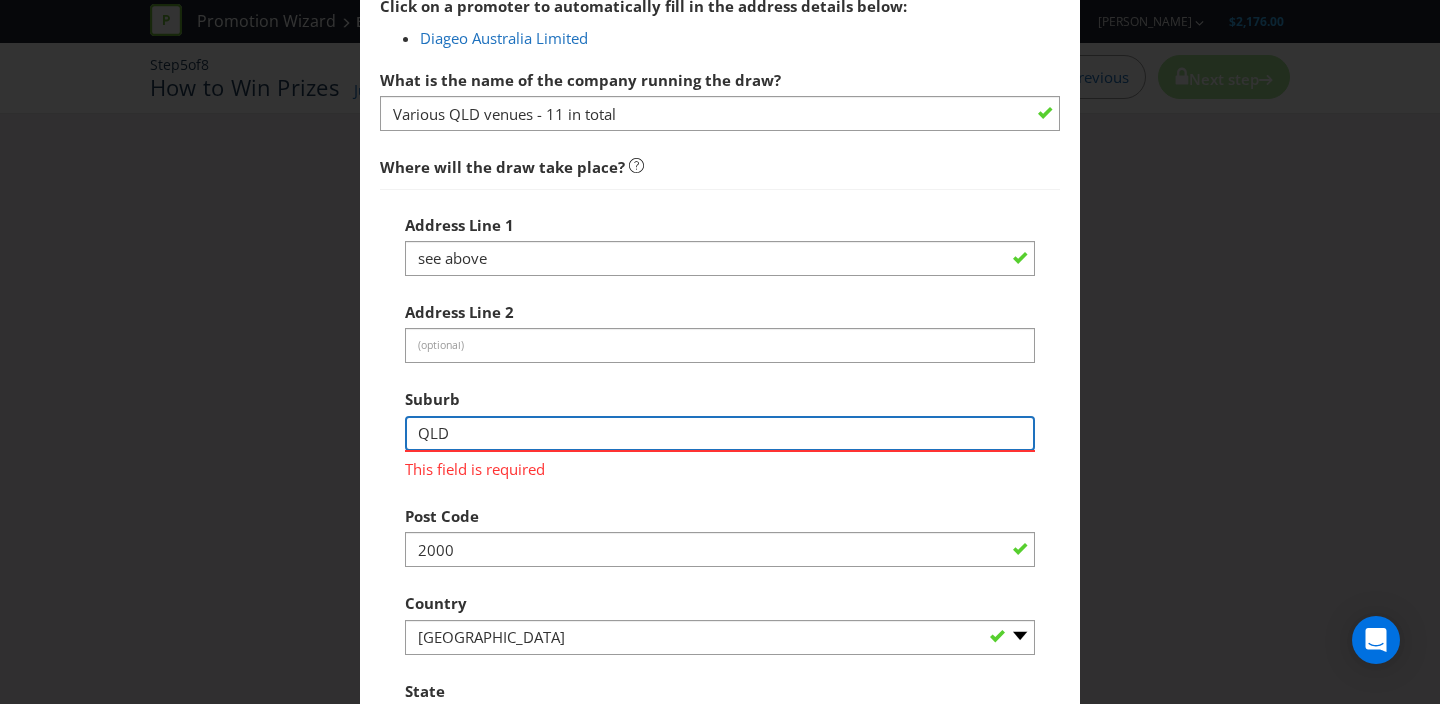 scroll, scrollTop: 1191, scrollLeft: 0, axis: vertical 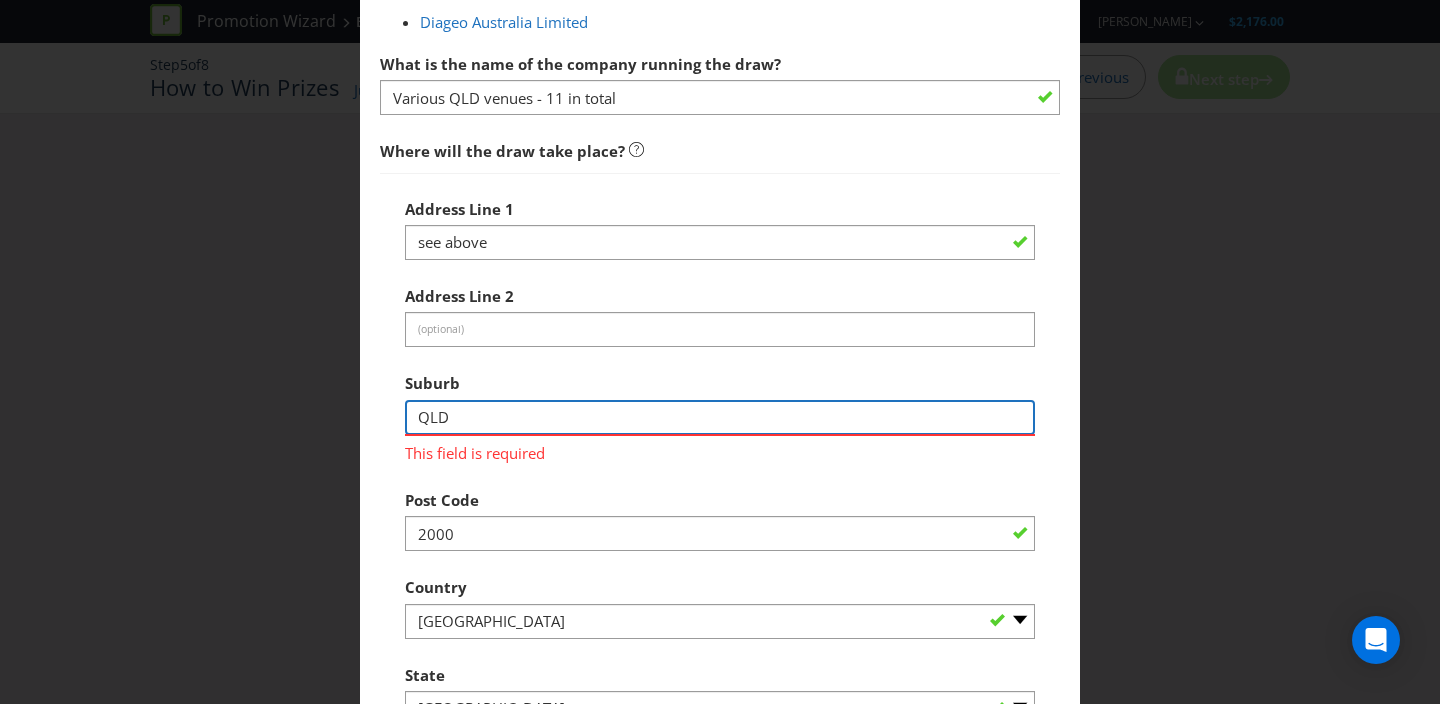 type on "QLD" 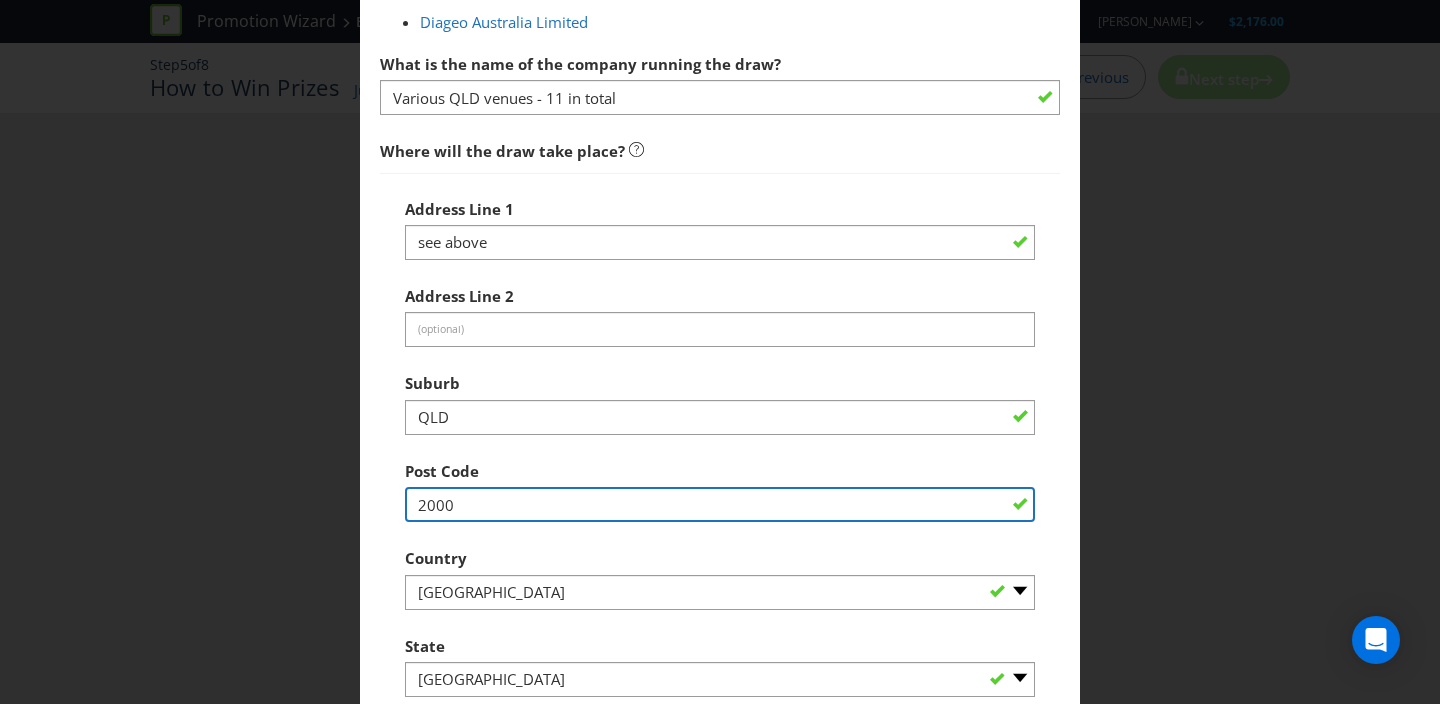 drag, startPoint x: 408, startPoint y: 532, endPoint x: 376, endPoint y: 526, distance: 32.55764 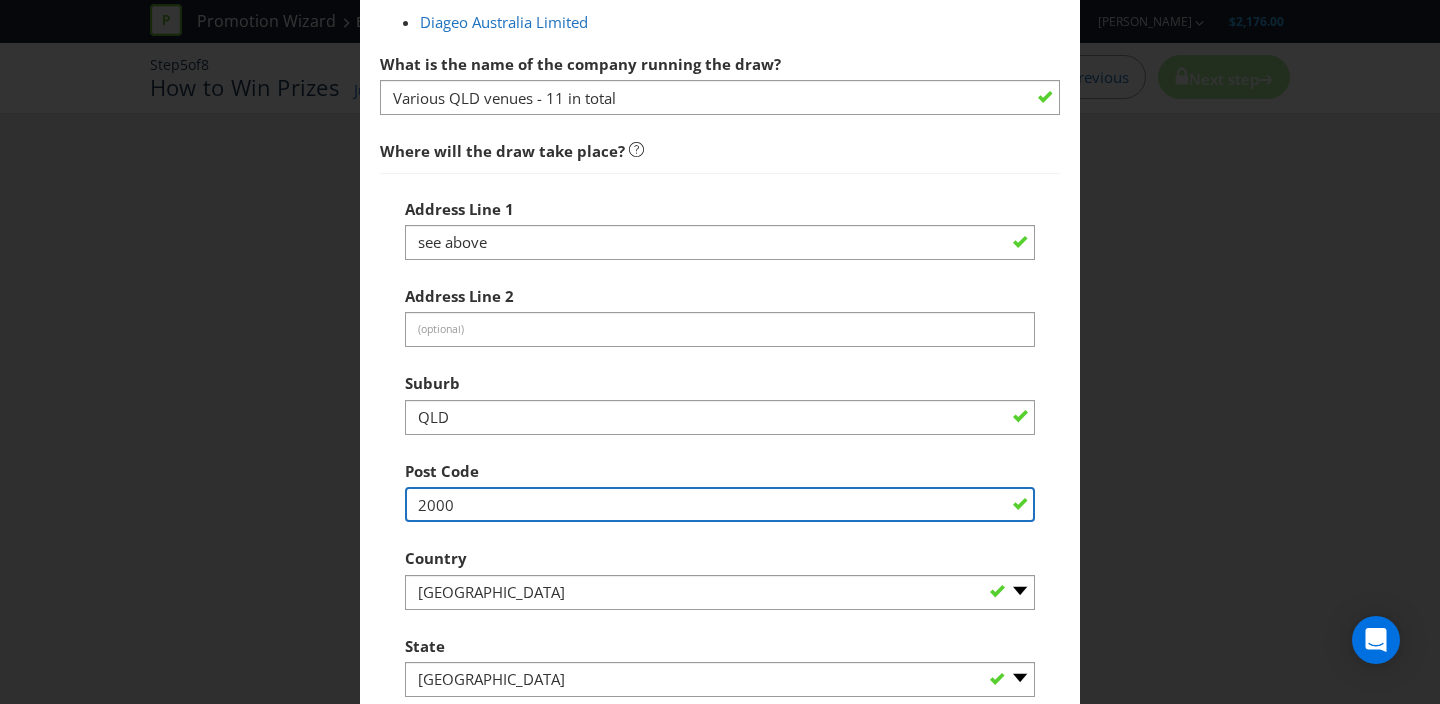 click on "How to Enter   How will the winners be selected? Draw   Judging   Gift with Purchase   Offer   Instant Win     Did You Know For promotions like yours, research shows that the most effective promotions have a pool of instant win or weekly prize draws, with a single grand prize draw at the end.   Did You Know Repeated draws improve participation! Please enter a title for this winning method.   Draw This is for your reference. Which entry method gives access to this winning method?   How to Enter How to Enter   Would you like Plexus to run this draw for you?   Yes - we recommend this option   No       Click on a promoter to automatically fill in the address details below: Diageo Australia Limited What is the name of the company running the draw?   Various QLD venues - 11 in total Where will the draw take place?   Address Line 1   see above Address Line 2   (optional) Suburb   QLD Post Code   2000 Country   -- Please Select [GEOGRAPHIC_DATA] [GEOGRAPHIC_DATA] State   -- Please Select -- [GEOGRAPHIC_DATA]" at bounding box center [720, 168] 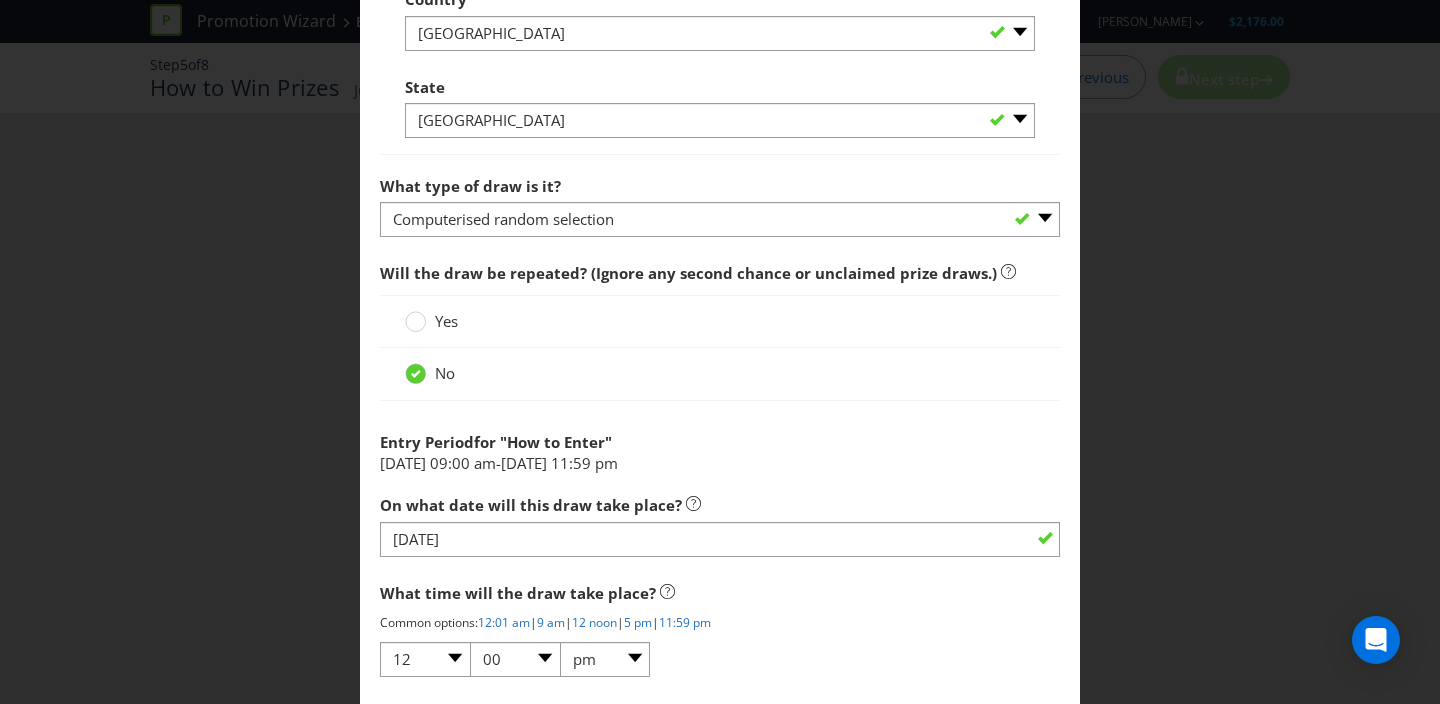 scroll, scrollTop: 1810, scrollLeft: 0, axis: vertical 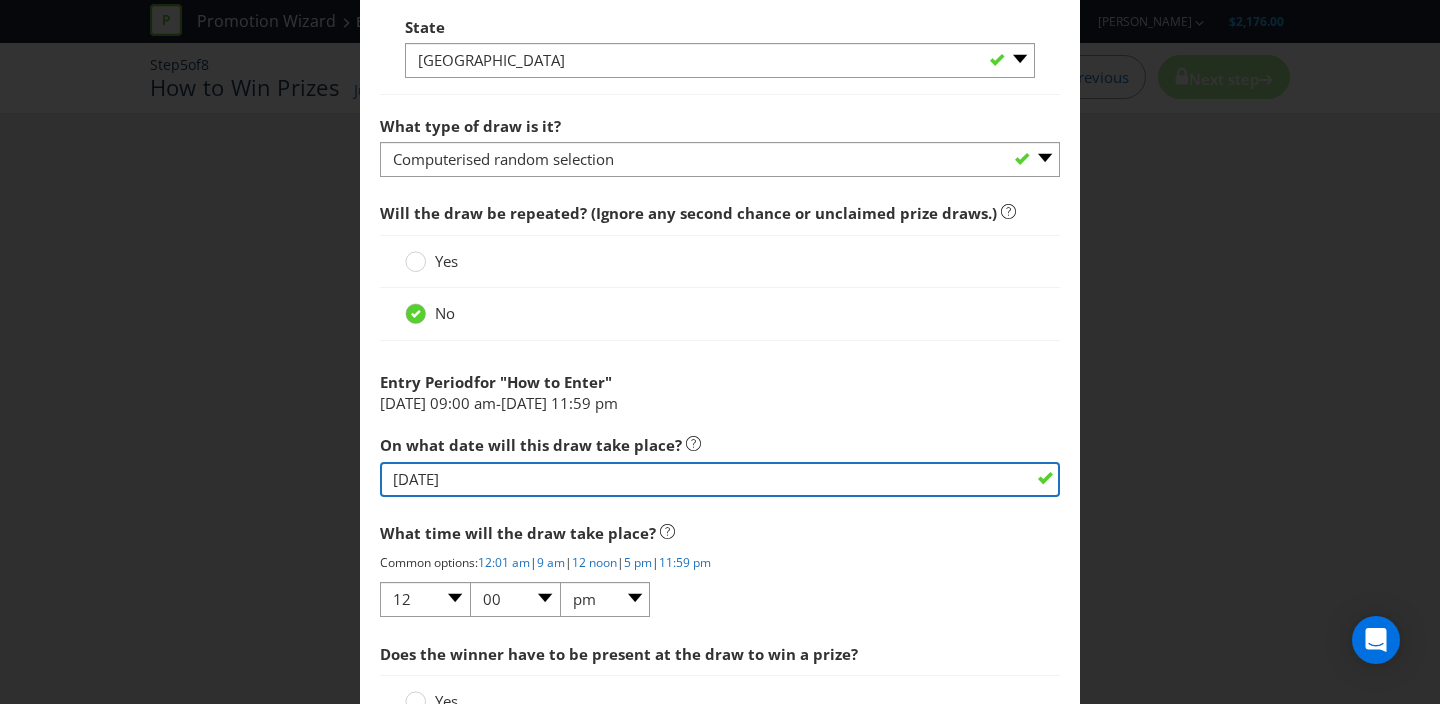 click on "[DATE]" at bounding box center (720, 479) 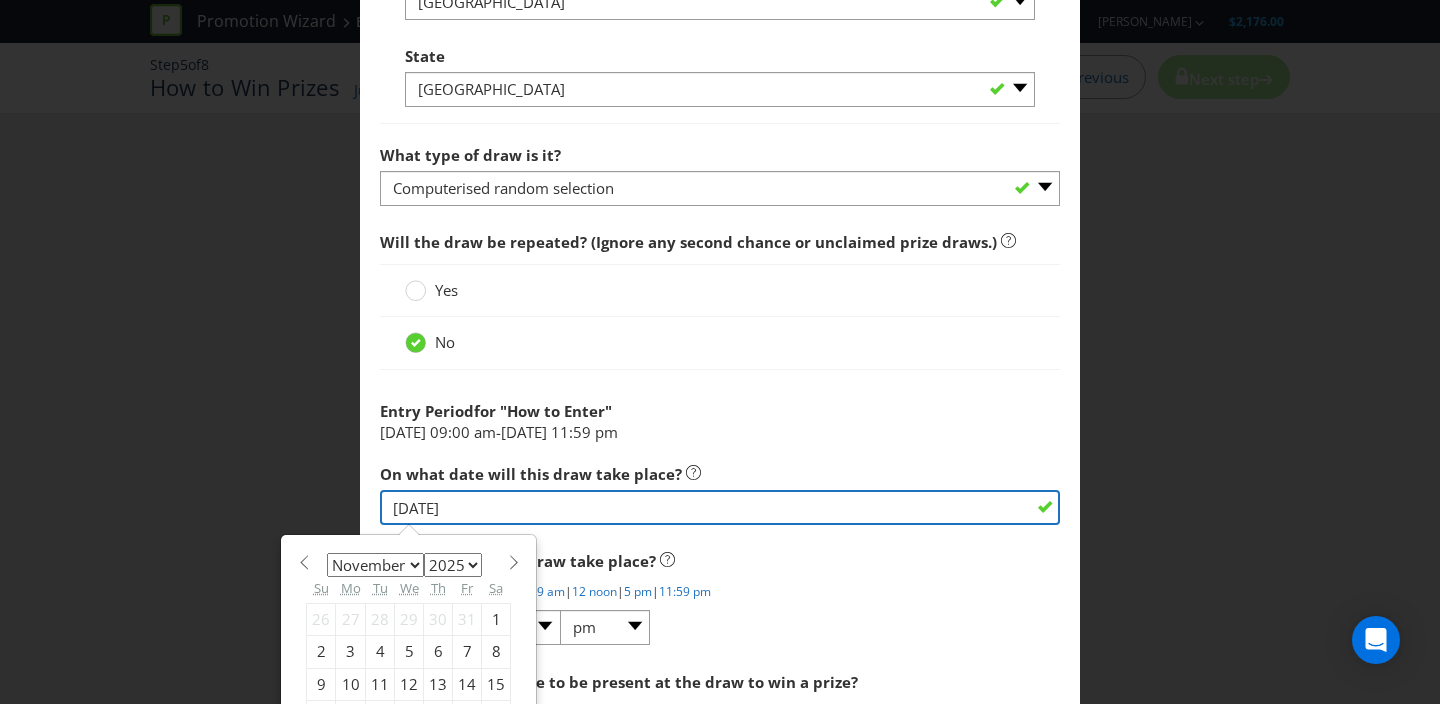 scroll, scrollTop: 1839, scrollLeft: 0, axis: vertical 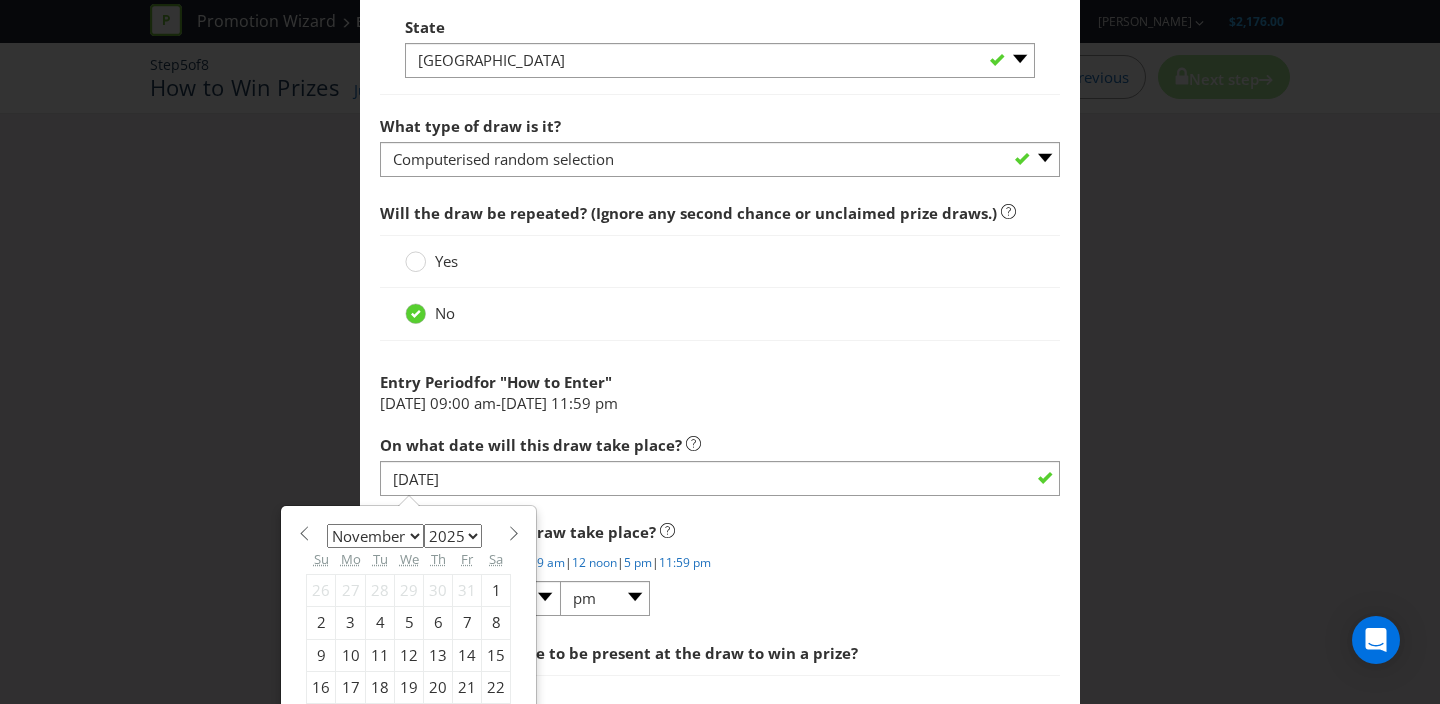 click on "What time will the draw take place?" at bounding box center (720, 532) 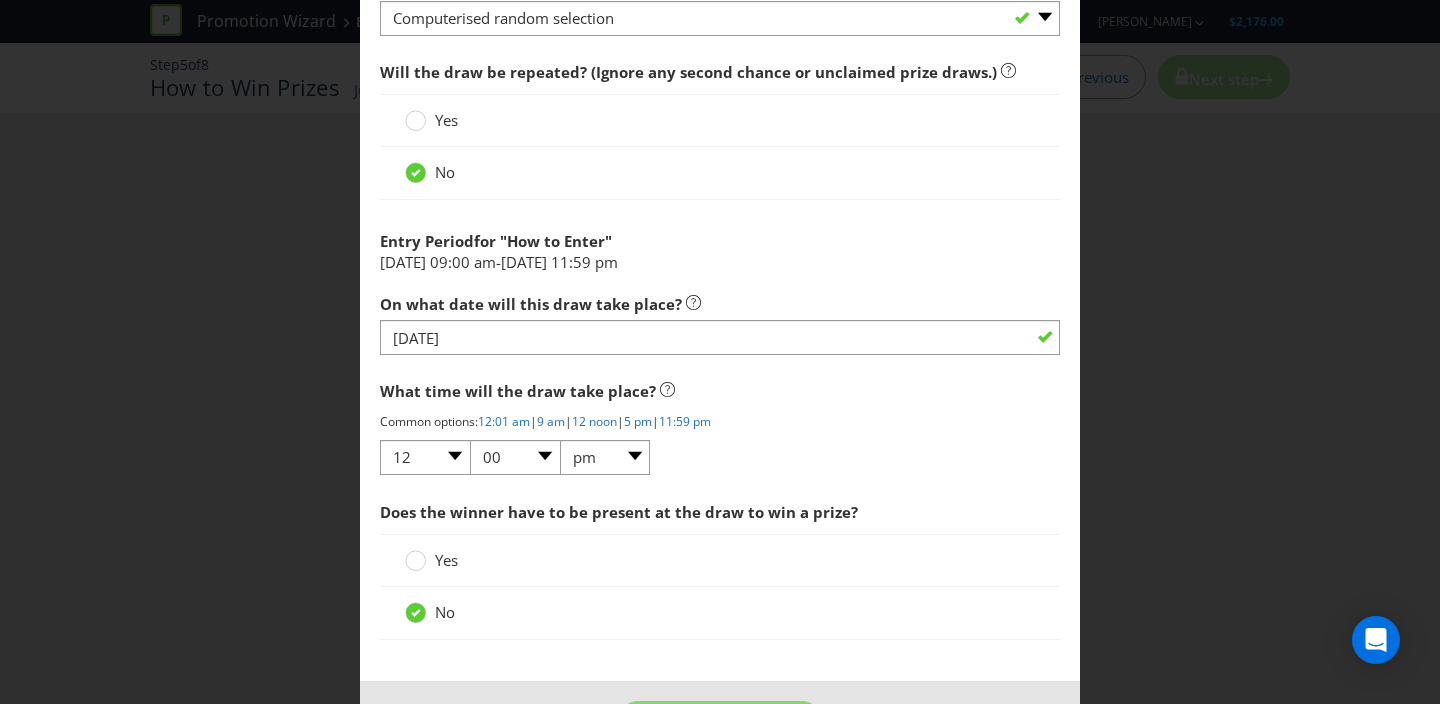 scroll, scrollTop: 2057, scrollLeft: 0, axis: vertical 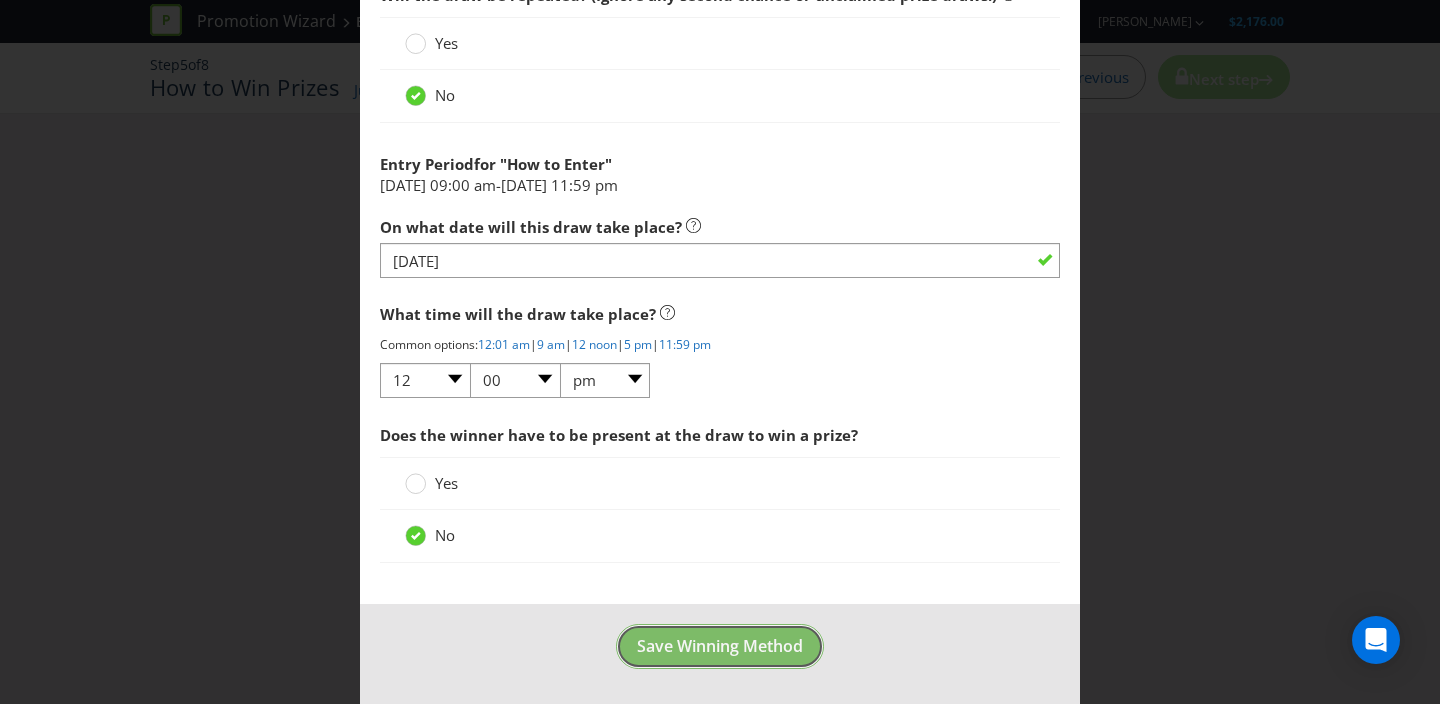 click on "Save Winning Method" at bounding box center [720, 646] 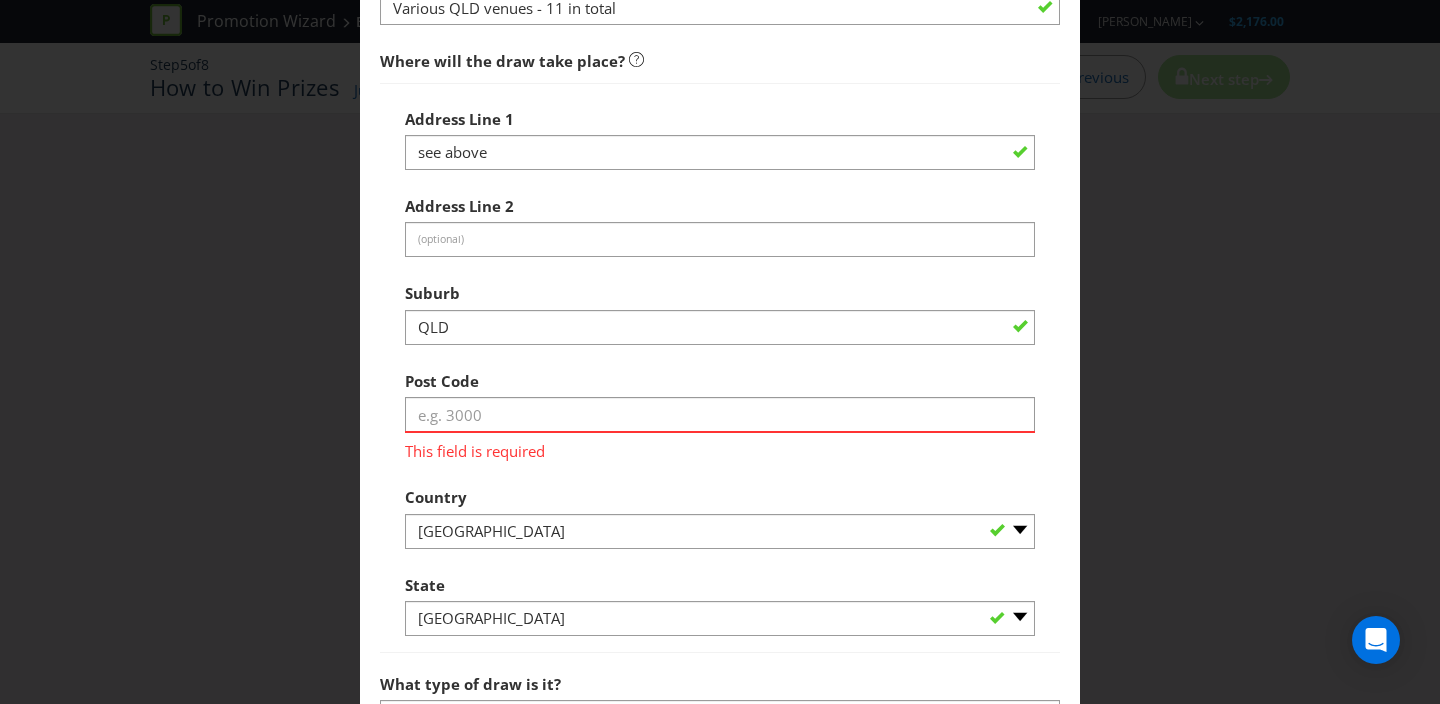 scroll, scrollTop: 1290, scrollLeft: 0, axis: vertical 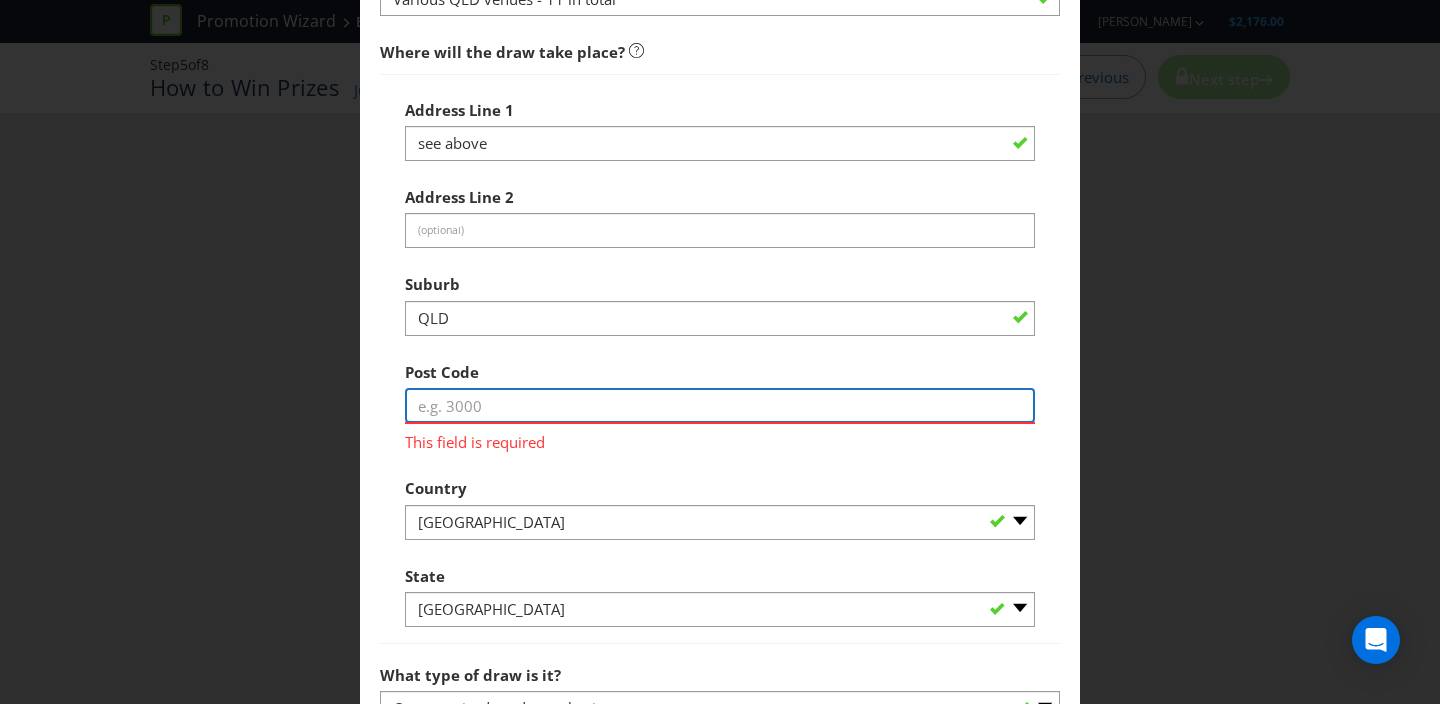 click at bounding box center [720, 405] 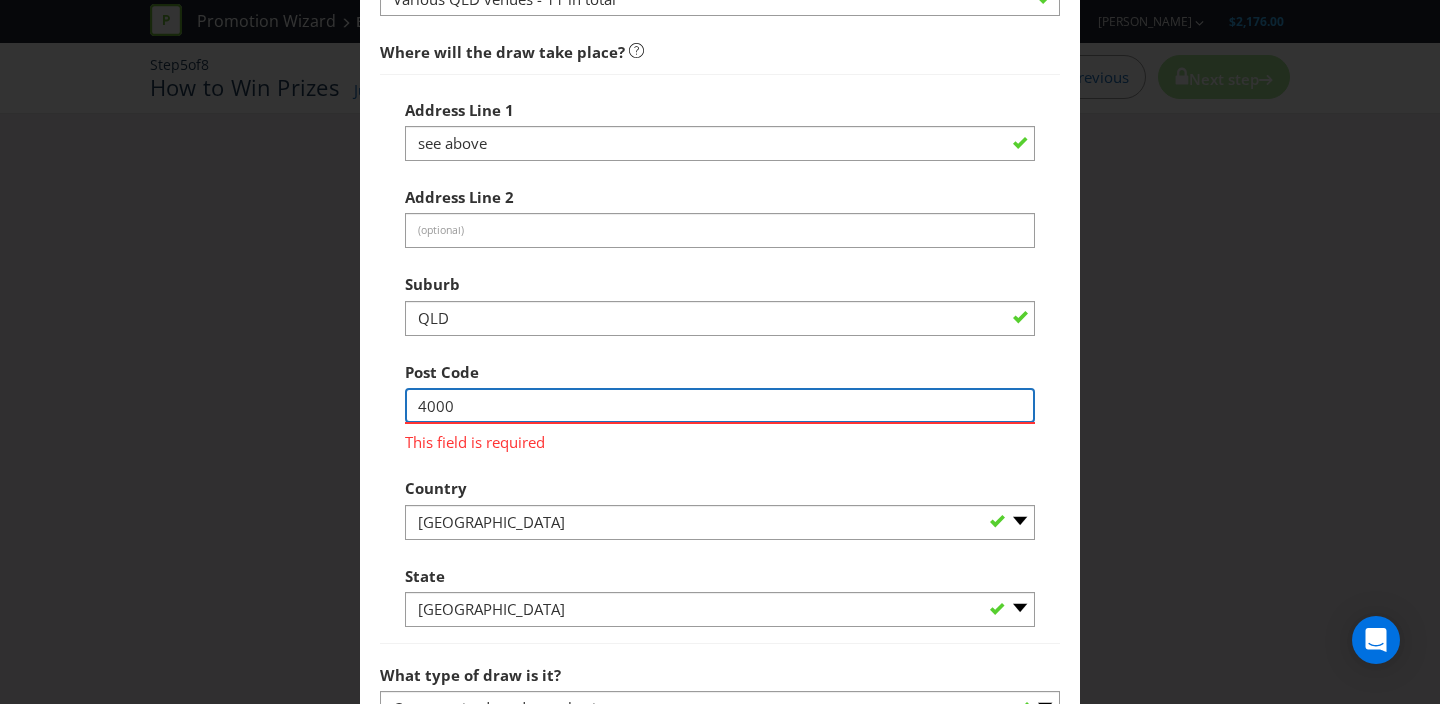 type on "4000" 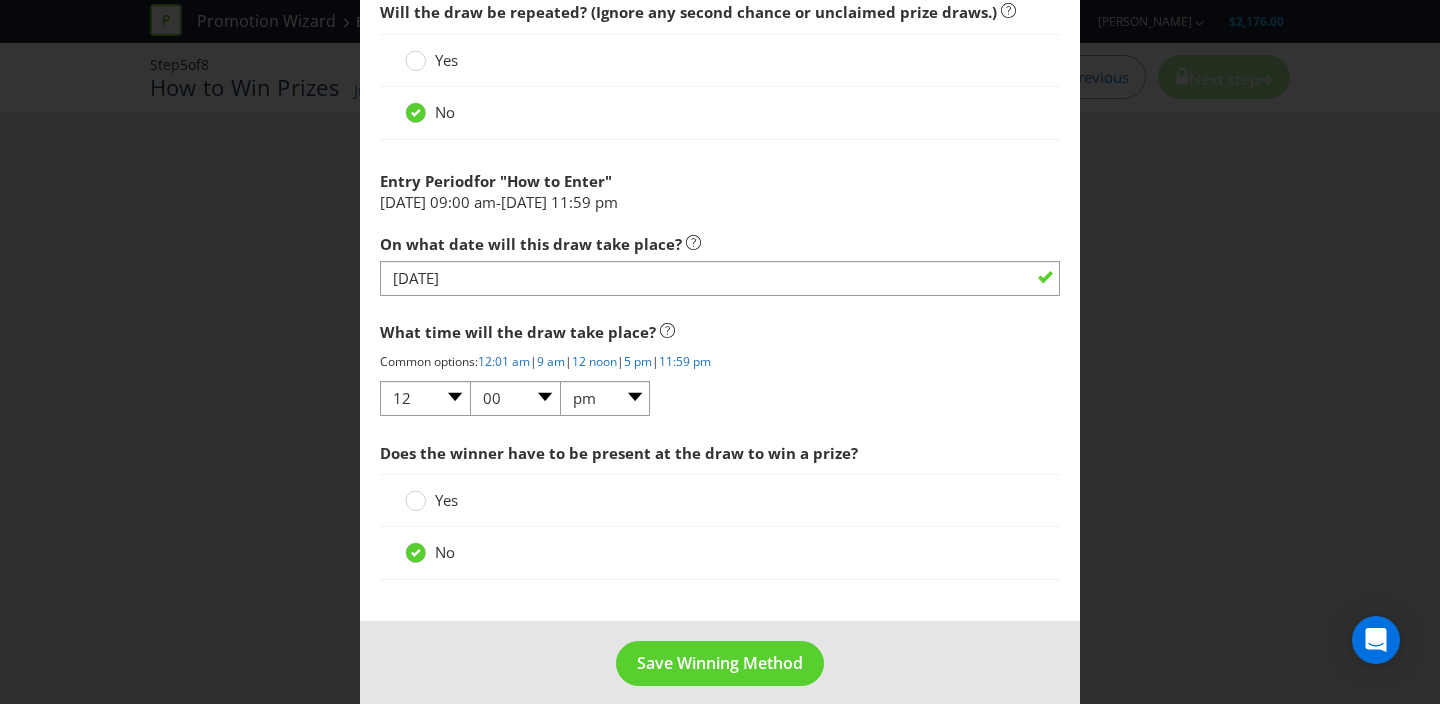 scroll, scrollTop: 2028, scrollLeft: 0, axis: vertical 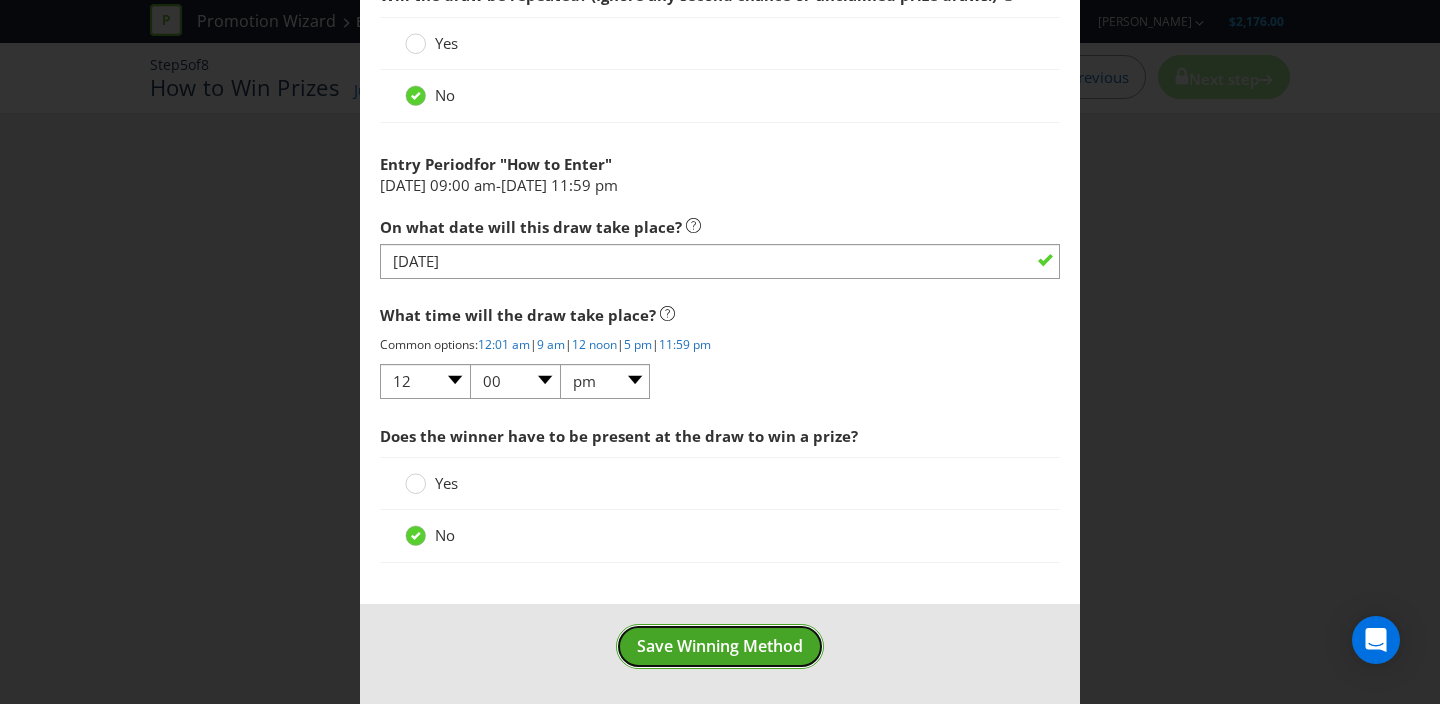 click on "Save Winning Method" at bounding box center [720, 646] 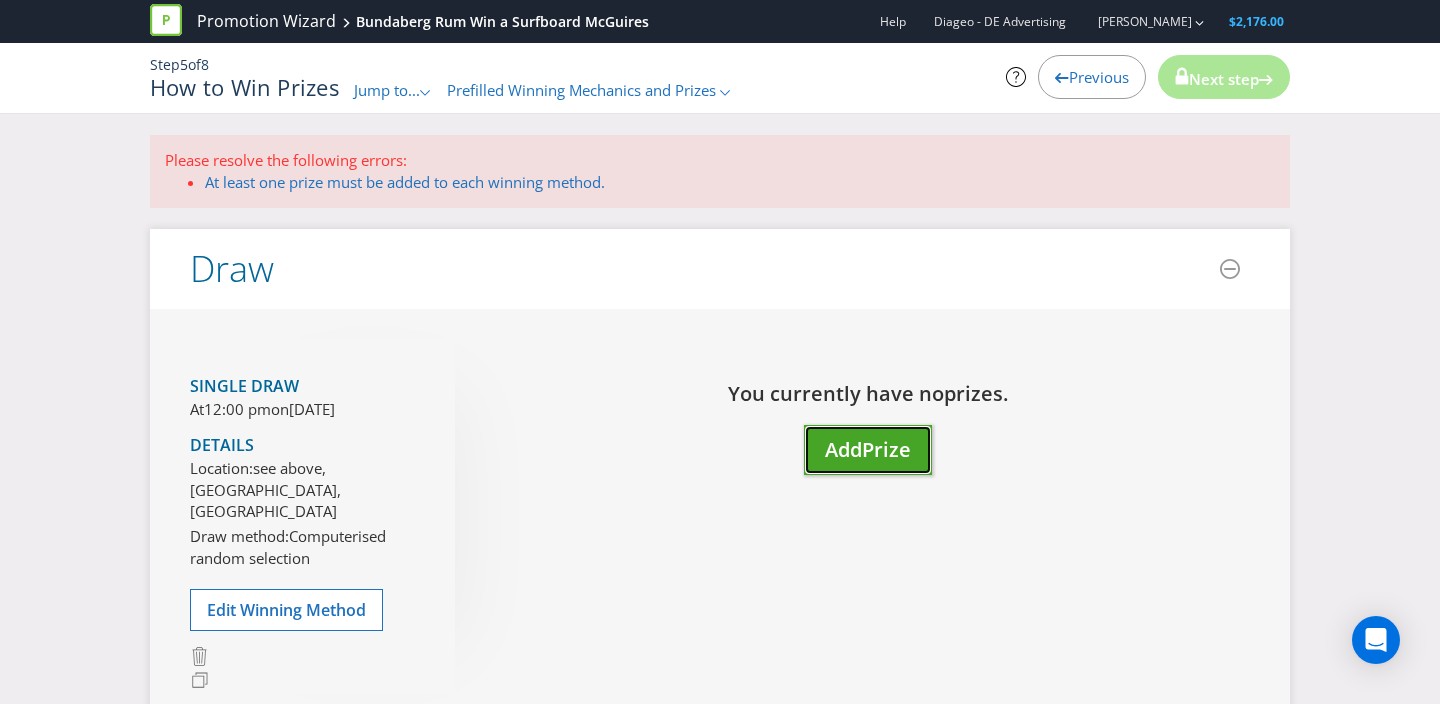 click on "Prize" at bounding box center (886, 449) 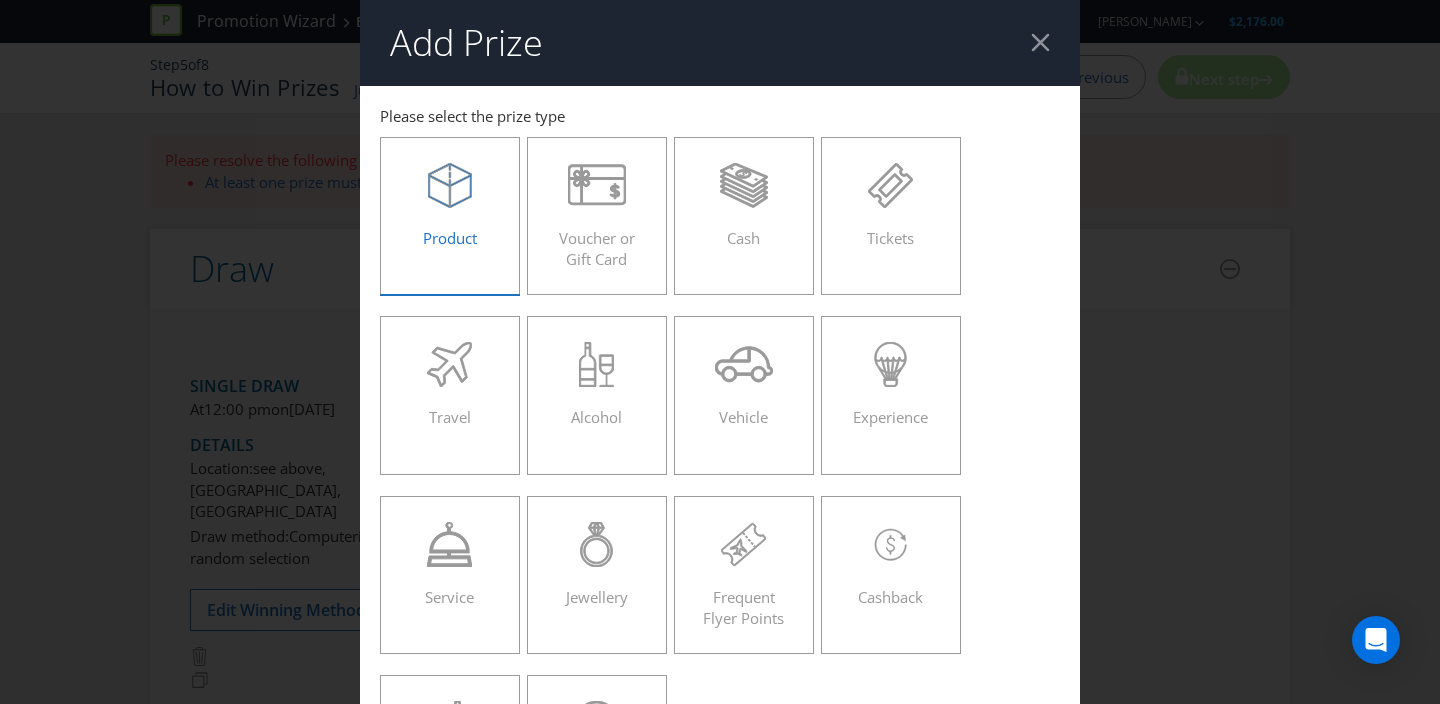 click on "Product" at bounding box center [450, 208] 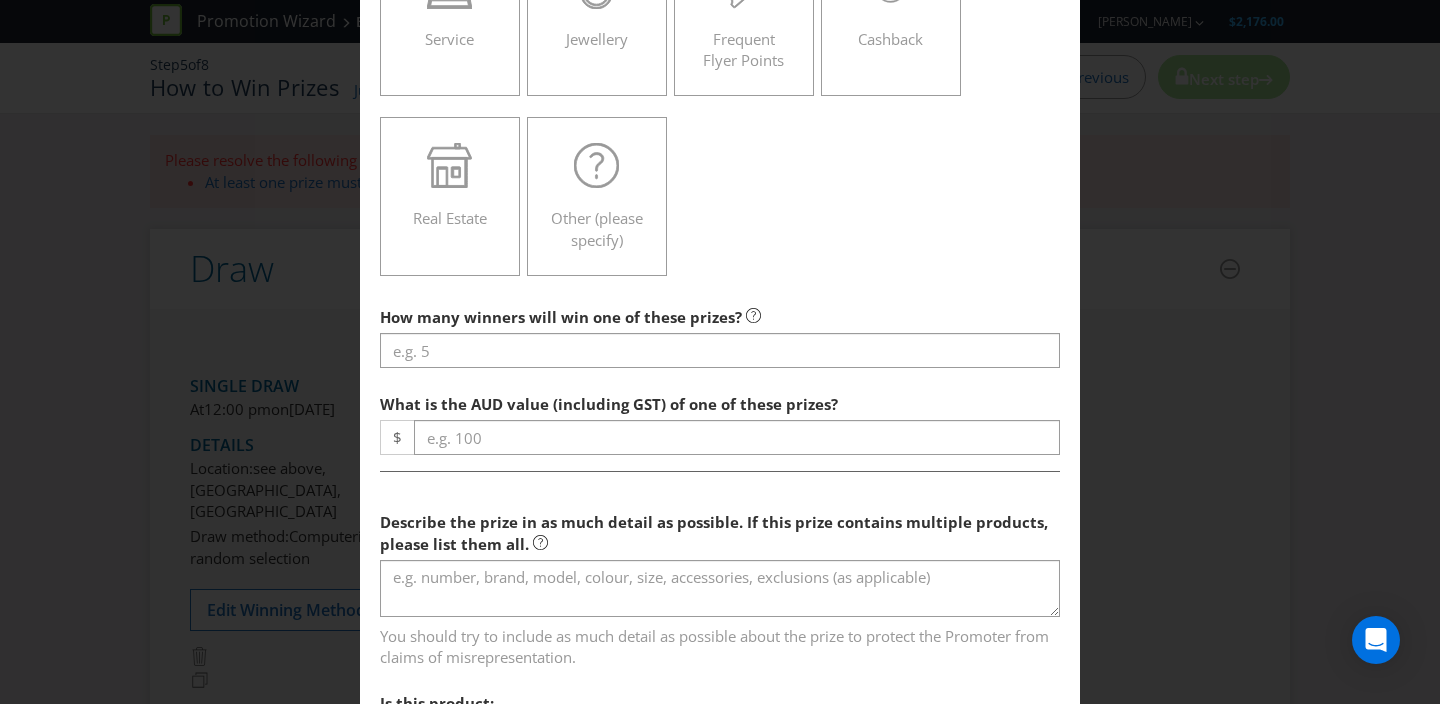 scroll, scrollTop: 610, scrollLeft: 0, axis: vertical 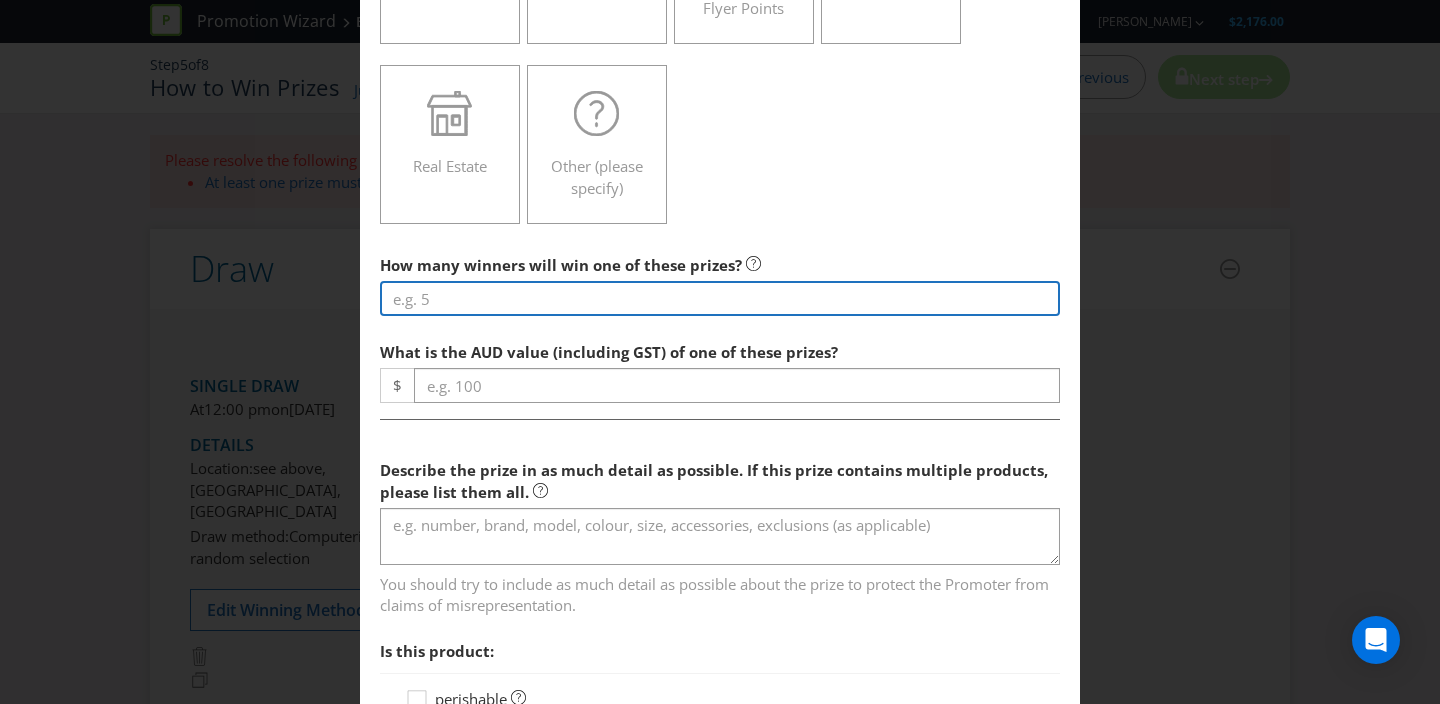 click at bounding box center [720, 298] 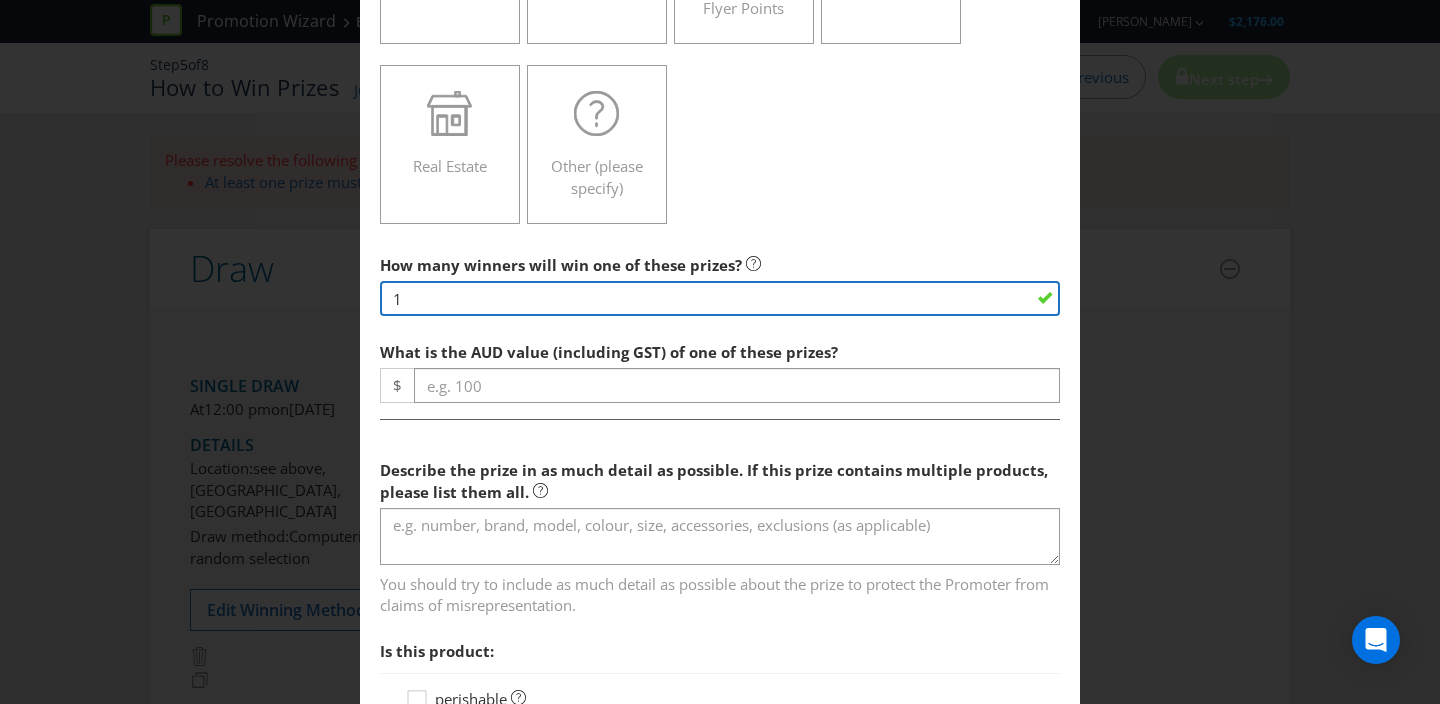 type on "1" 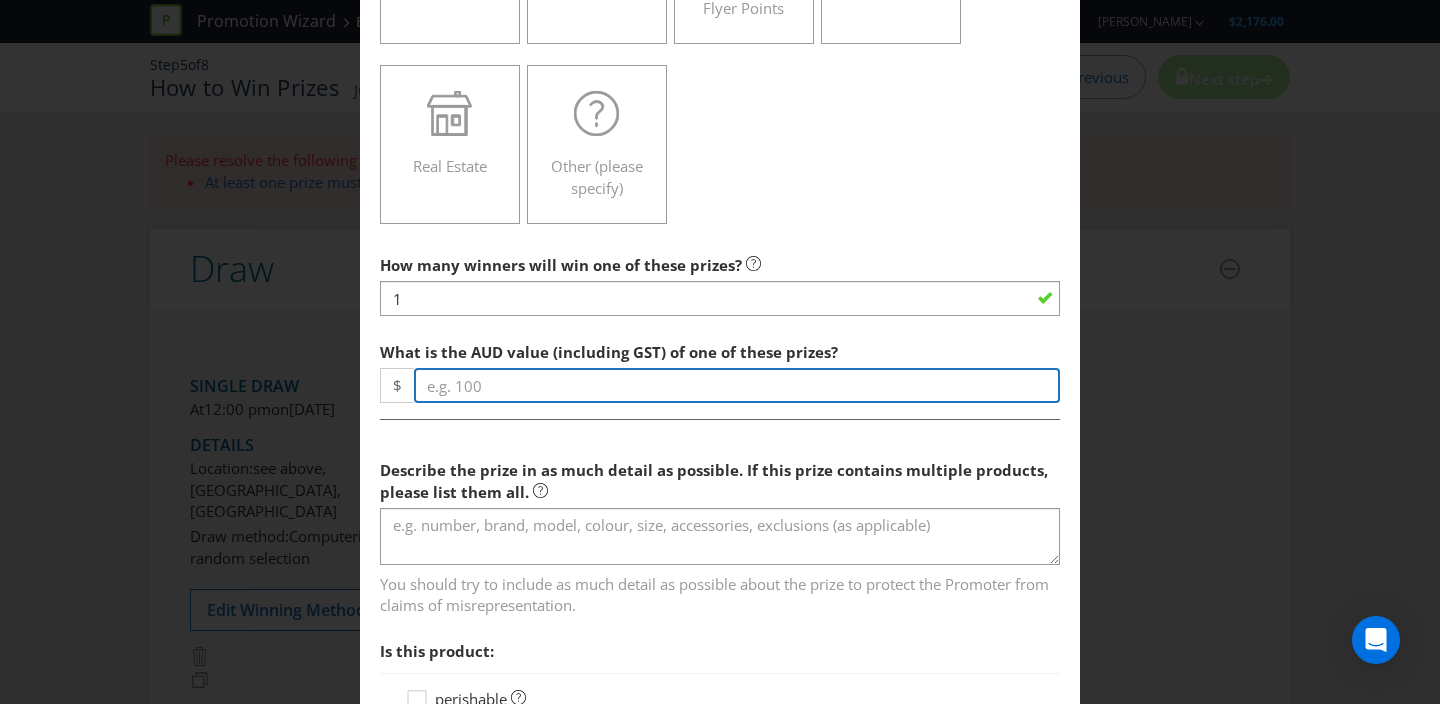 click at bounding box center [737, 385] 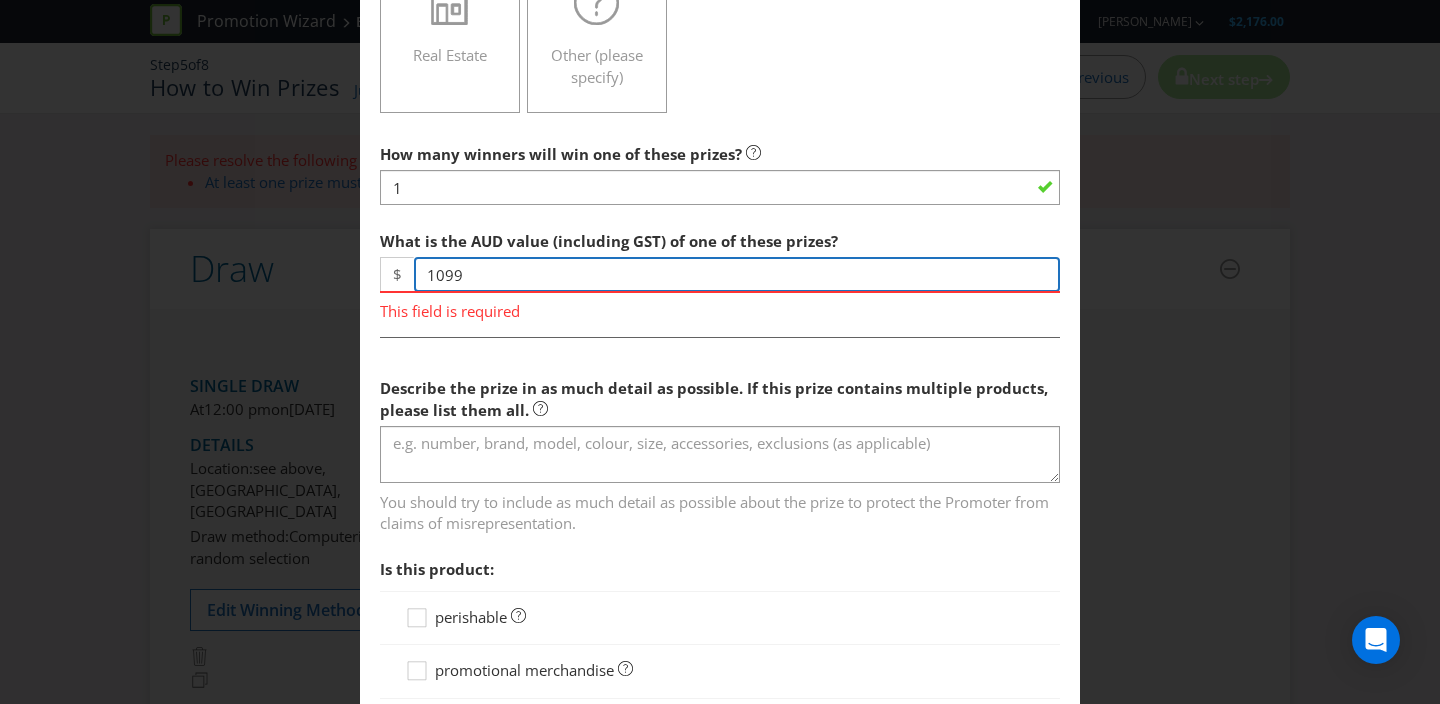 scroll, scrollTop: 732, scrollLeft: 0, axis: vertical 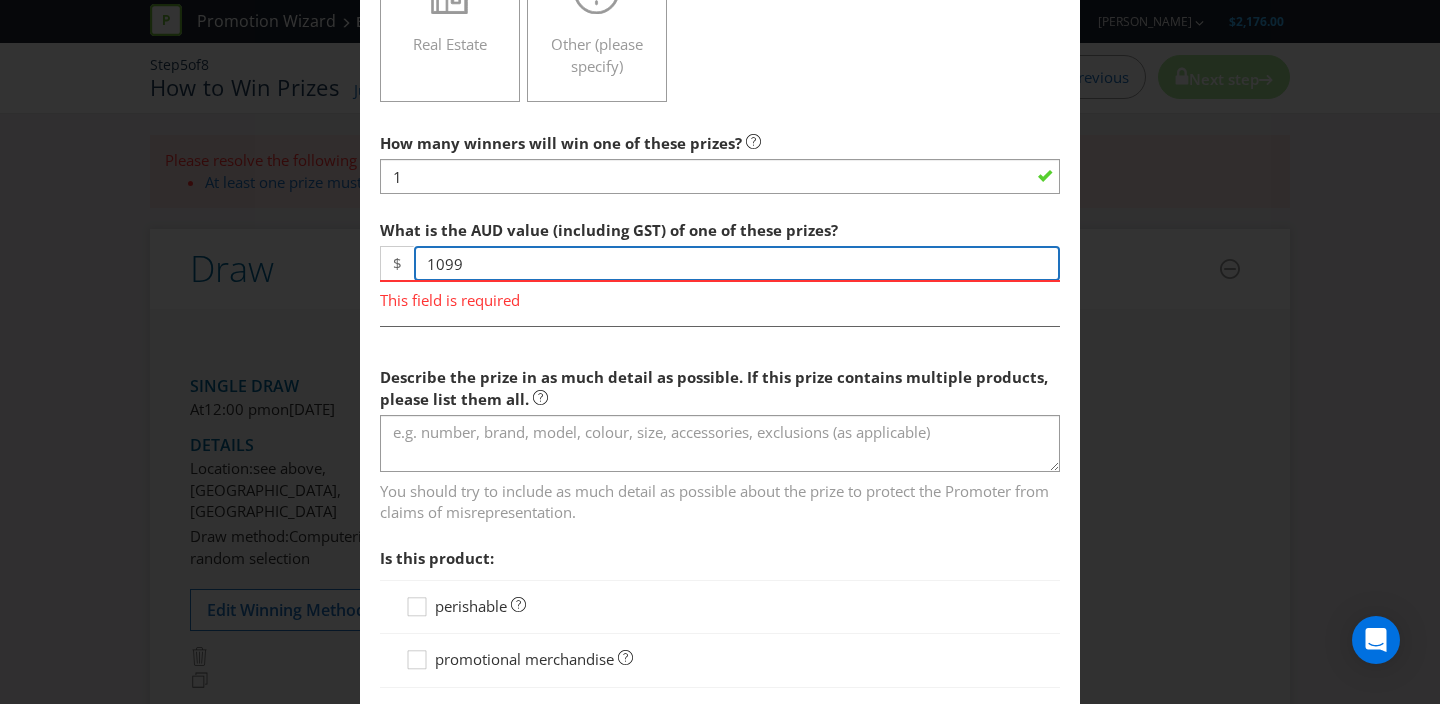 type on "1099" 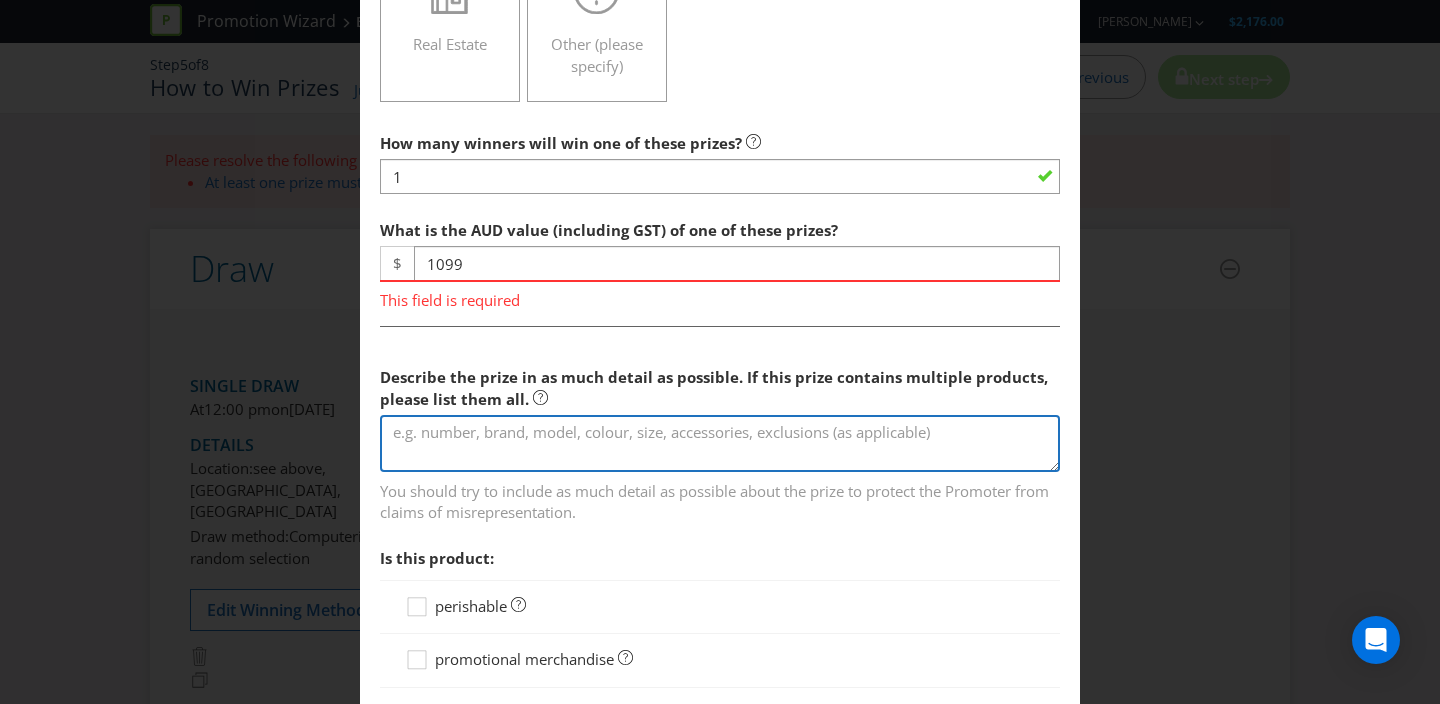click at bounding box center (720, 443) 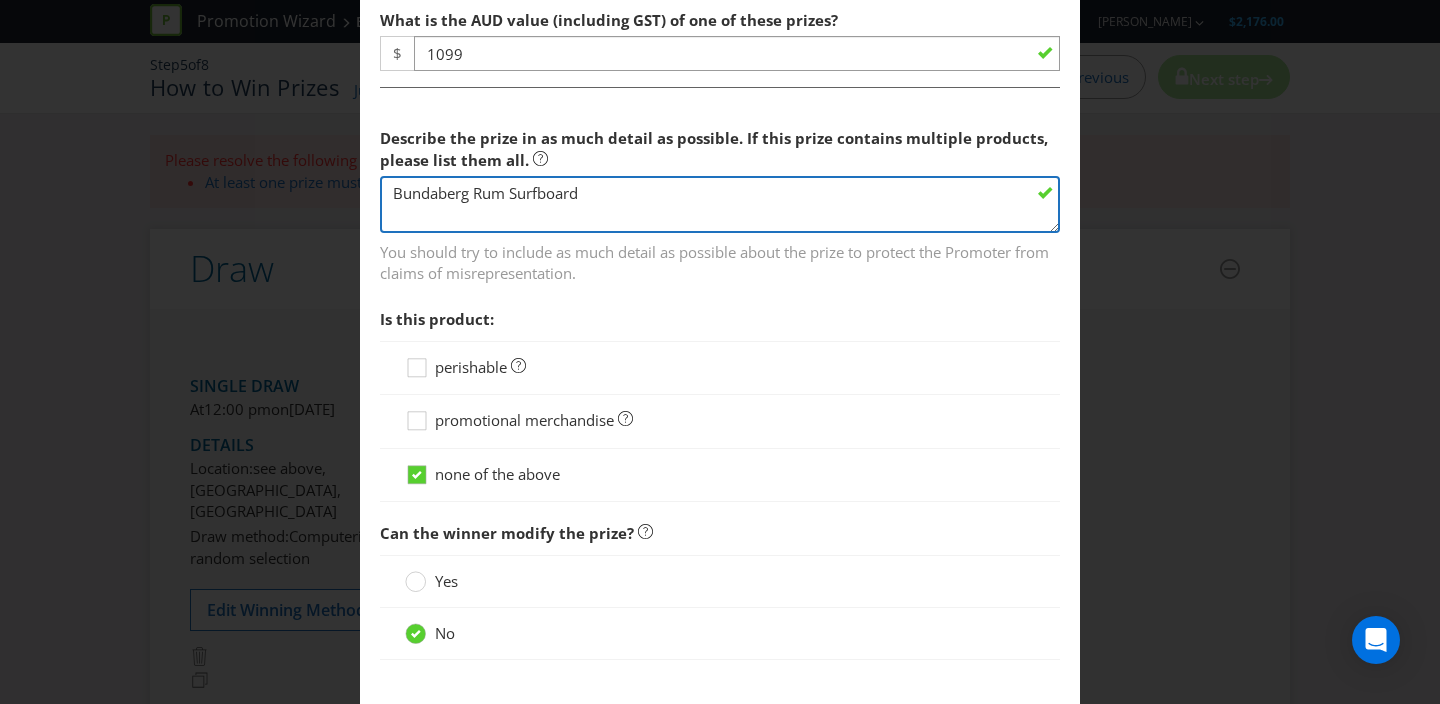 scroll, scrollTop: 1068, scrollLeft: 0, axis: vertical 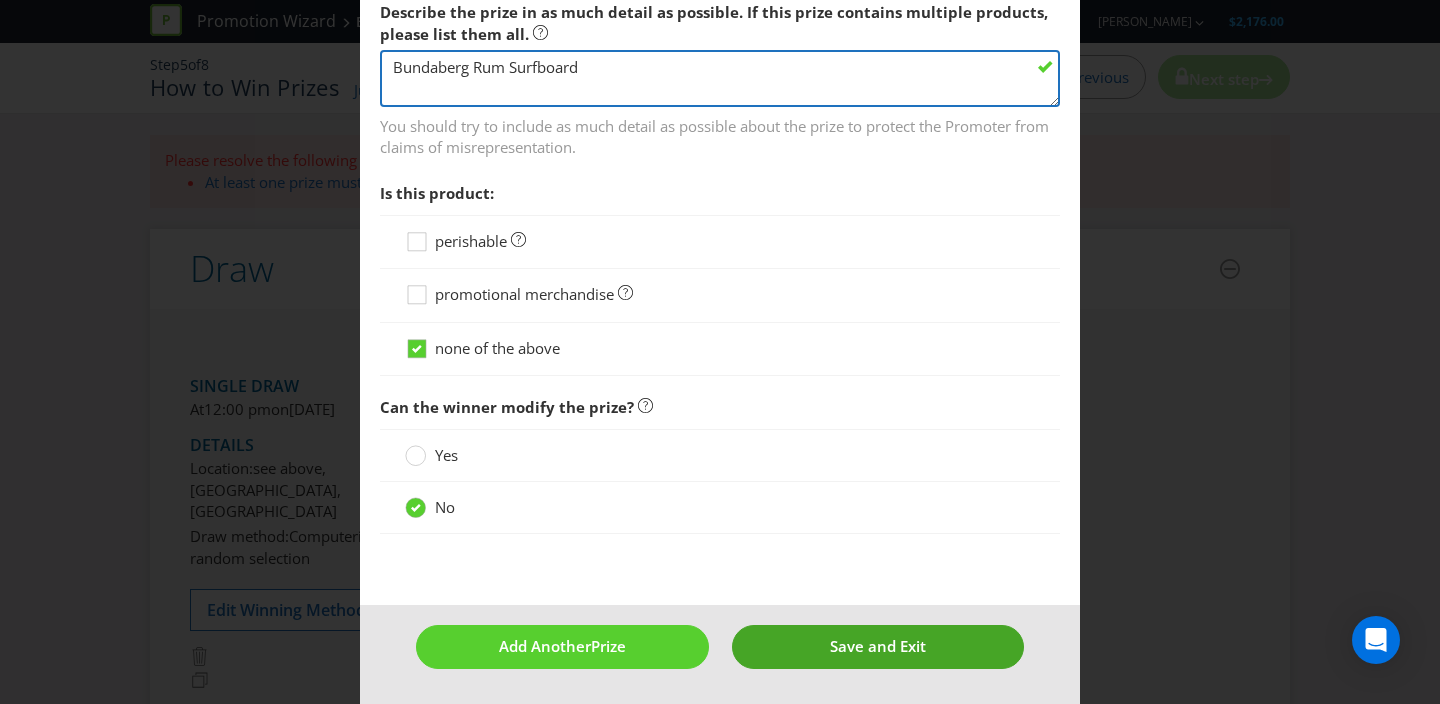 type on "Bundaberg Rum Surfboard" 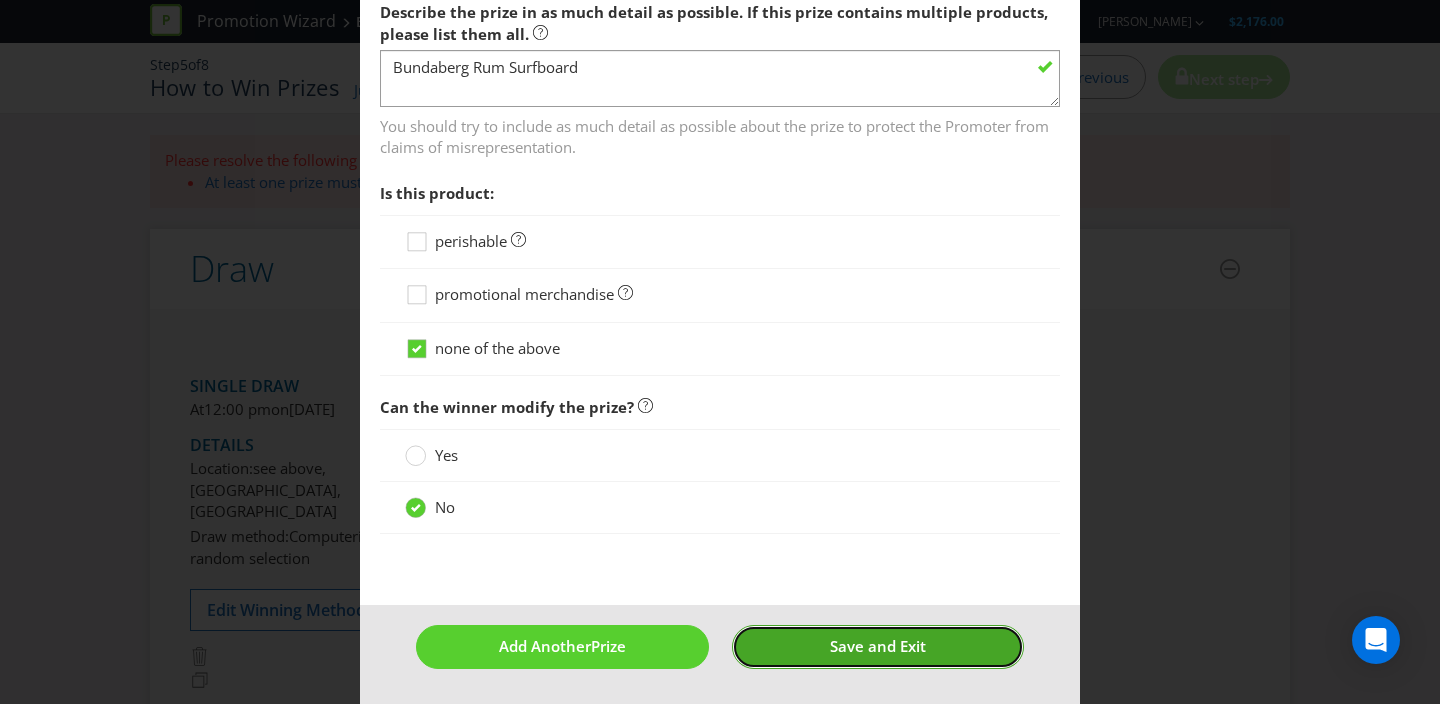 click on "Save and Exit" at bounding box center (878, 646) 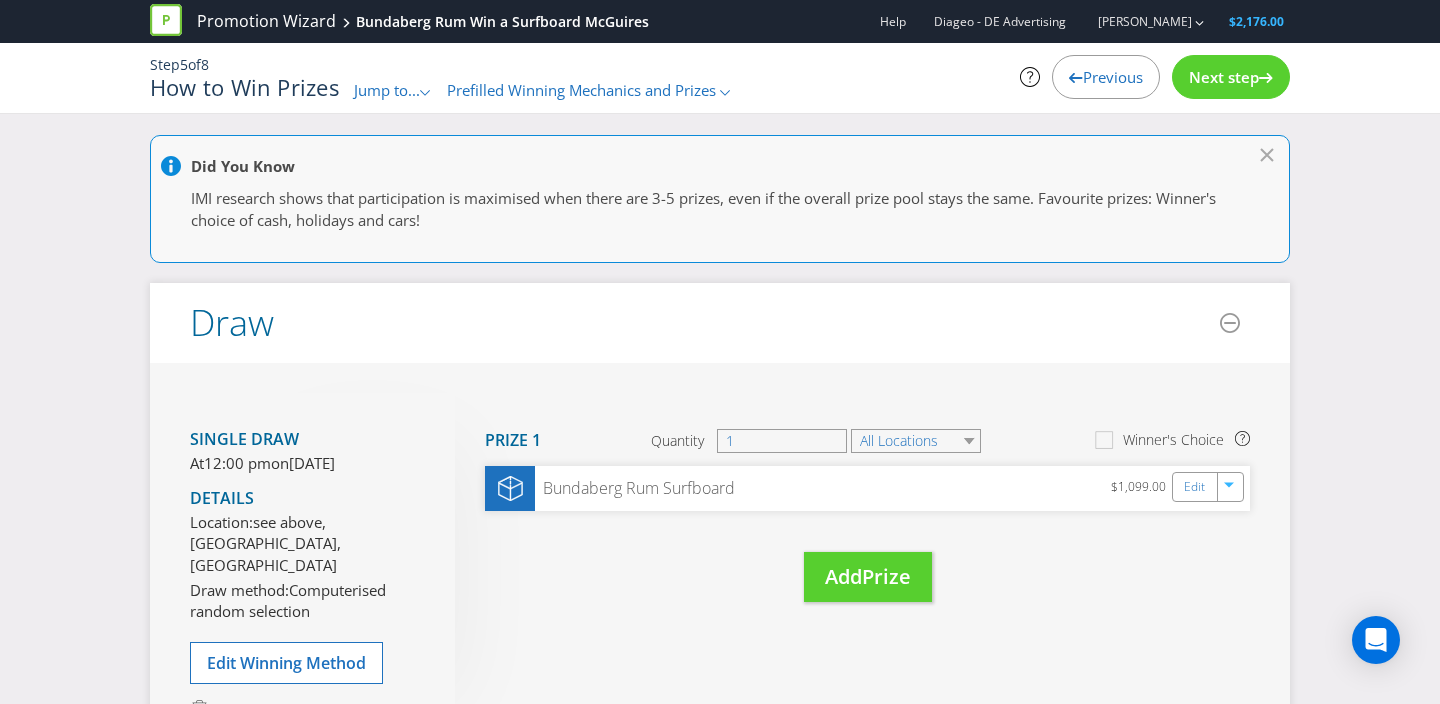 click at bounding box center (1266, 74) 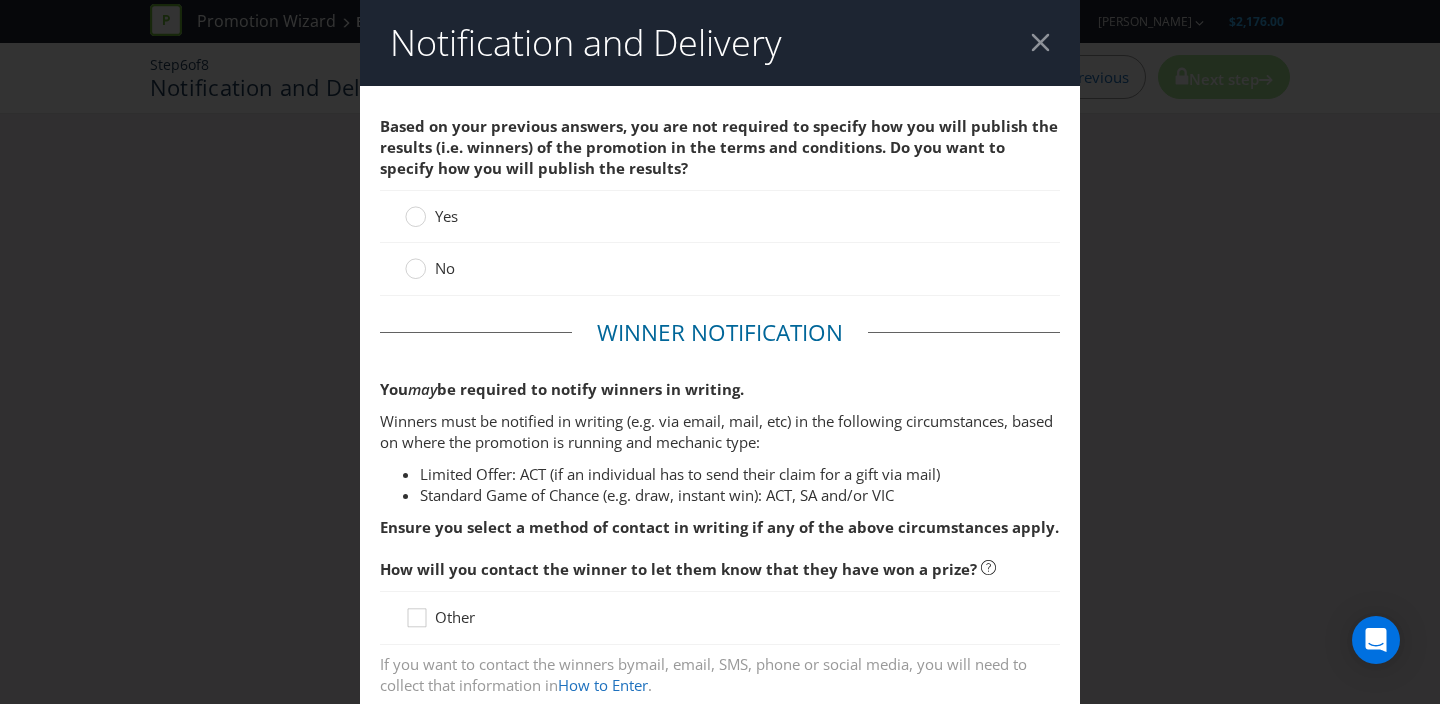 drag, startPoint x: 416, startPoint y: 272, endPoint x: 501, endPoint y: 272, distance: 85 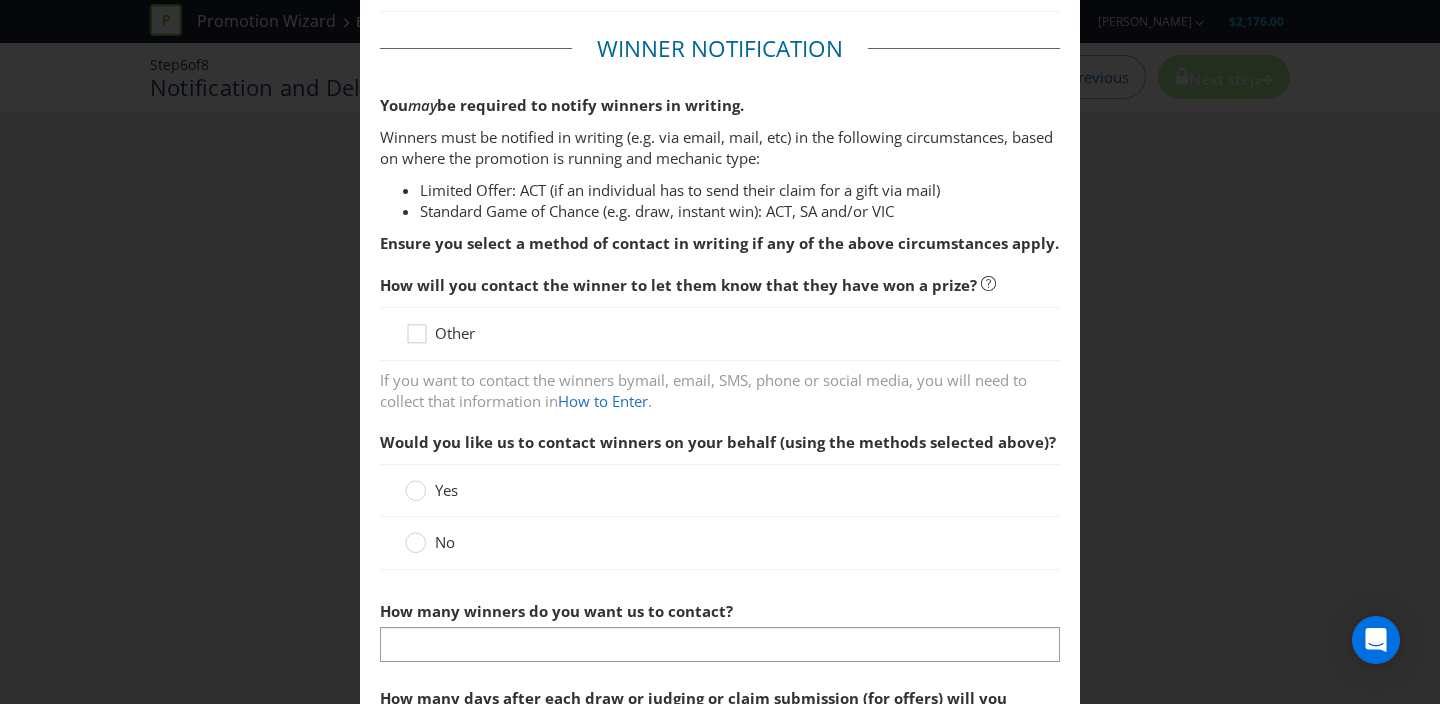 scroll, scrollTop: 307, scrollLeft: 0, axis: vertical 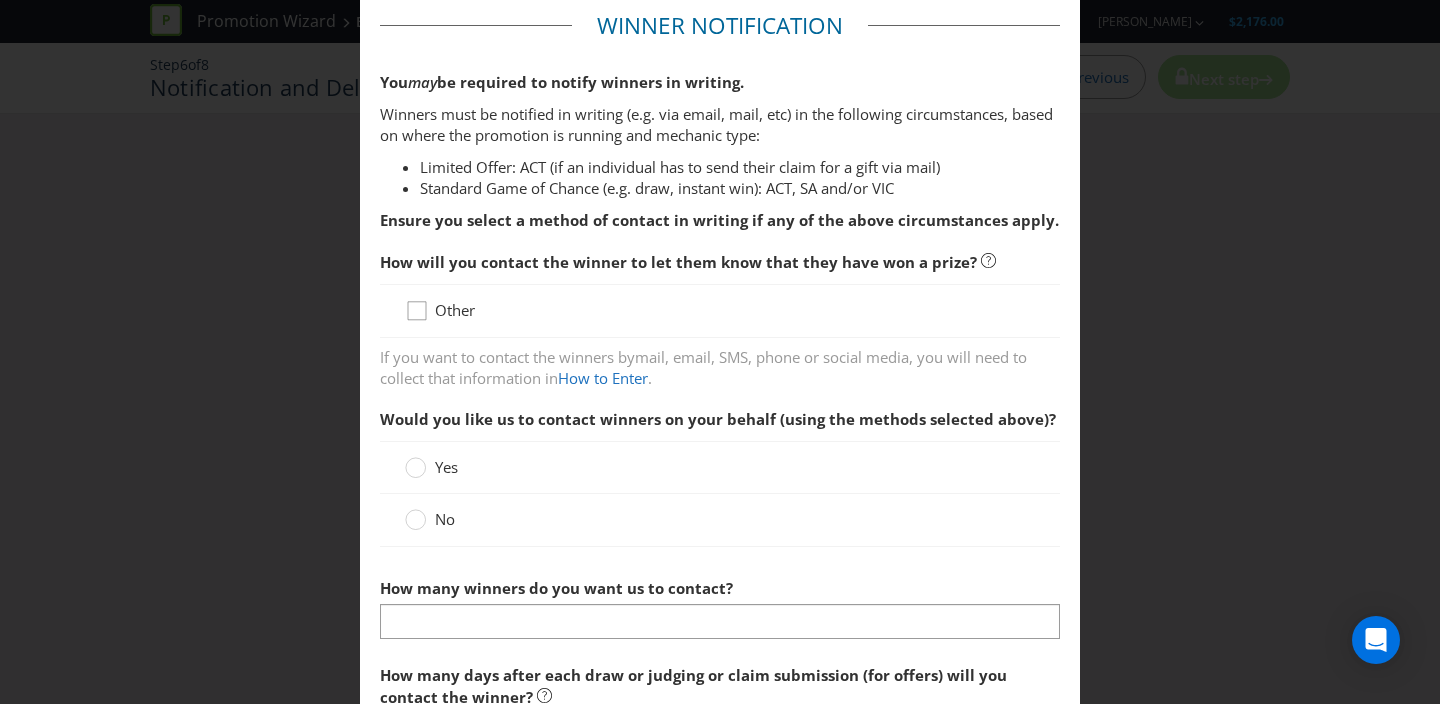 click 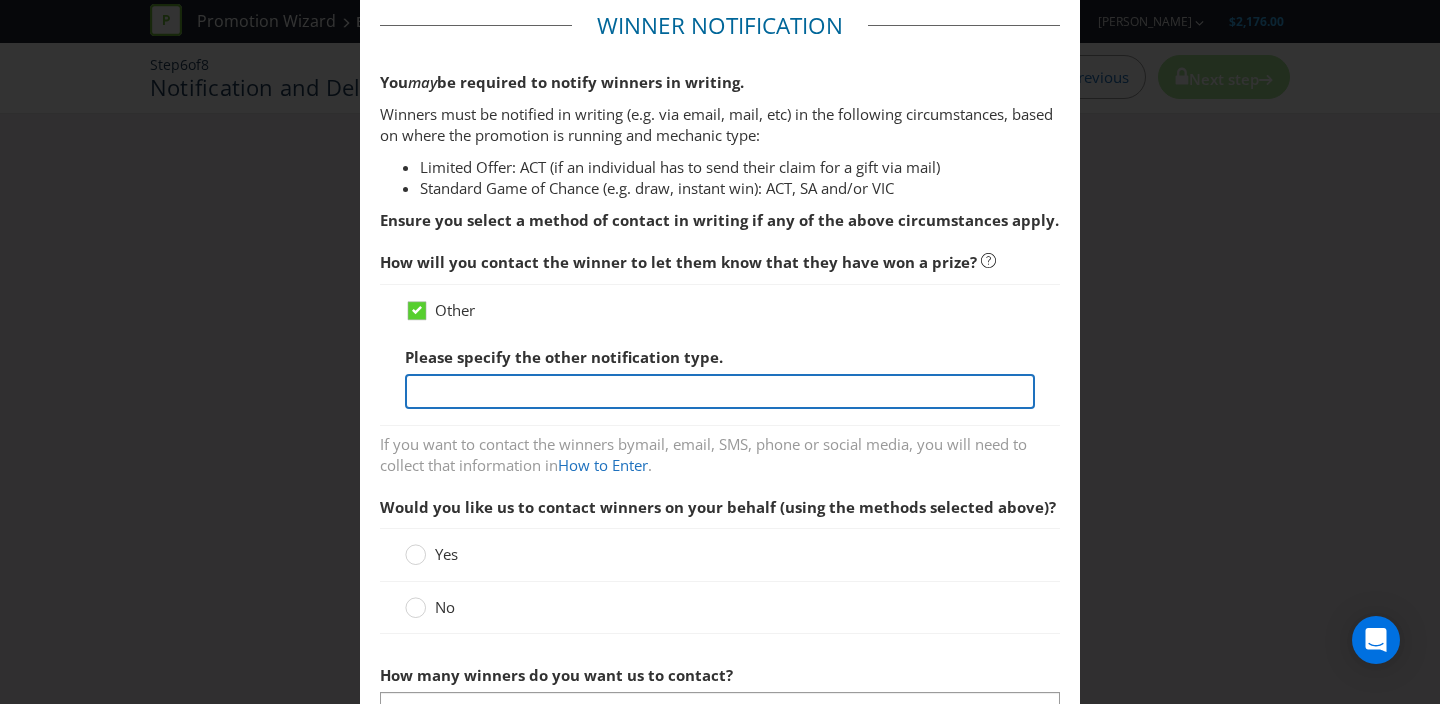 click at bounding box center [720, 391] 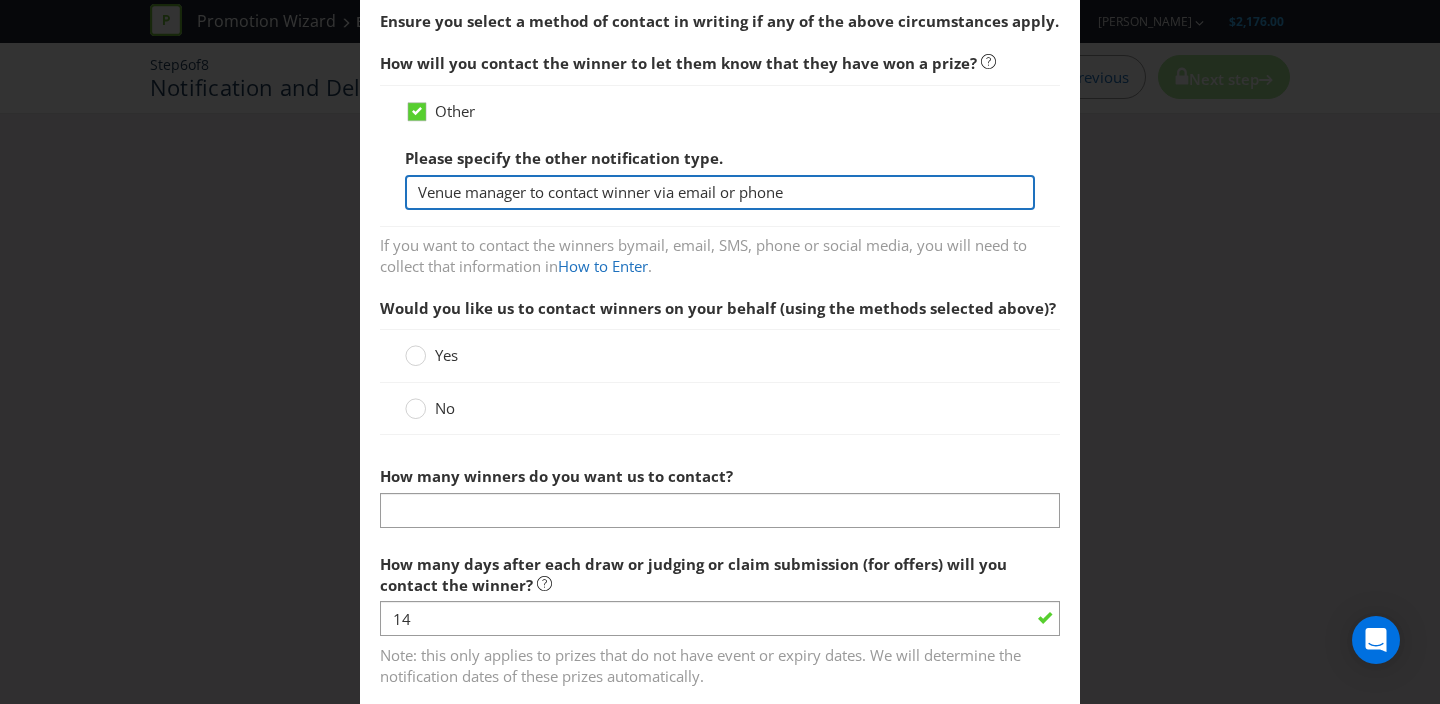 scroll, scrollTop: 513, scrollLeft: 0, axis: vertical 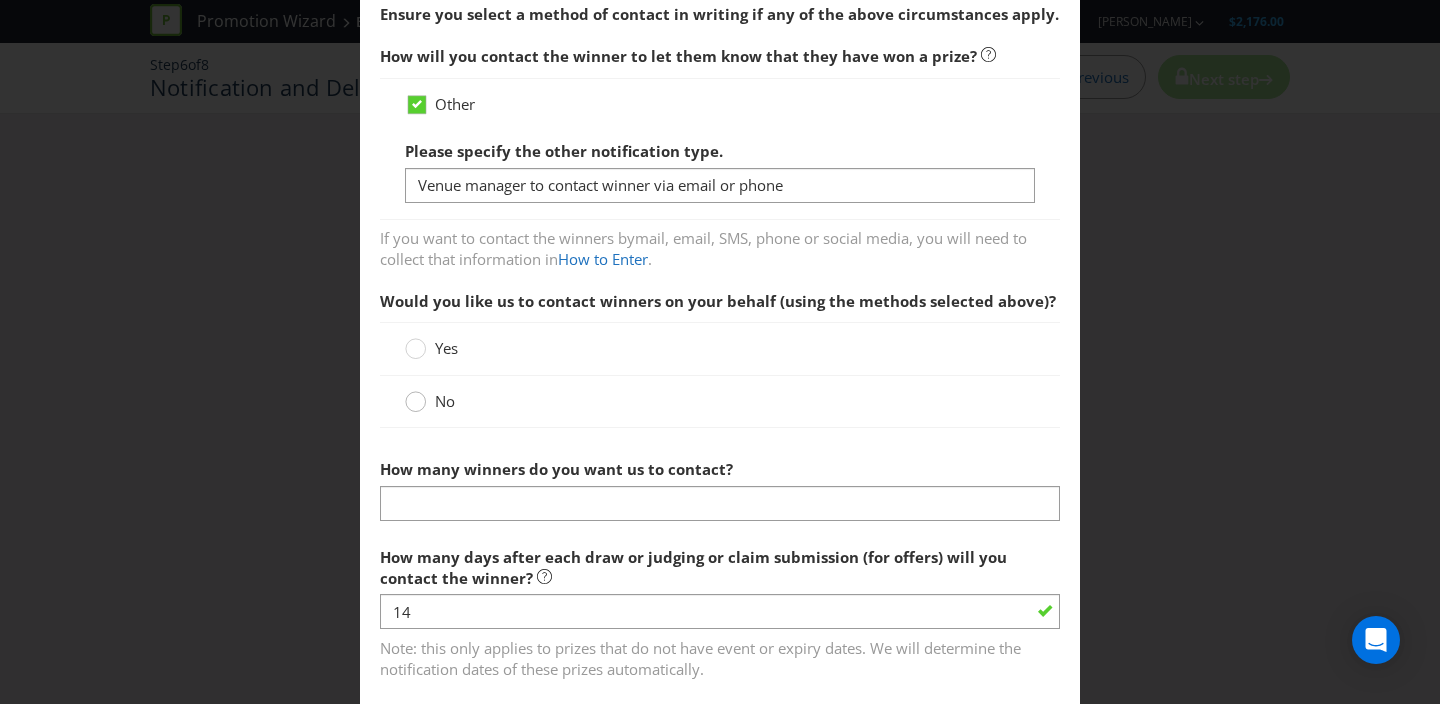 click 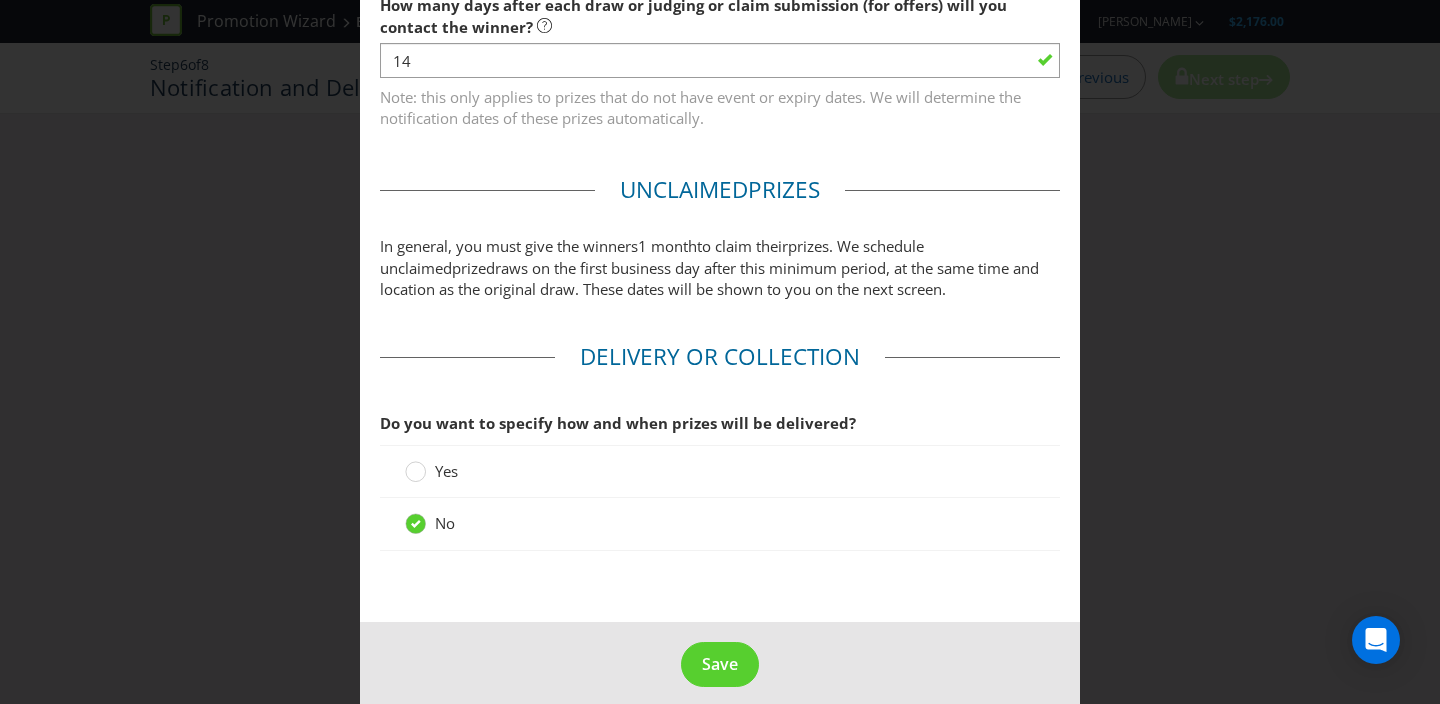 scroll, scrollTop: 995, scrollLeft: 0, axis: vertical 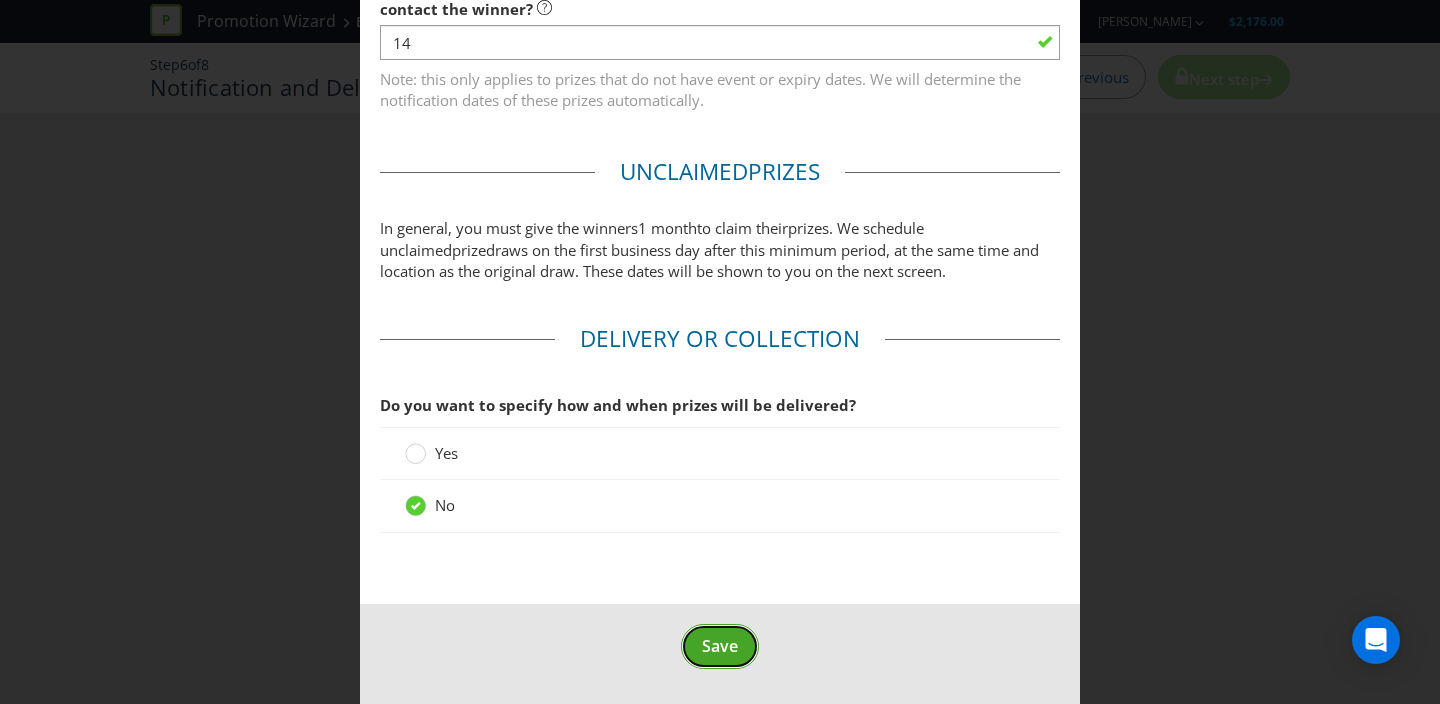 click on "Save" at bounding box center (720, 646) 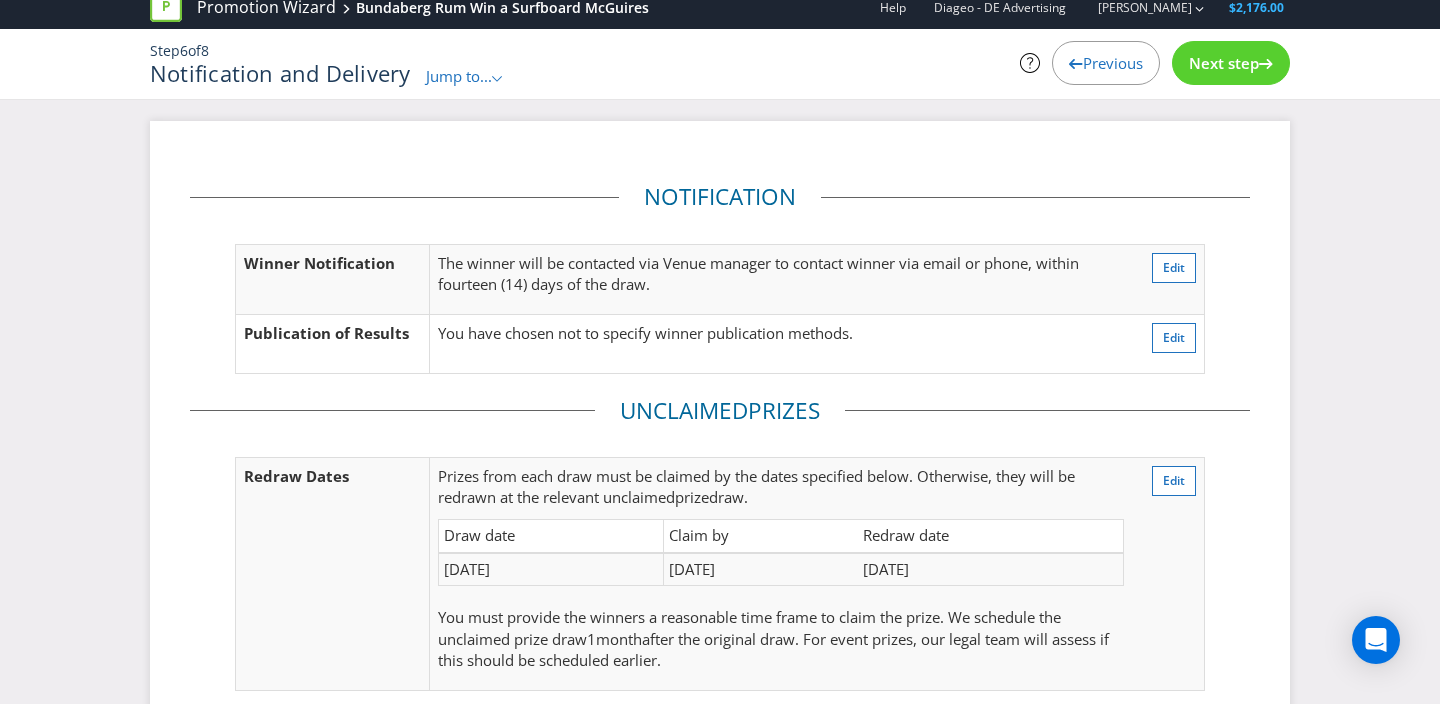 scroll, scrollTop: 243, scrollLeft: 0, axis: vertical 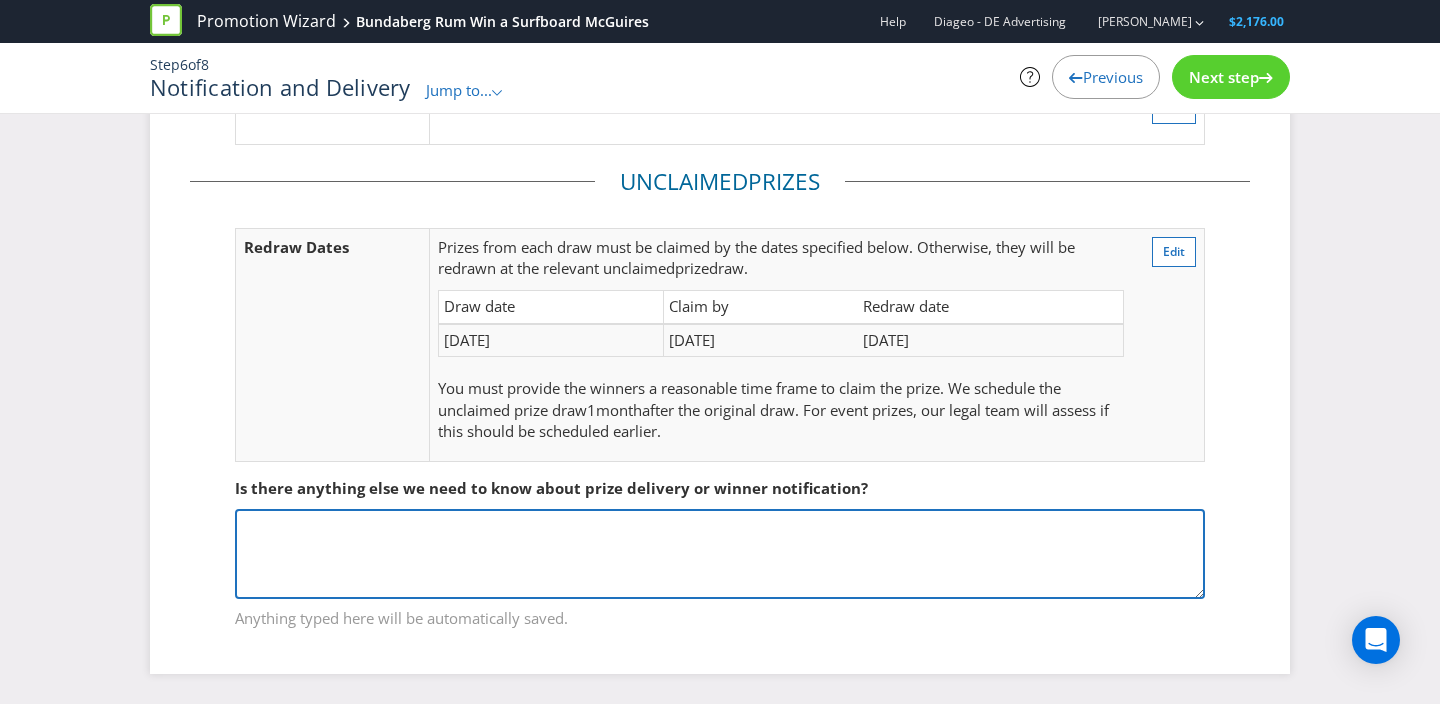 click at bounding box center [720, 554] 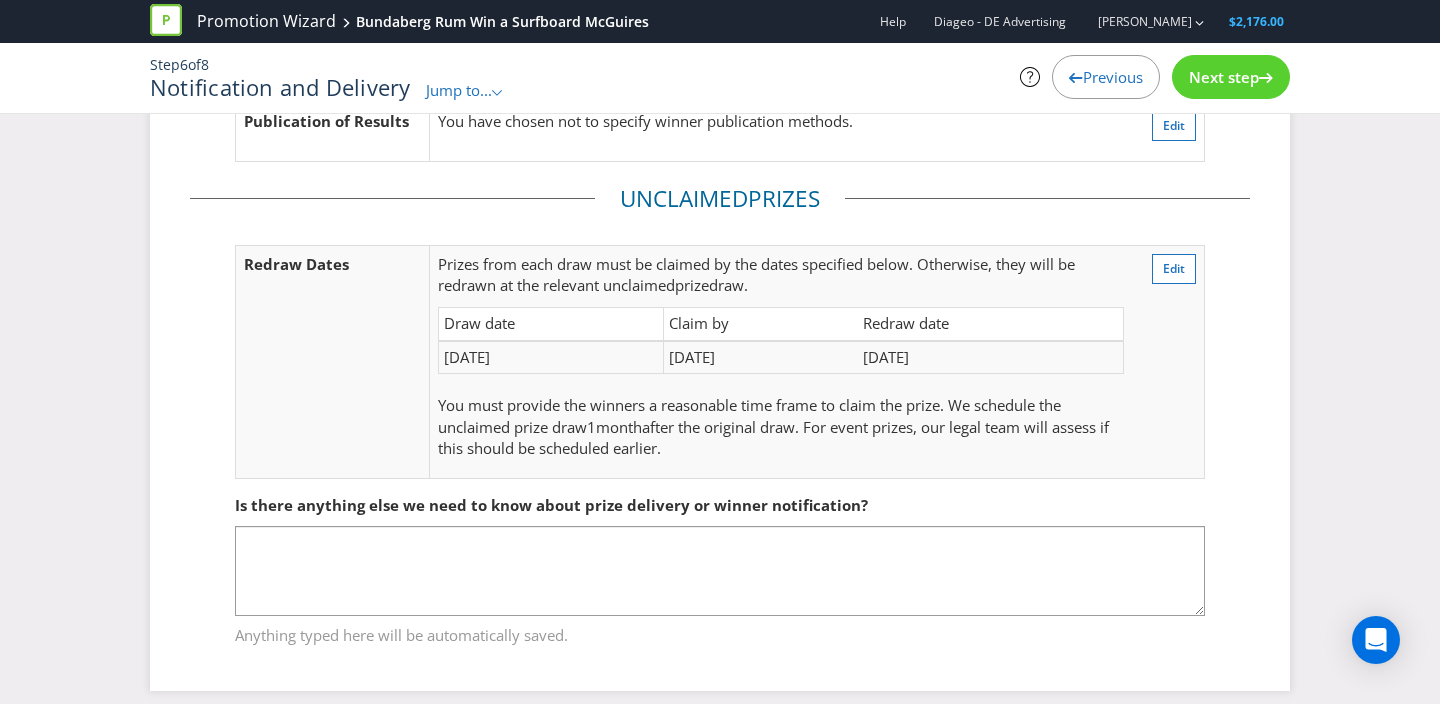 scroll, scrollTop: 243, scrollLeft: 0, axis: vertical 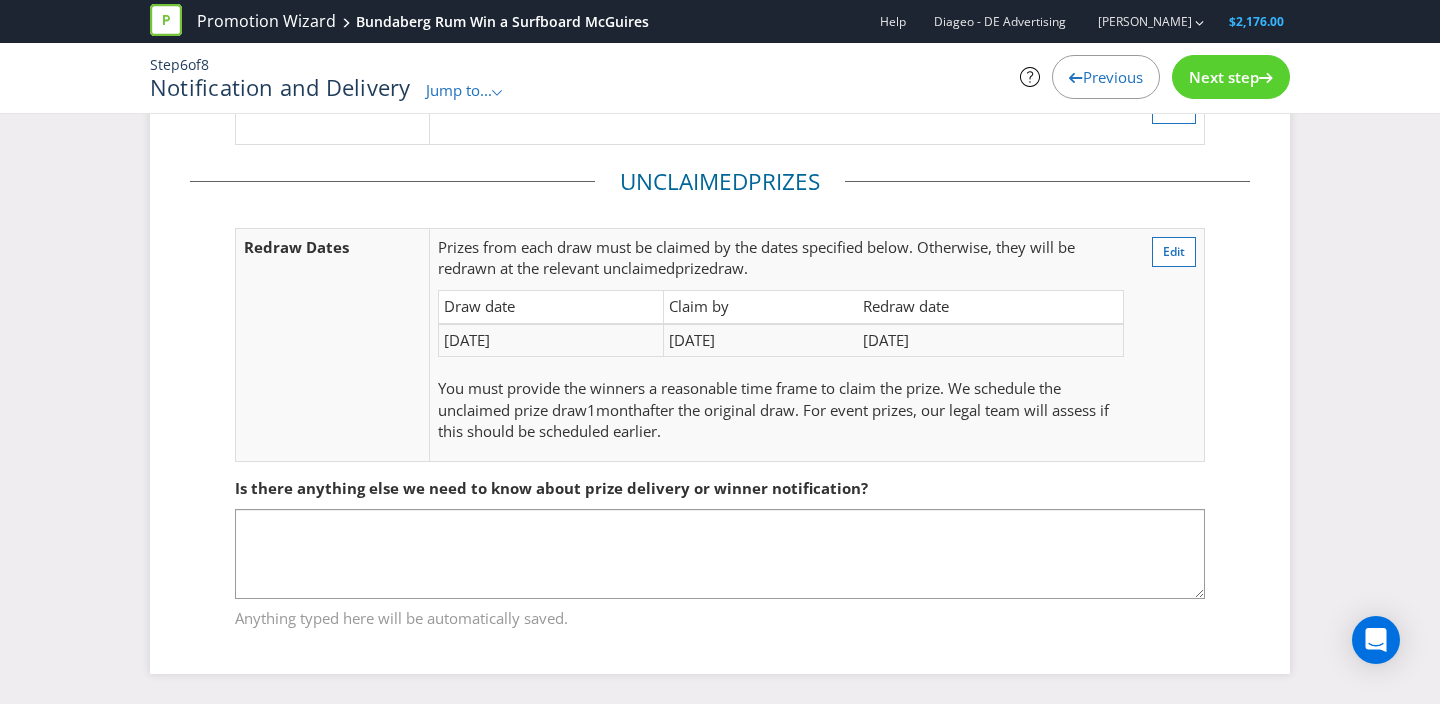 click on "Next step" at bounding box center (1224, 77) 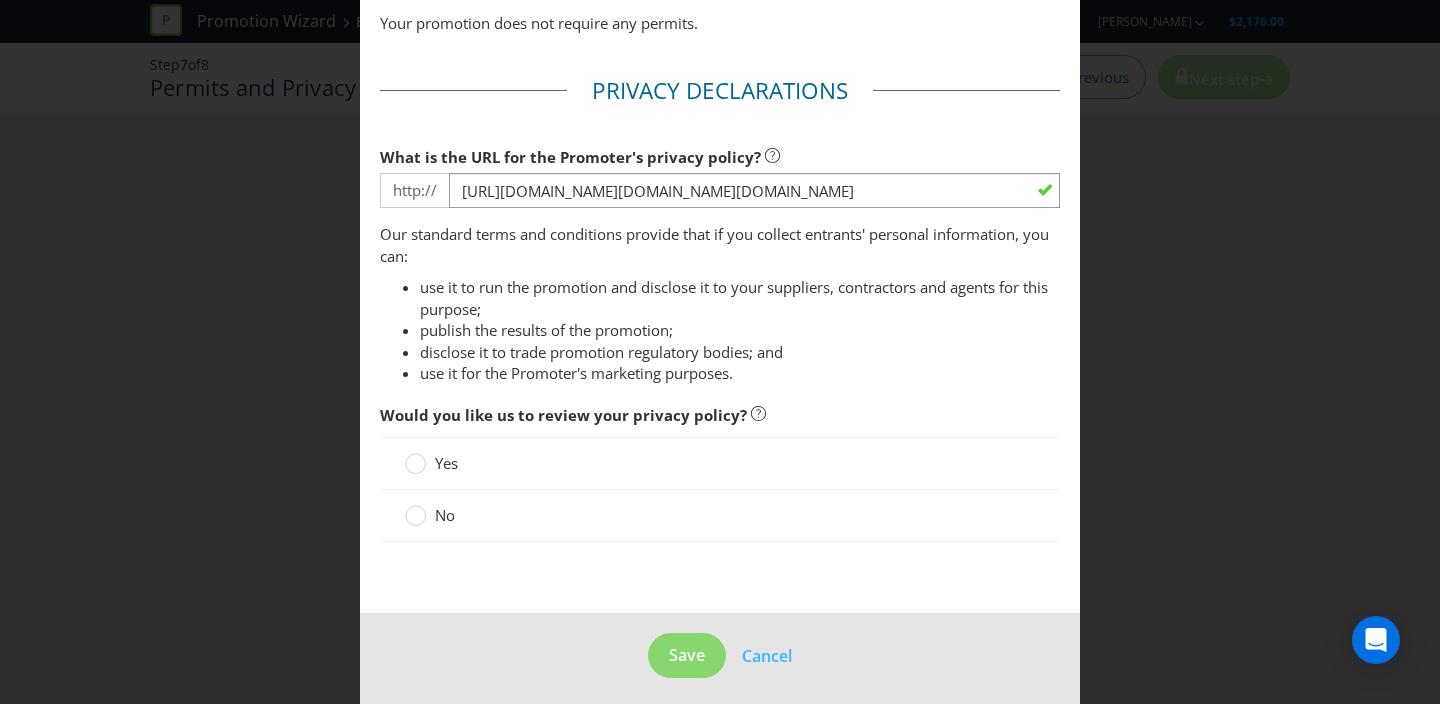 scroll, scrollTop: 165, scrollLeft: 0, axis: vertical 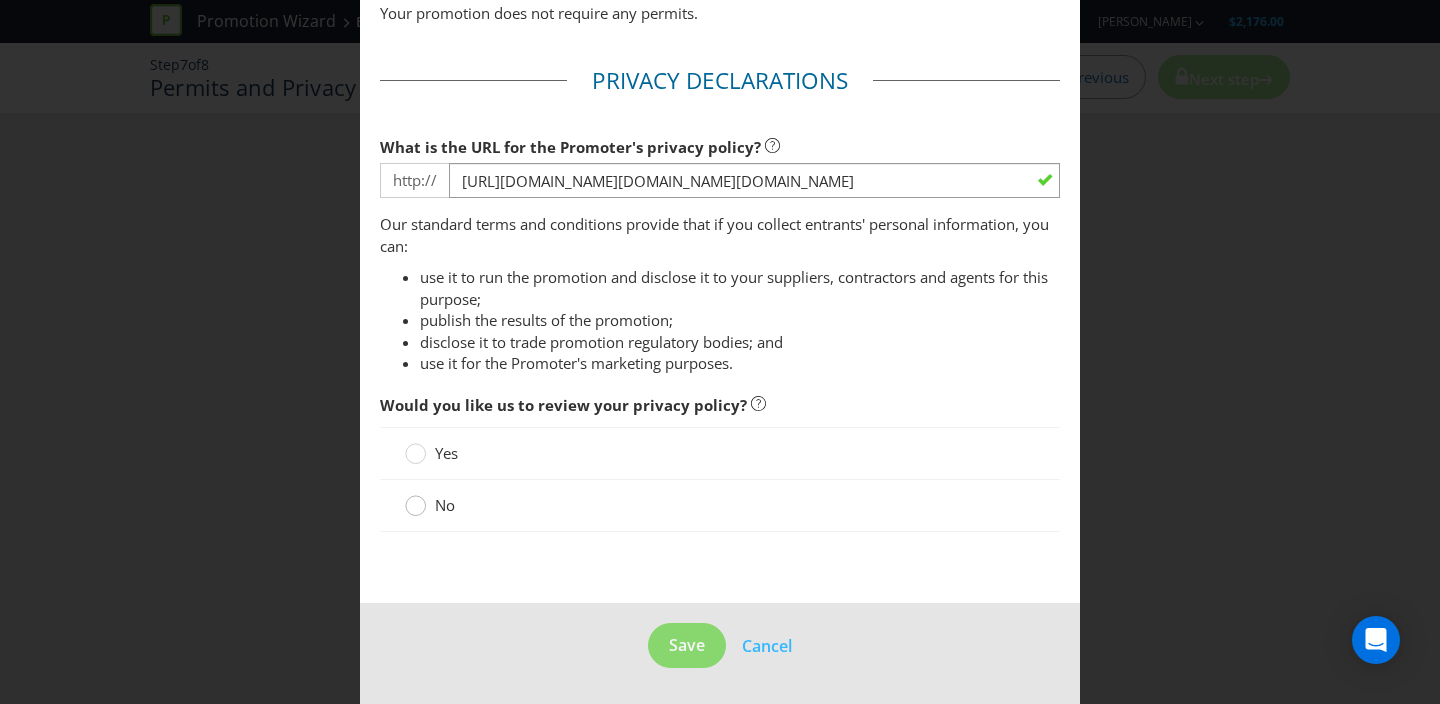 click 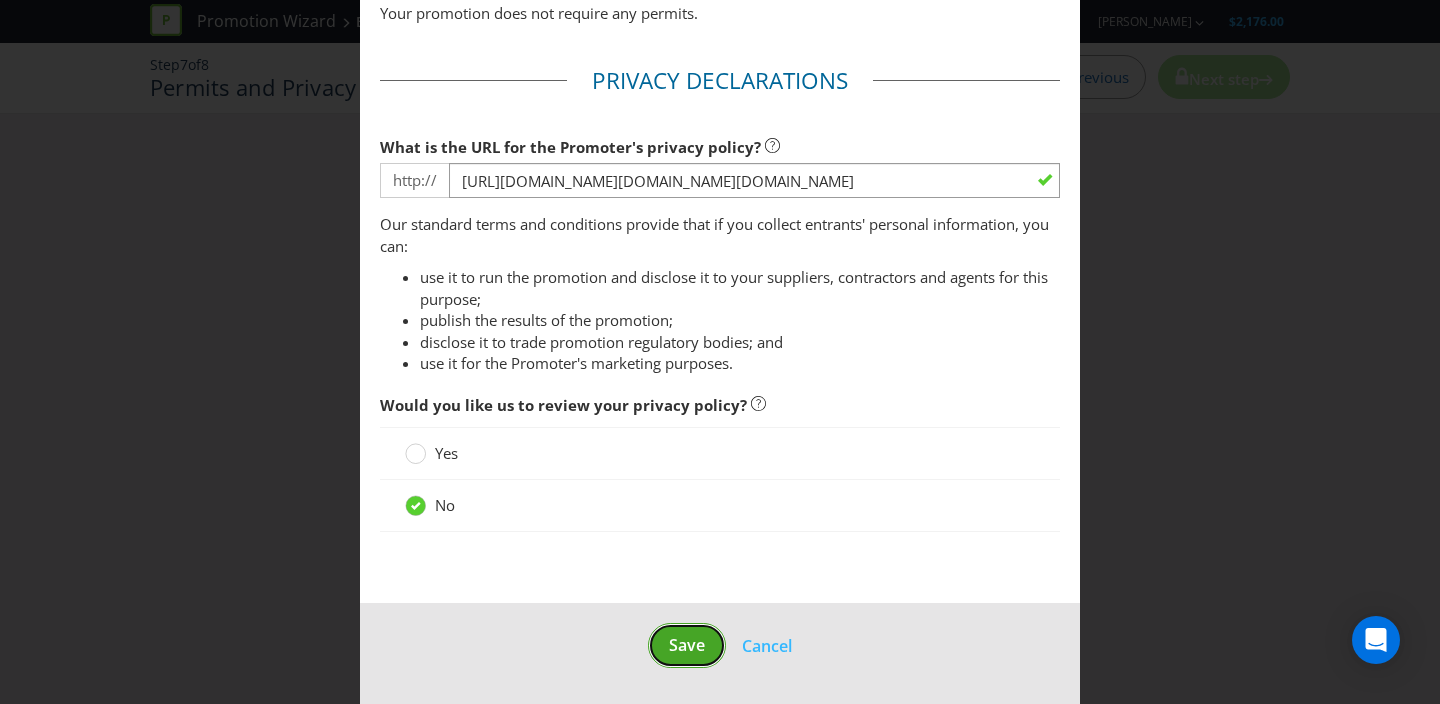 click on "Save" at bounding box center [687, 645] 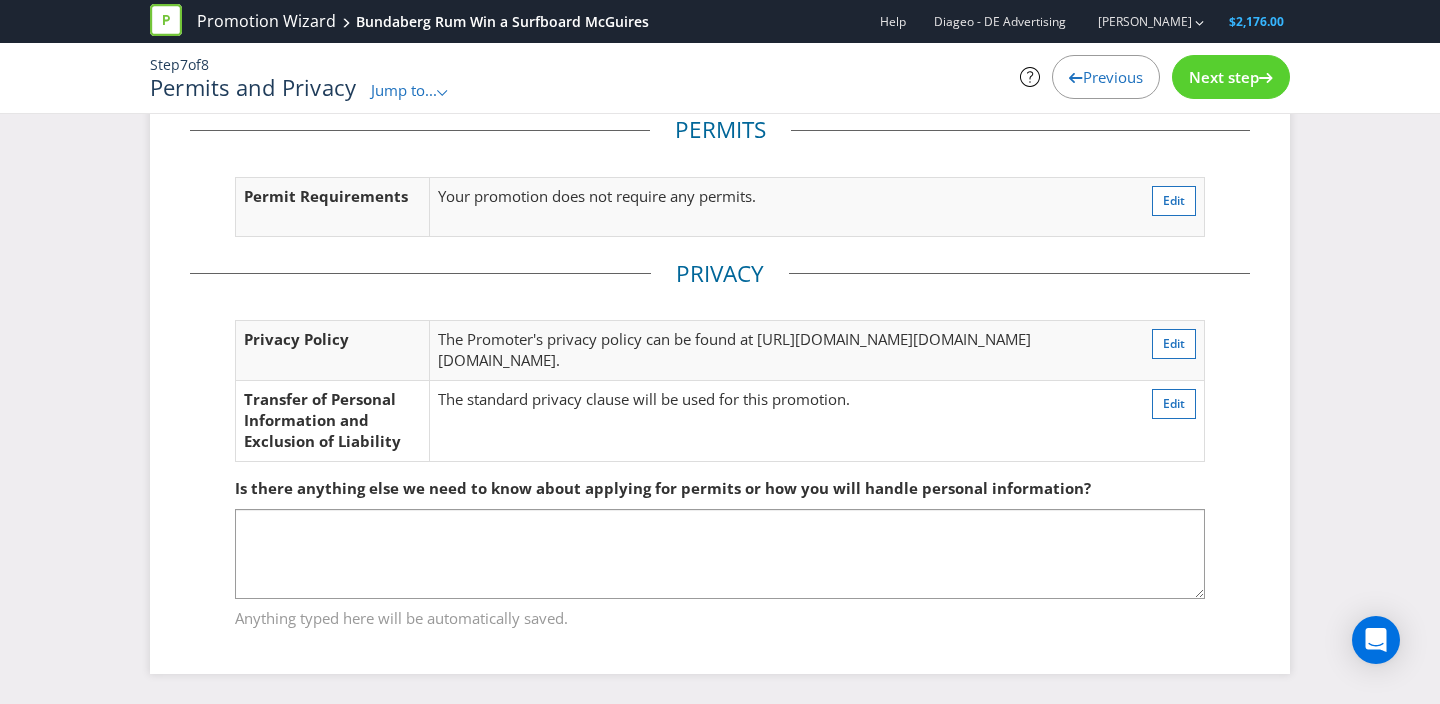 scroll, scrollTop: 109, scrollLeft: 0, axis: vertical 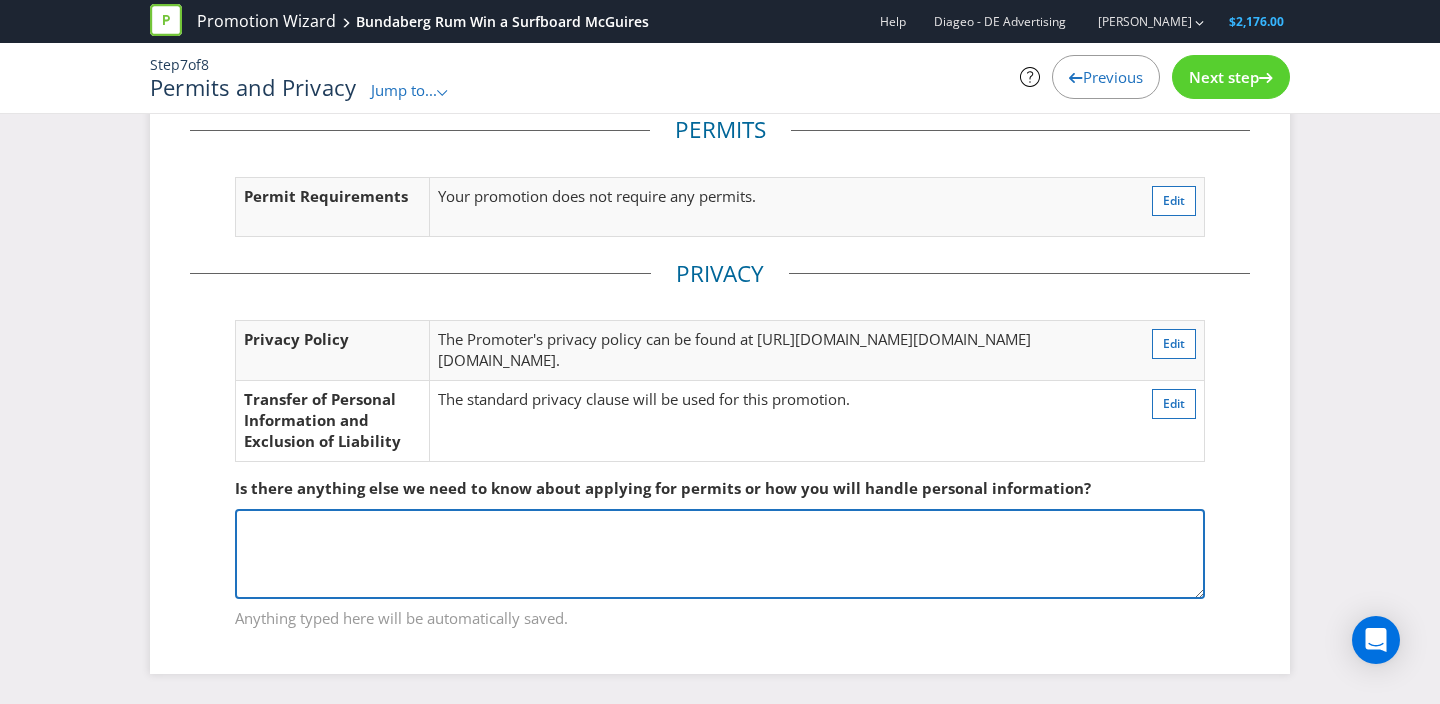 click at bounding box center [720, 554] 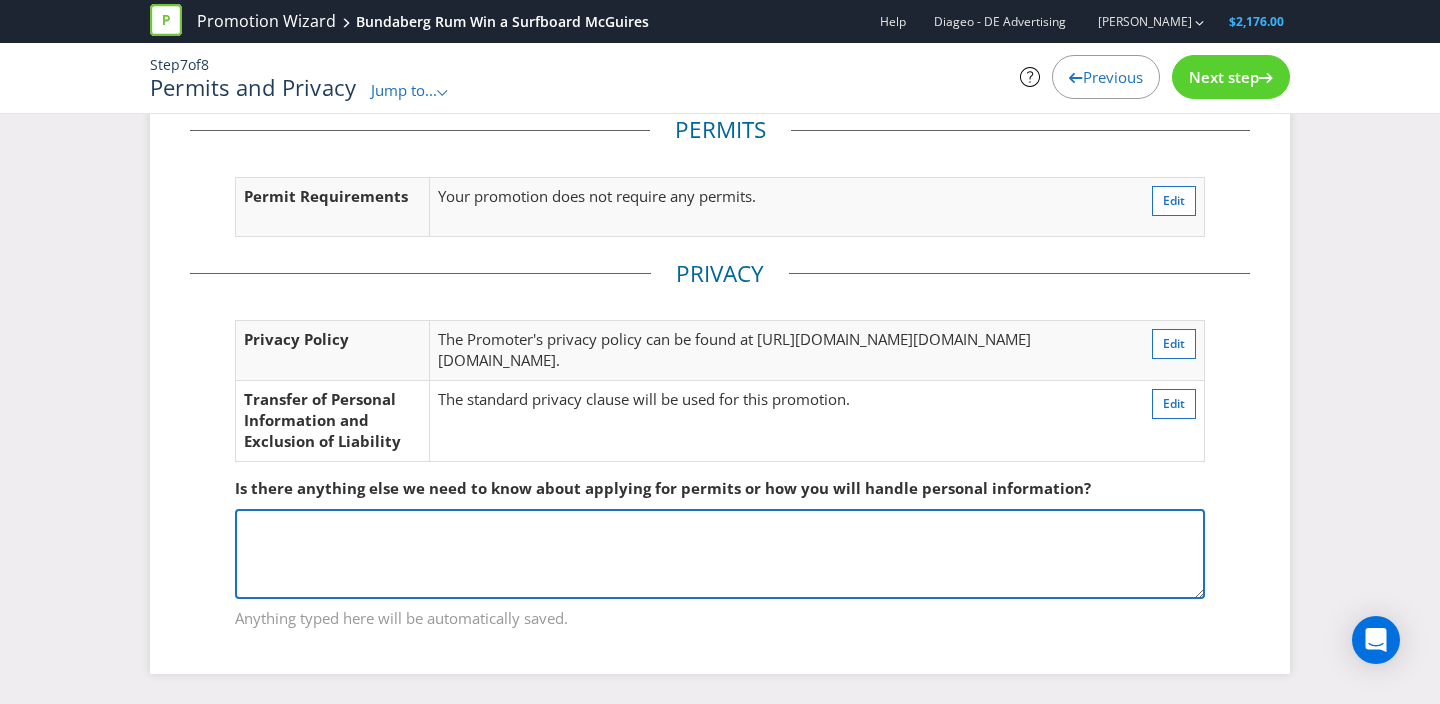 scroll, scrollTop: 0, scrollLeft: 0, axis: both 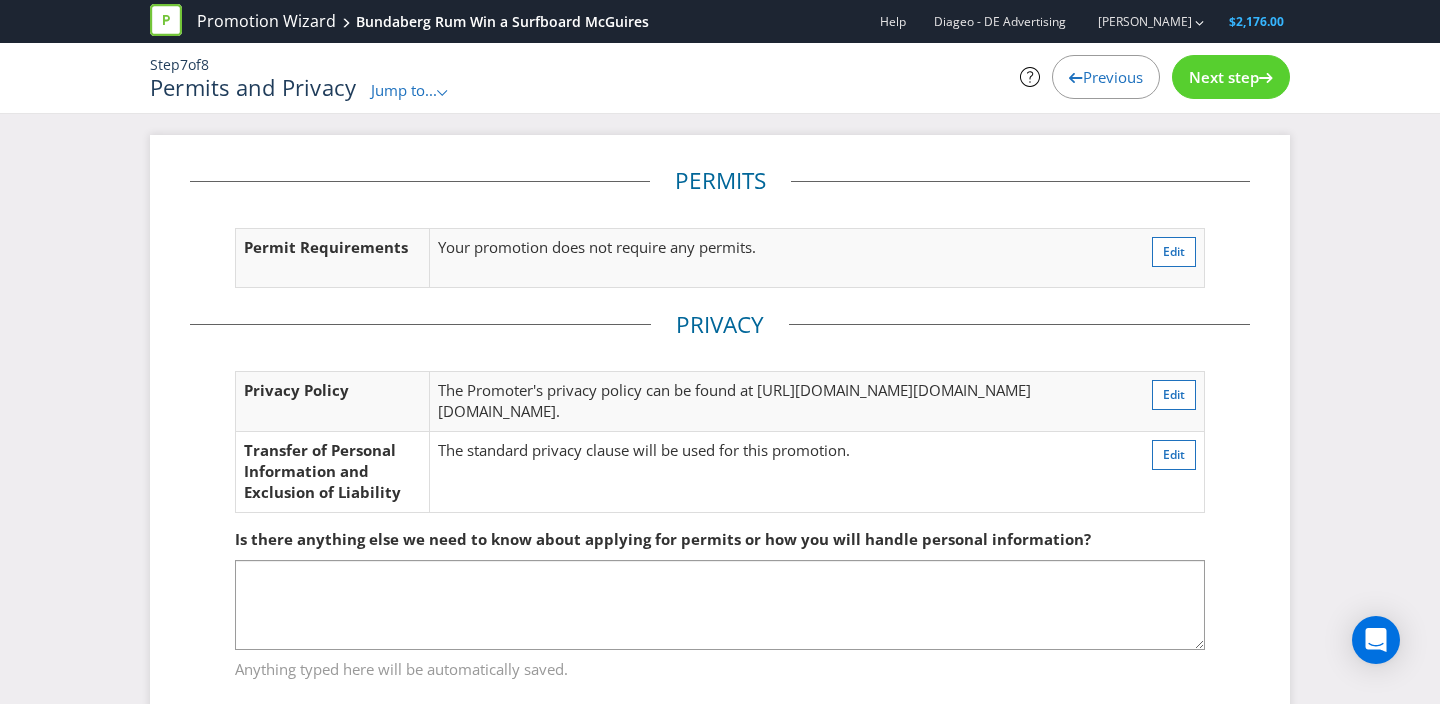 click on "Next step" at bounding box center [1224, 77] 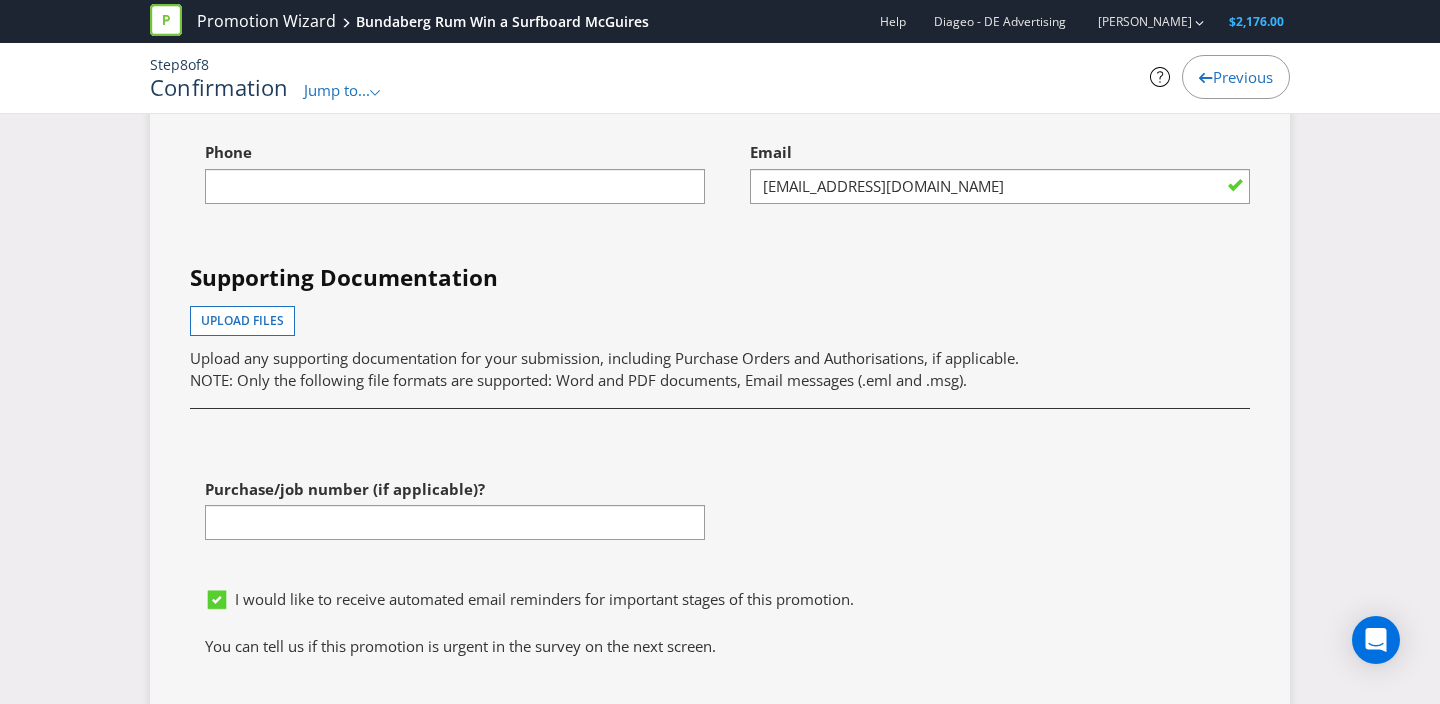 scroll, scrollTop: 5237, scrollLeft: 0, axis: vertical 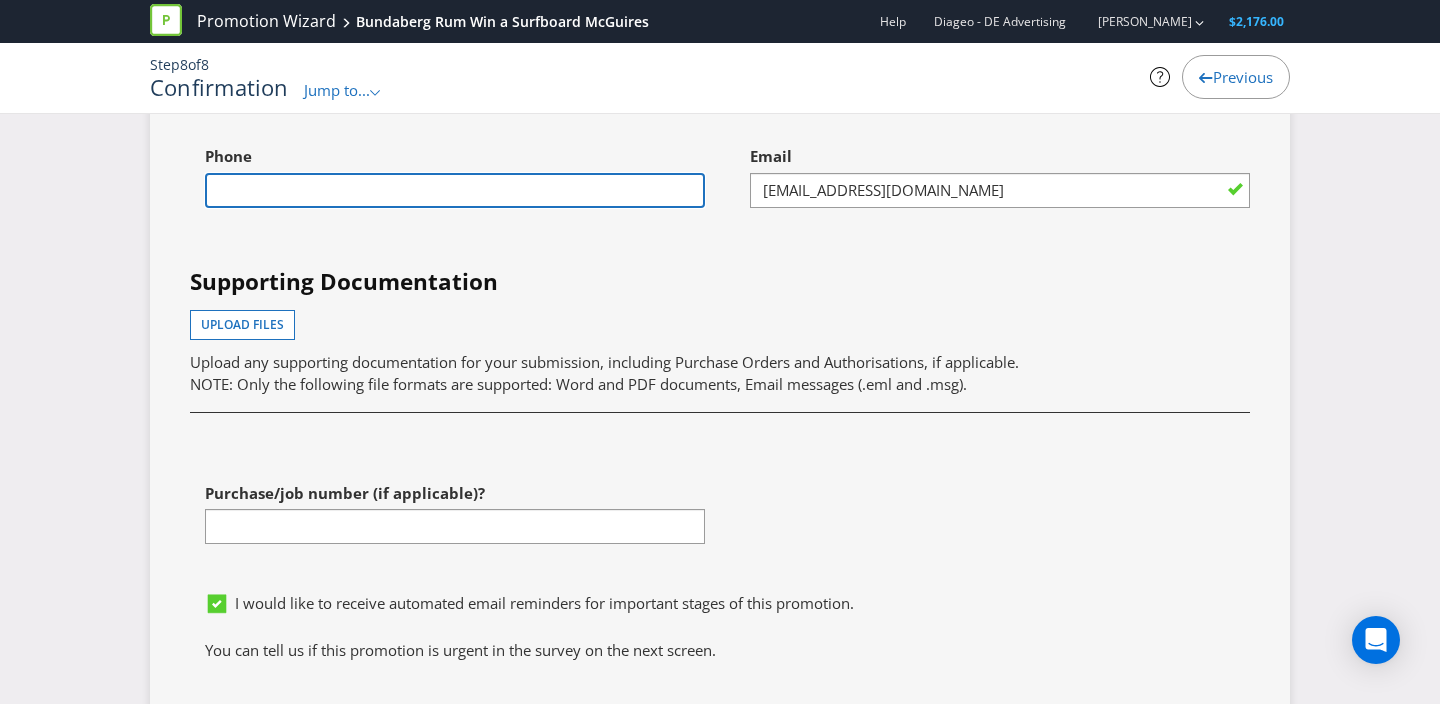 click at bounding box center [455, 190] 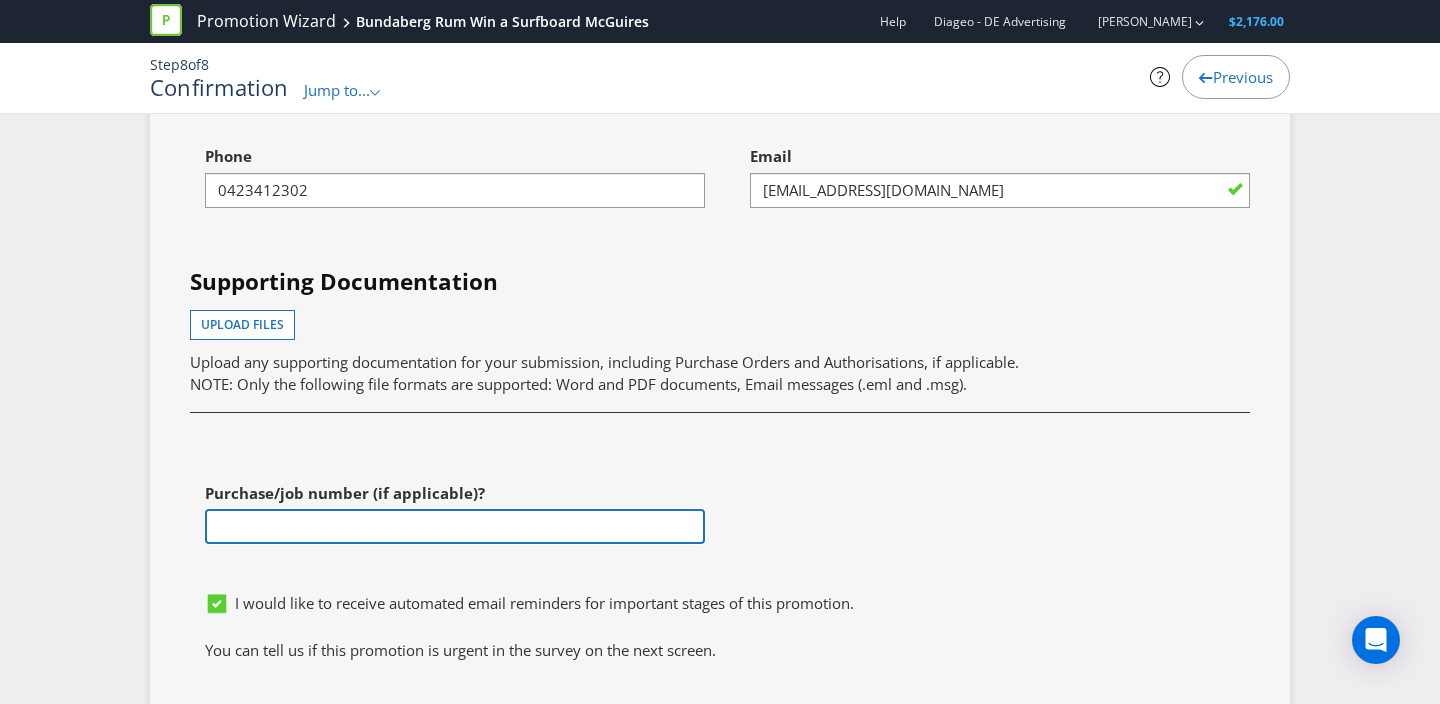 click at bounding box center (455, 526) 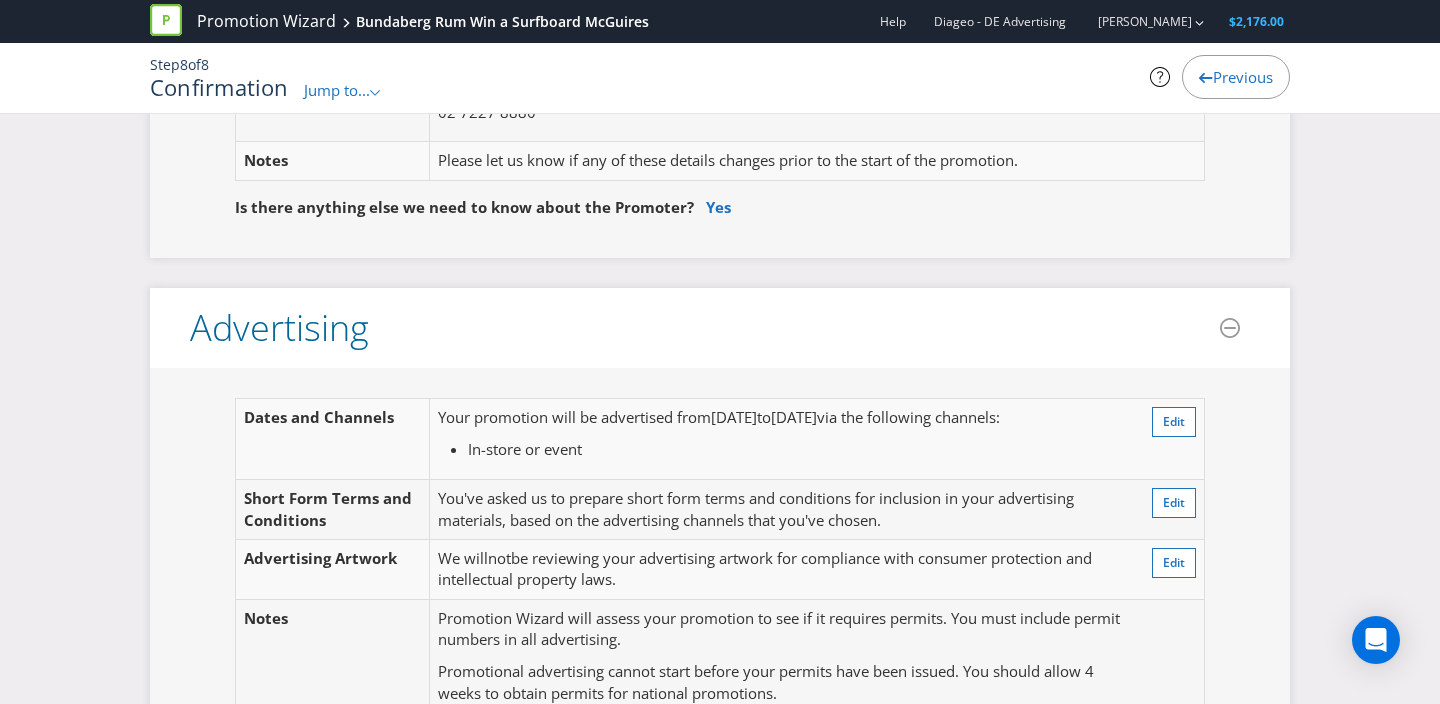 scroll, scrollTop: 0, scrollLeft: 0, axis: both 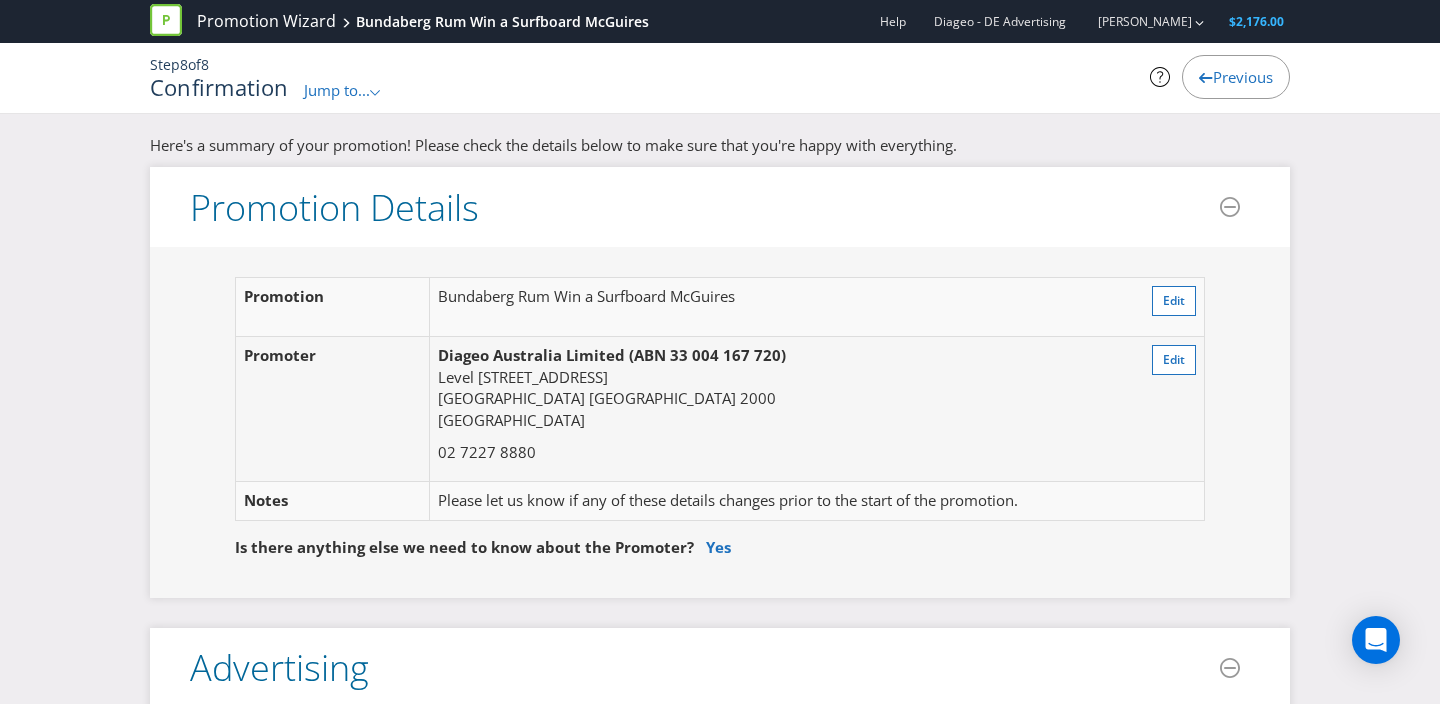 type on "23123" 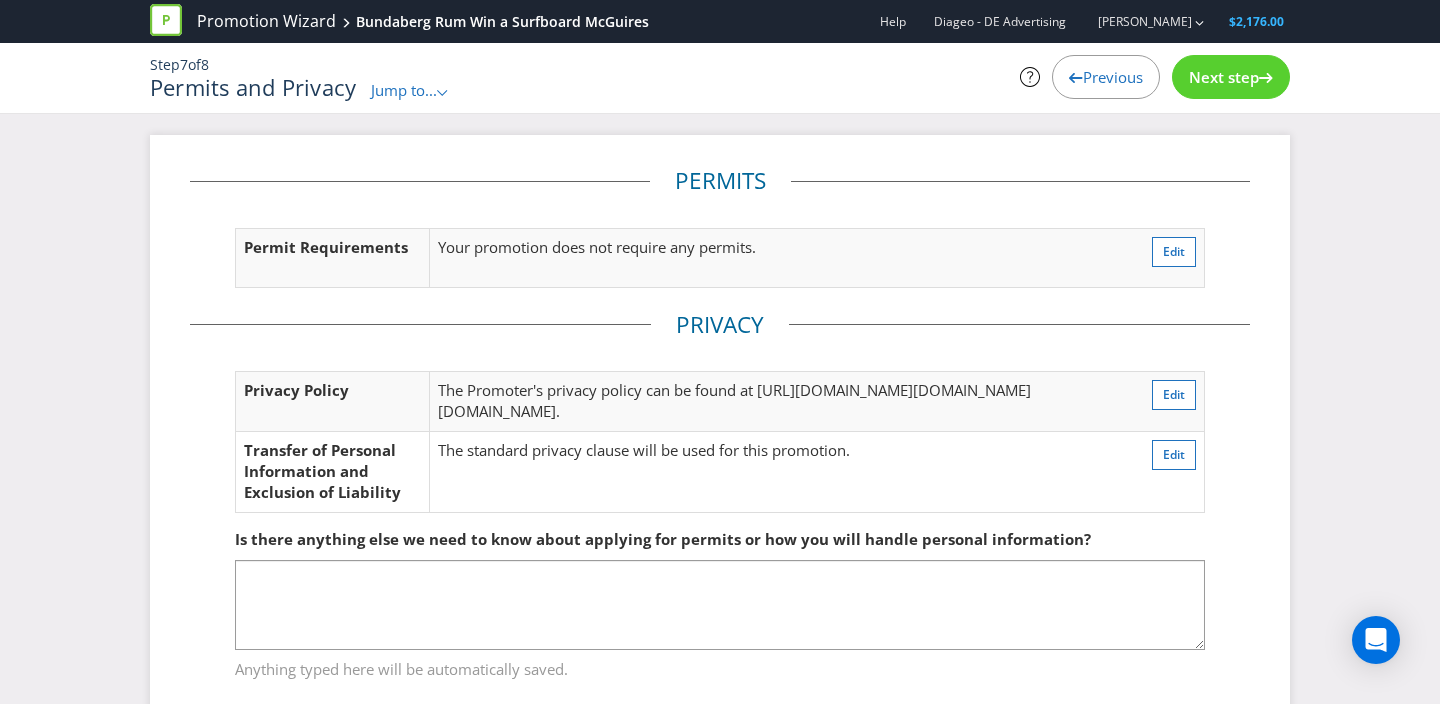 click on "Previous" at bounding box center [1113, 77] 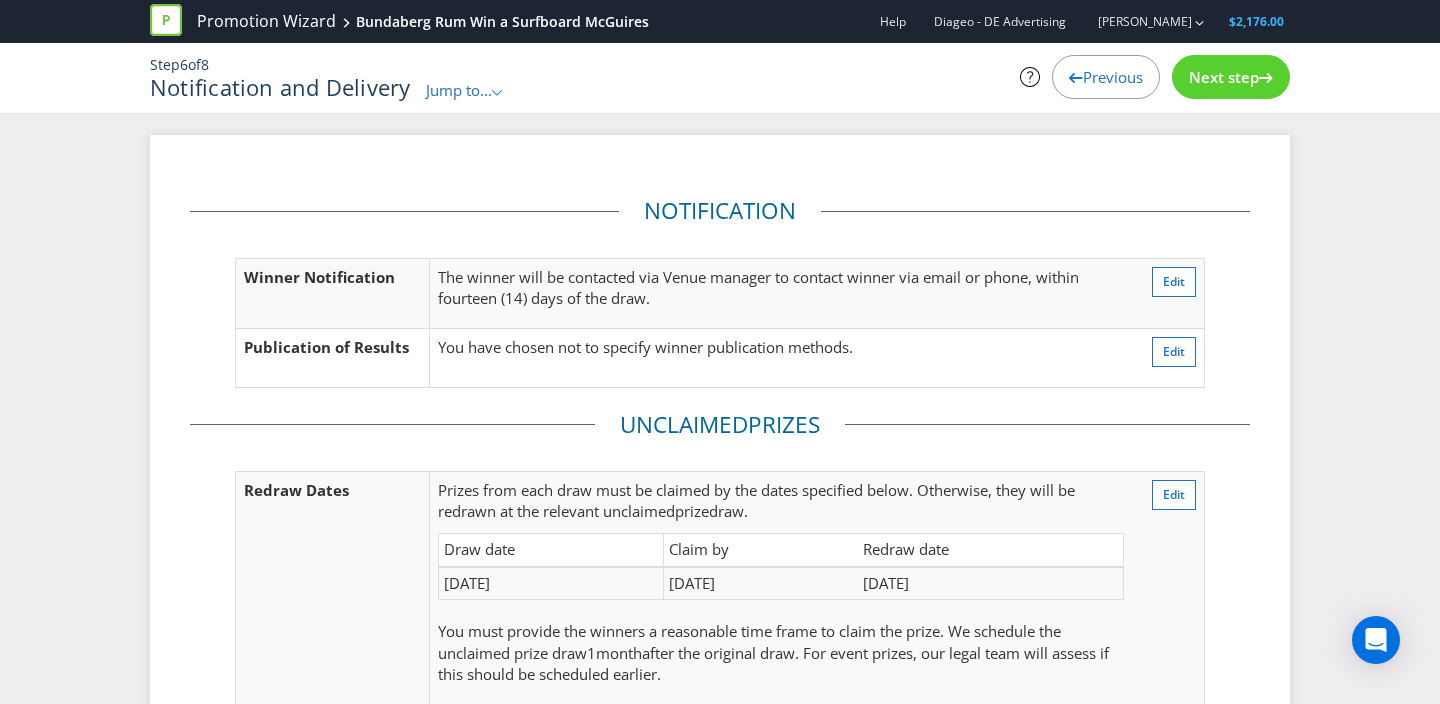 click on "Jump to..." at bounding box center [459, 90] 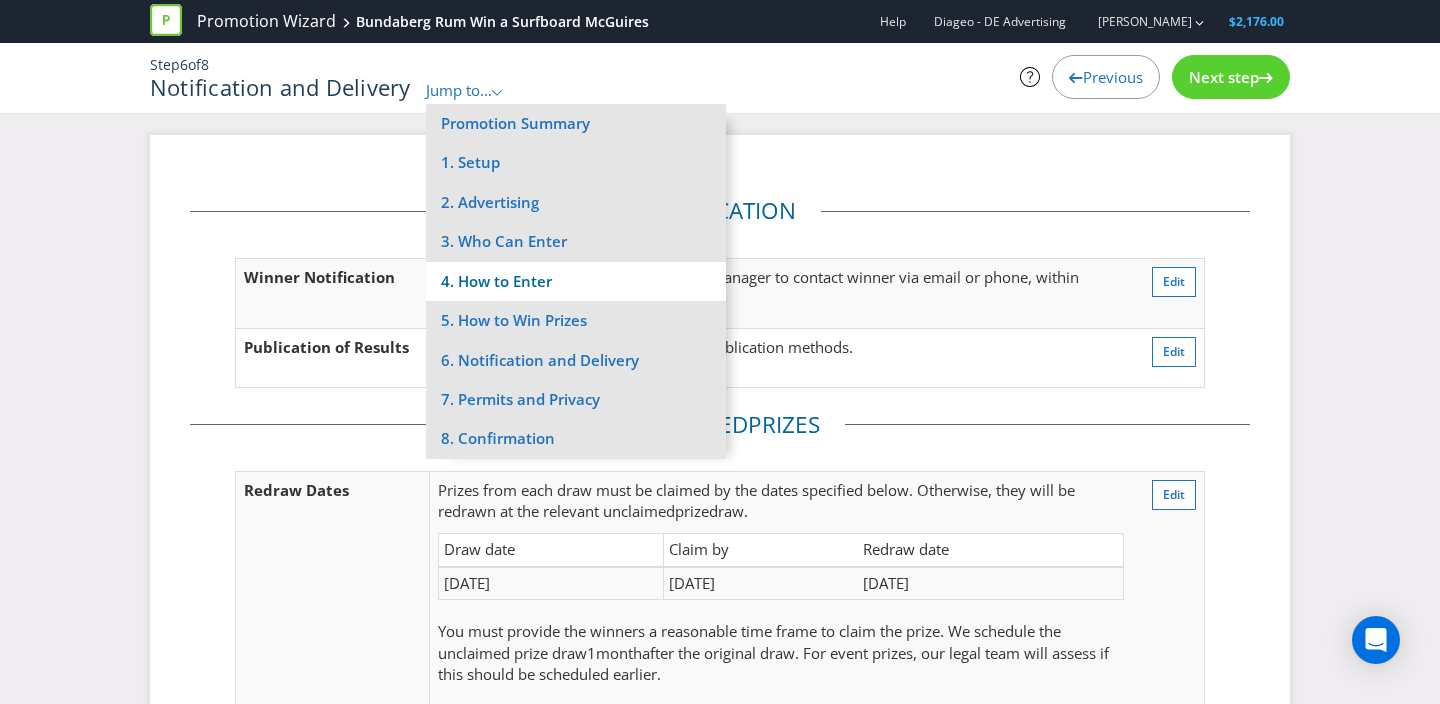 click on "4. How to Enter" at bounding box center (576, 281) 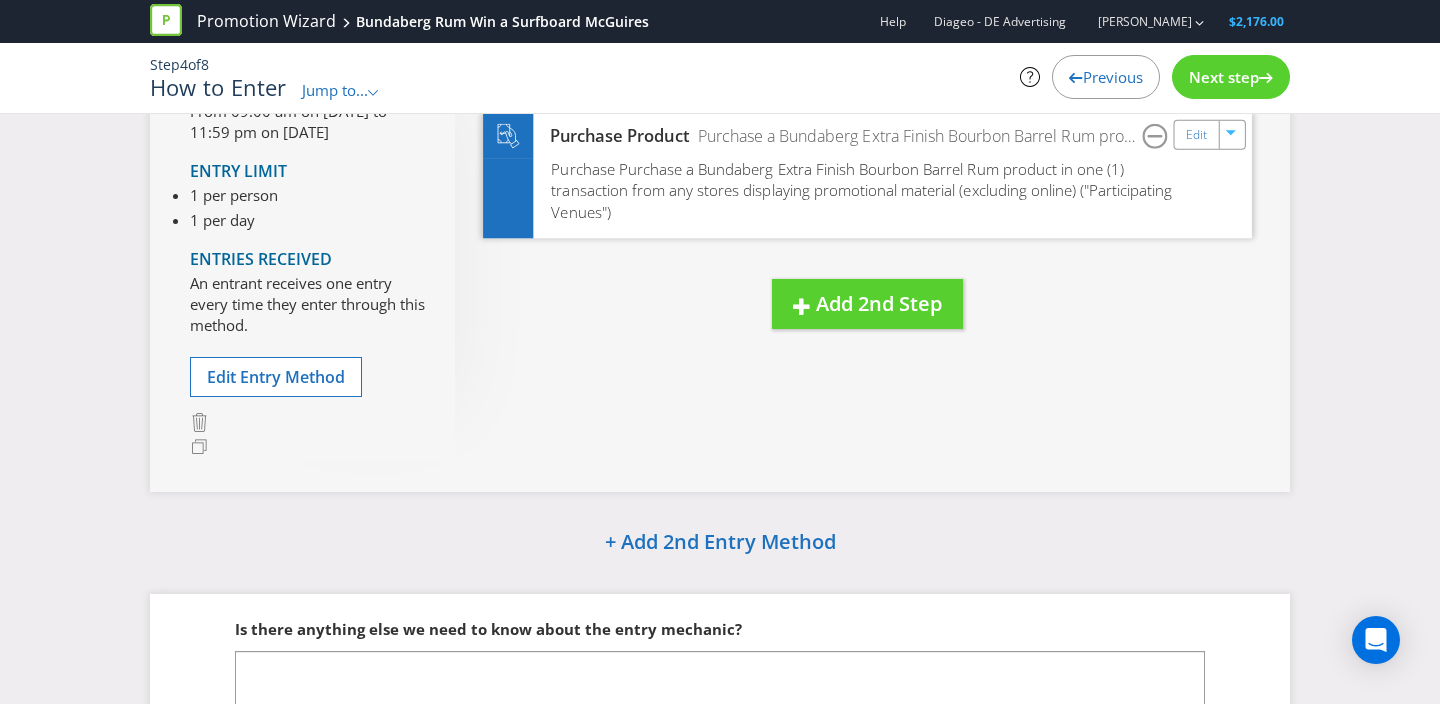 scroll, scrollTop: 370, scrollLeft: 0, axis: vertical 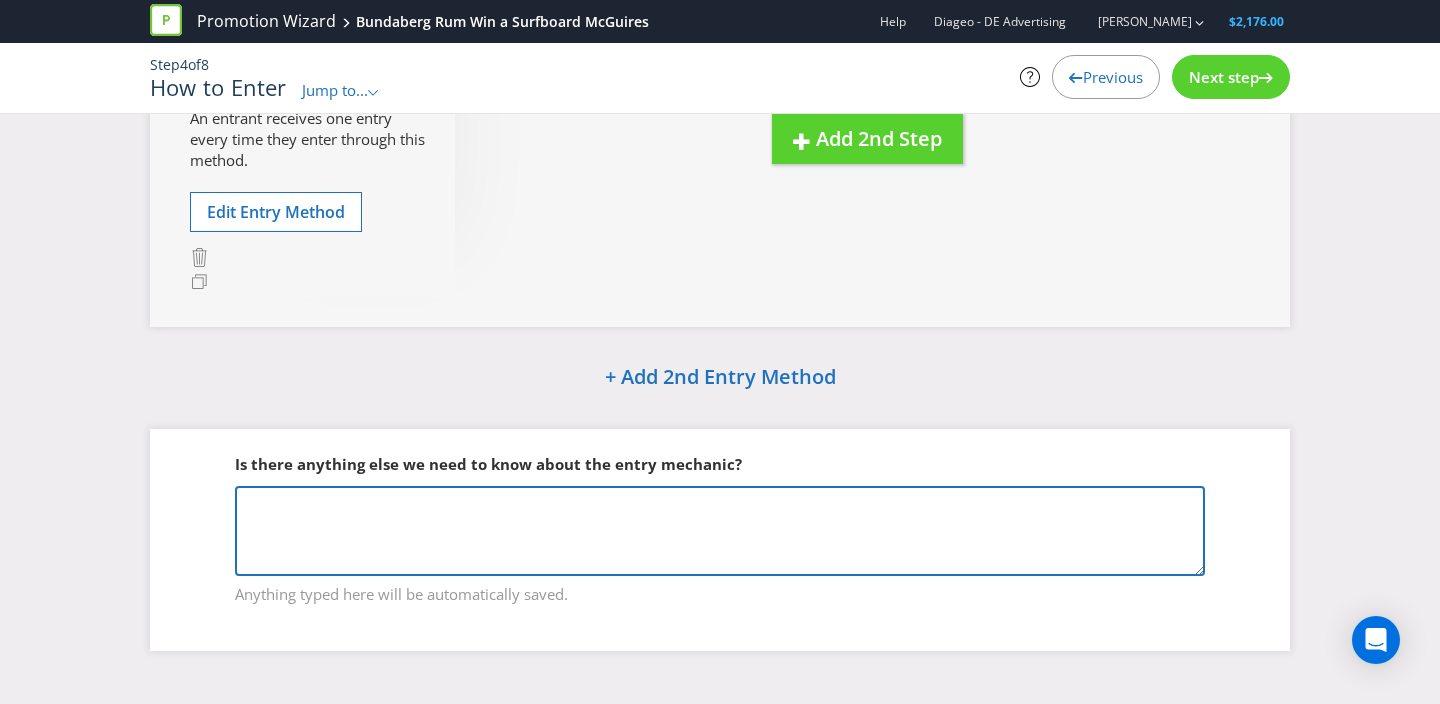 click at bounding box center (720, 531) 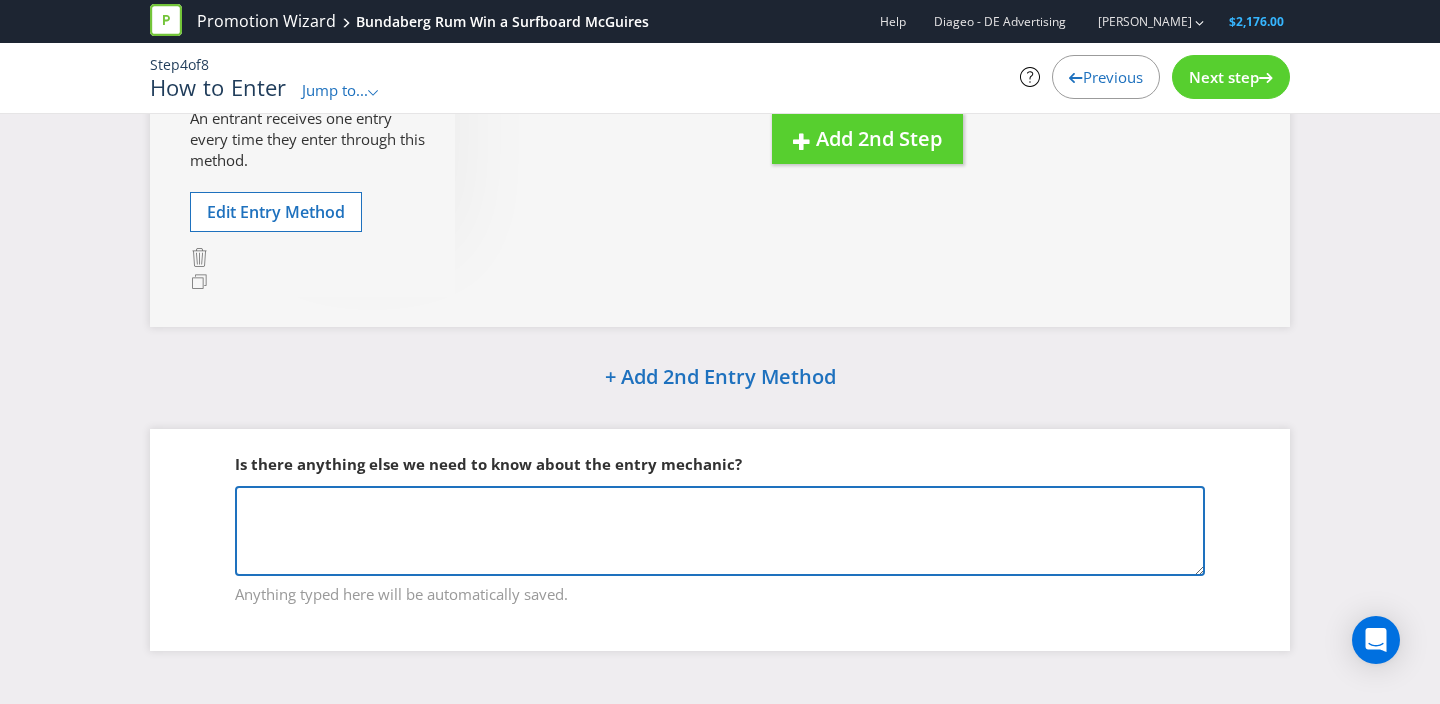 paste on "Buy a [PERSON_NAME] XF product for your chance  to win plus receive $5 off to spend in the bottle shop" 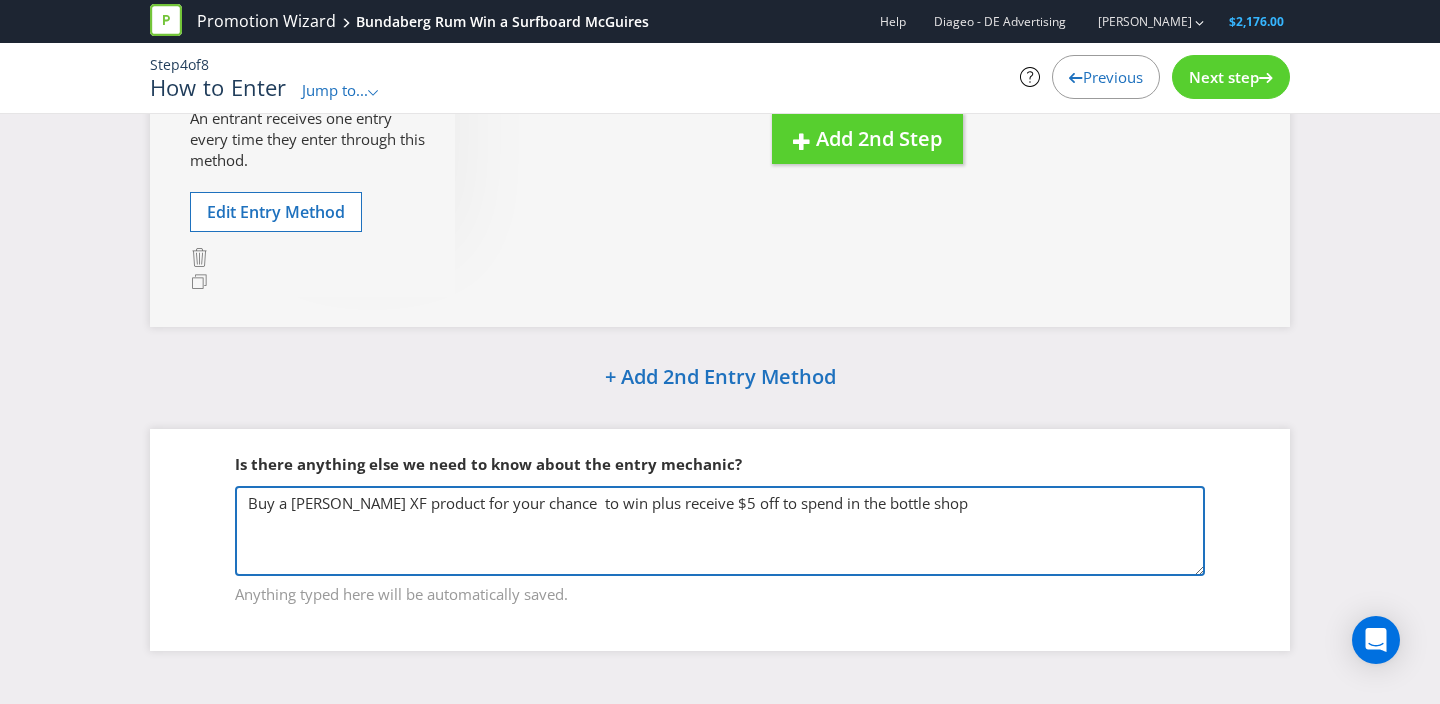 click on "Buy a [PERSON_NAME] XF product for your chance  to win plus receive $5 off to spend in the bottle shop" at bounding box center (720, 531) 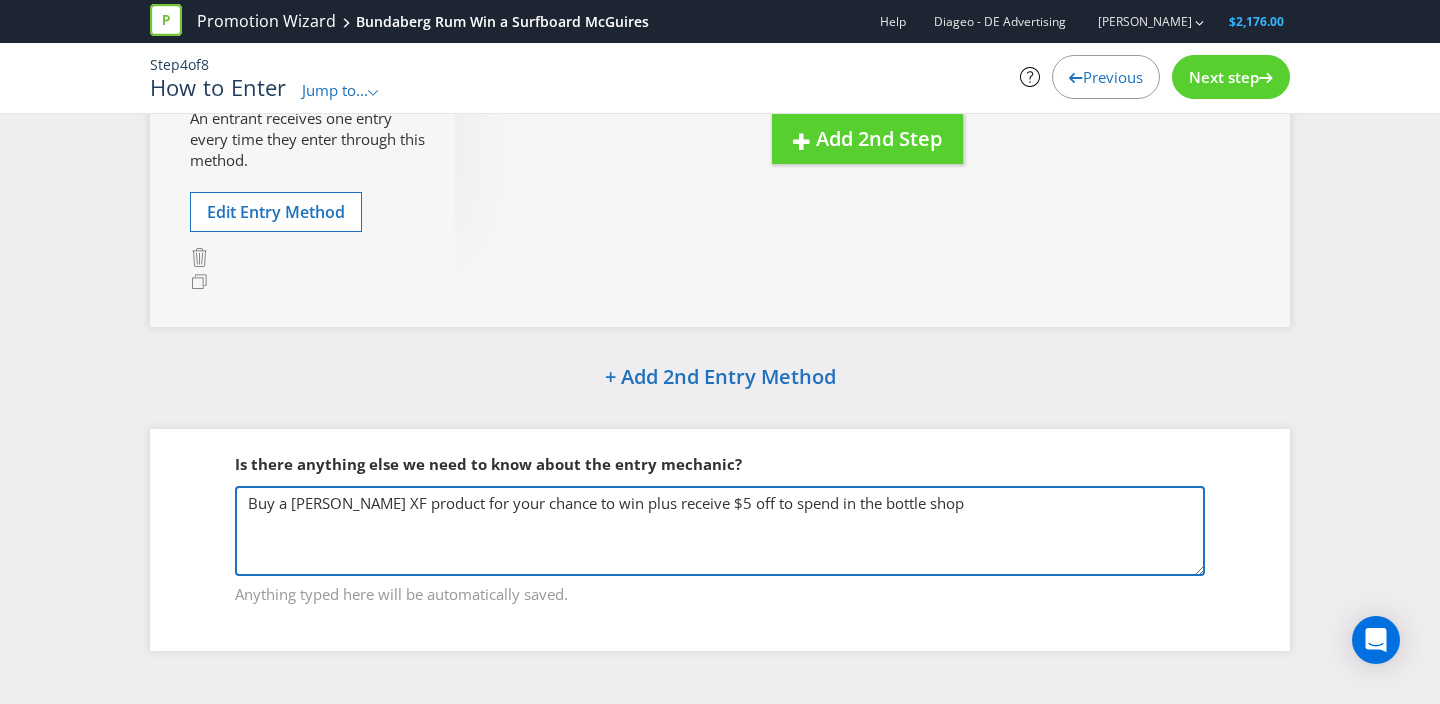click on "Buy a [PERSON_NAME] XF product for your chance to win plus receive $5 off to spend in the bottle shop" at bounding box center [720, 531] 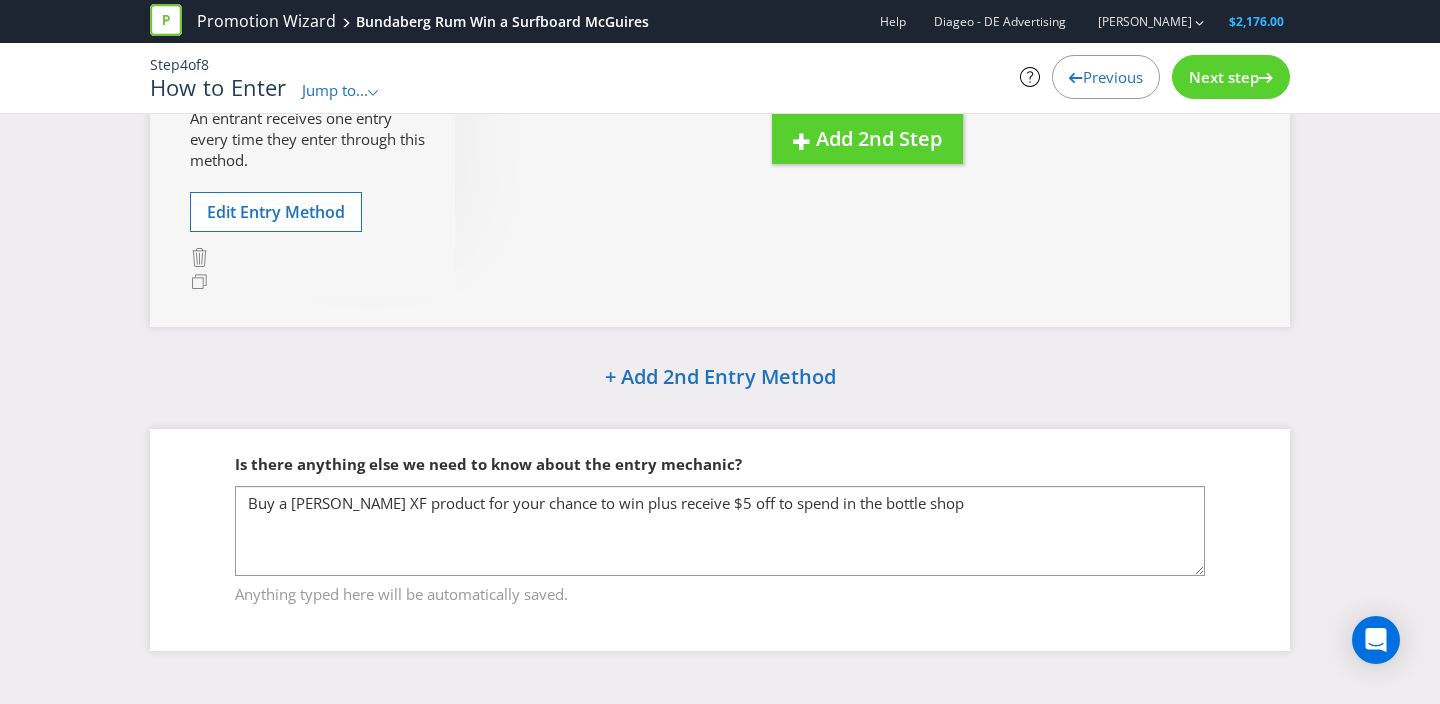 click on "Next step" at bounding box center (1231, 77) 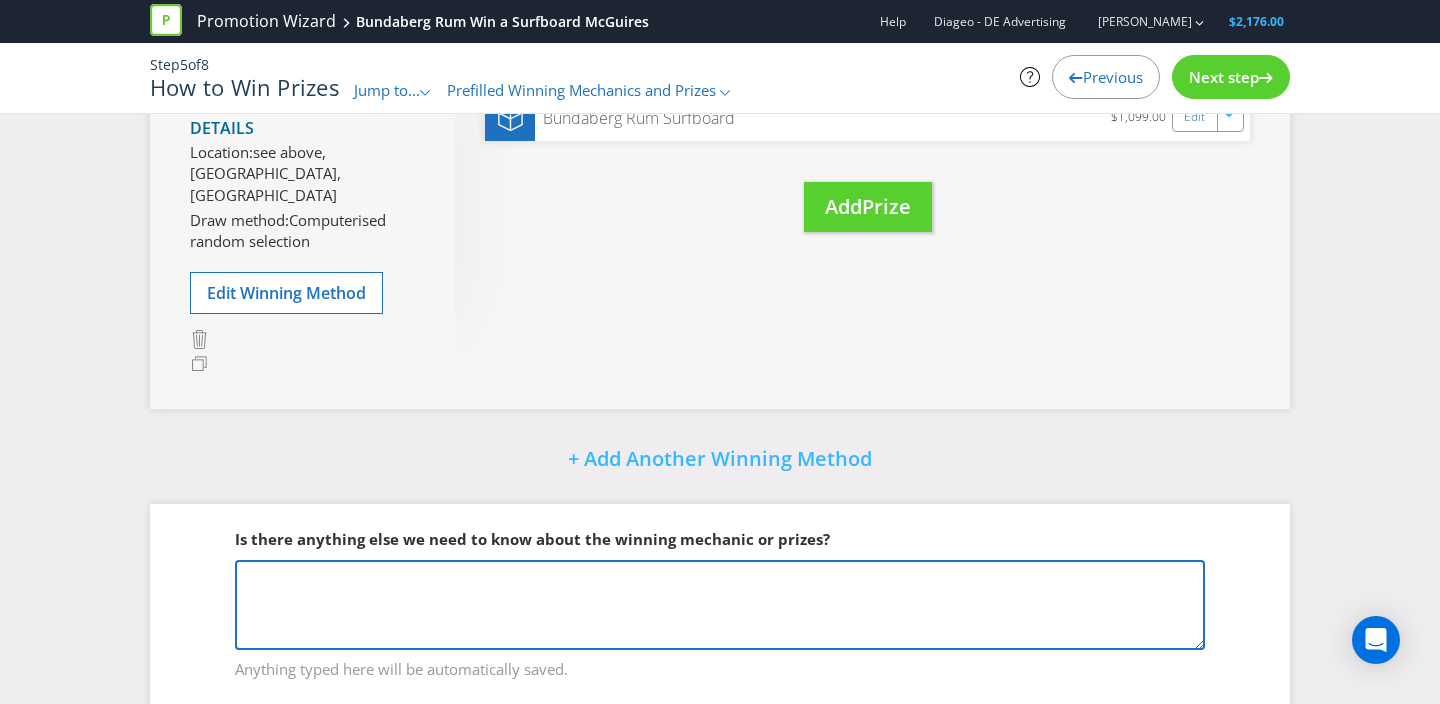 click at bounding box center [720, 605] 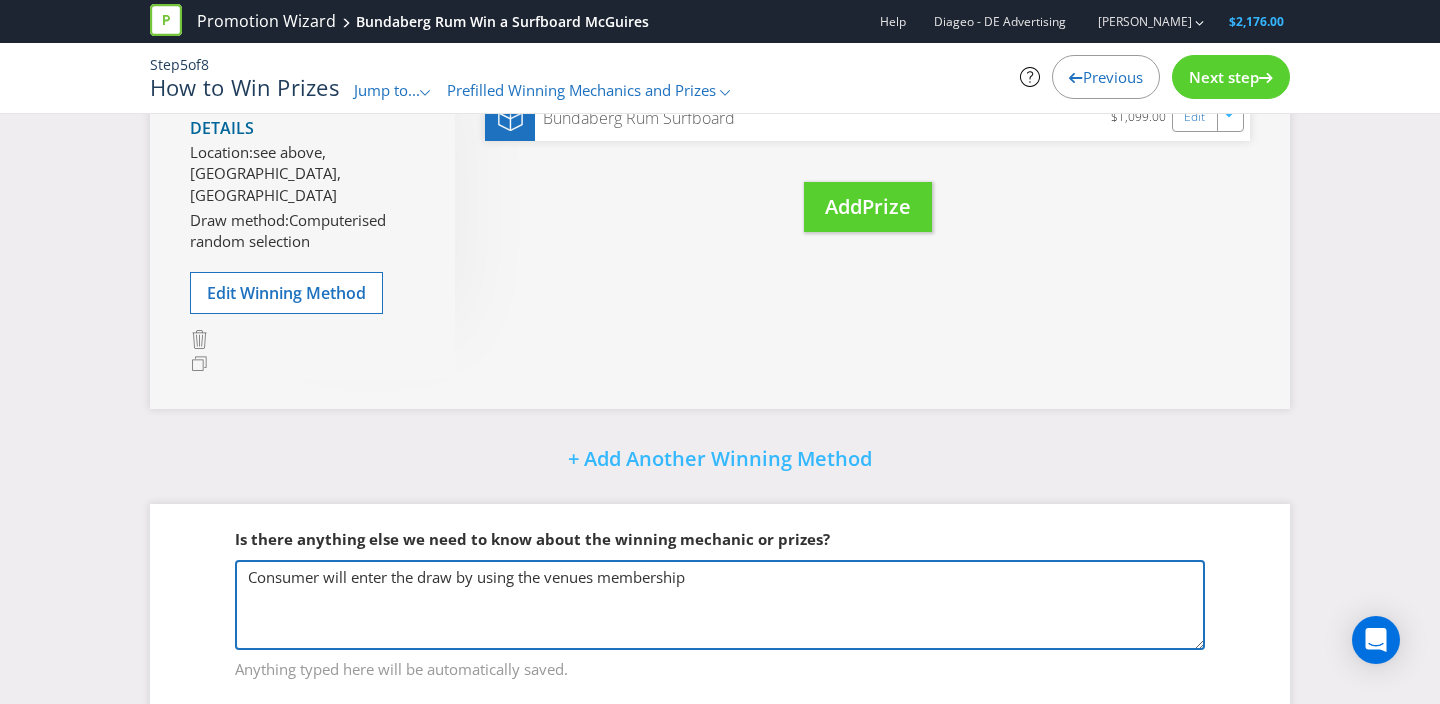 drag, startPoint x: 353, startPoint y: 582, endPoint x: 368, endPoint y: 580, distance: 15.132746 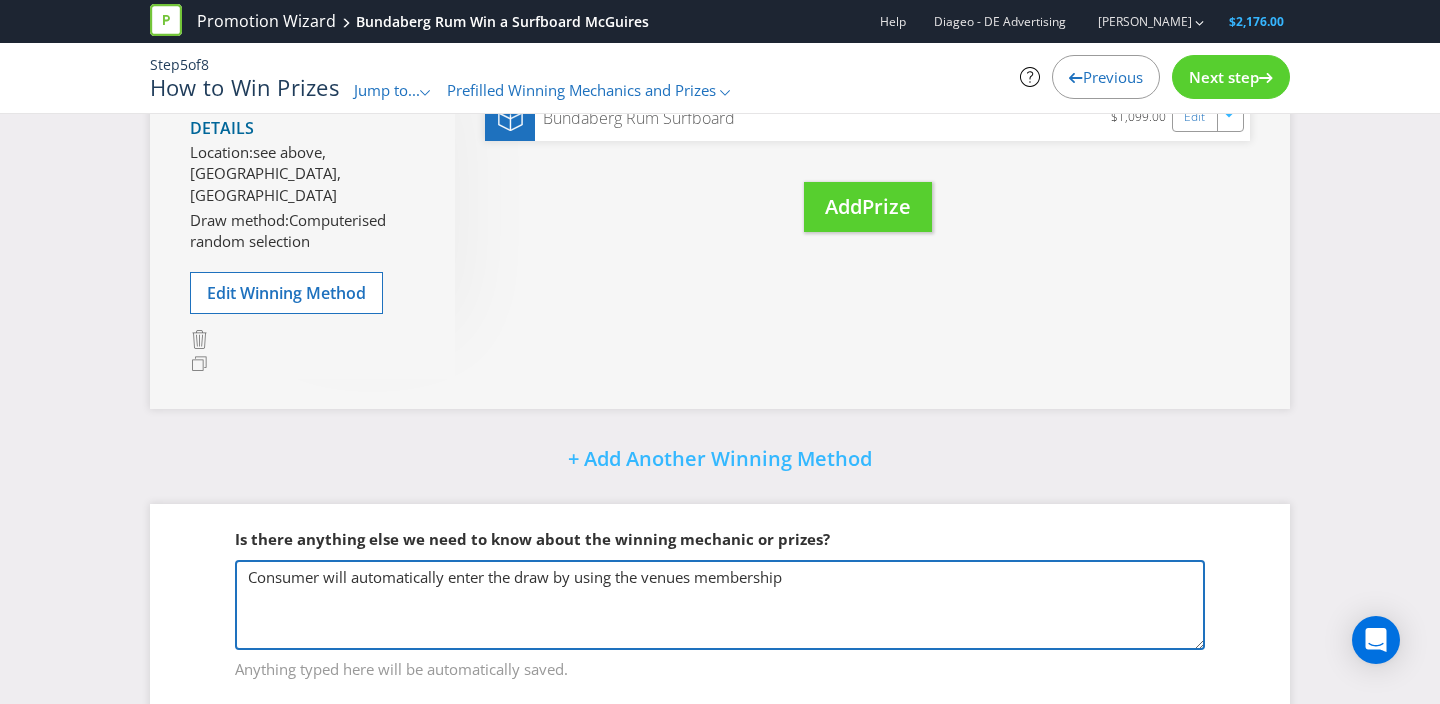 drag, startPoint x: 811, startPoint y: 573, endPoint x: 576, endPoint y: 583, distance: 235.21268 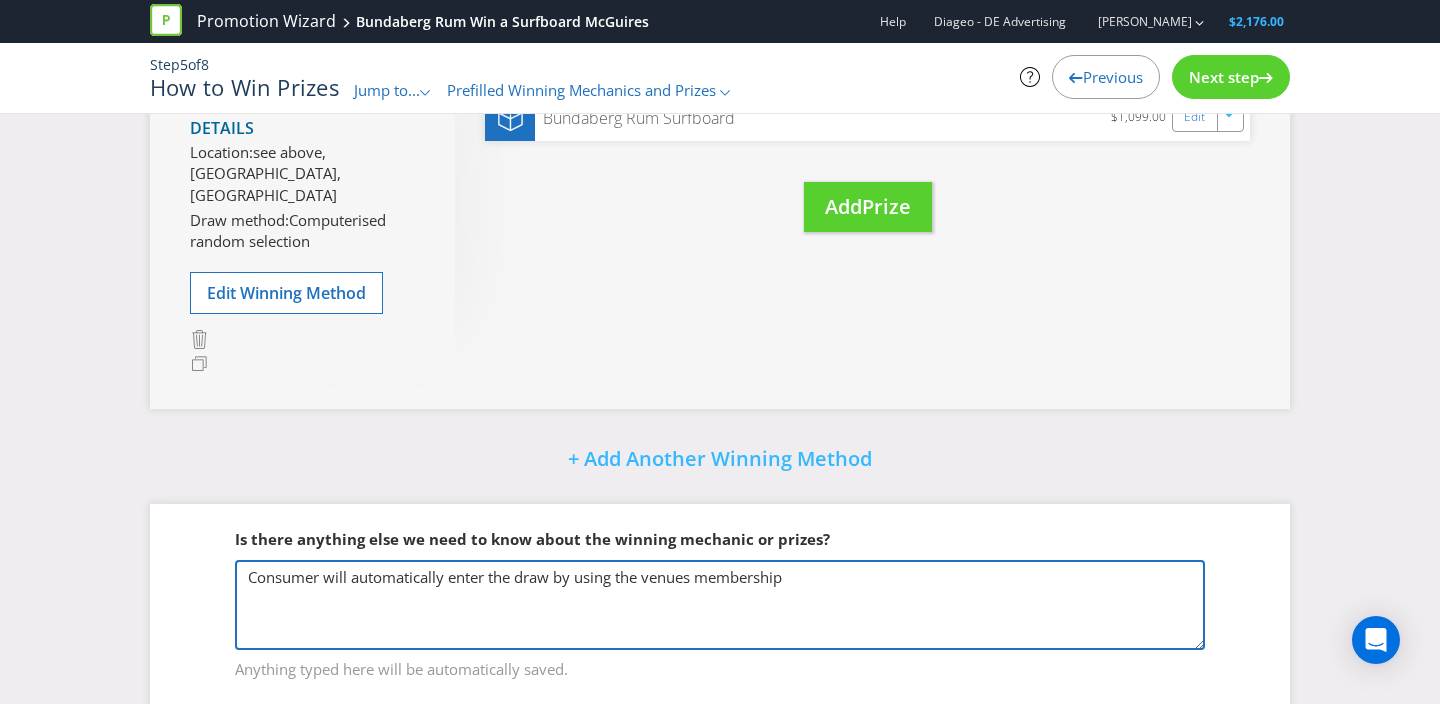 click on "Consumer will automatically enter the draw by using the venues membership" at bounding box center (720, 605) 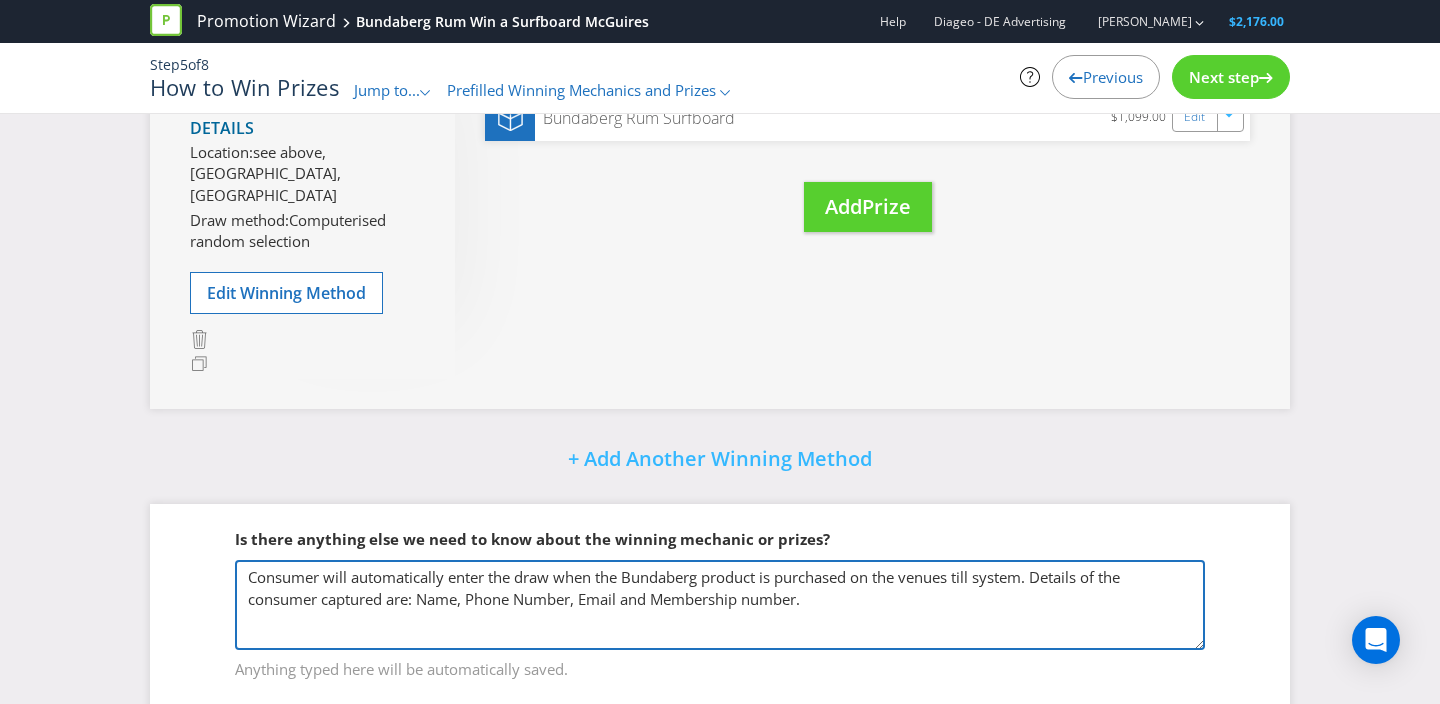type on "Consumer will automatically enter the draw when the Bundaberg product is purchased on the venues till system. Details of the consumer captured are: Name, Phone Number, Email and Membership number." 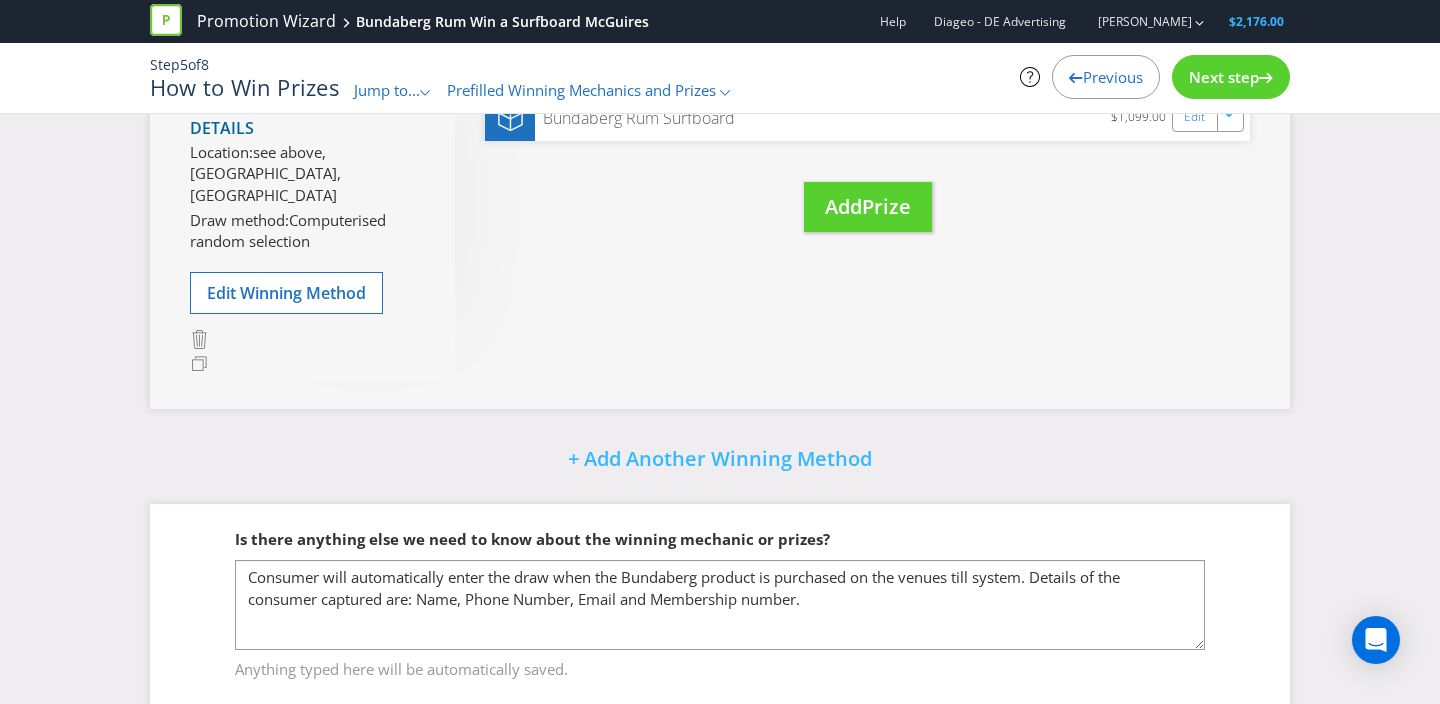 click on "Next step" at bounding box center [1224, 77] 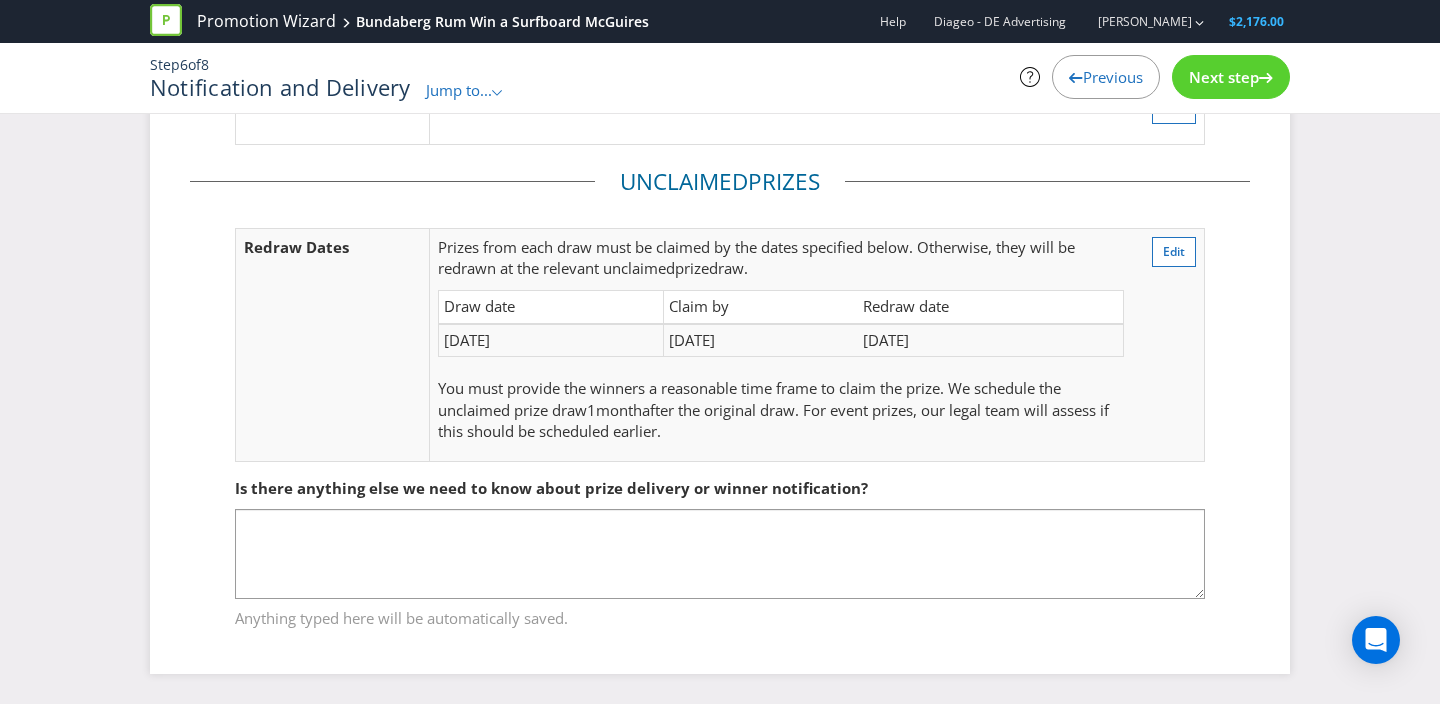 scroll, scrollTop: 243, scrollLeft: 0, axis: vertical 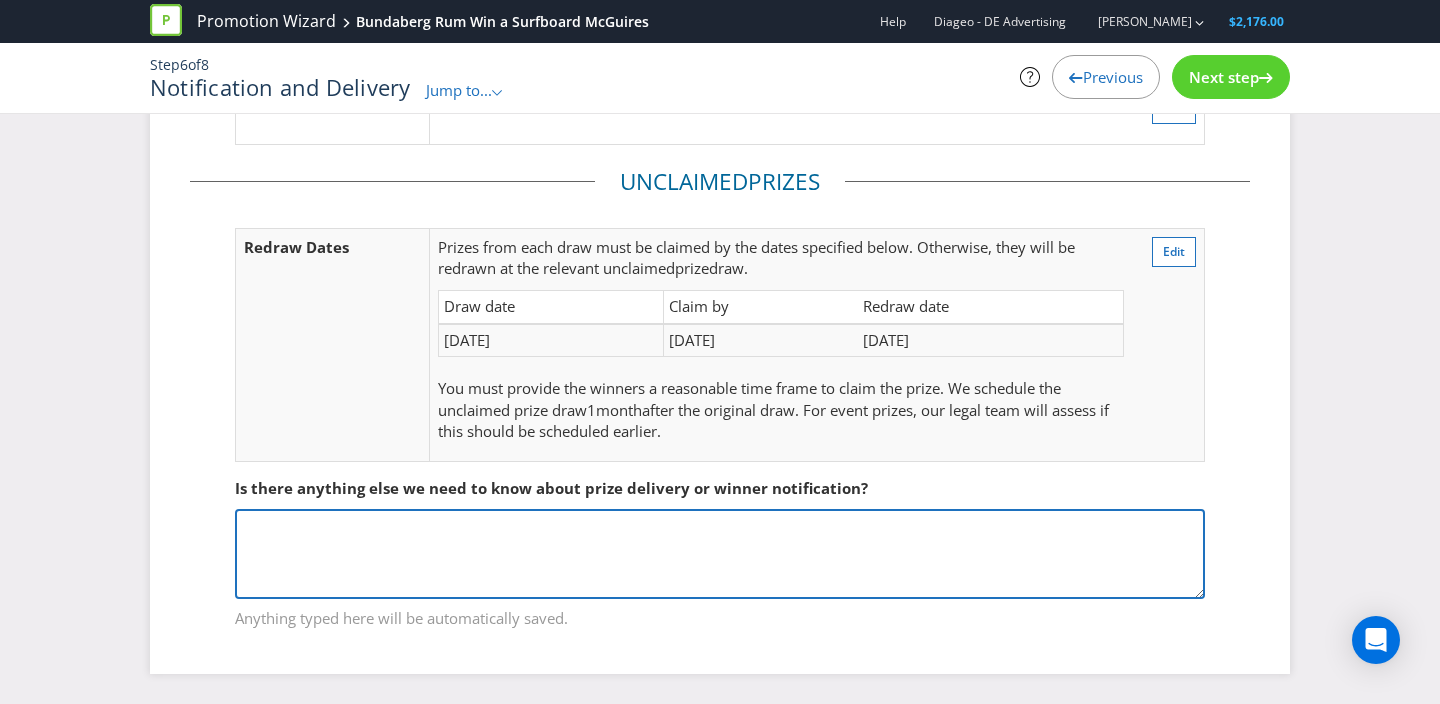 click at bounding box center [720, 554] 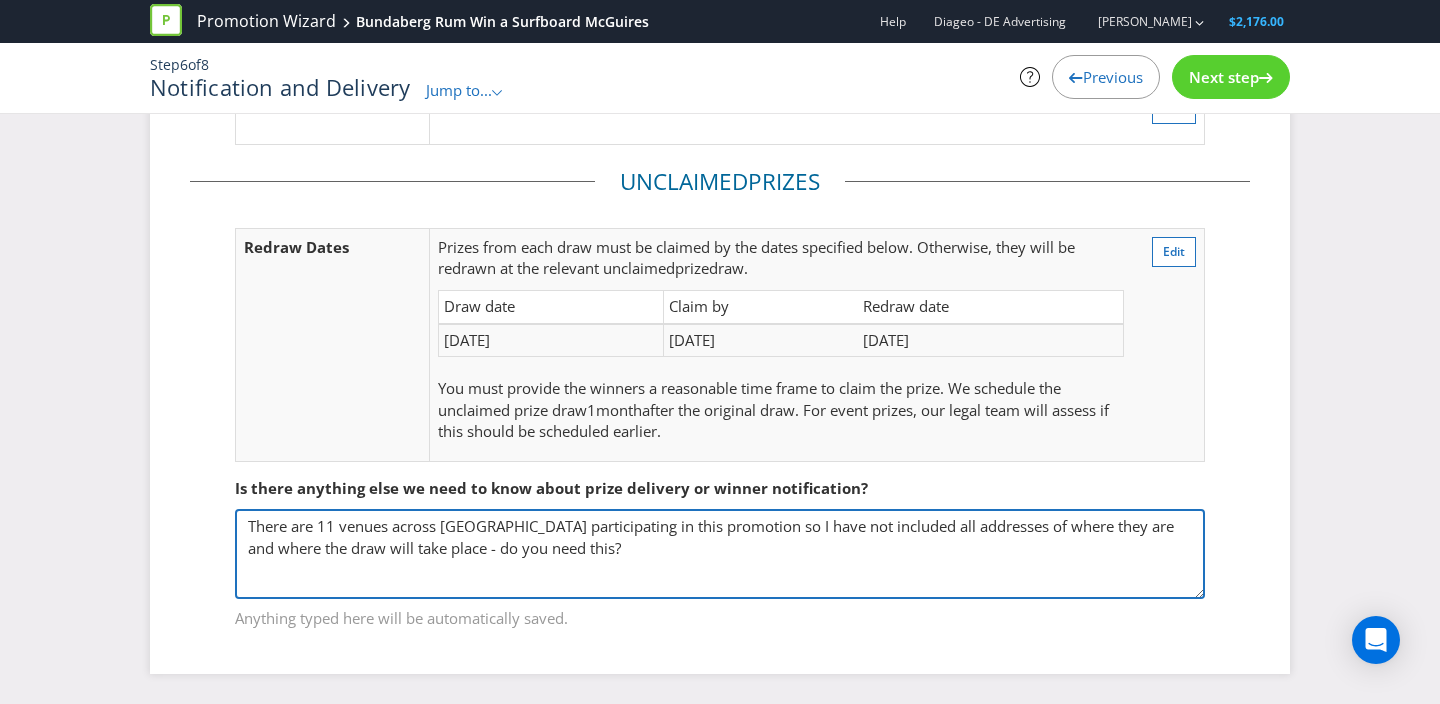 type on "There are 11 venues across [GEOGRAPHIC_DATA] participating in this promotion so I have not included all addresses of where they are and where the draw will take place - do you need this?" 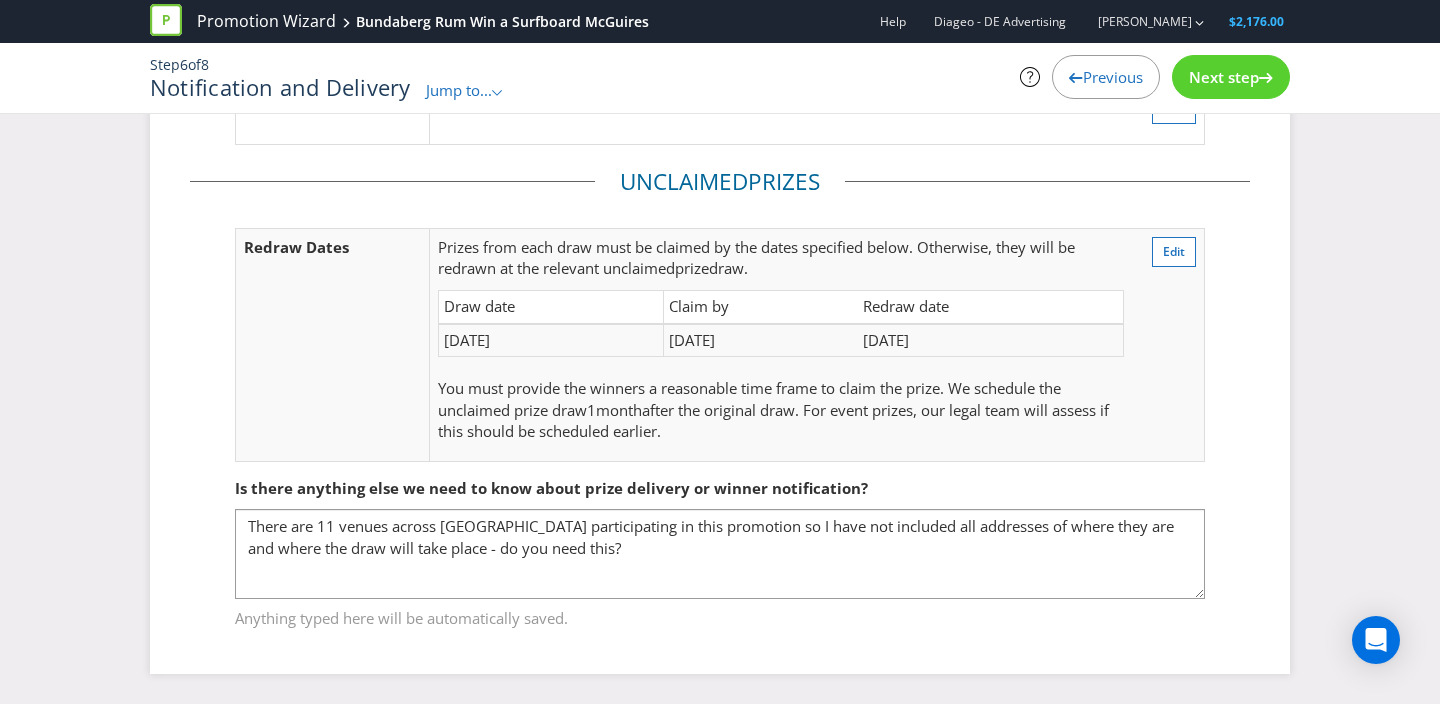 click on "Next step" at bounding box center (1224, 77) 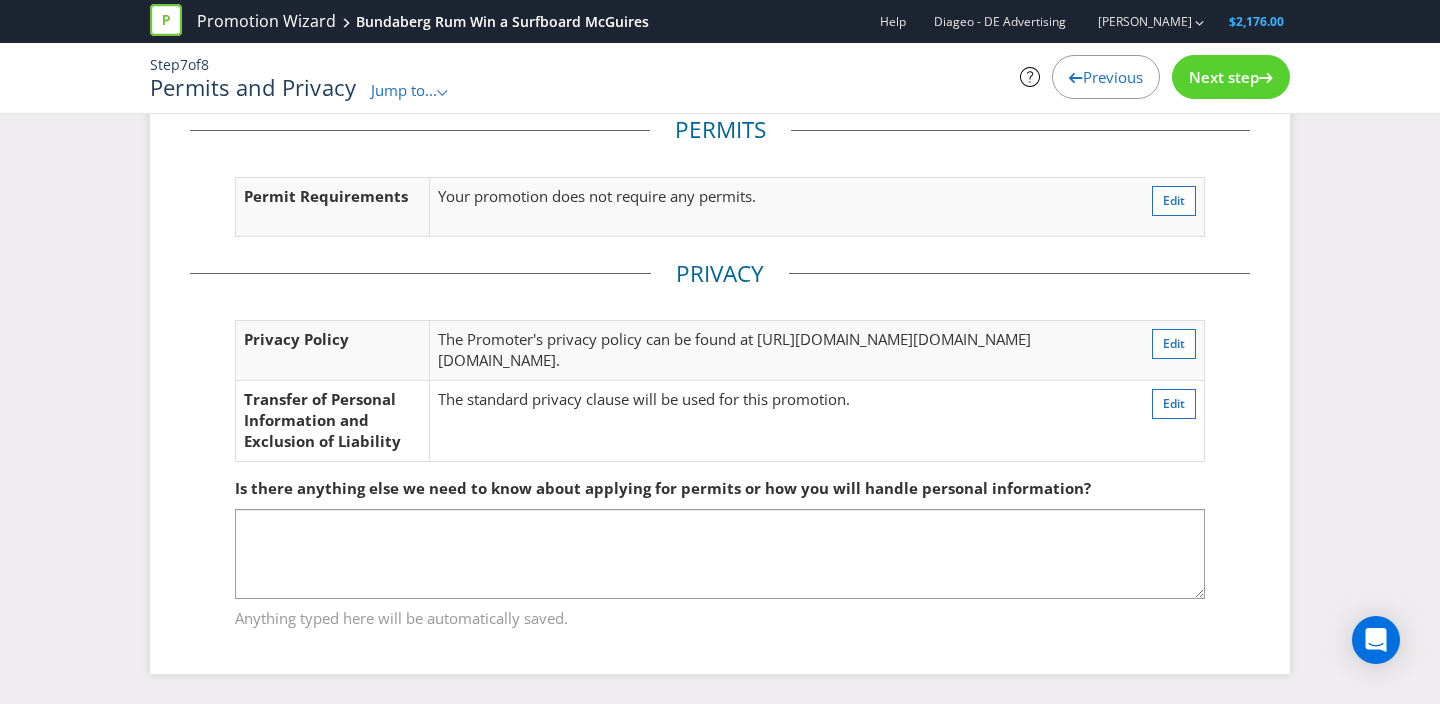 click on "Next step" at bounding box center [1224, 77] 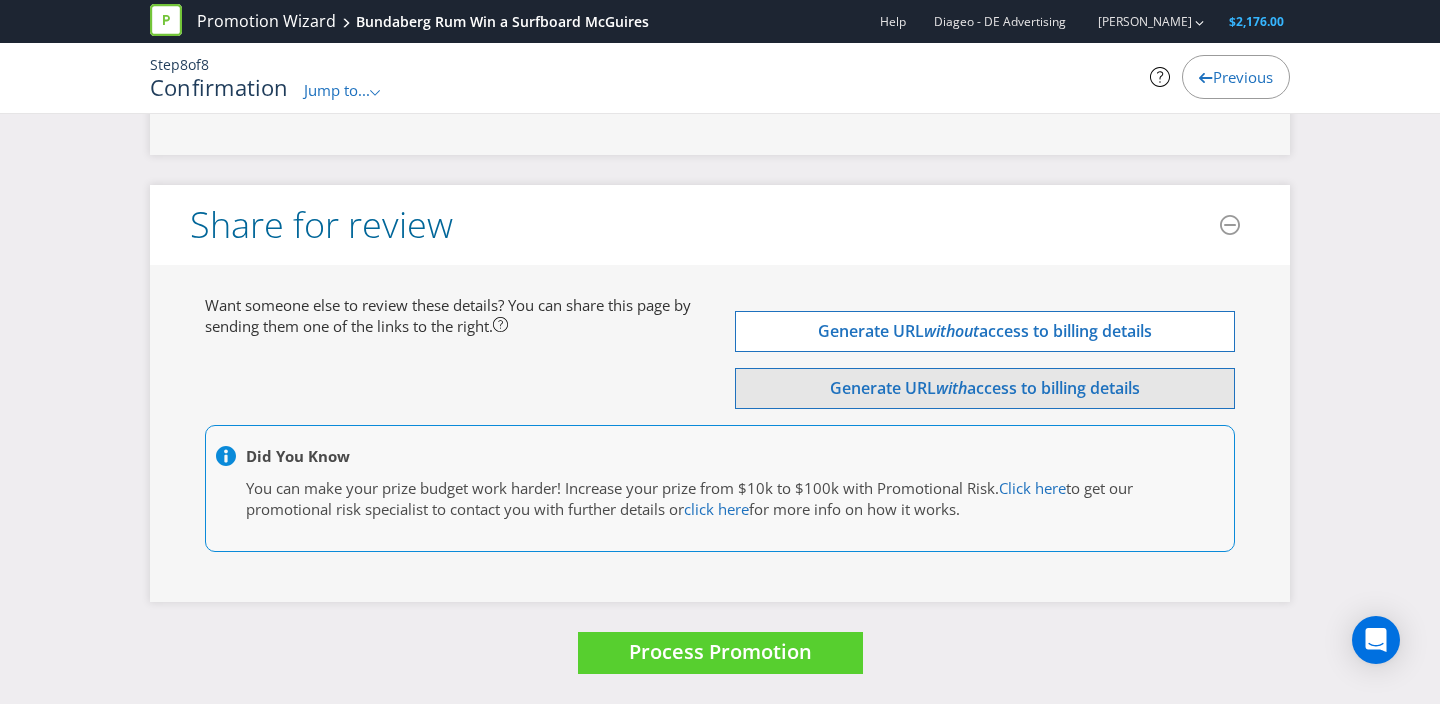 scroll, scrollTop: 6304, scrollLeft: 0, axis: vertical 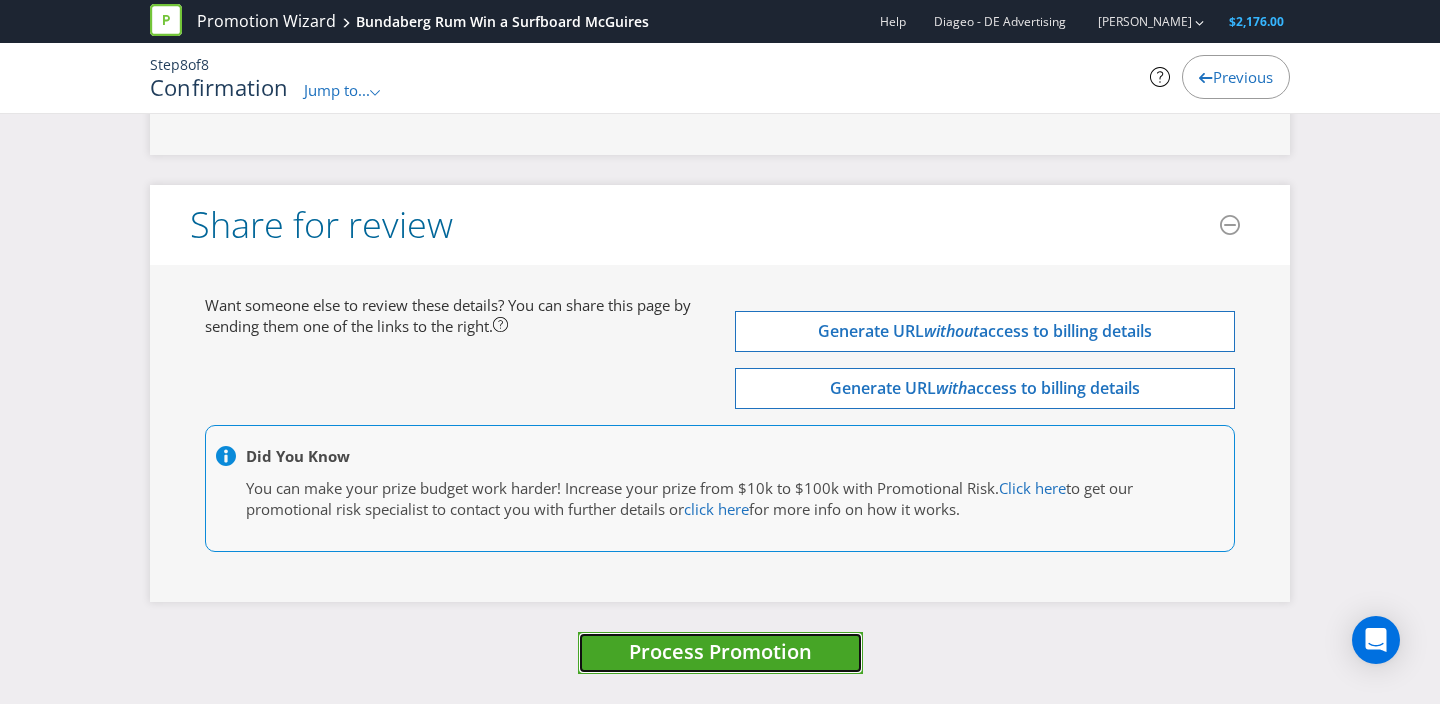 click on "Process Promotion" at bounding box center (720, 651) 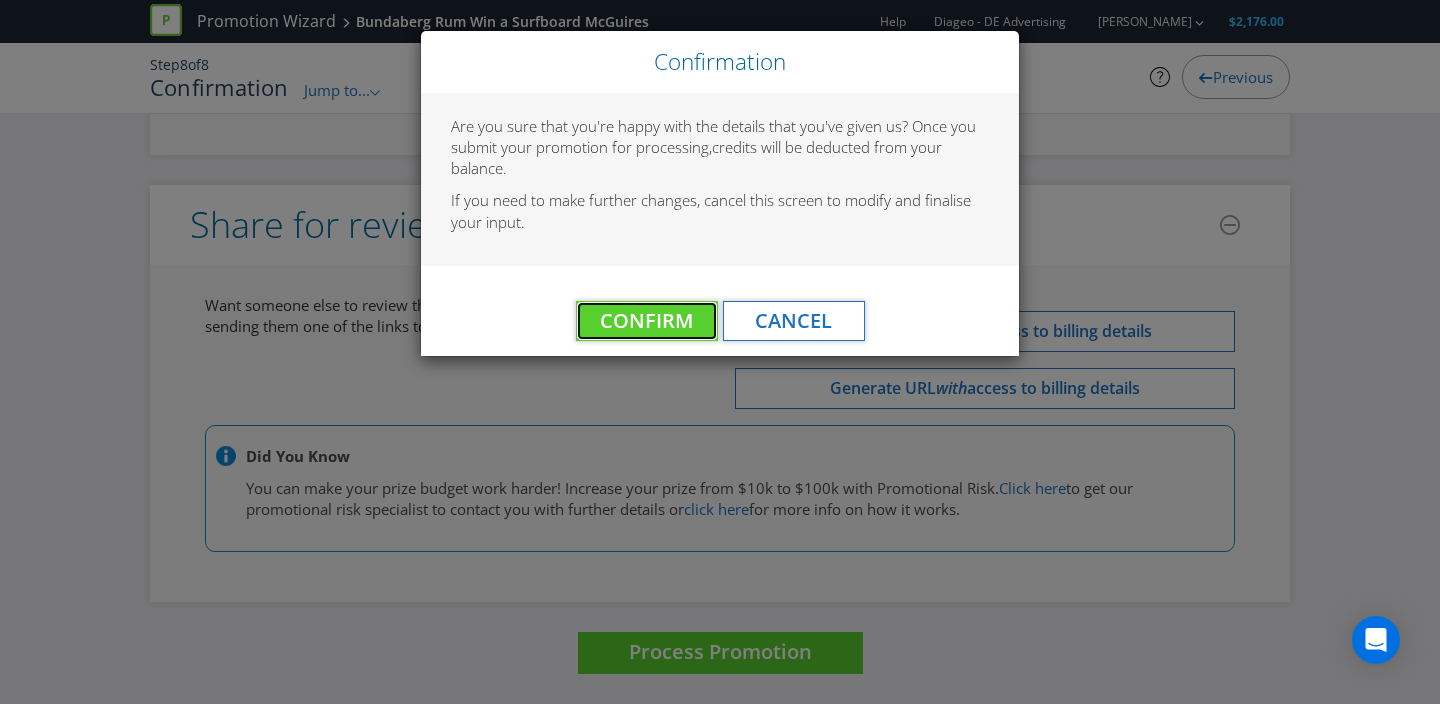 click on "Confirm" at bounding box center [646, 320] 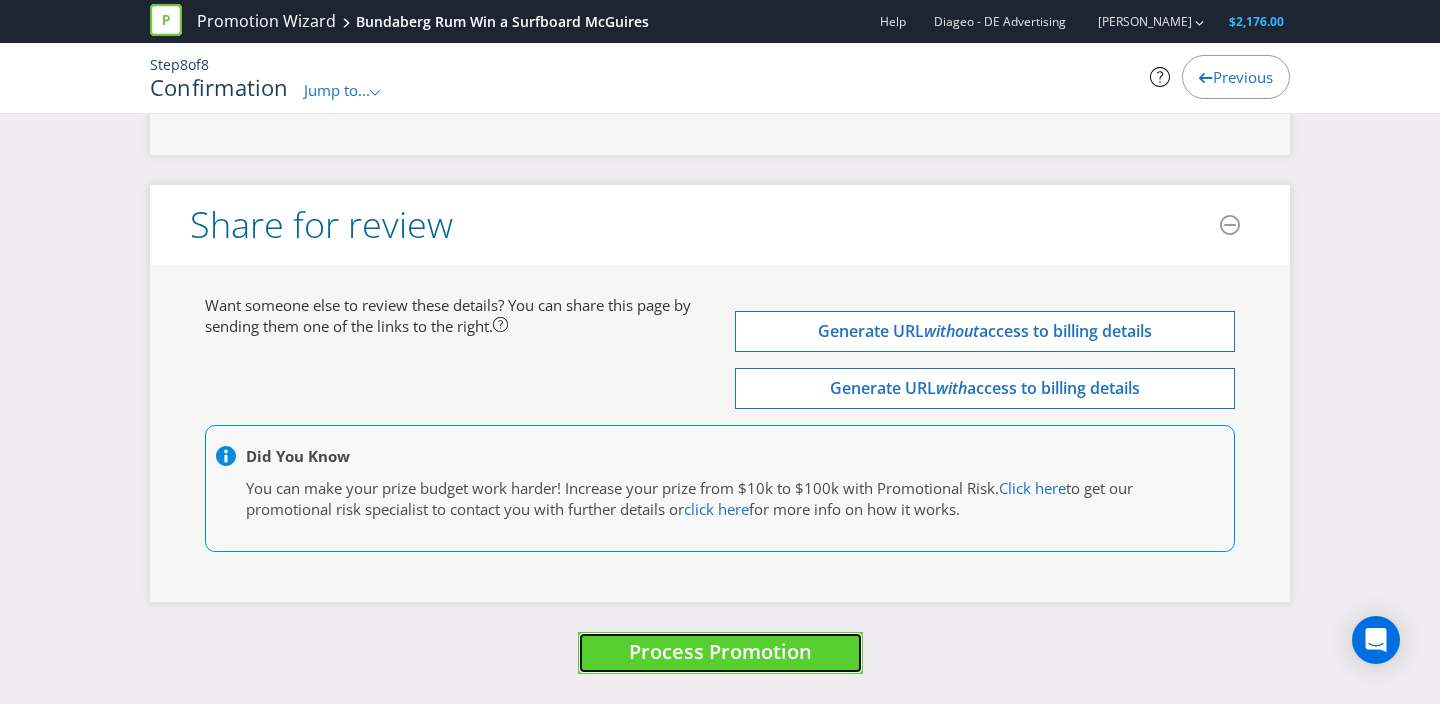 scroll, scrollTop: 0, scrollLeft: 0, axis: both 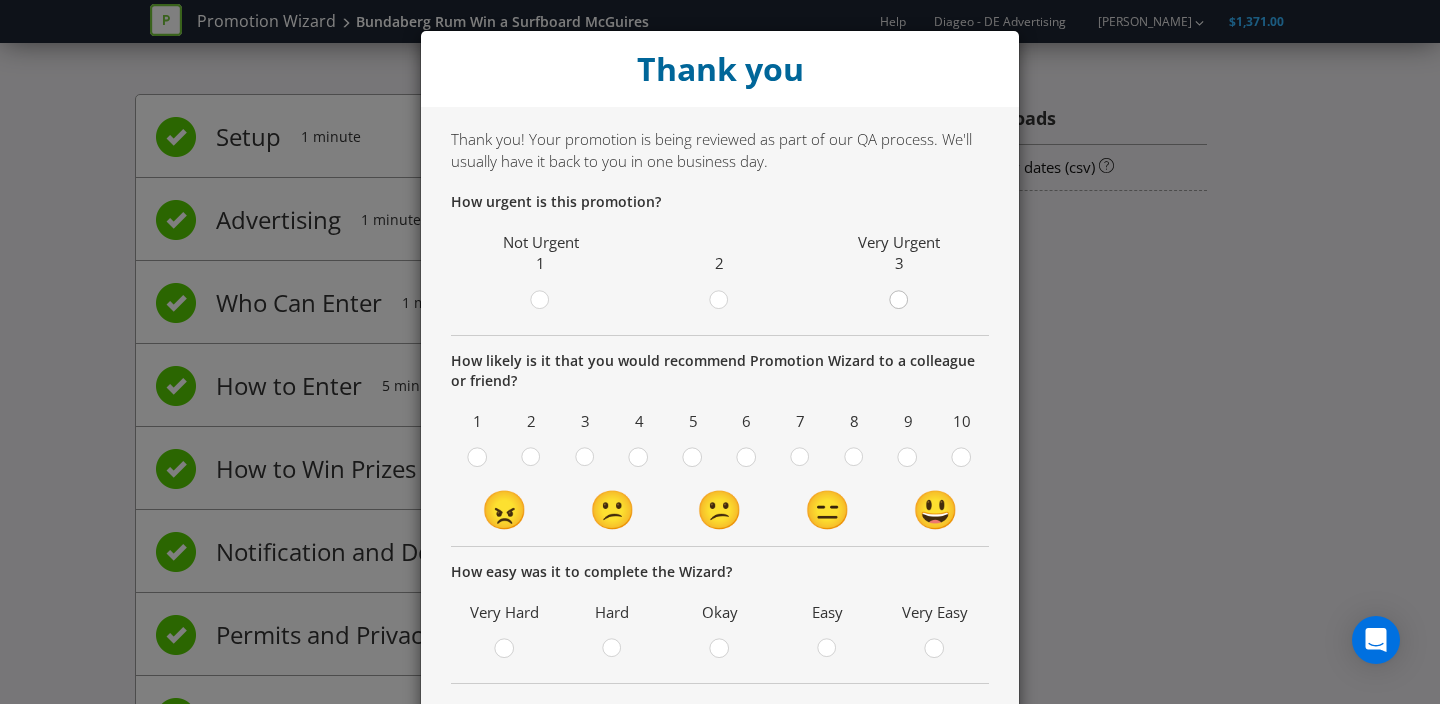 click at bounding box center (899, 294) 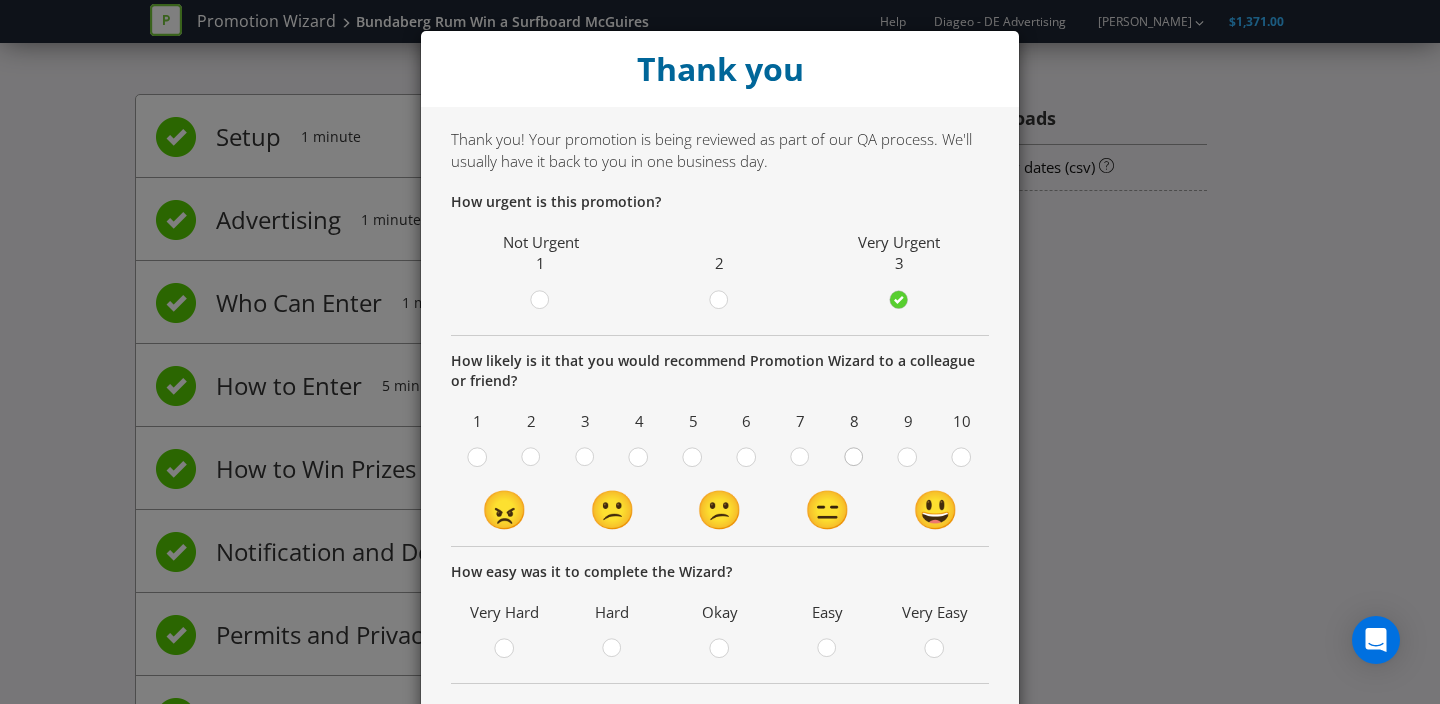 click 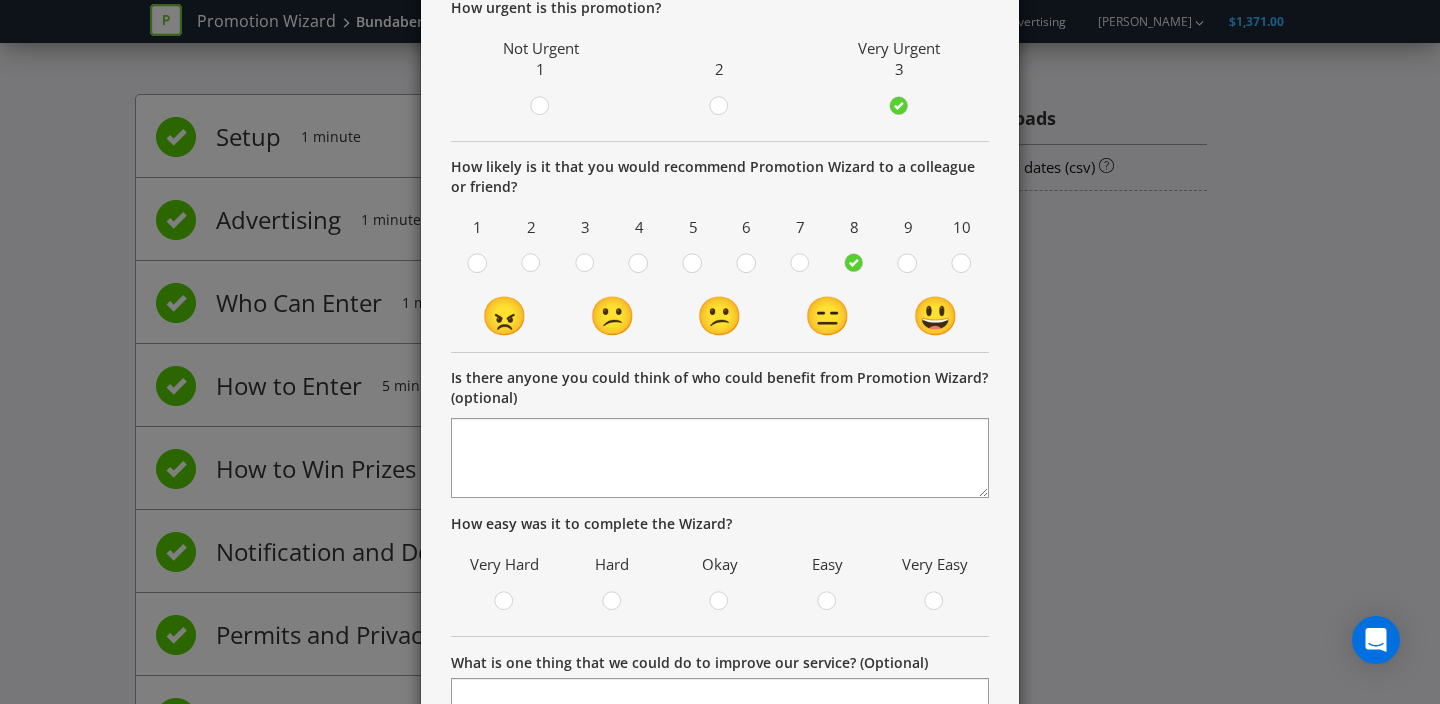 scroll, scrollTop: 512, scrollLeft: 0, axis: vertical 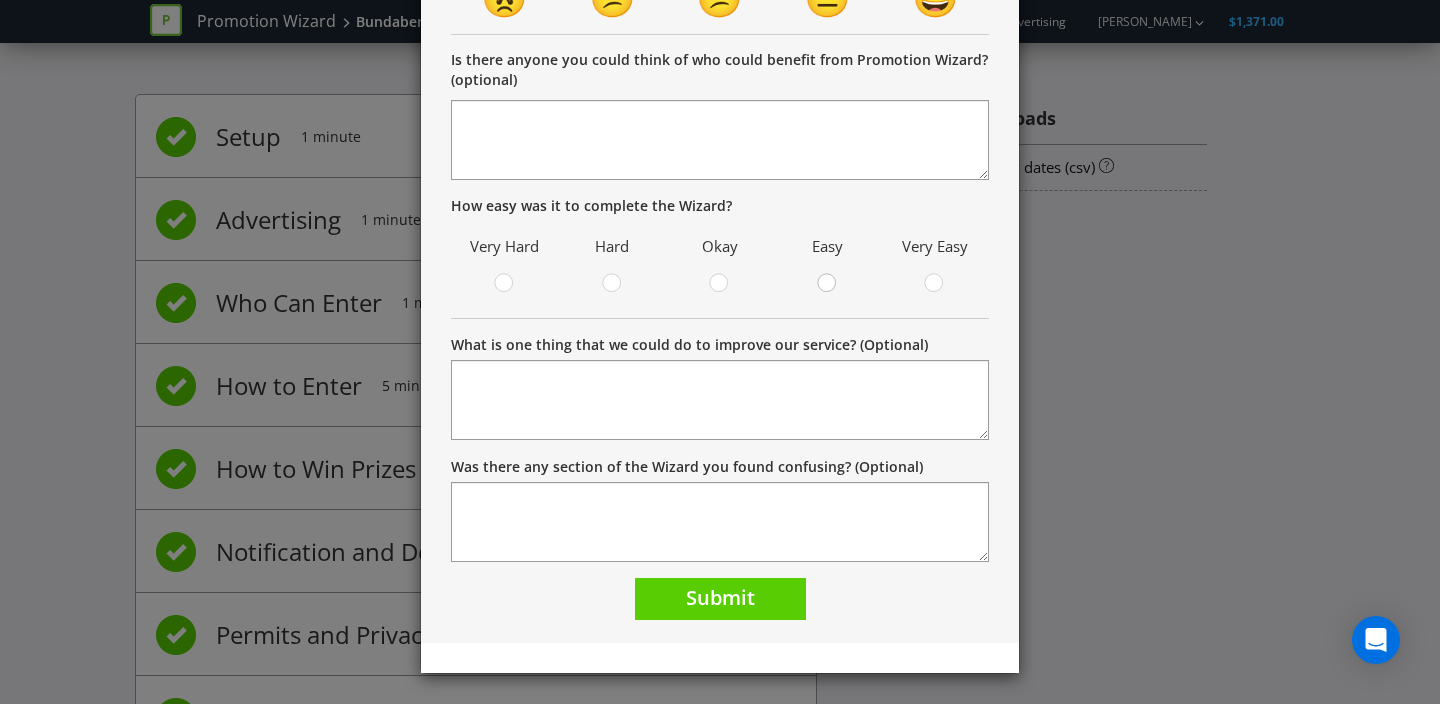 click at bounding box center [827, 285] 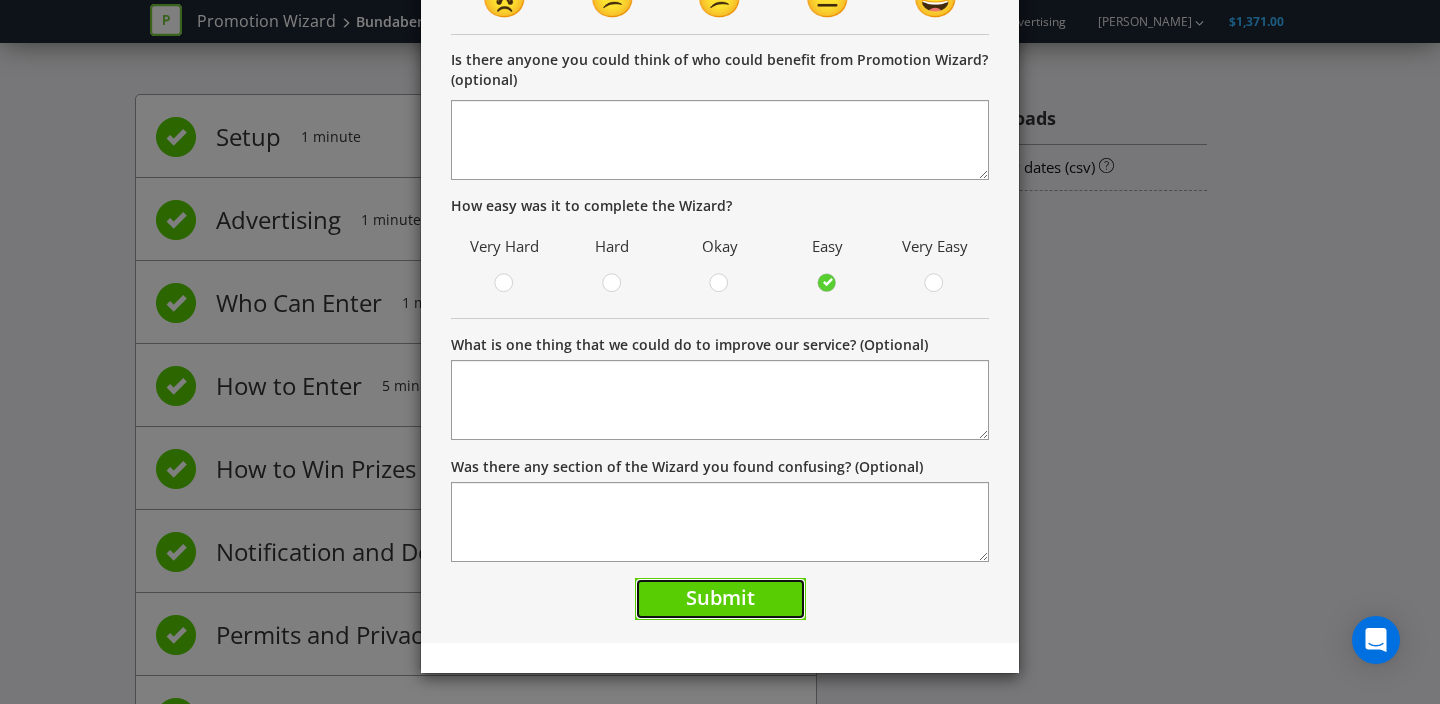 click on "Submit" at bounding box center (720, 599) 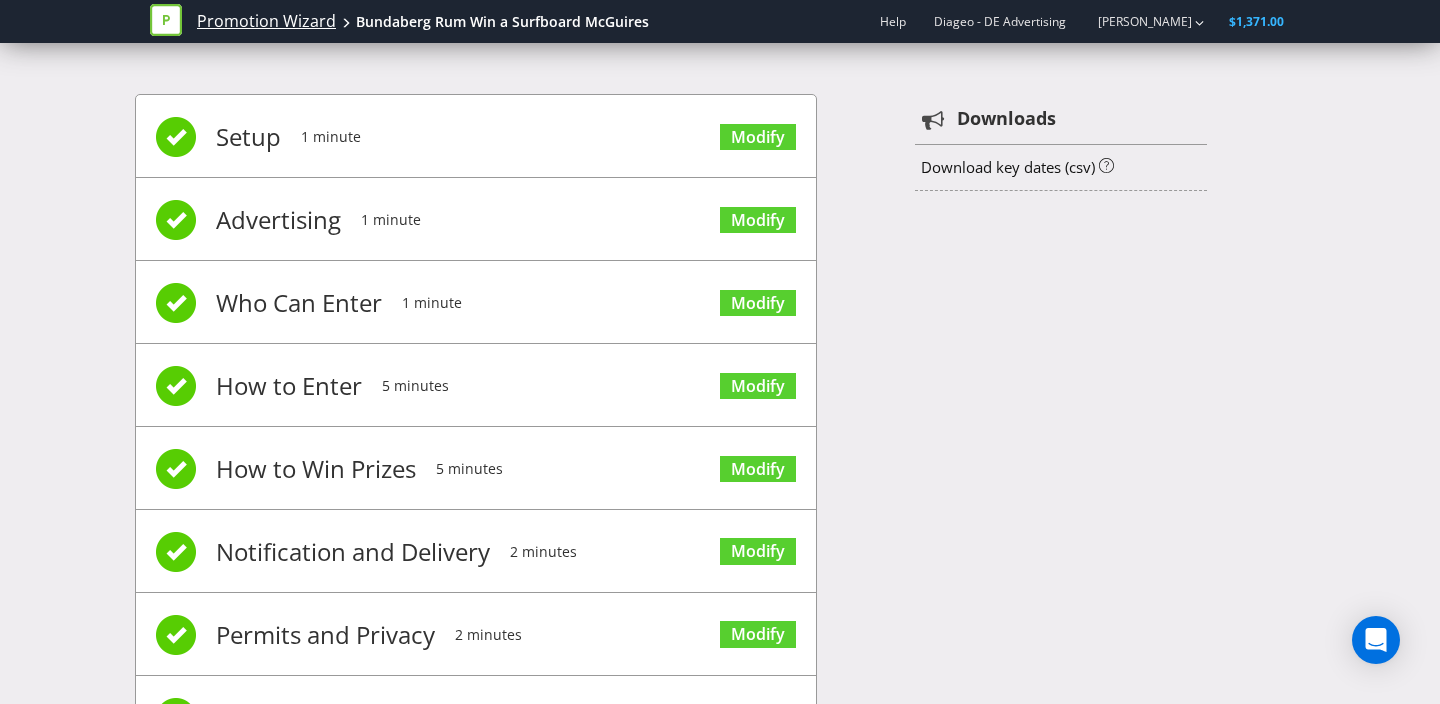 click on "Promotion Wizard" at bounding box center [266, 21] 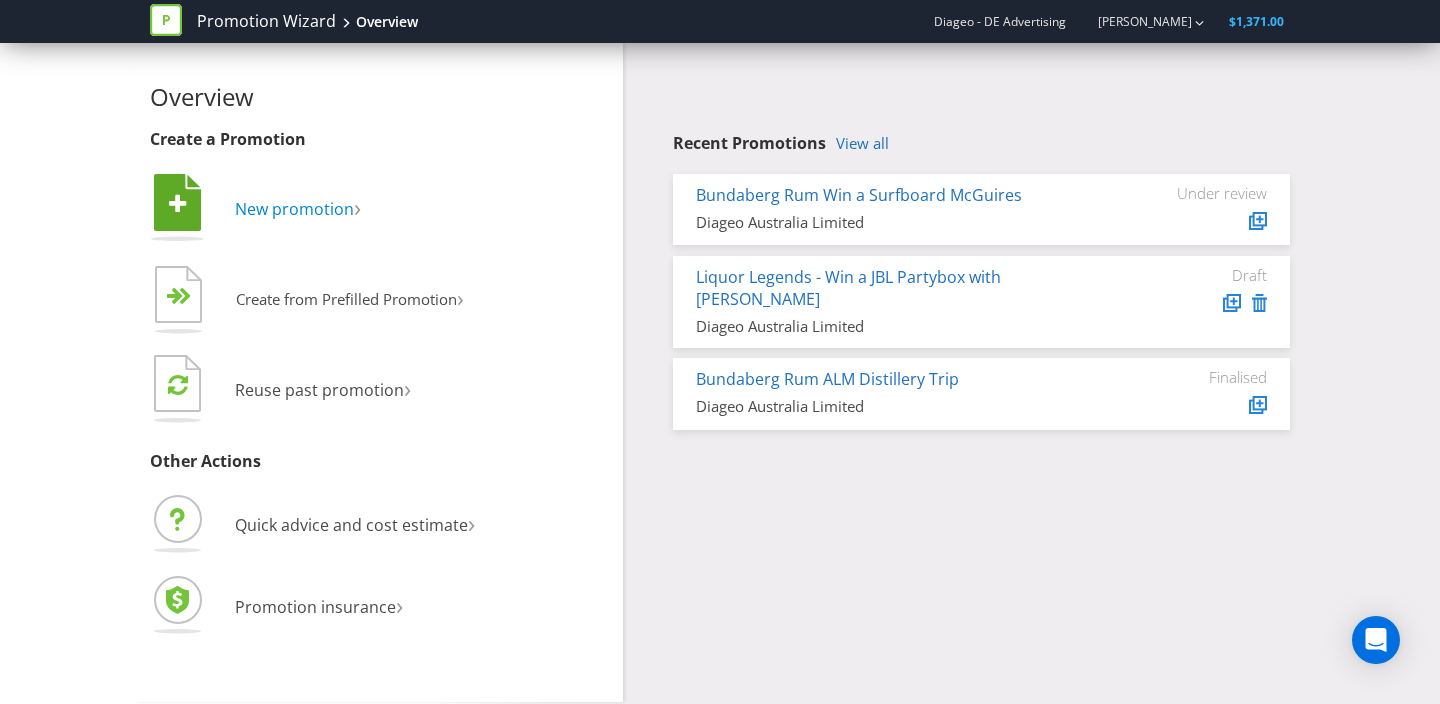 click on "New promotion" at bounding box center (294, 209) 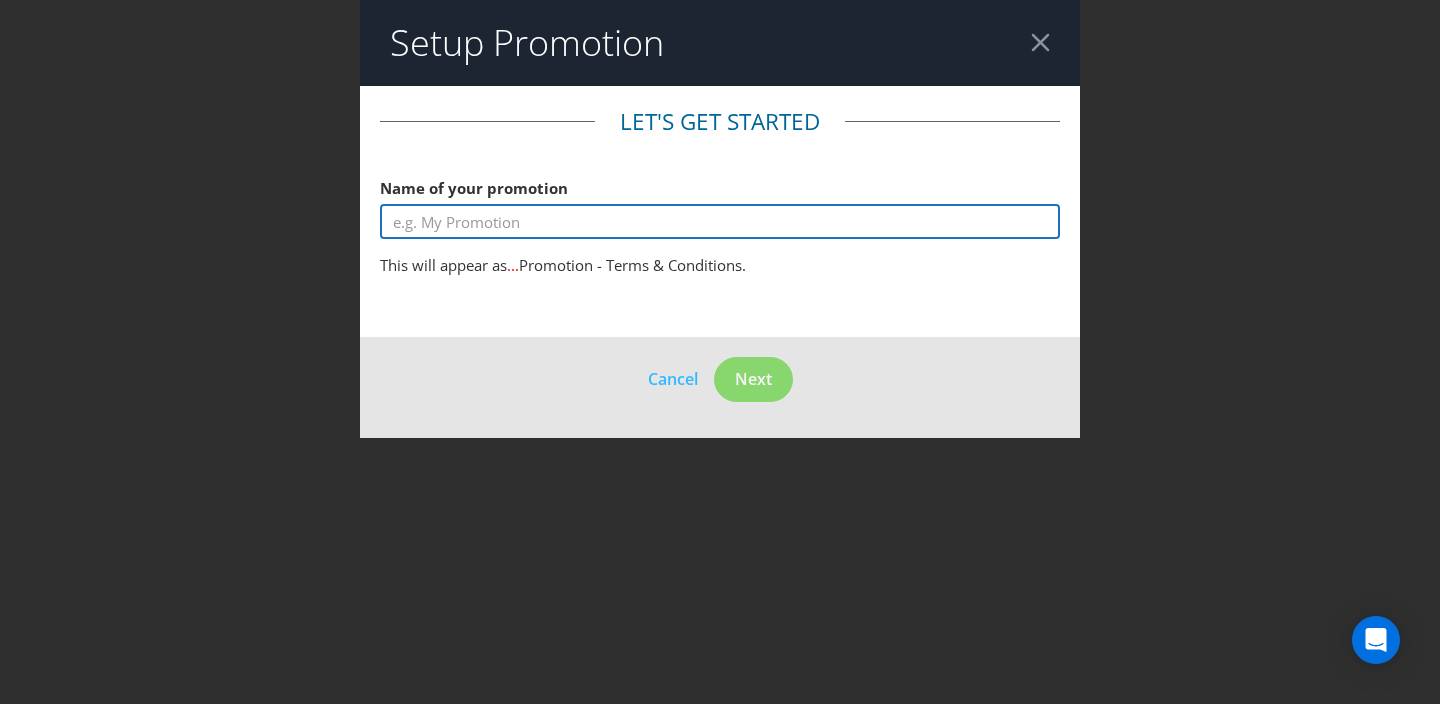 click at bounding box center (720, 221) 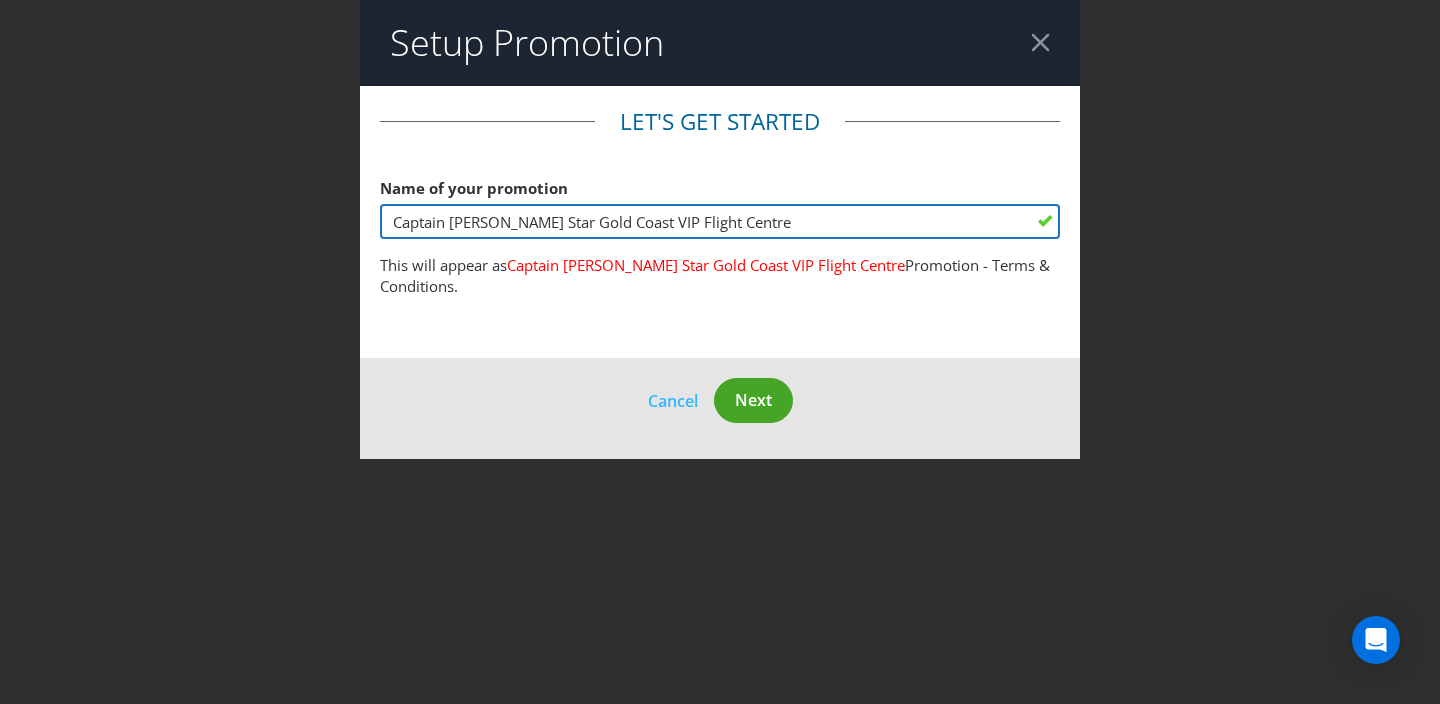 type on "Captain [PERSON_NAME] Star Gold Coast VIP Flight Centre" 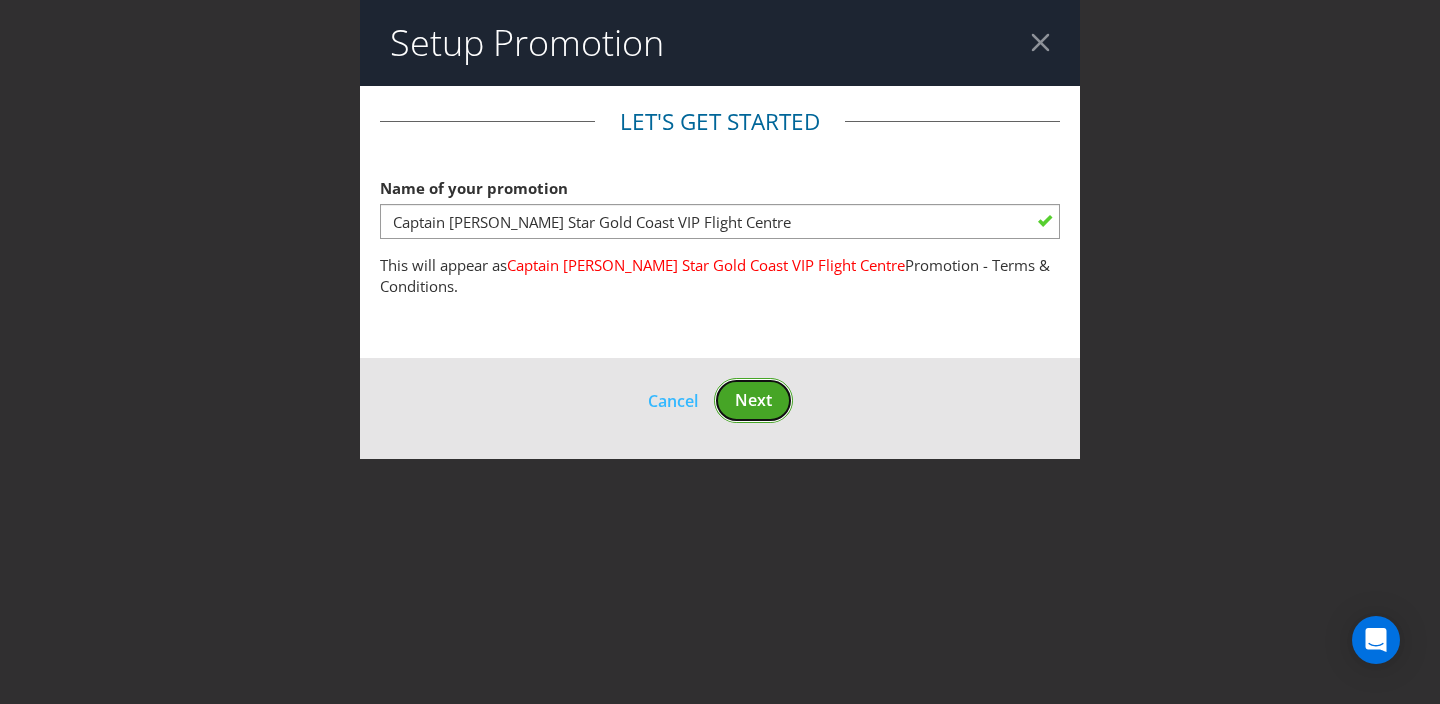 click on "Next" at bounding box center [753, 400] 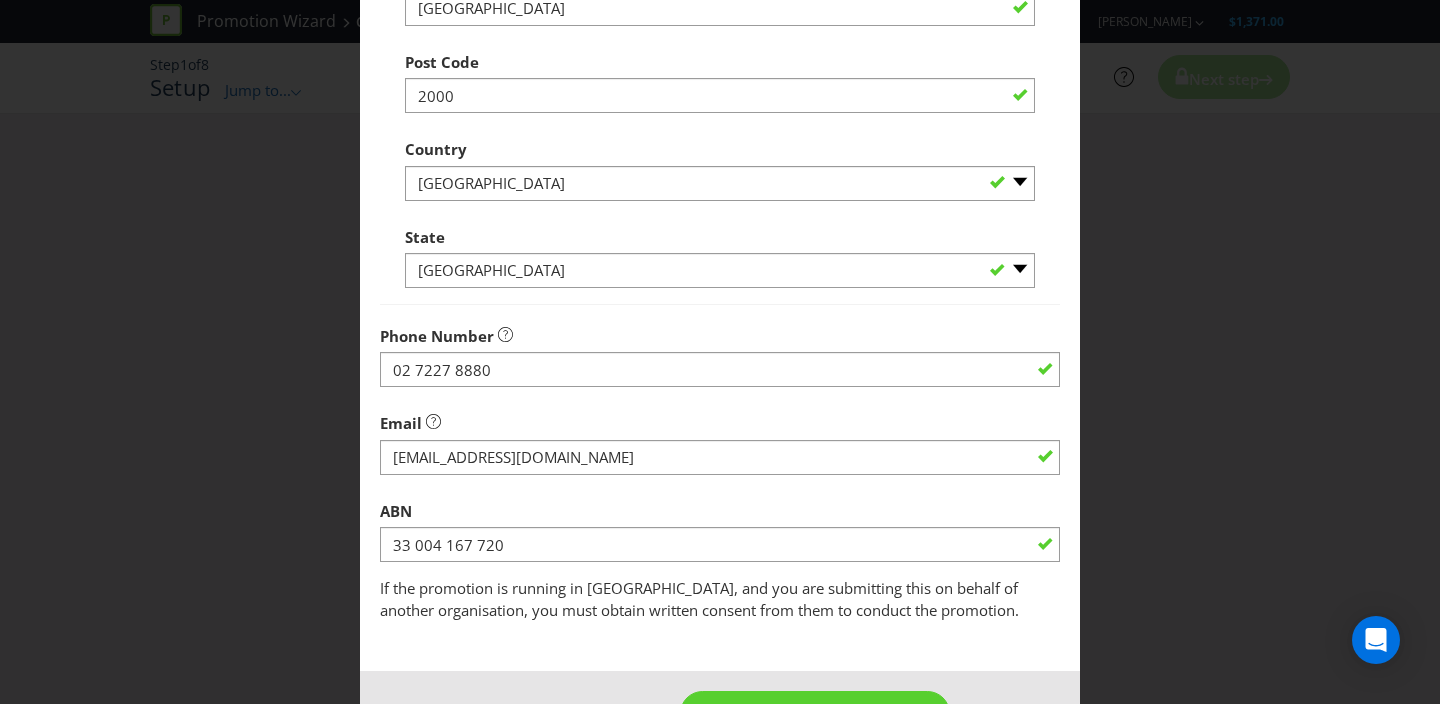 scroll, scrollTop: 601, scrollLeft: 0, axis: vertical 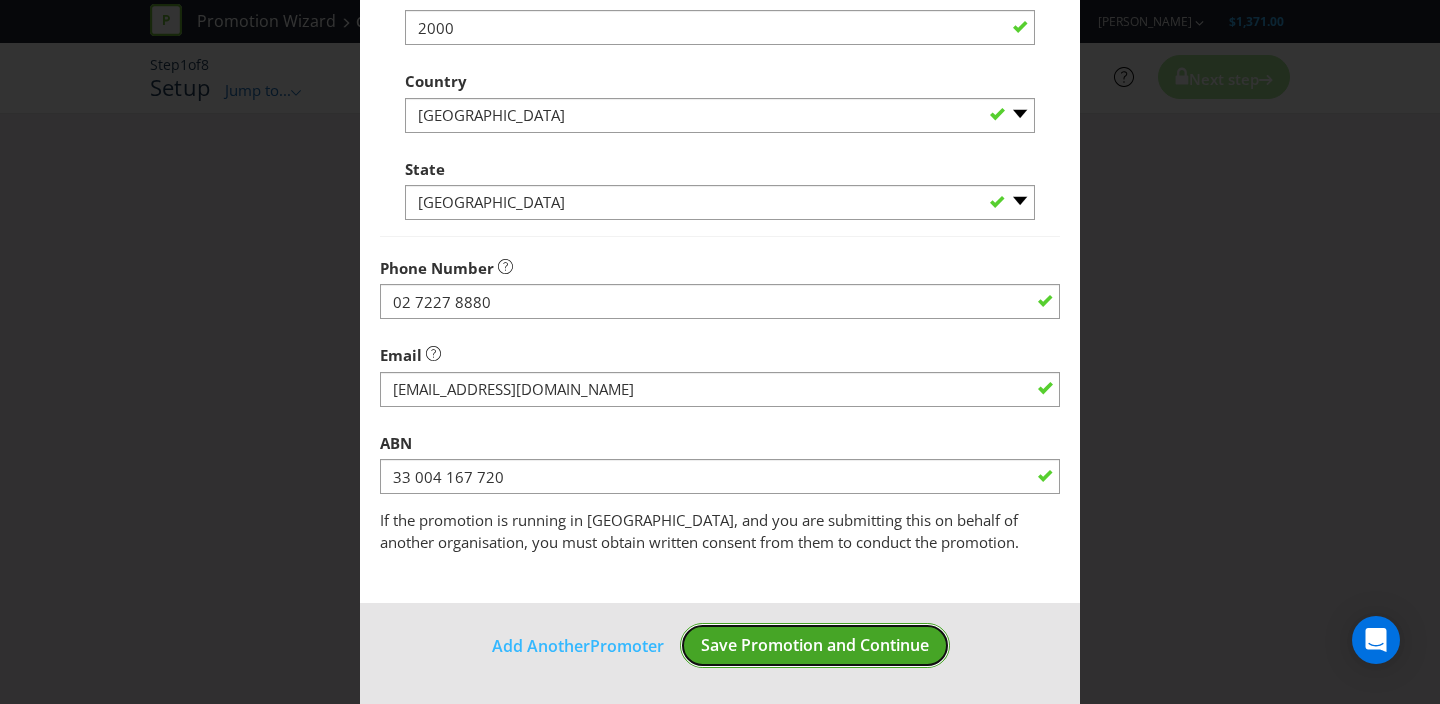 click on "Save Promotion and Continue" at bounding box center [815, 645] 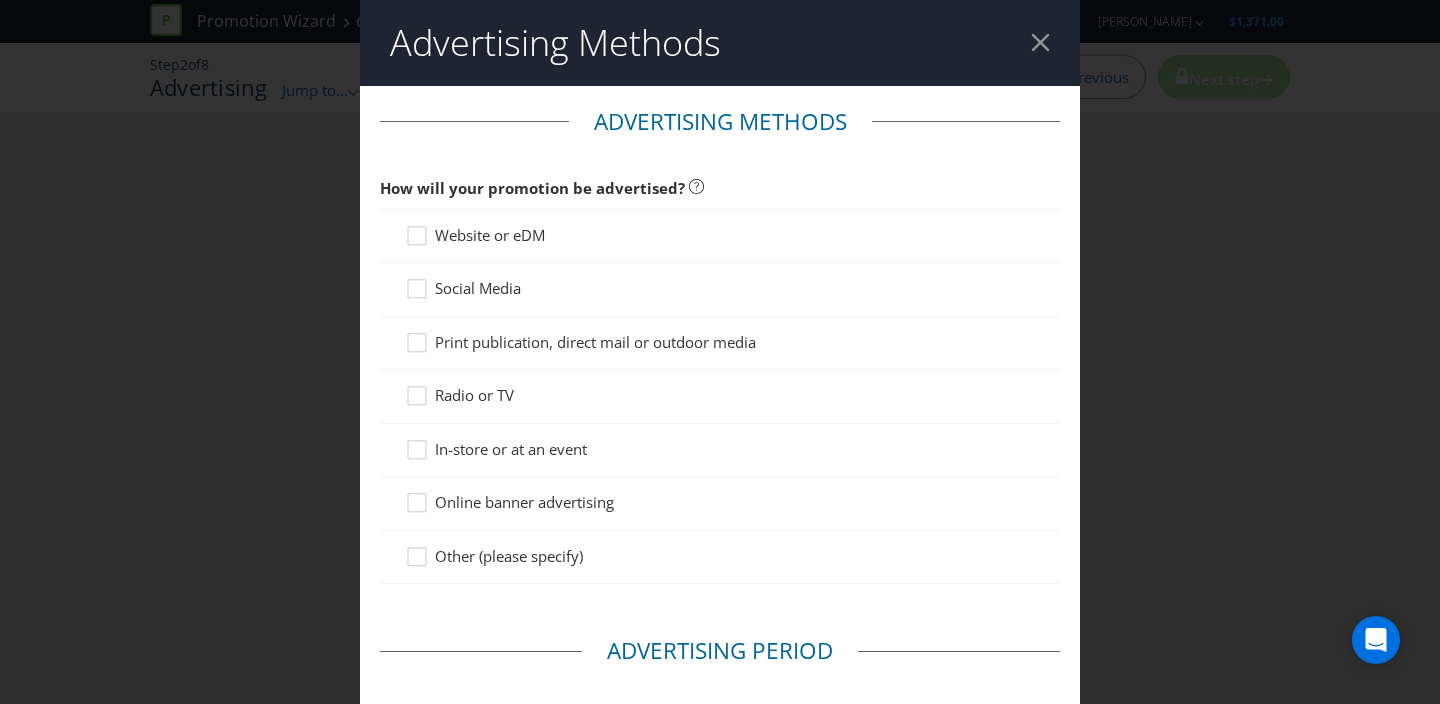 click on "In-store or at an event" at bounding box center [511, 449] 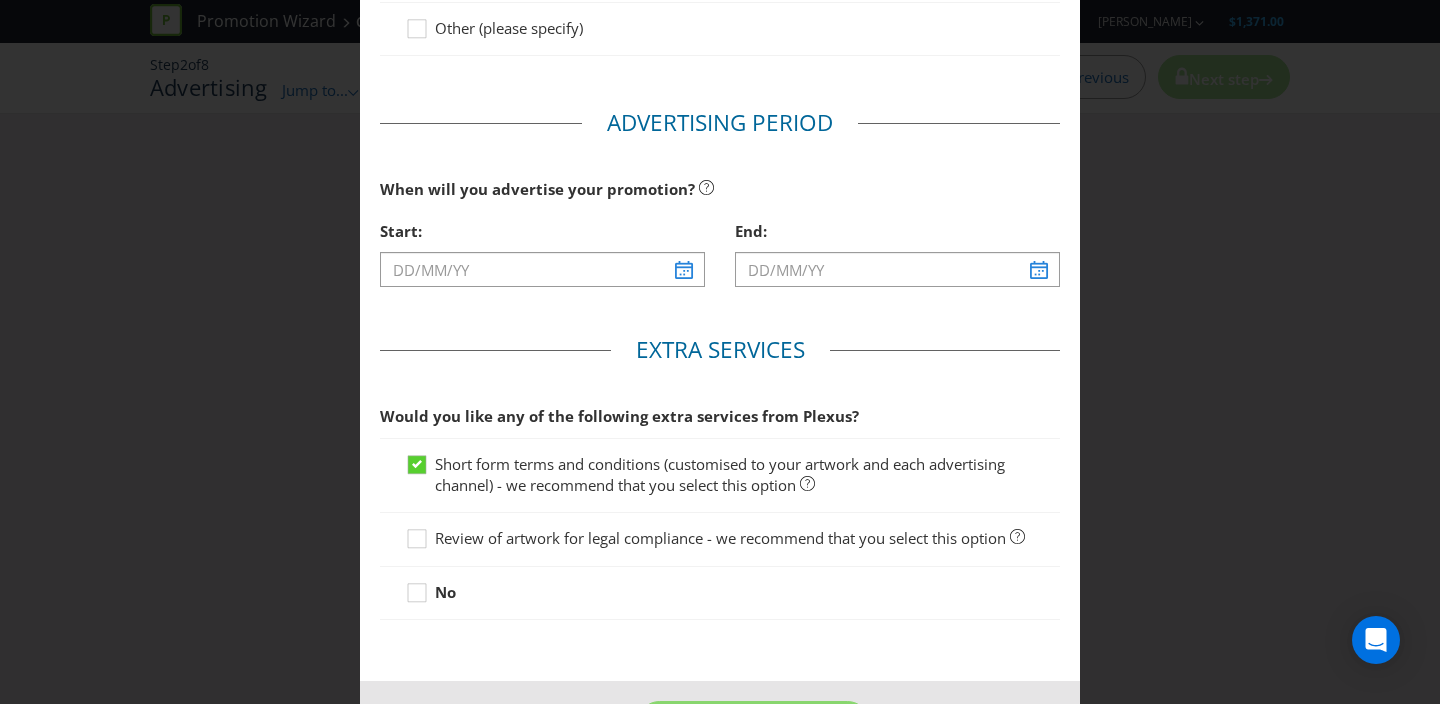 scroll, scrollTop: 531, scrollLeft: 0, axis: vertical 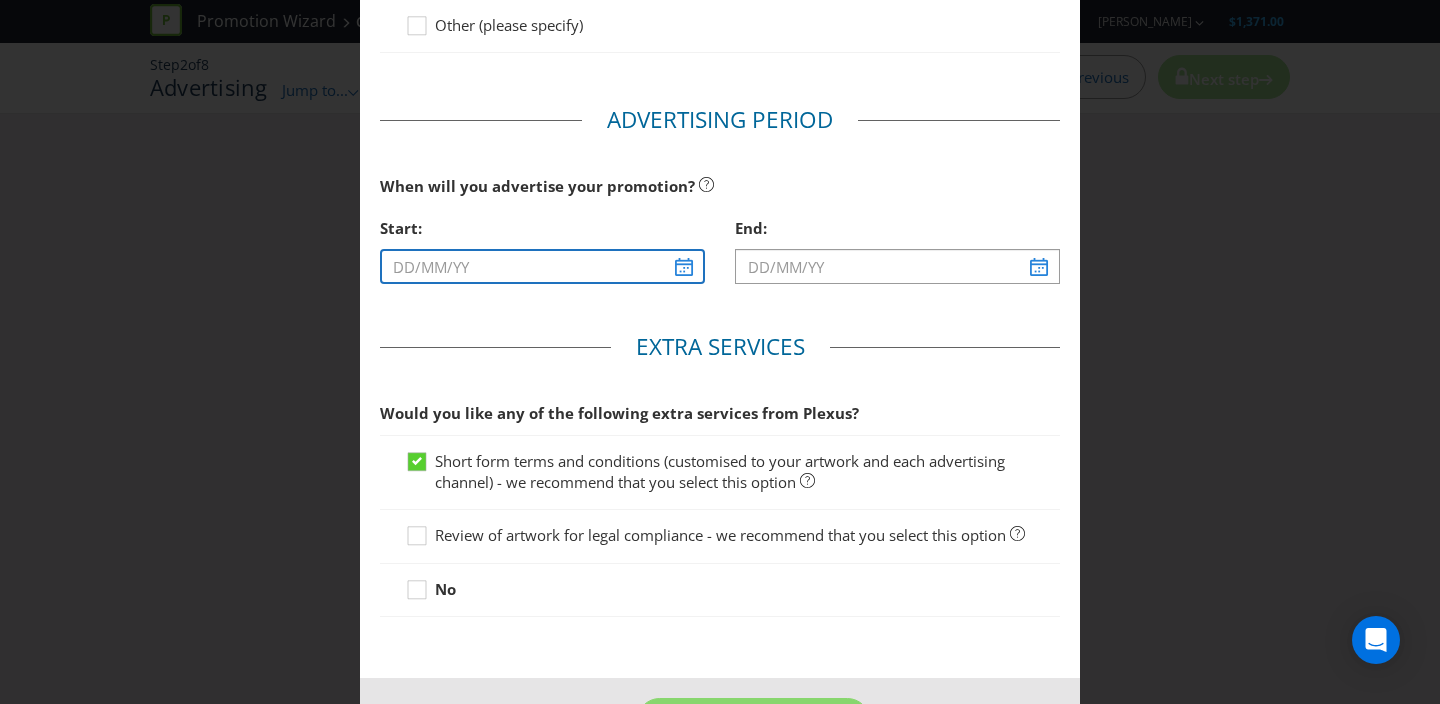 click at bounding box center (542, 266) 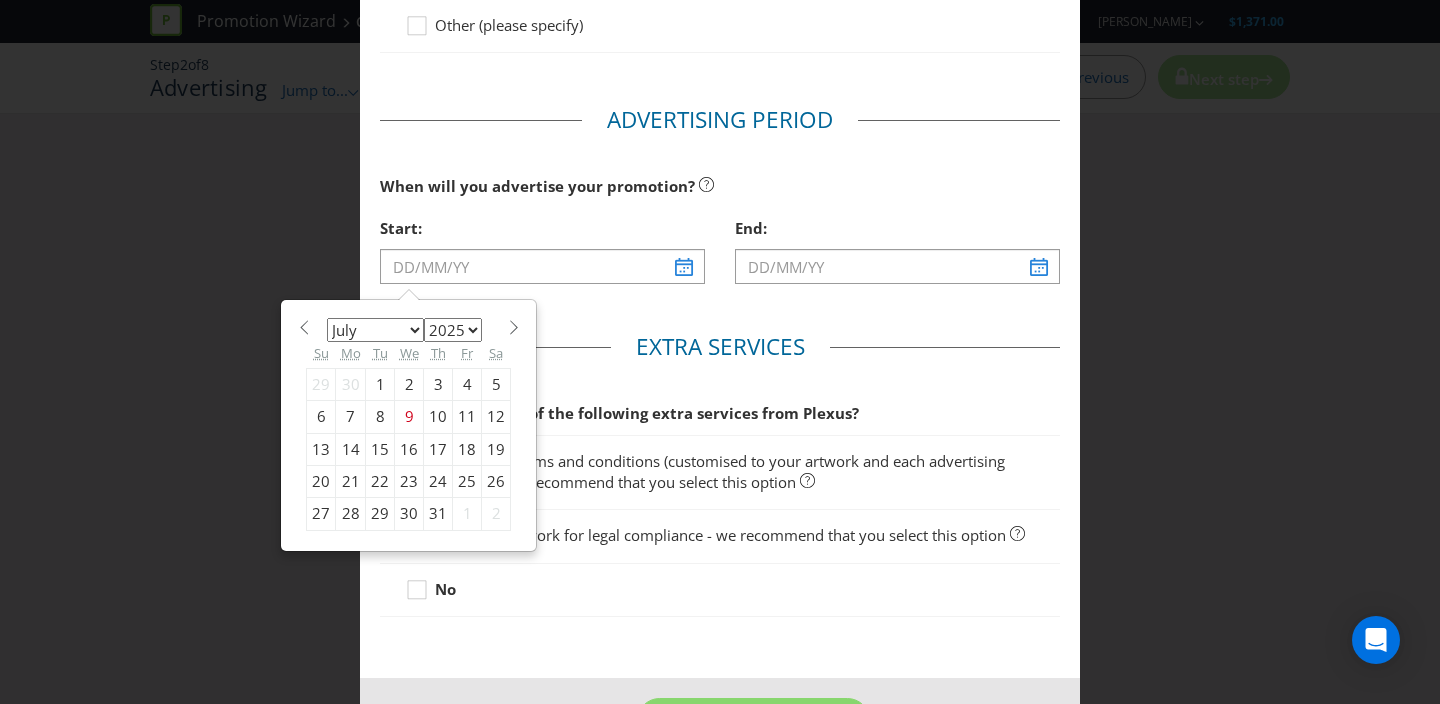 click on "January February March April May June July August September October November December" at bounding box center [375, 330] 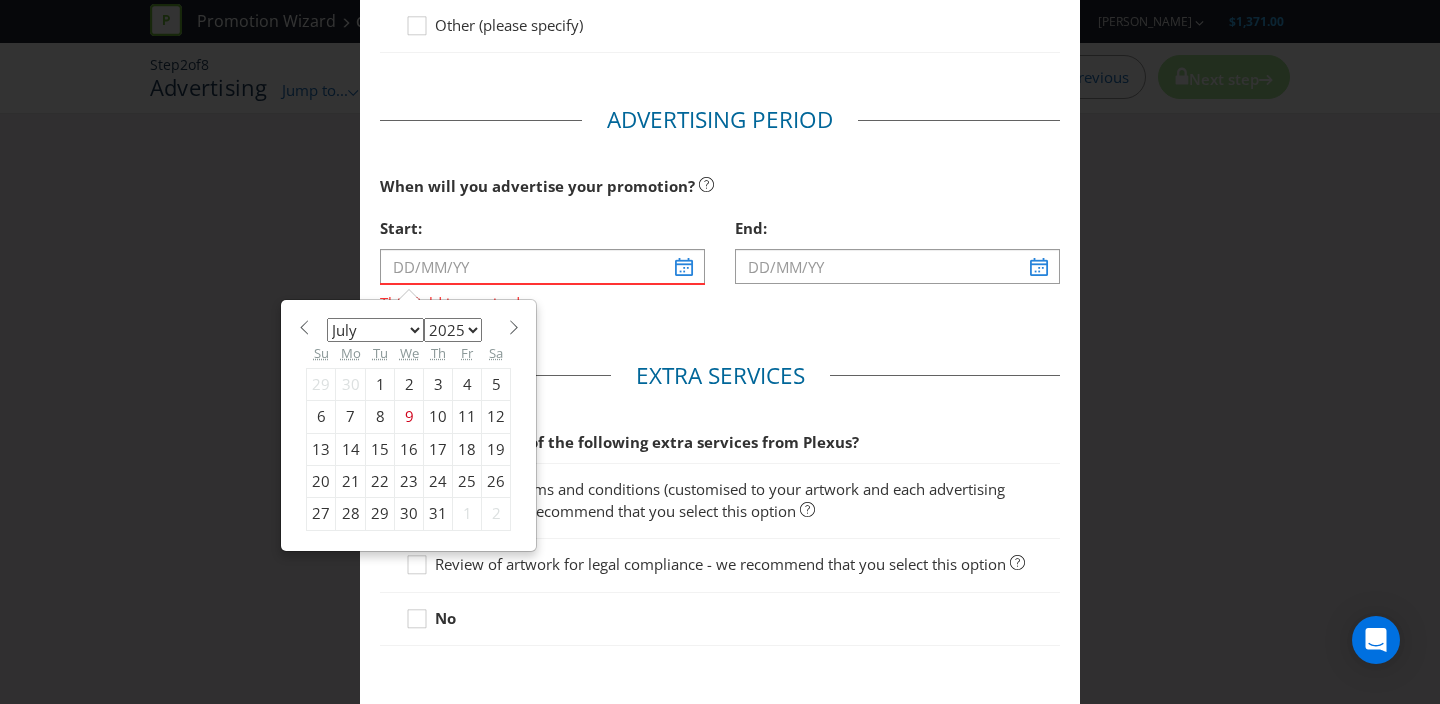 select on "7" 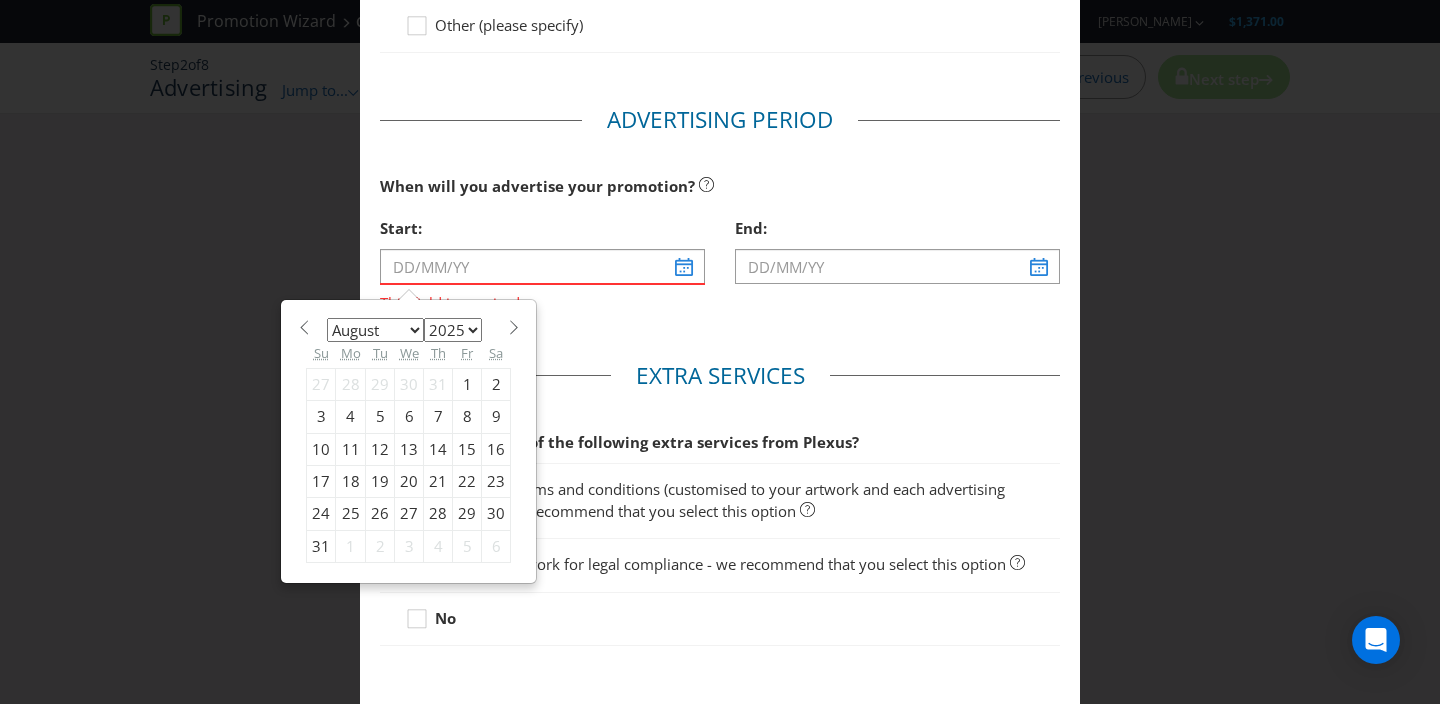 click on "12" at bounding box center (380, 449) 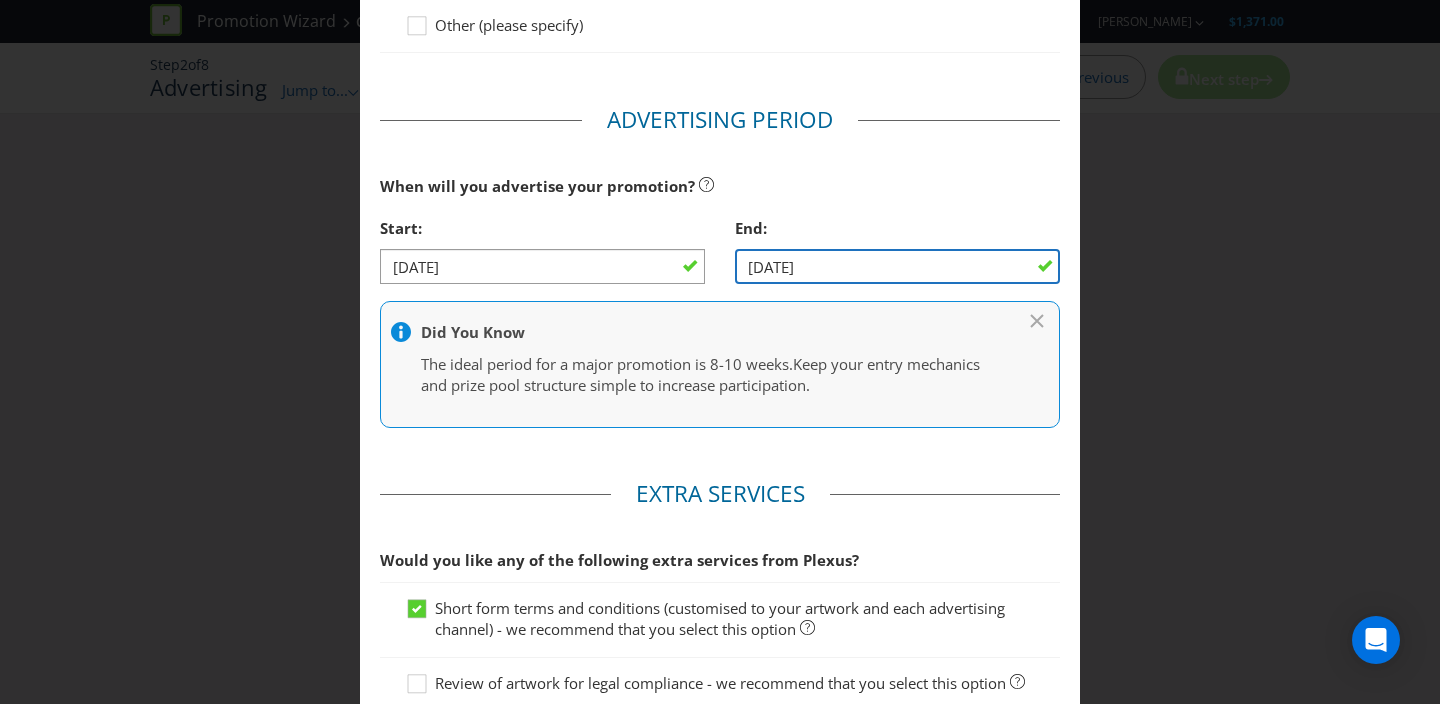 click on "[DATE]" at bounding box center [897, 266] 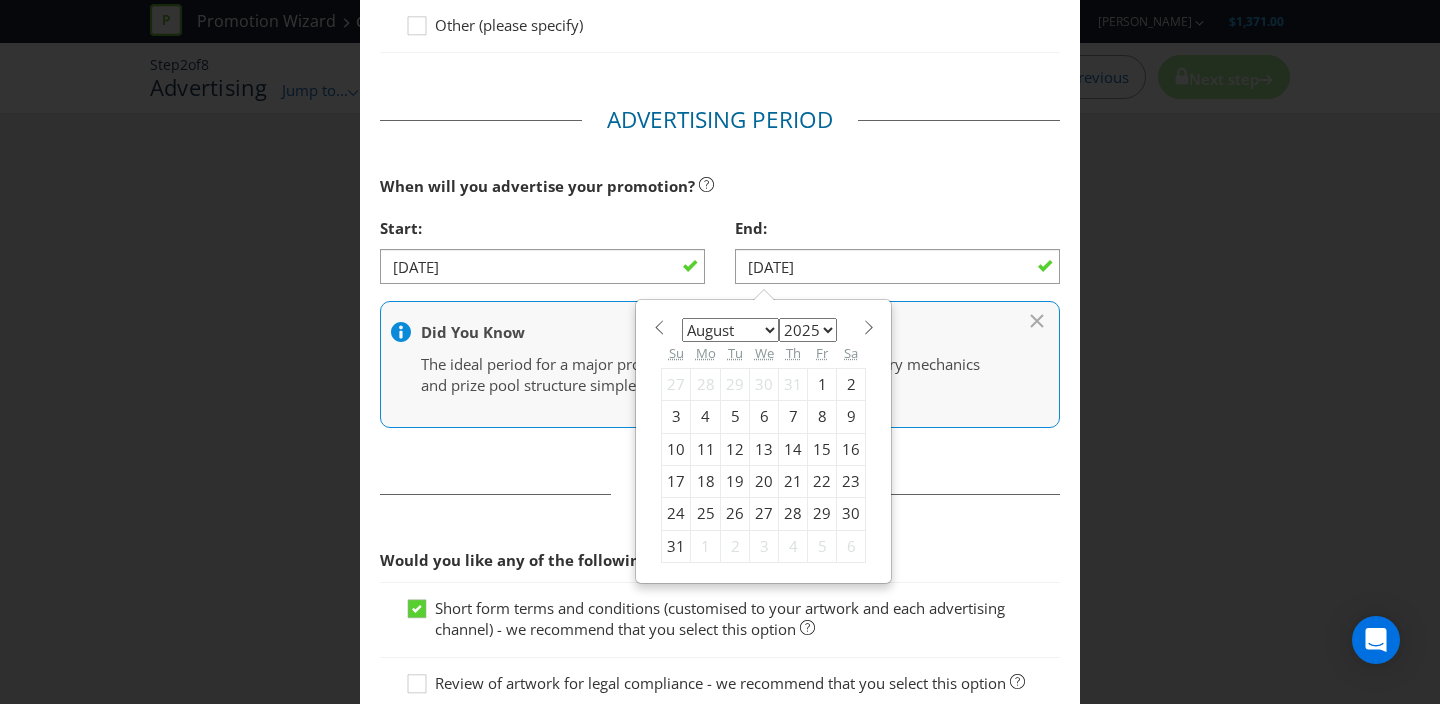 click on "January February March April May June July August September October November December" at bounding box center [730, 330] 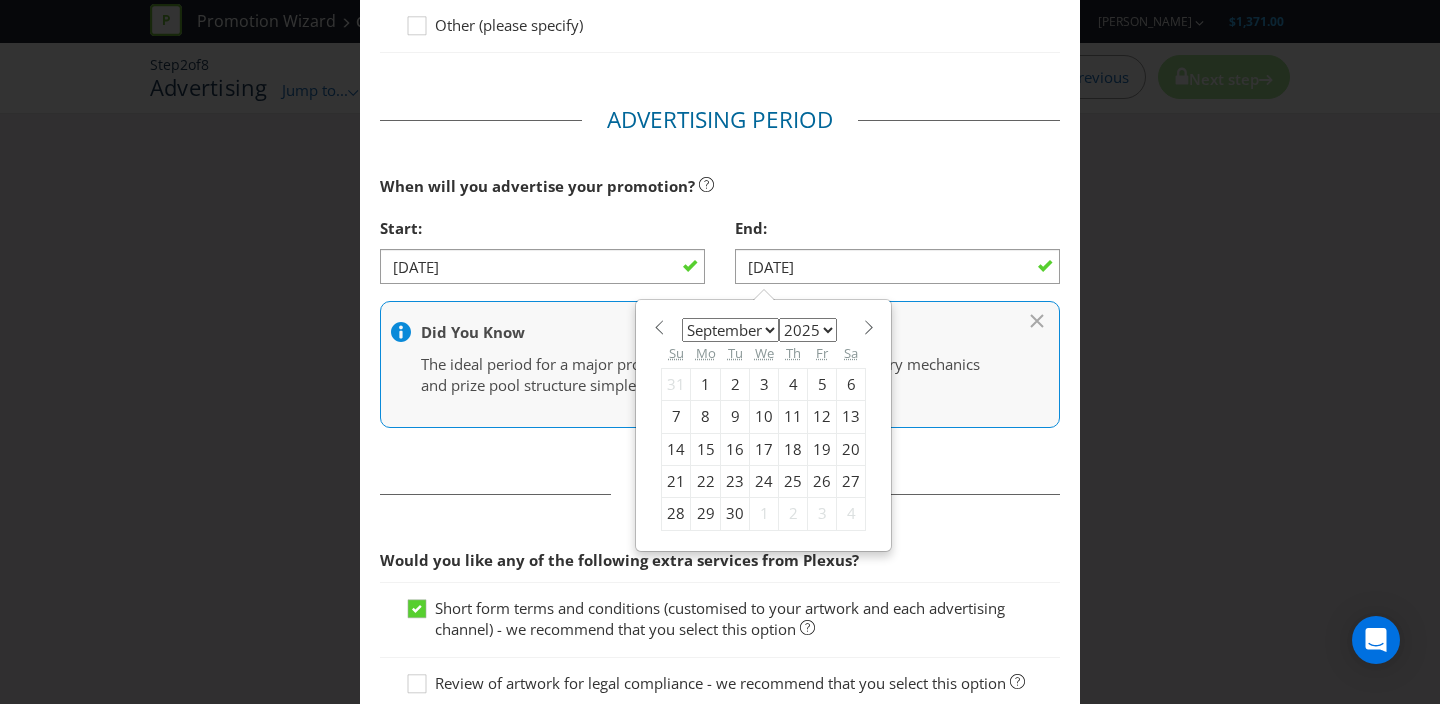 click on "30" at bounding box center [735, 514] 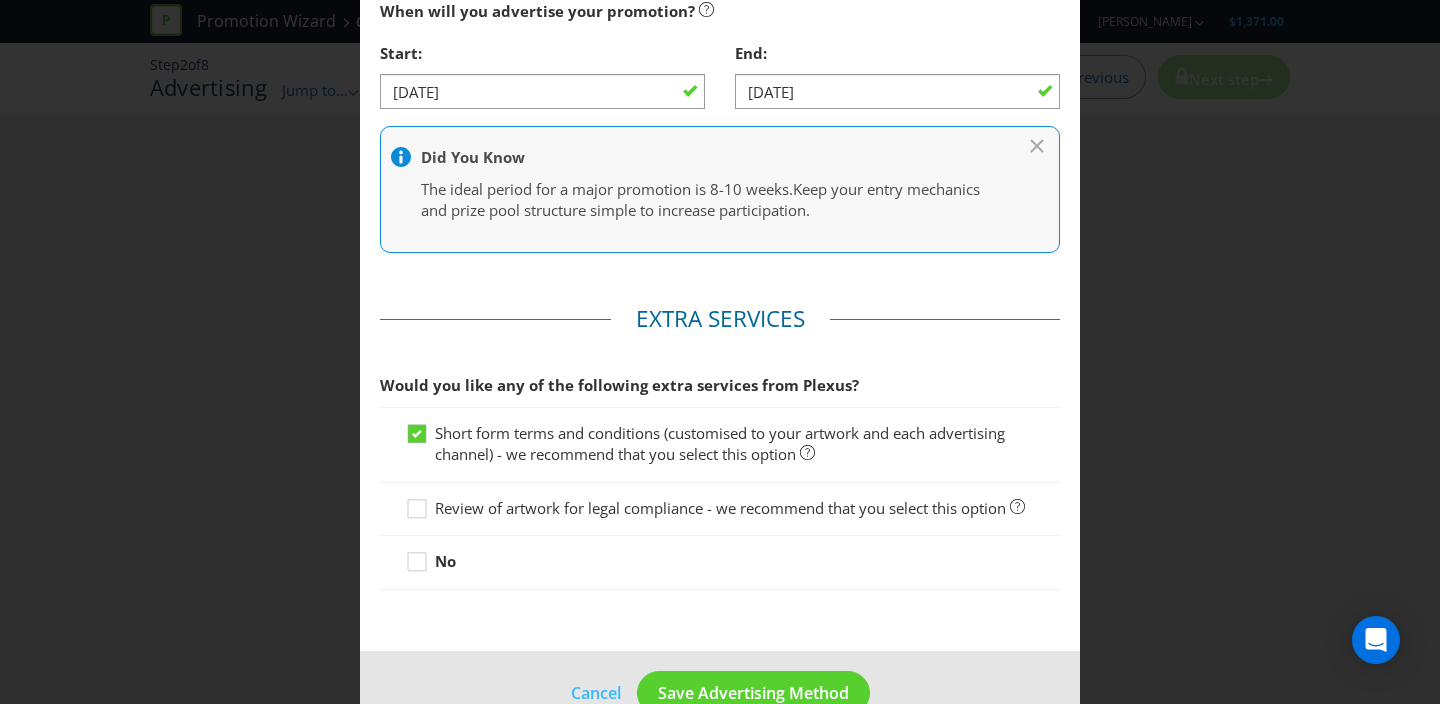scroll, scrollTop: 753, scrollLeft: 0, axis: vertical 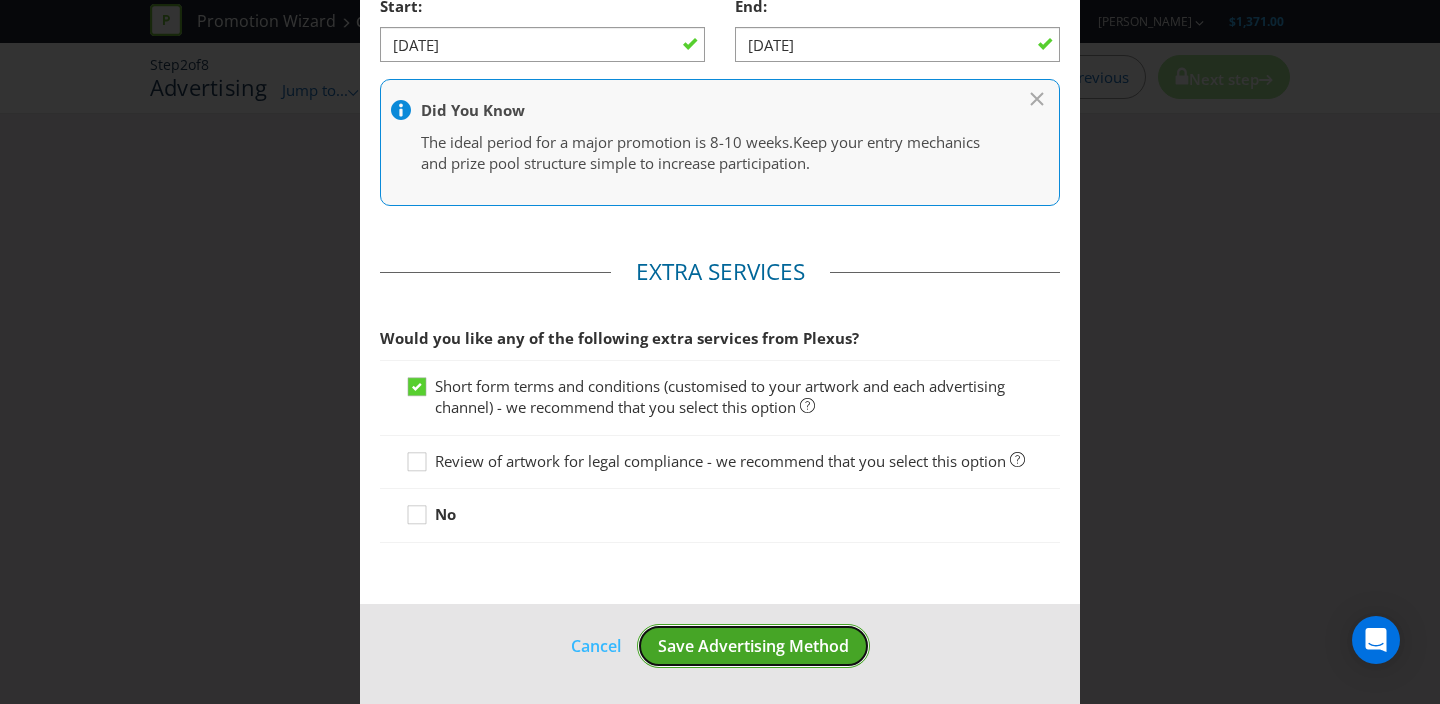 click on "Save Advertising Method" at bounding box center [753, 646] 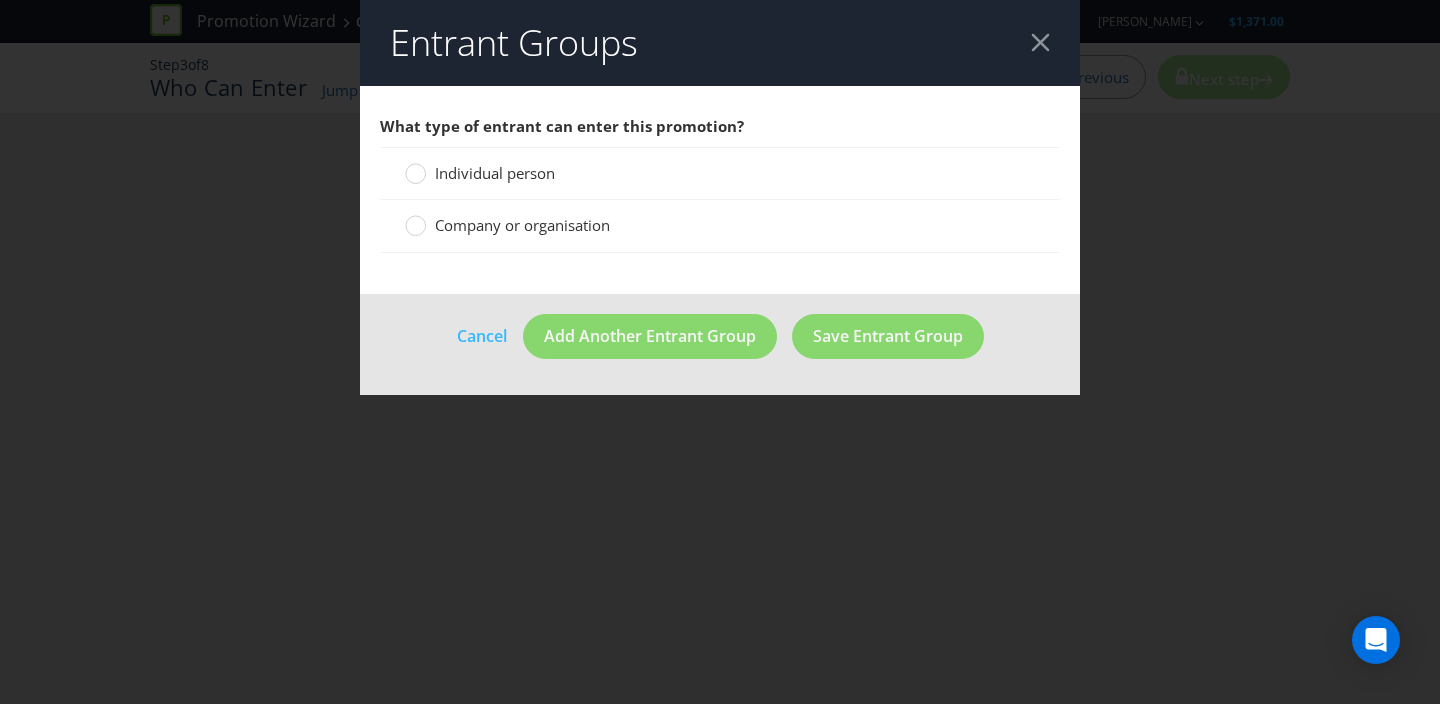 click on "Individual person" at bounding box center (482, 173) 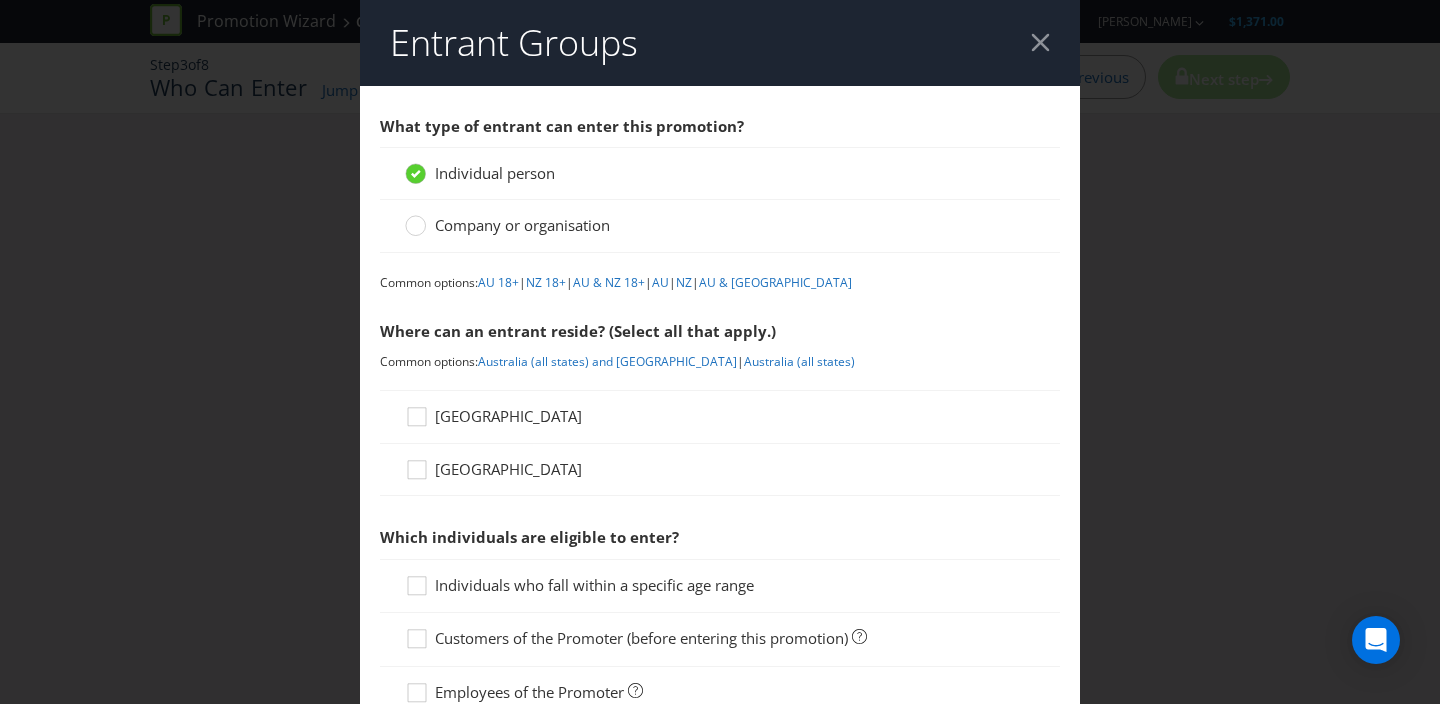 click on "[GEOGRAPHIC_DATA]" at bounding box center (508, 416) 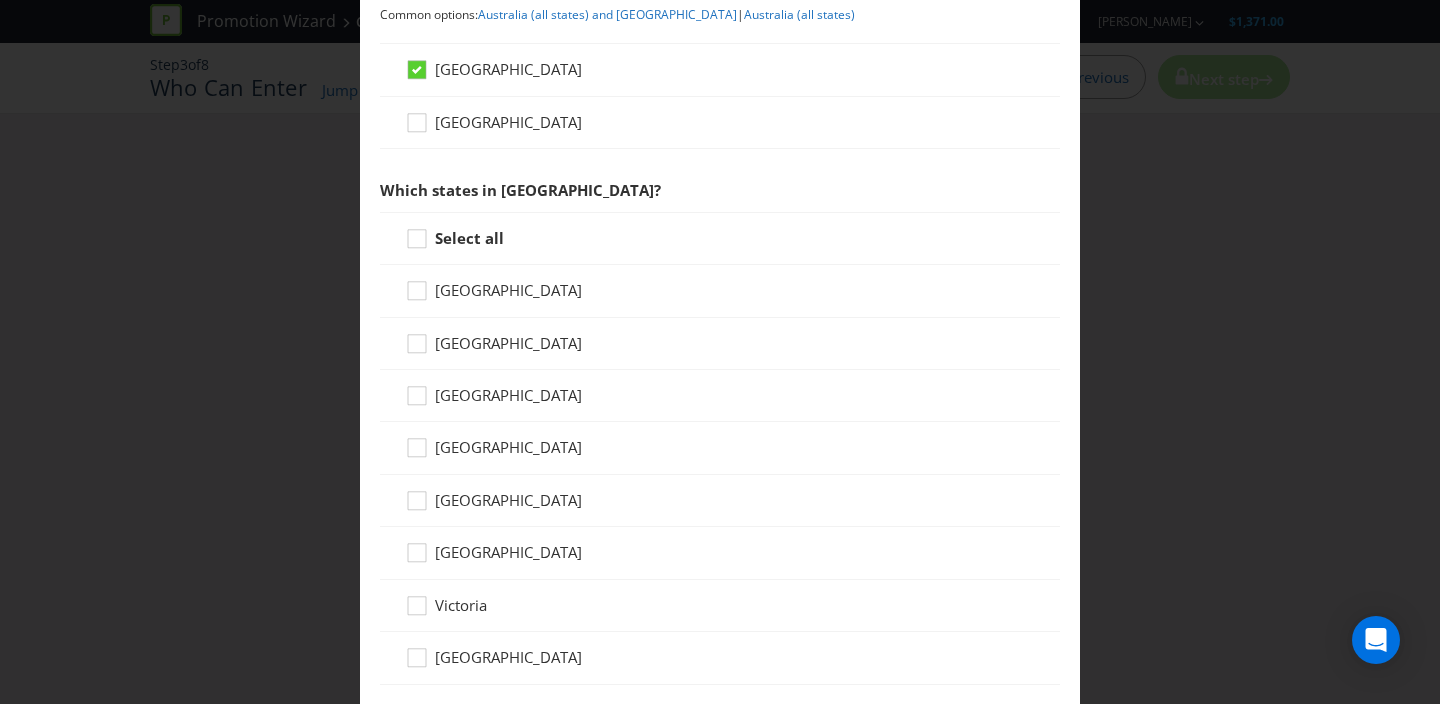 scroll, scrollTop: 389, scrollLeft: 0, axis: vertical 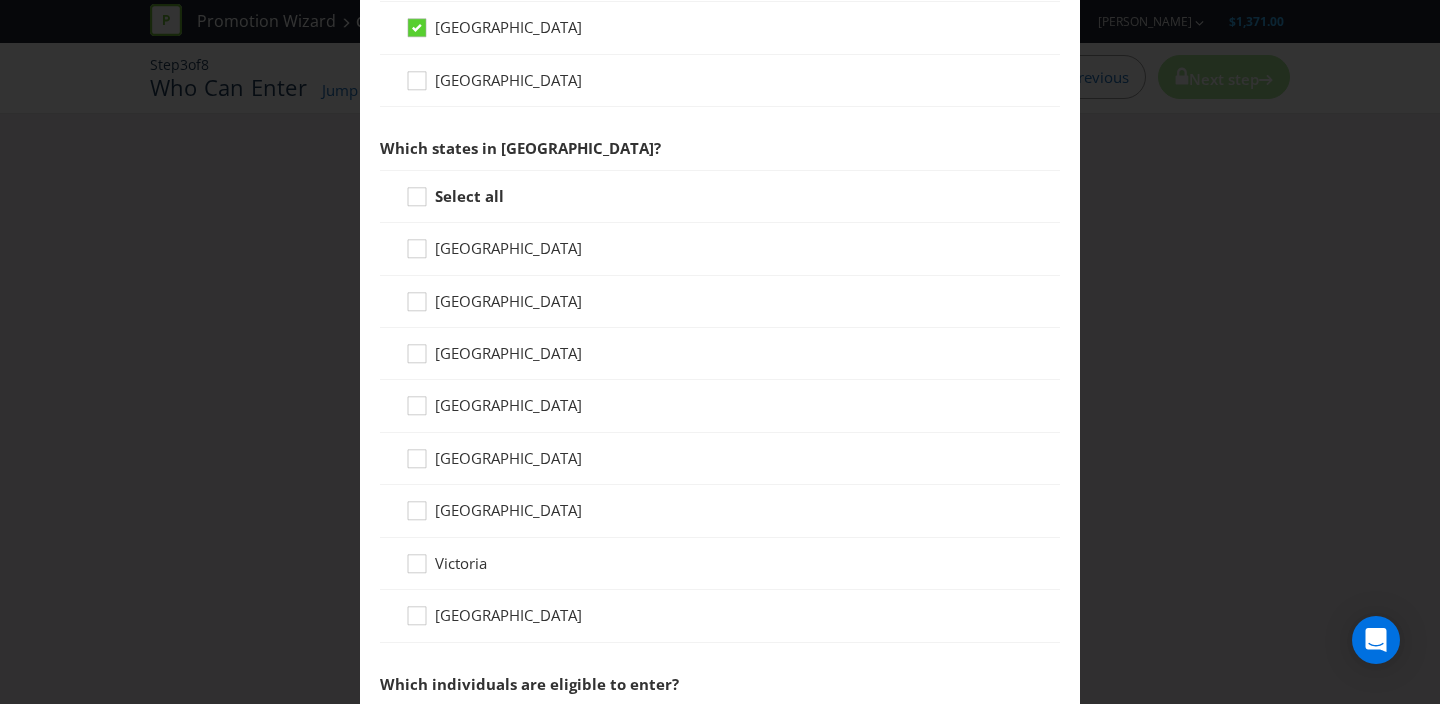 click on "[GEOGRAPHIC_DATA]" at bounding box center (508, 301) 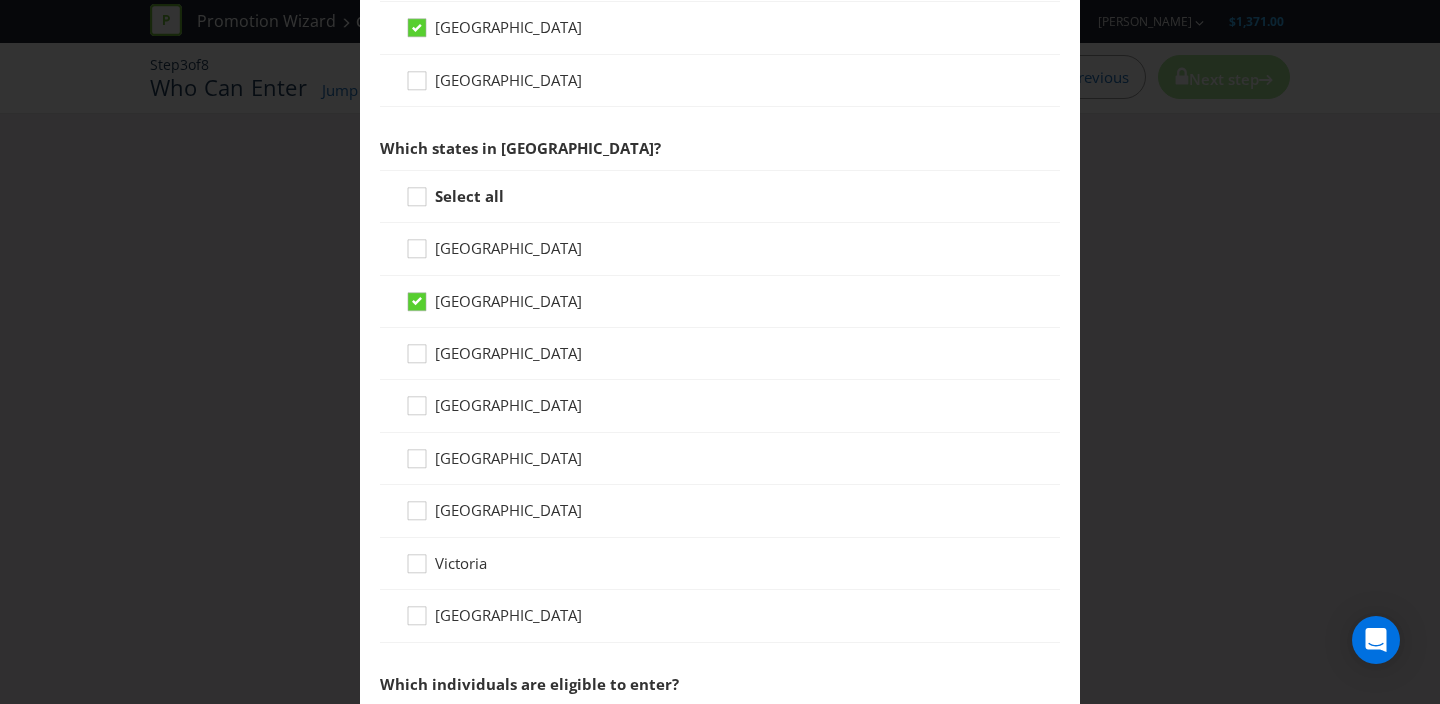 click on "[GEOGRAPHIC_DATA]" at bounding box center (508, 405) 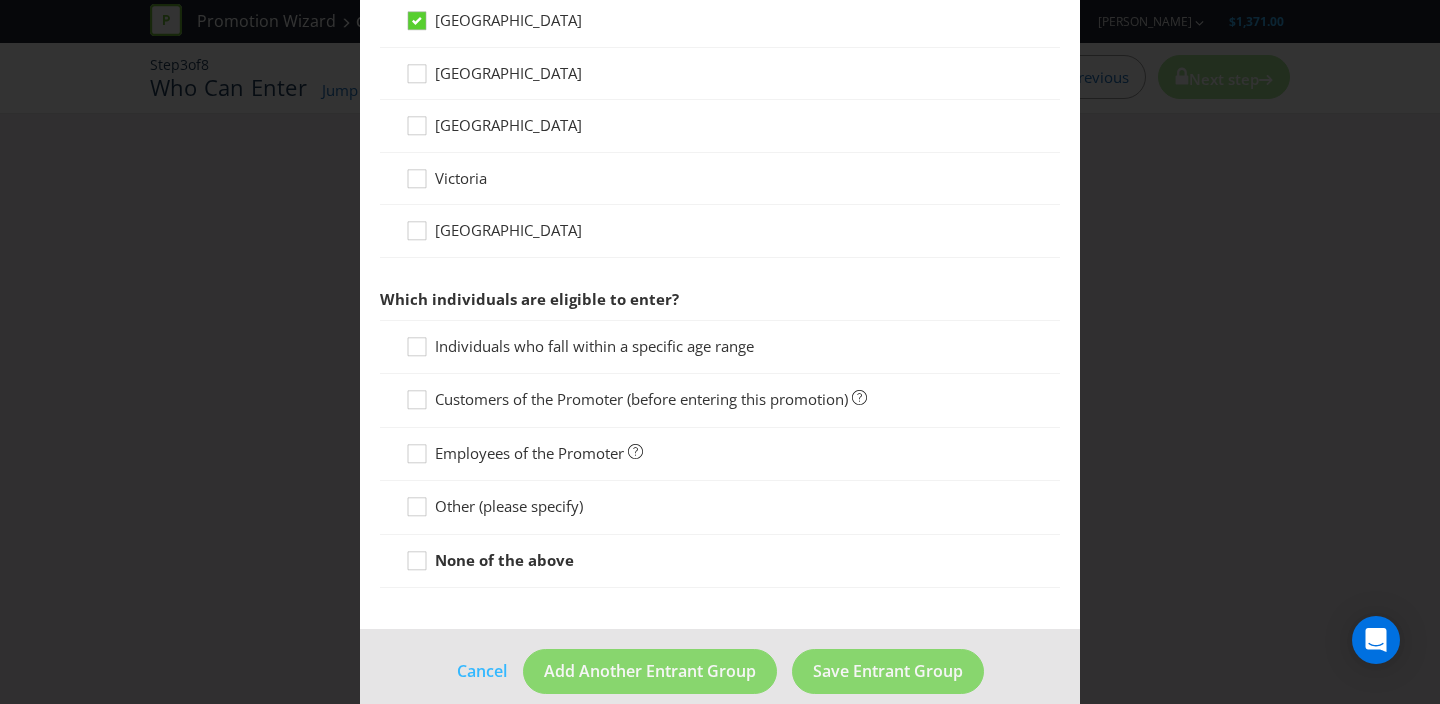 scroll, scrollTop: 784, scrollLeft: 0, axis: vertical 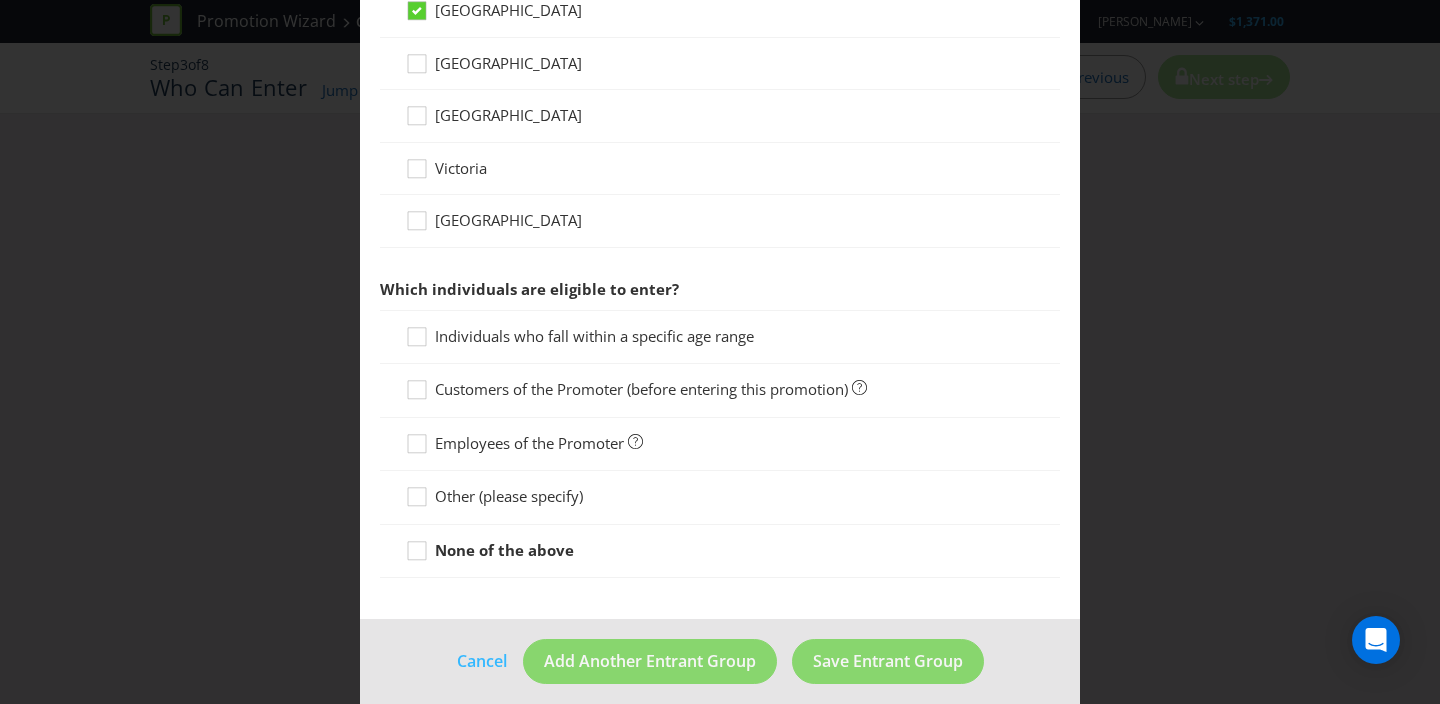click on "Individuals who fall within a specific age range" at bounding box center [594, 336] 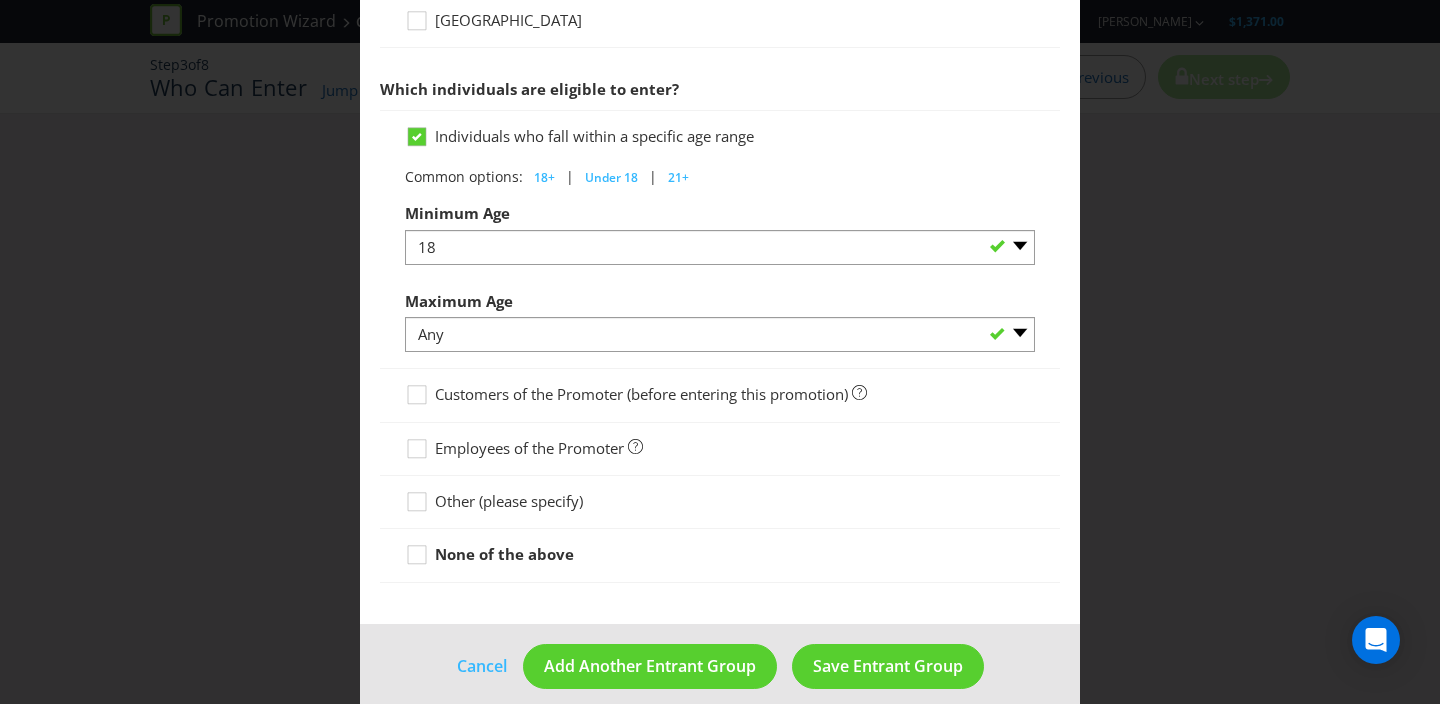 scroll, scrollTop: 1005, scrollLeft: 0, axis: vertical 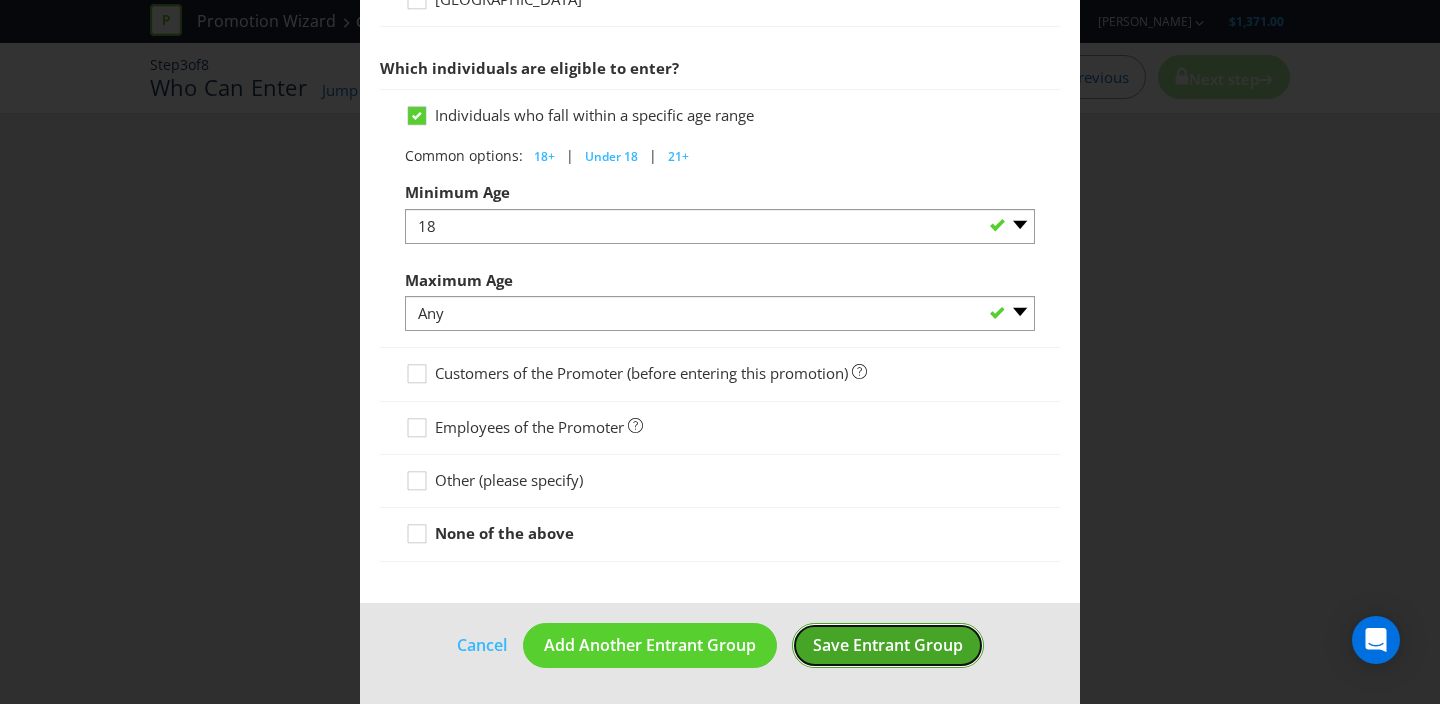 click on "Save Entrant Group" at bounding box center [888, 645] 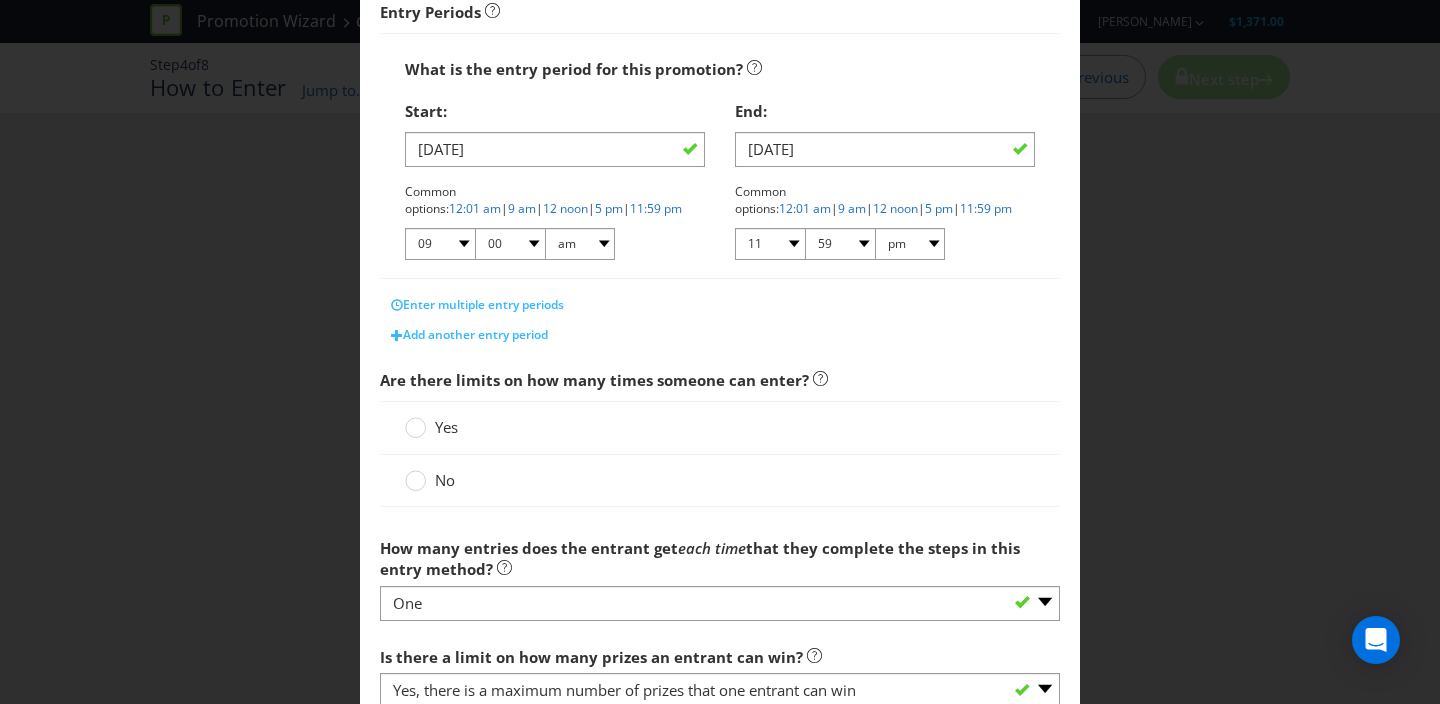 scroll, scrollTop: 379, scrollLeft: 0, axis: vertical 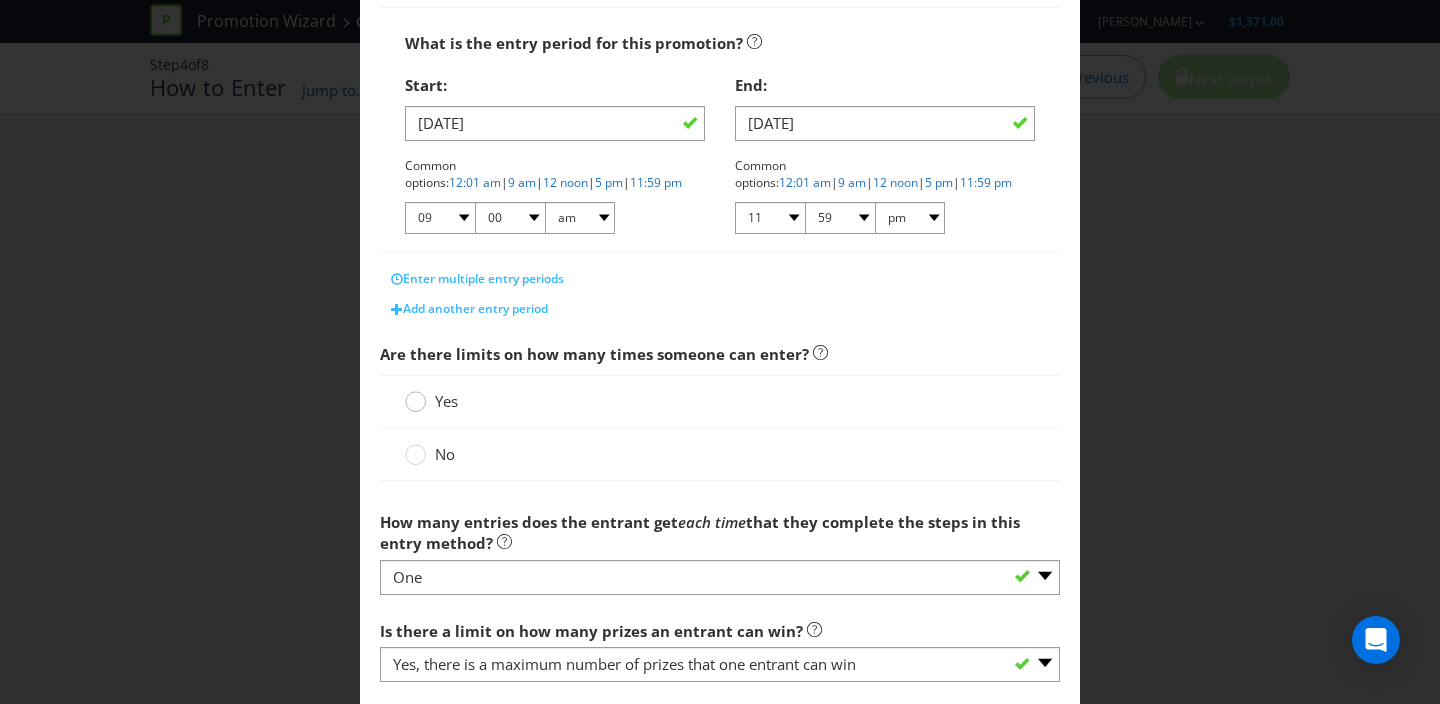 click 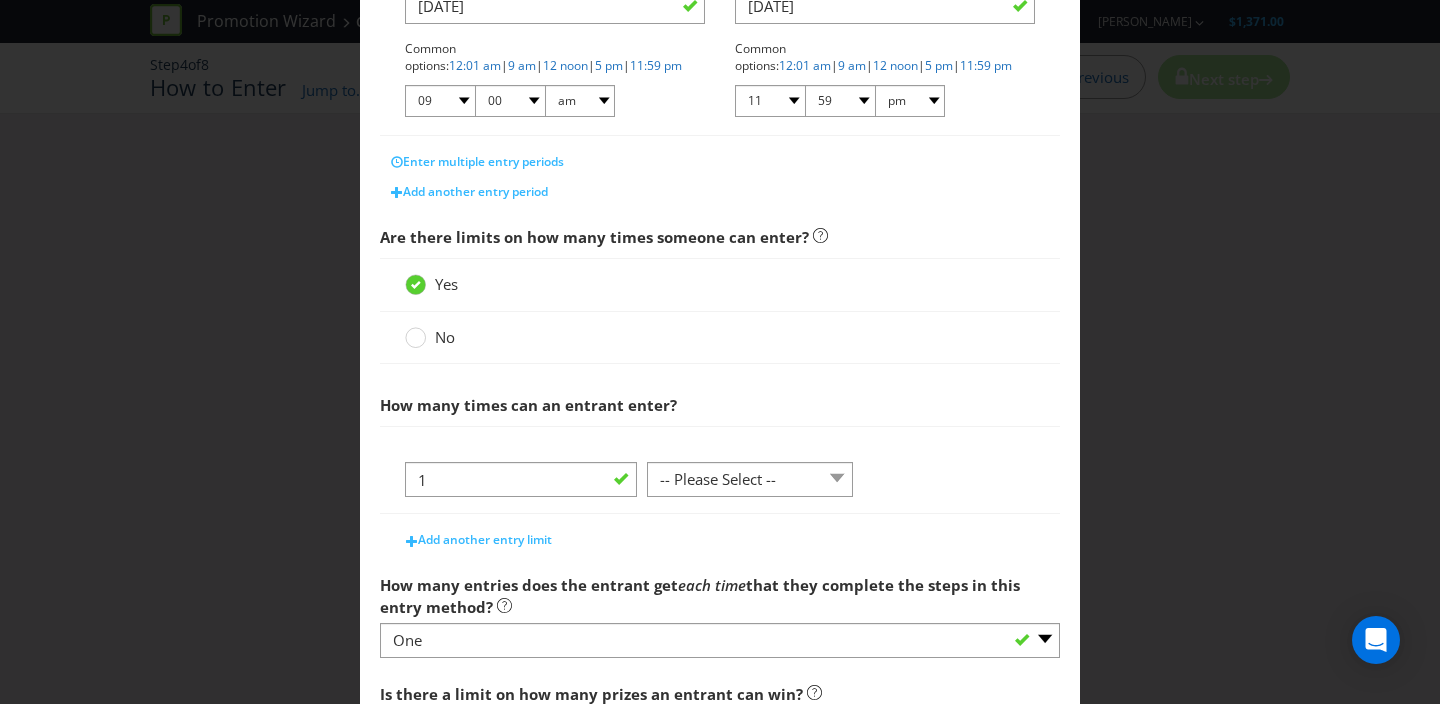 scroll, scrollTop: 497, scrollLeft: 0, axis: vertical 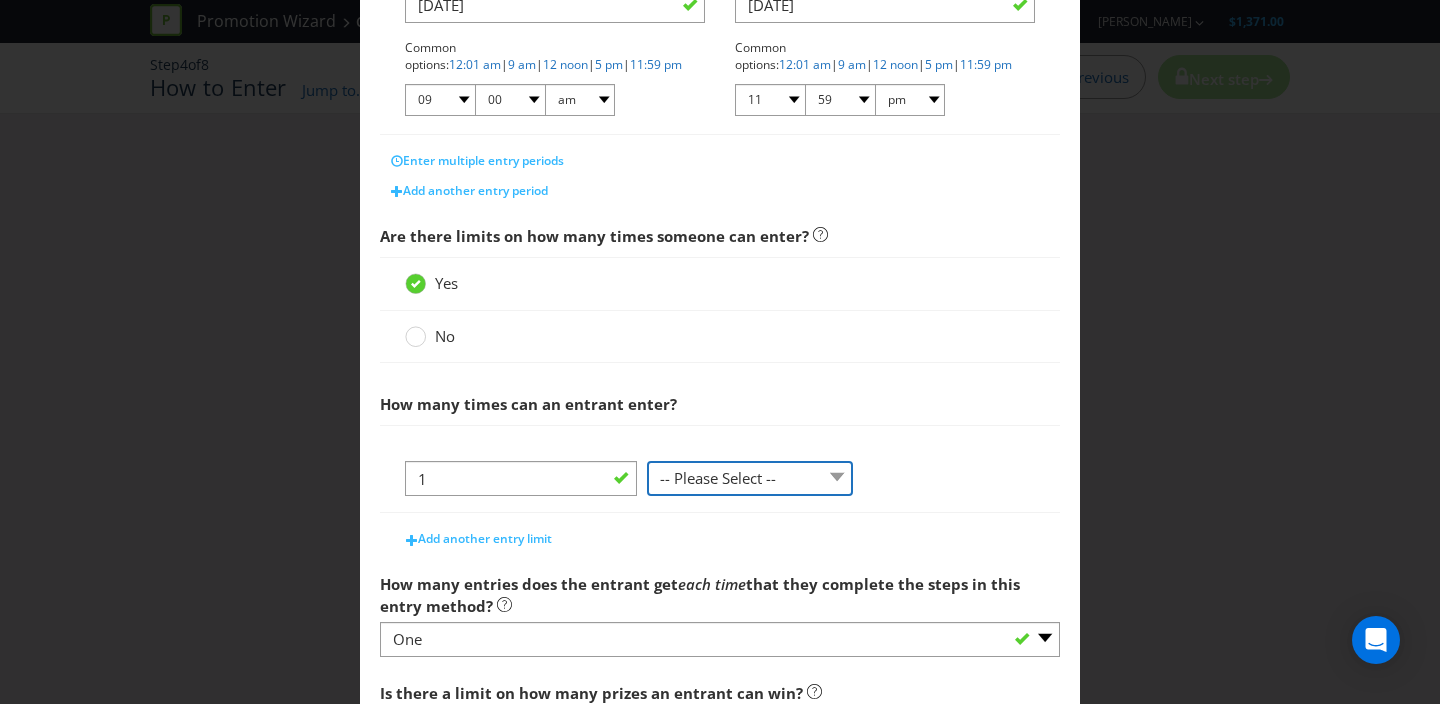 click on "-- Please Select -- per person per day per purchase per transaction Other (please specify)" at bounding box center (750, 478) 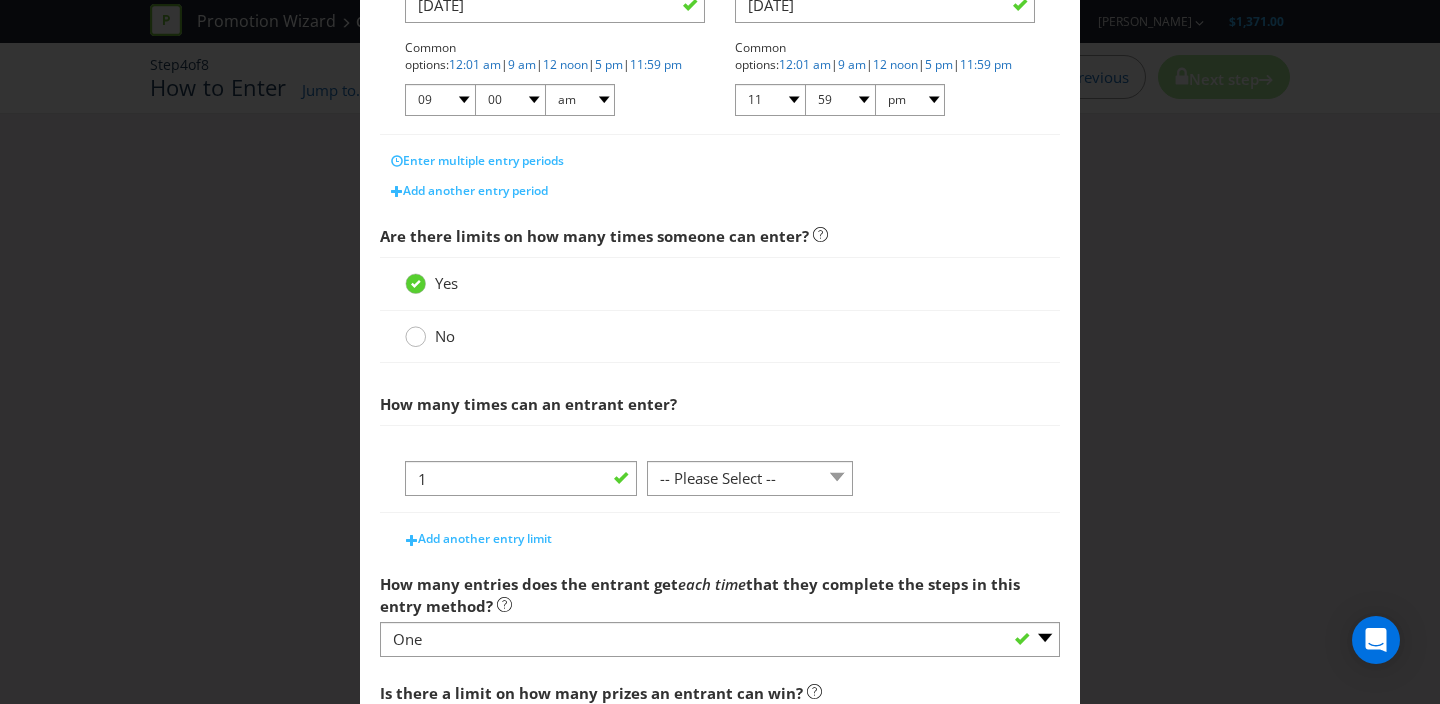 click 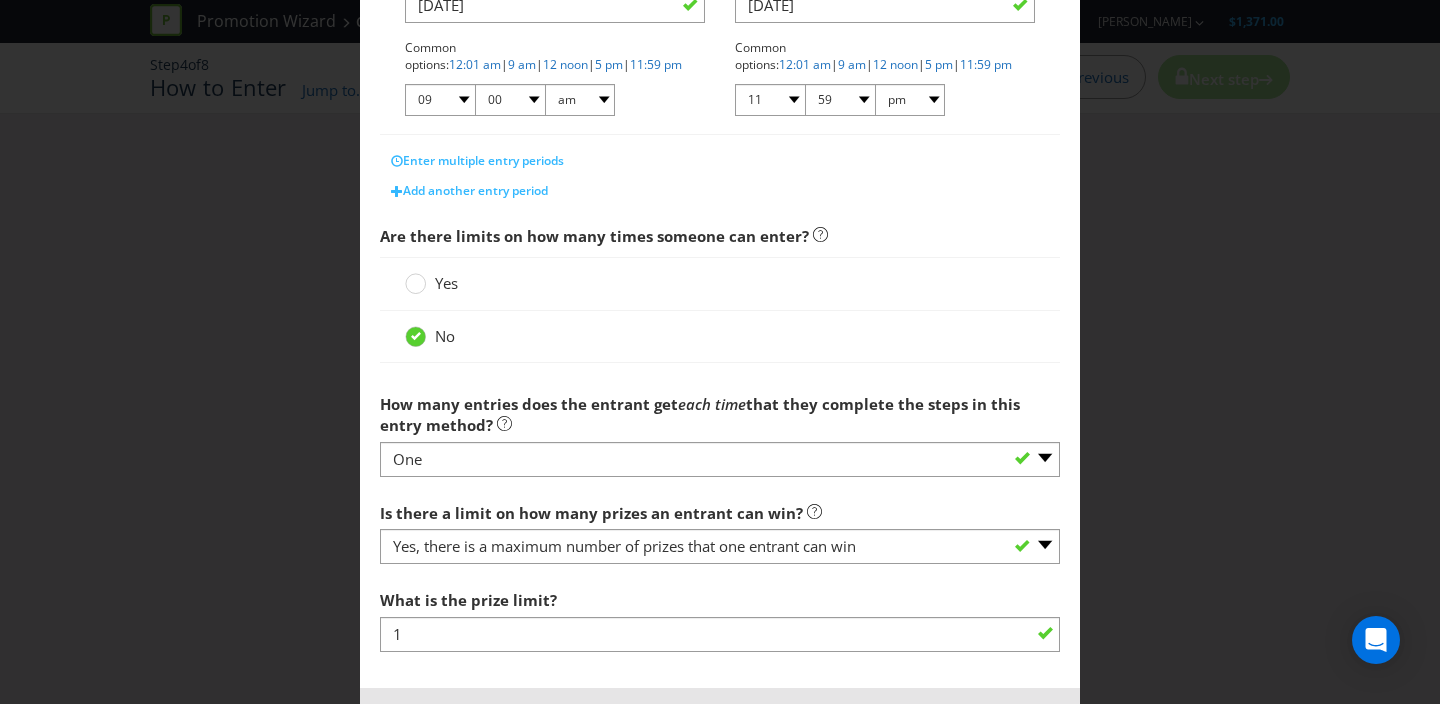 scroll, scrollTop: 581, scrollLeft: 0, axis: vertical 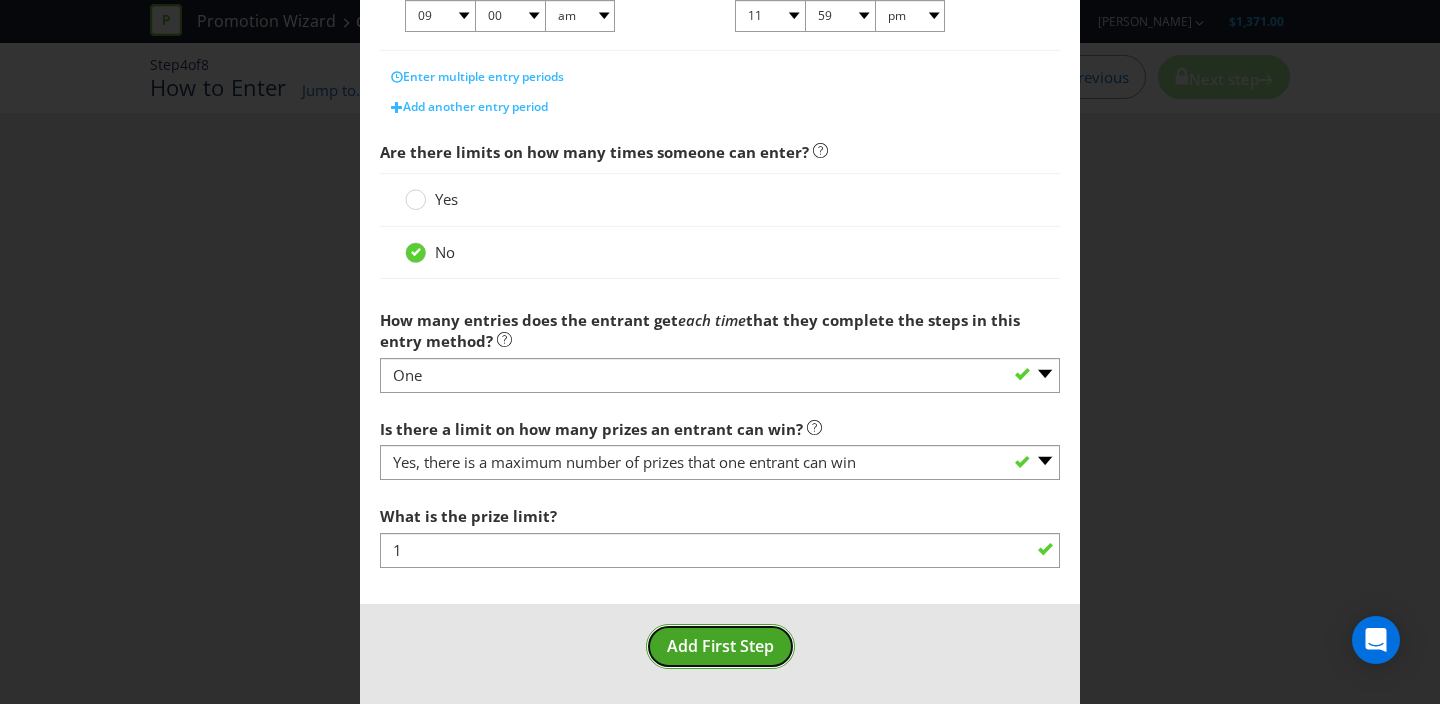 click on "Add First Step" at bounding box center (720, 646) 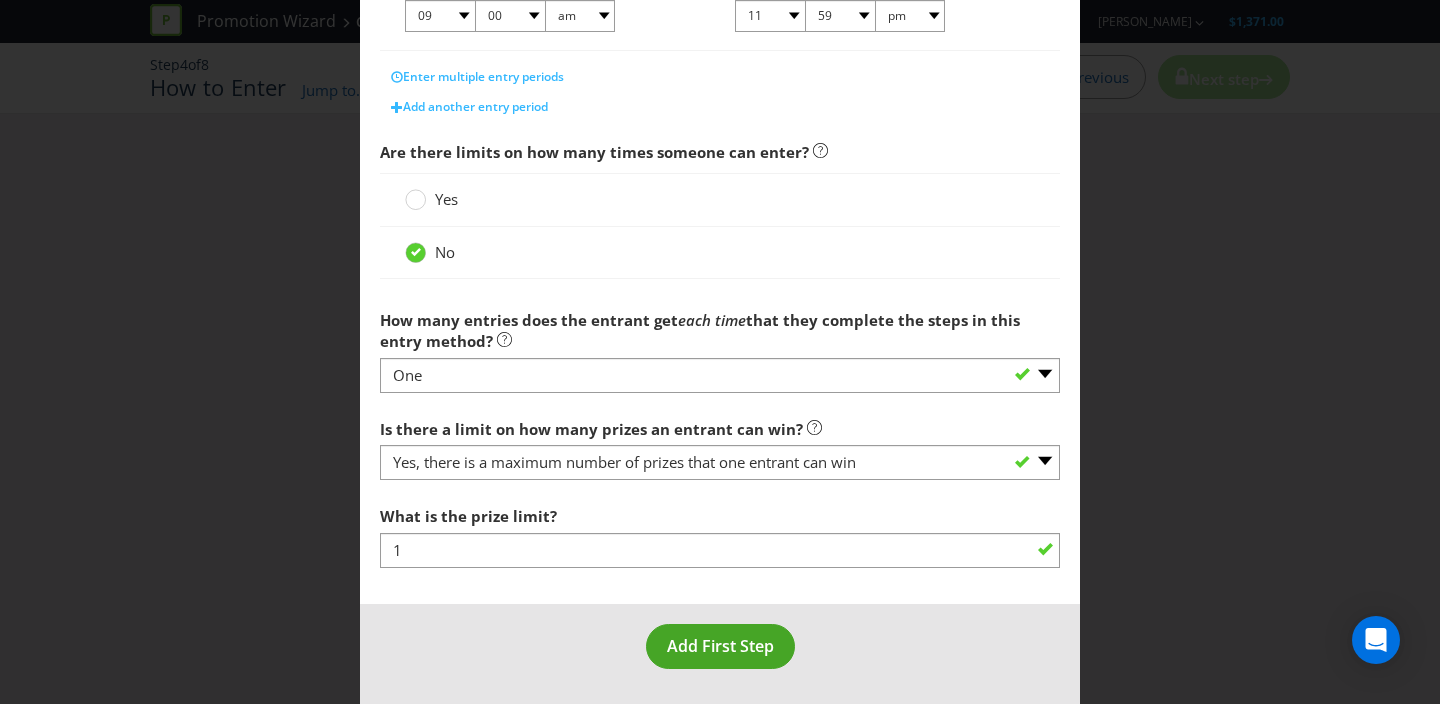 scroll, scrollTop: 85, scrollLeft: 0, axis: vertical 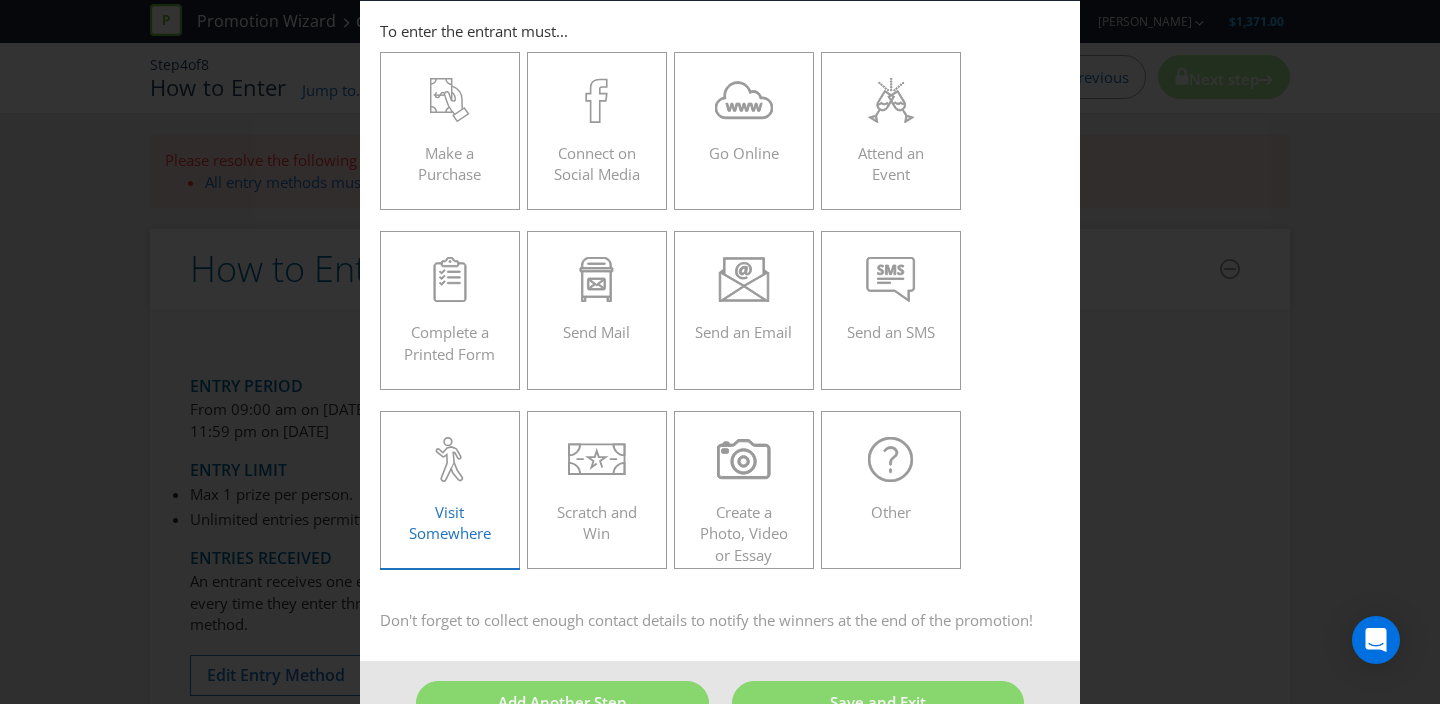 click 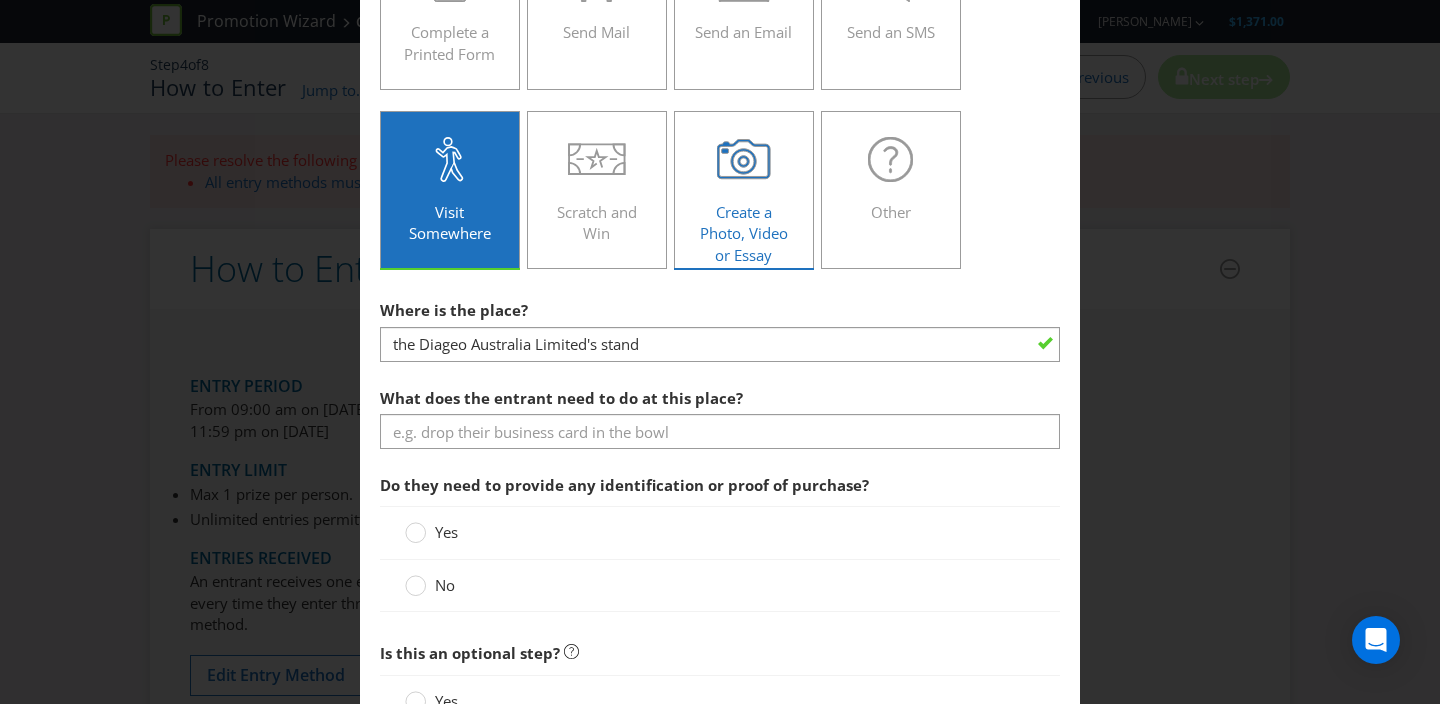 scroll, scrollTop: 420, scrollLeft: 0, axis: vertical 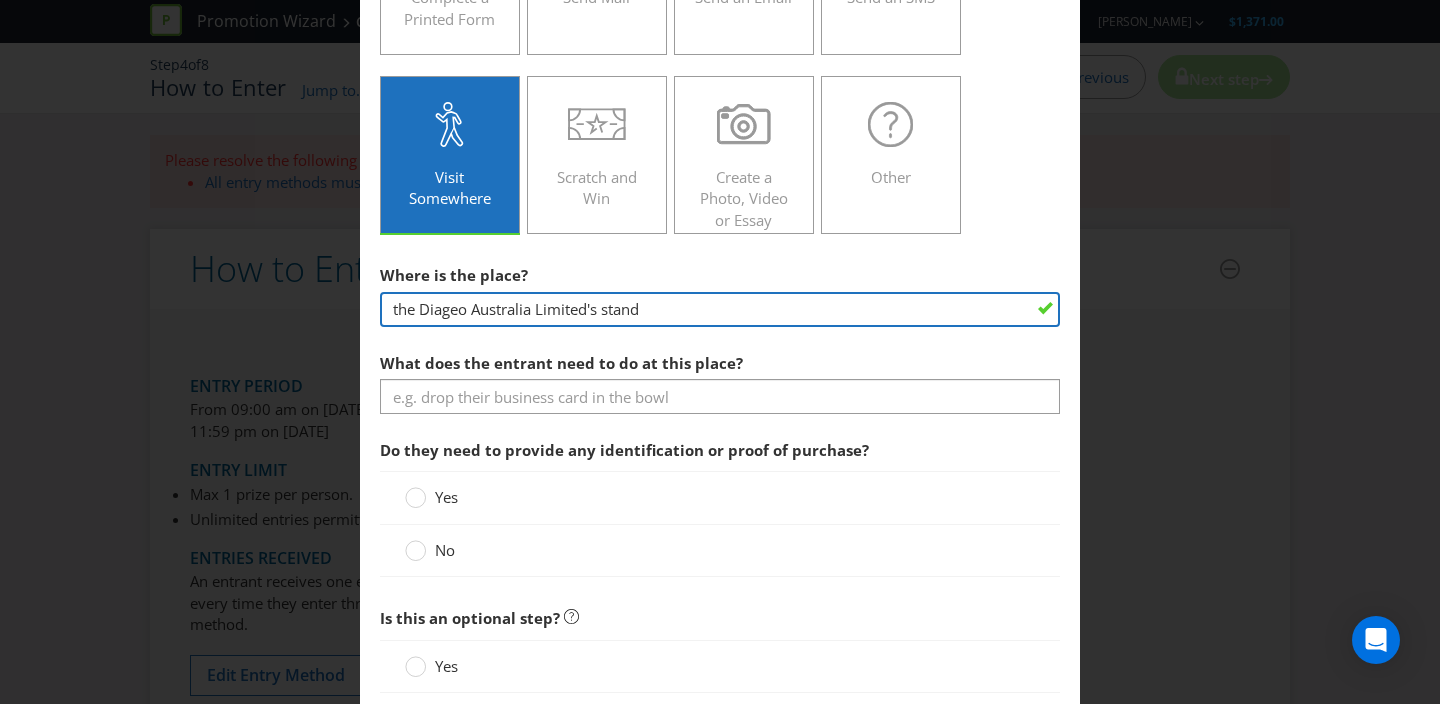 click on "the Diageo Australia Limited's stand" at bounding box center (720, 309) 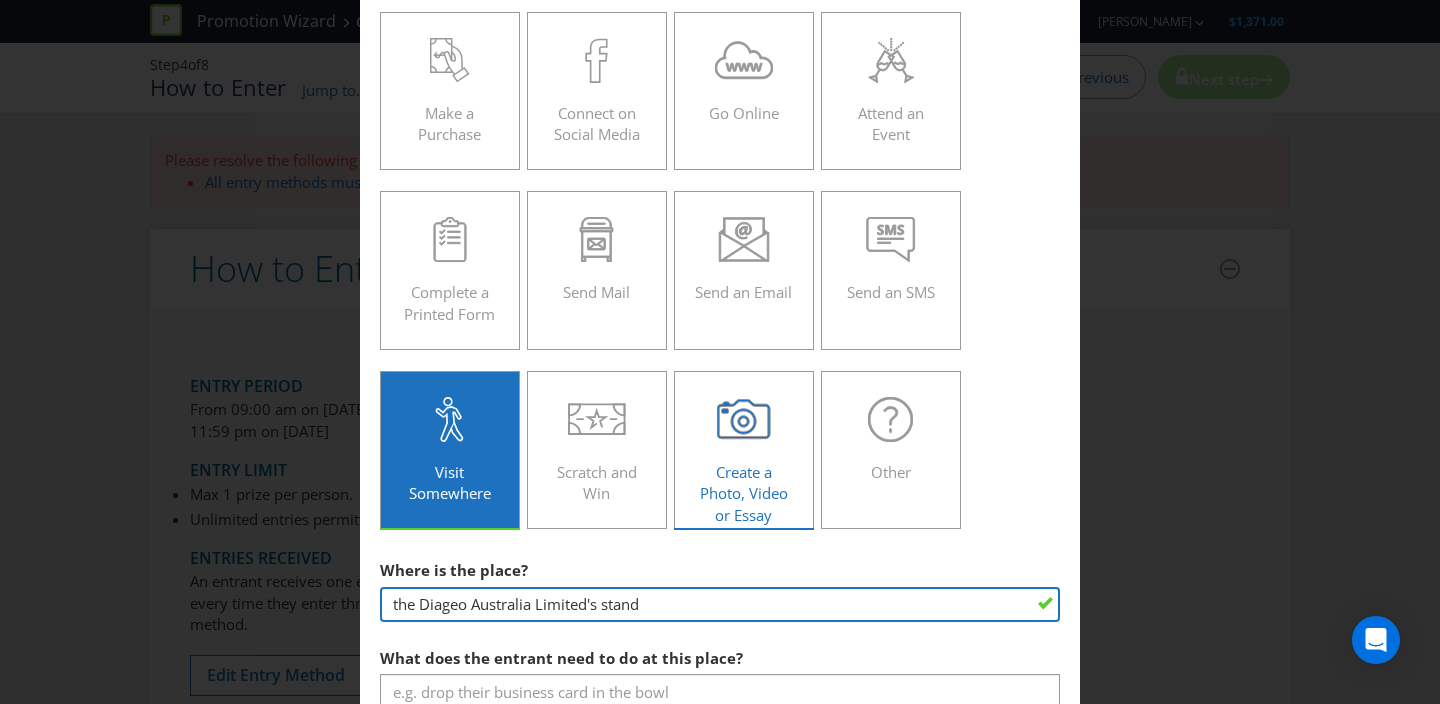 scroll, scrollTop: 18, scrollLeft: 0, axis: vertical 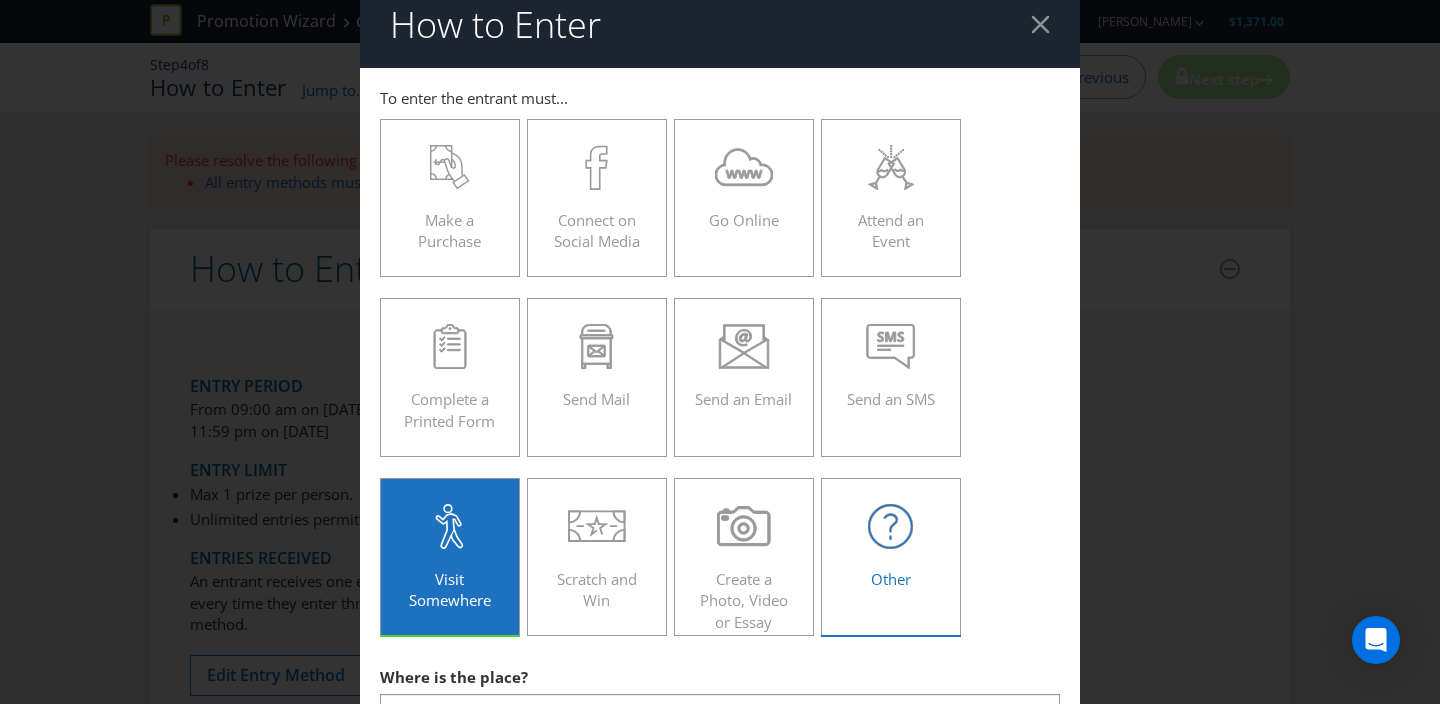 click 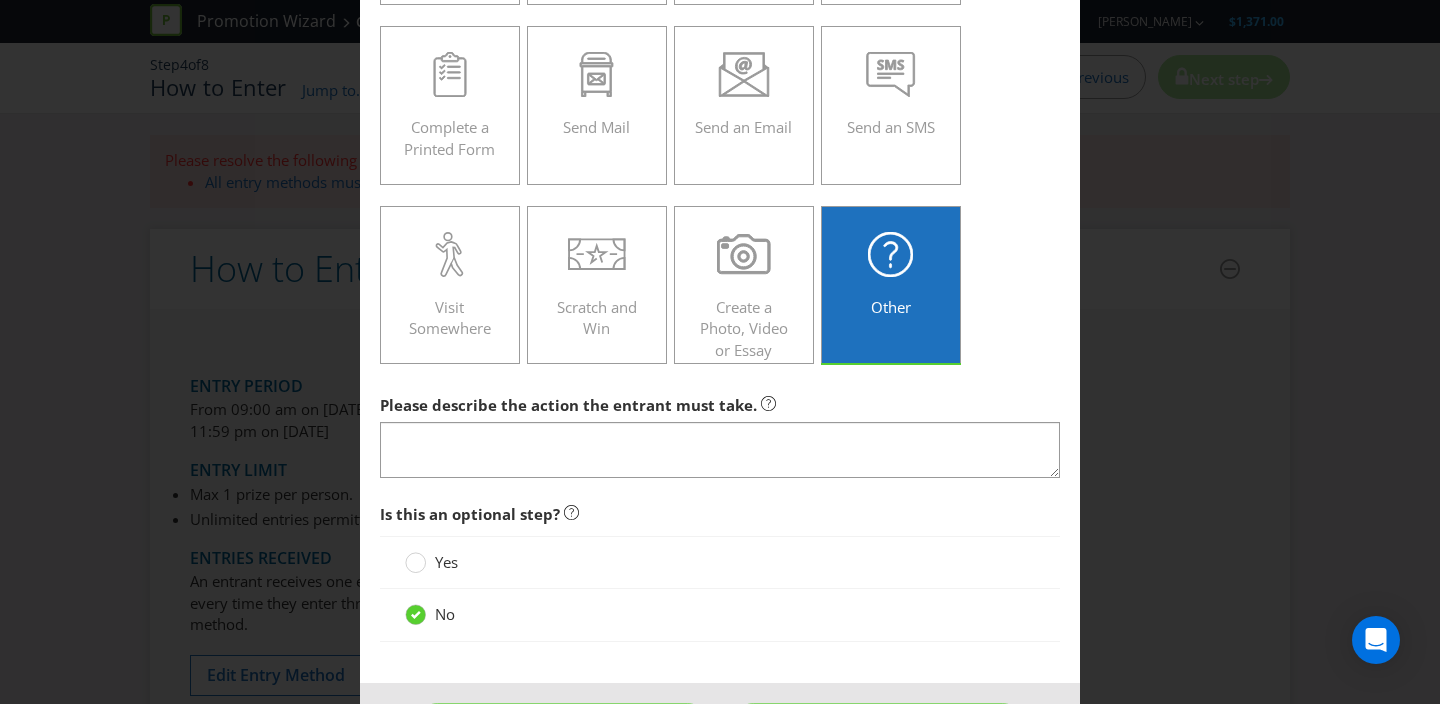 scroll, scrollTop: 367, scrollLeft: 0, axis: vertical 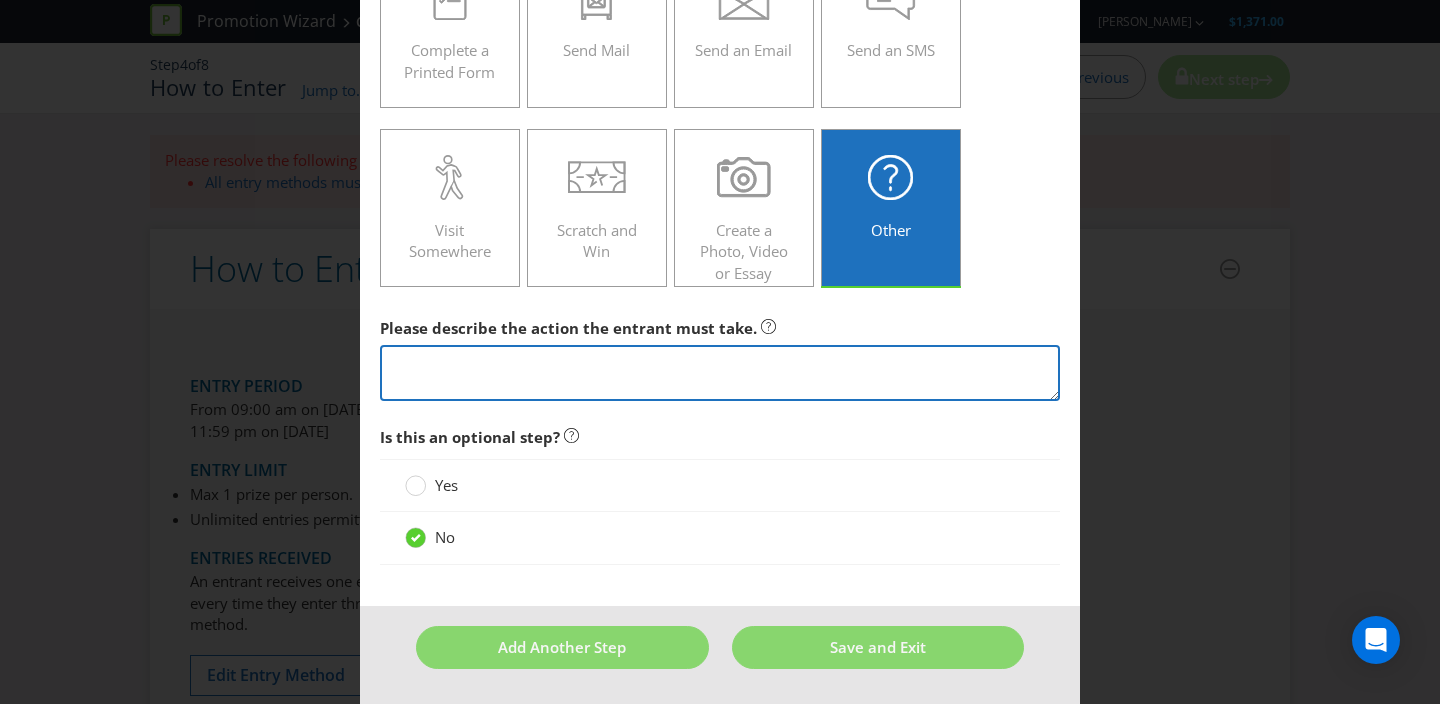 click at bounding box center (720, 373) 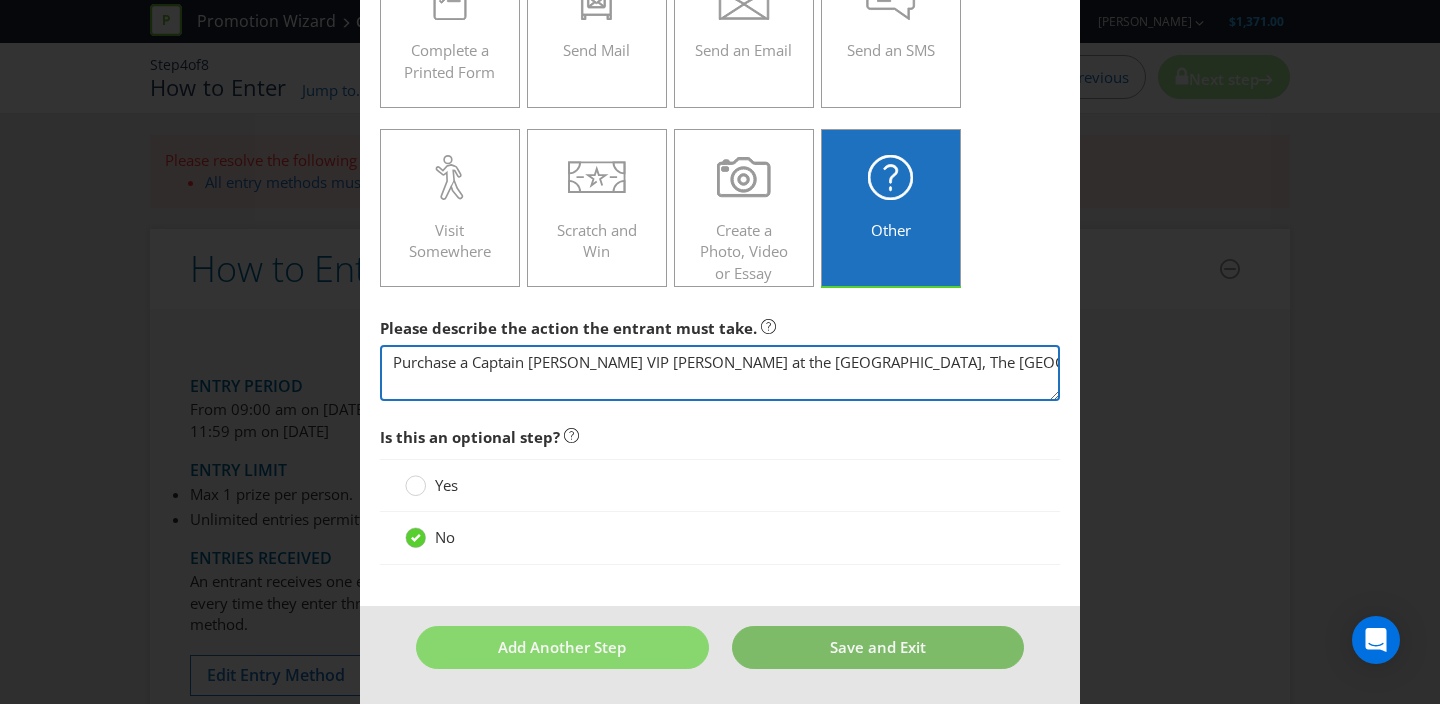 type on "Purchase a Captain [PERSON_NAME] VIP [PERSON_NAME] at the [GEOGRAPHIC_DATA], The [GEOGRAPHIC_DATA]" 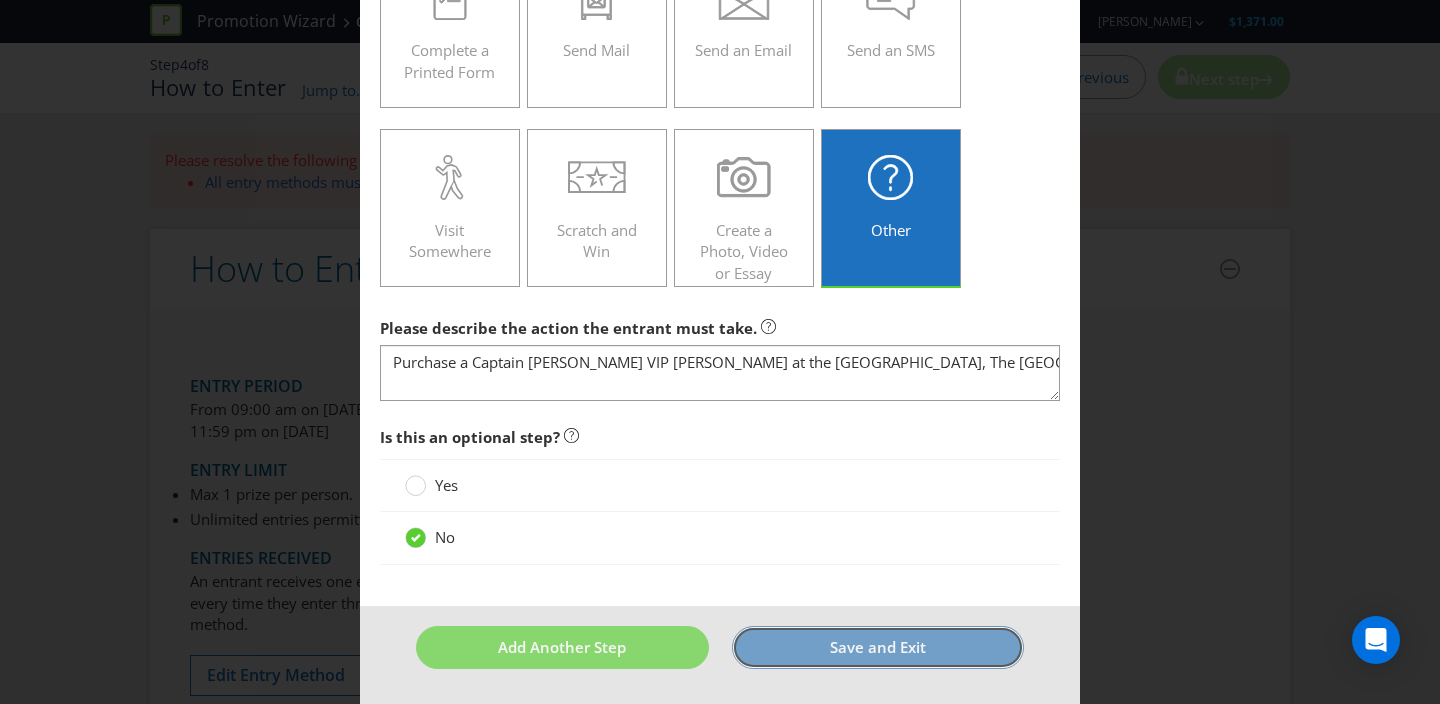click on "Save and Exit" at bounding box center [878, 647] 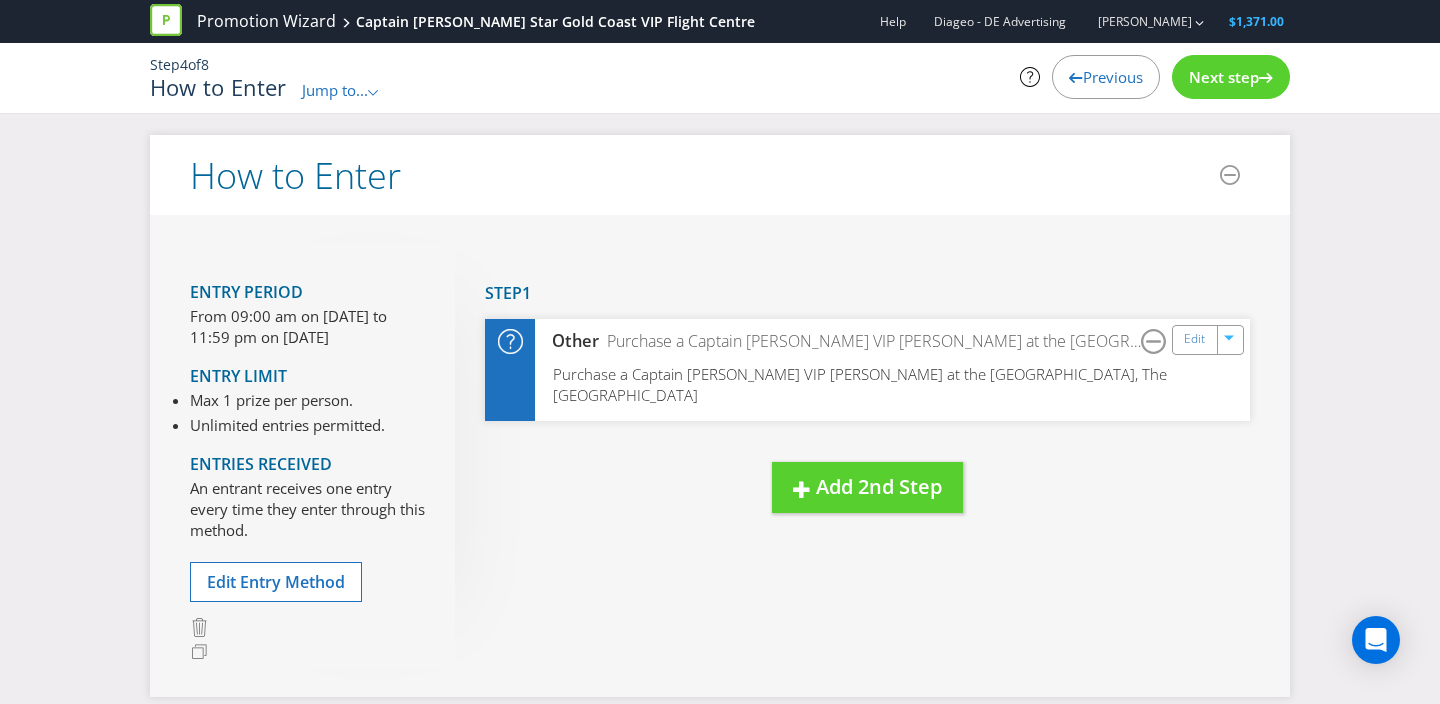 click on "Next step" at bounding box center (1231, 77) 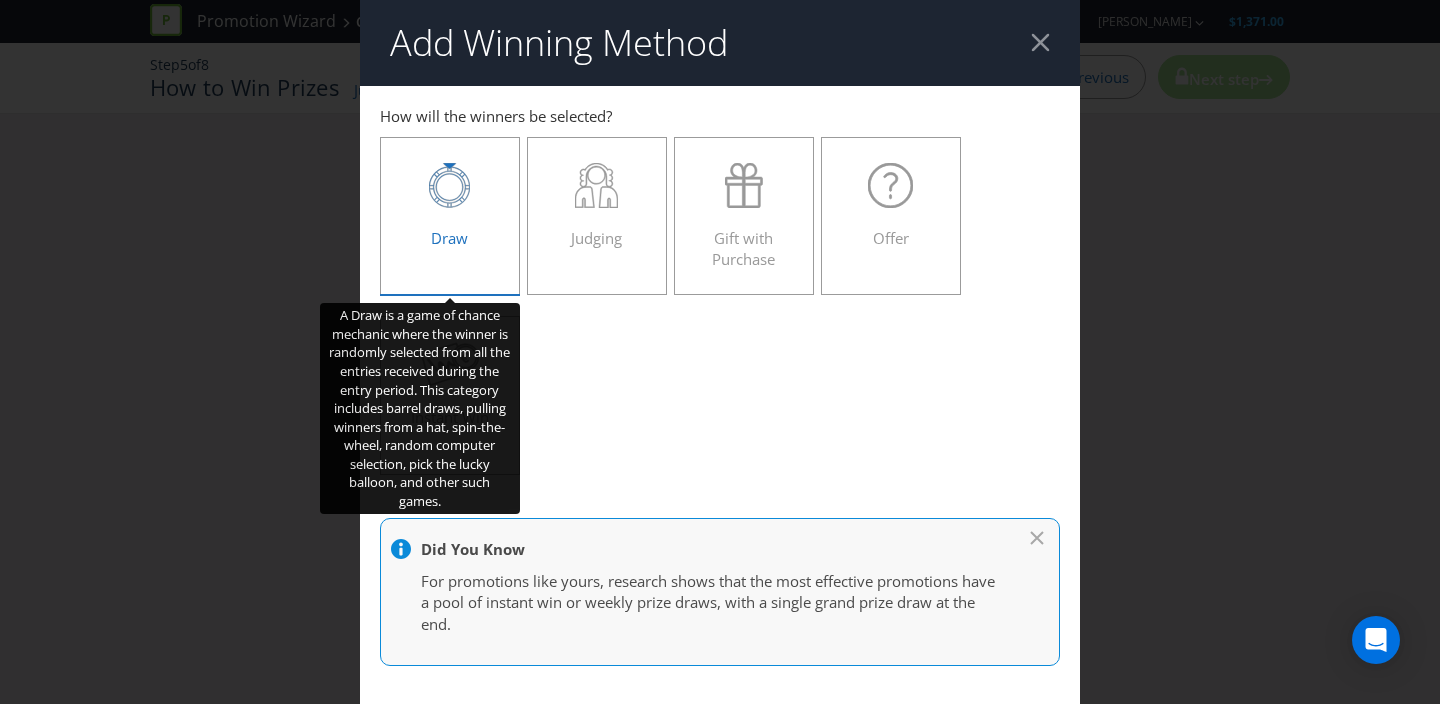 click on "Draw" at bounding box center (450, 216) 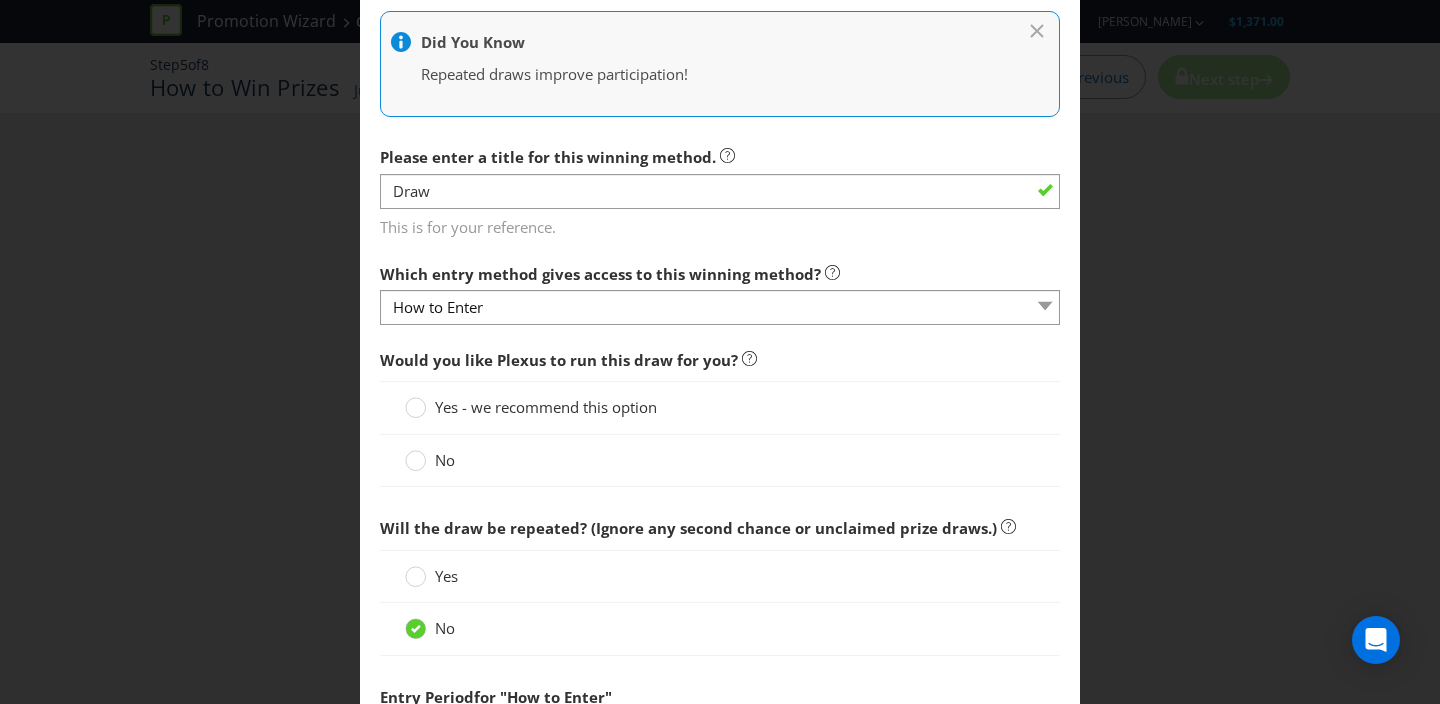 scroll, scrollTop: 655, scrollLeft: 0, axis: vertical 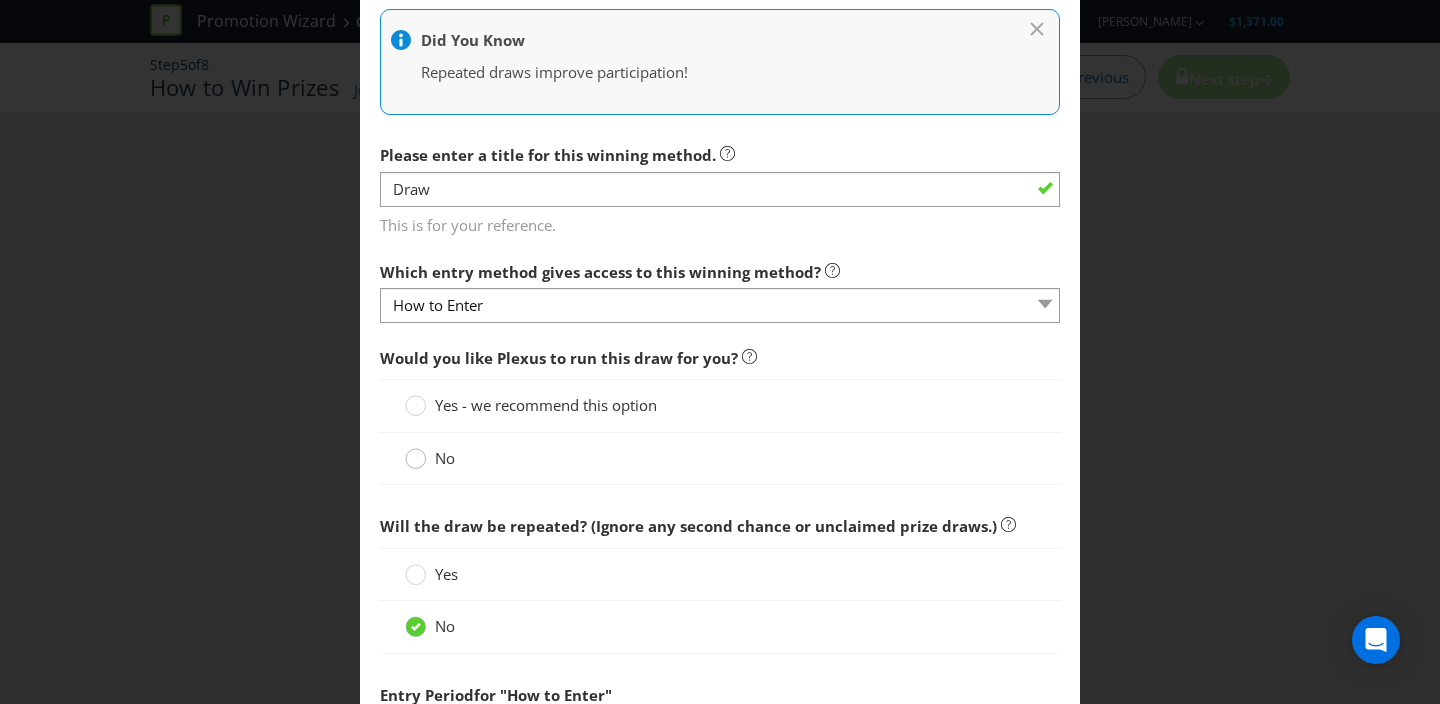 click 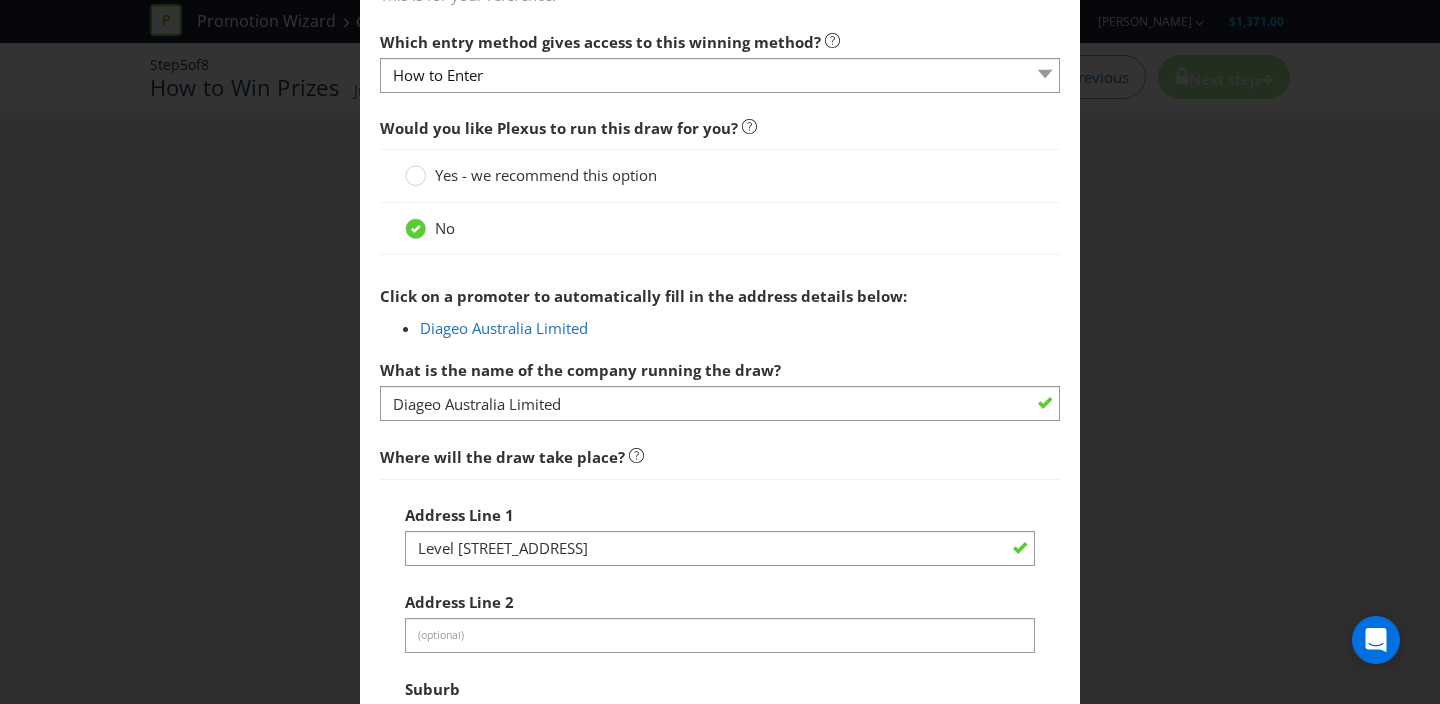 scroll, scrollTop: 888, scrollLeft: 0, axis: vertical 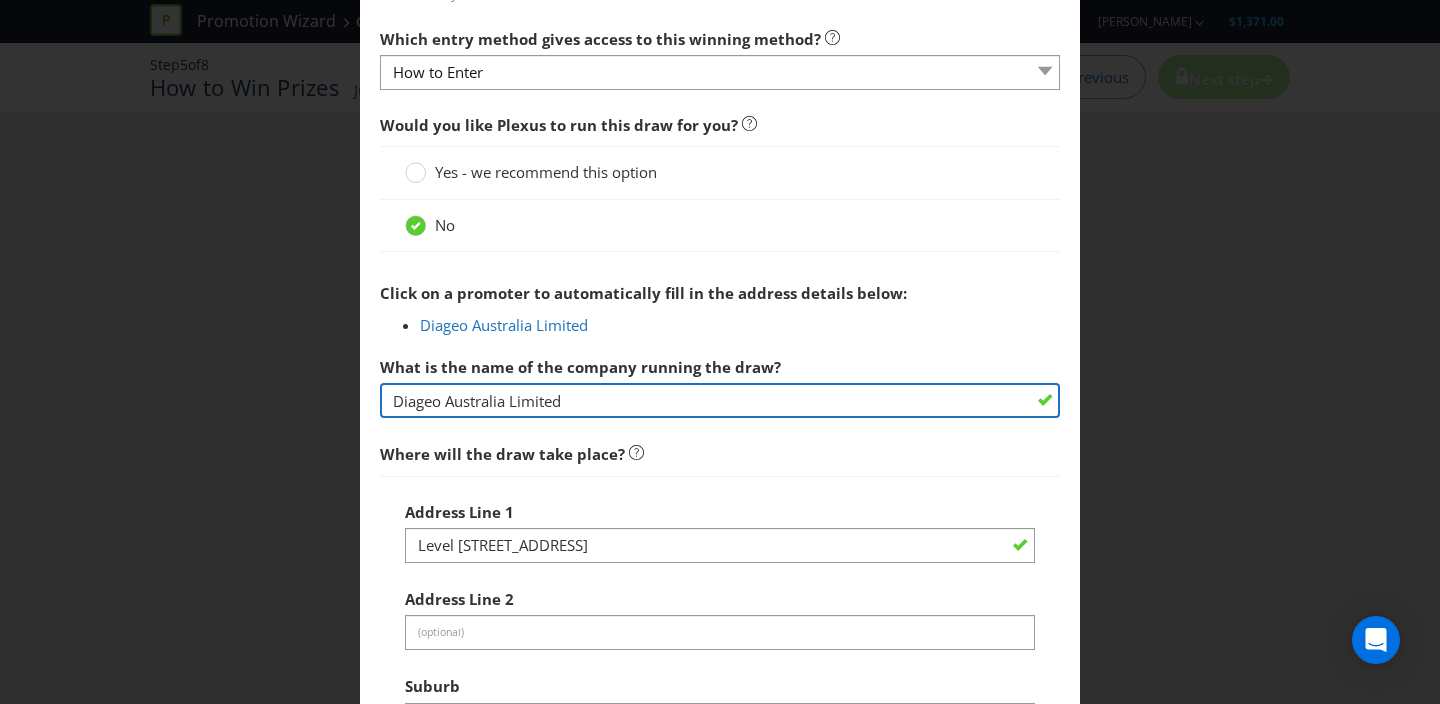 drag, startPoint x: 591, startPoint y: 402, endPoint x: 308, endPoint y: 394, distance: 283.11304 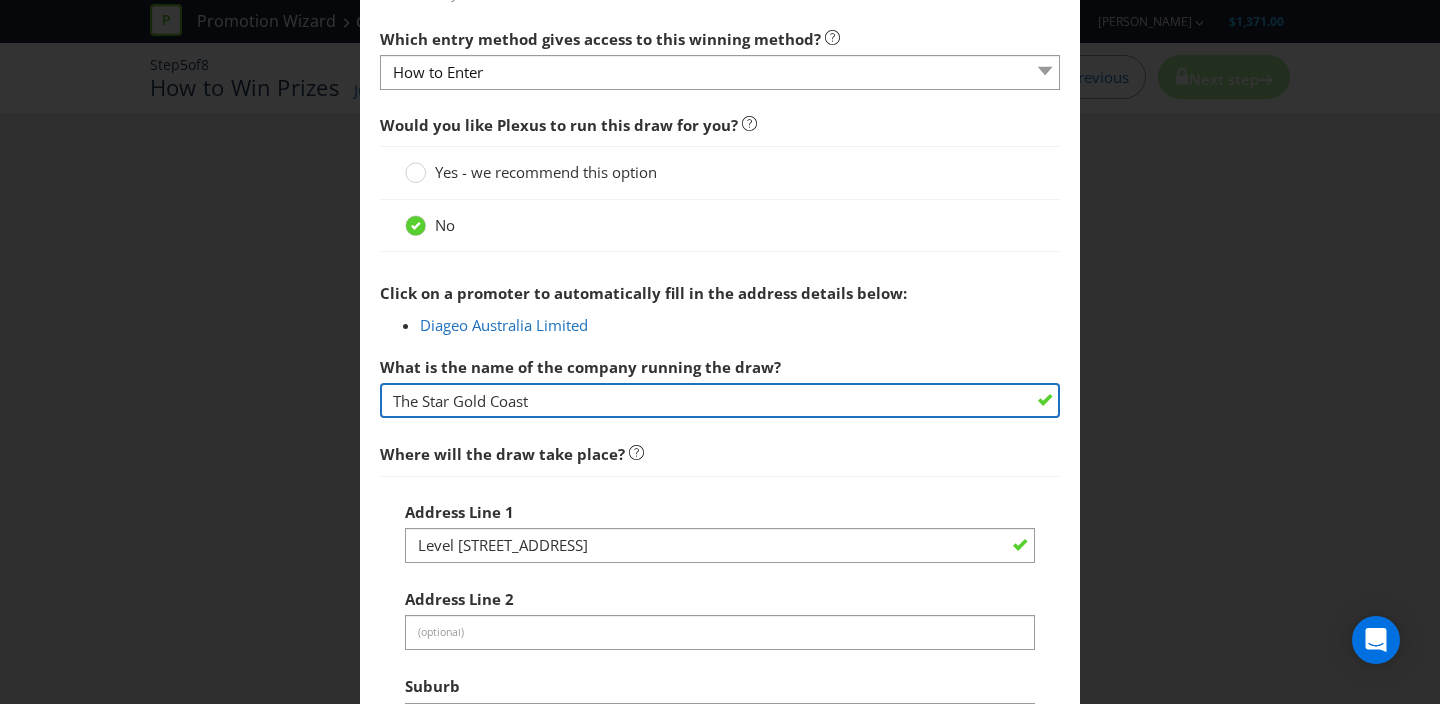 type on "The Star Gold Coast" 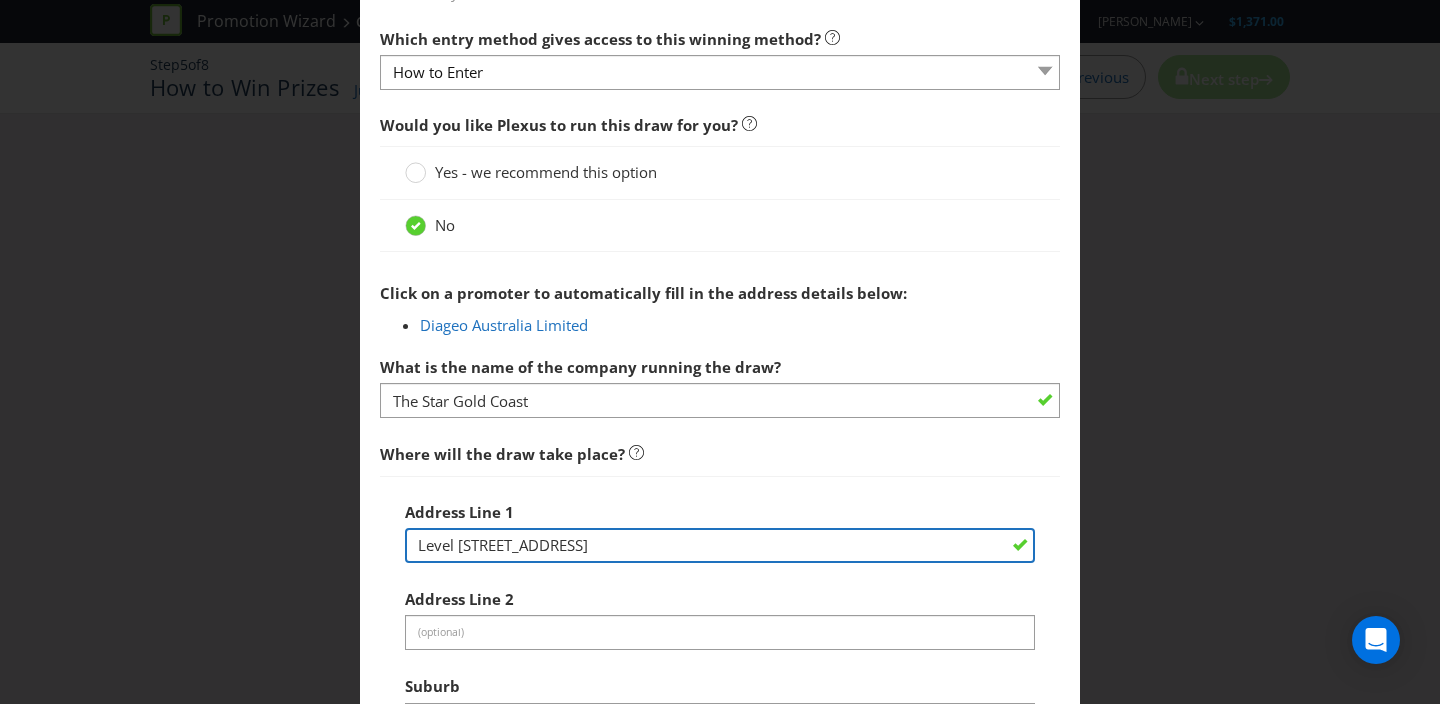 drag, startPoint x: 614, startPoint y: 546, endPoint x: 278, endPoint y: 532, distance: 336.29153 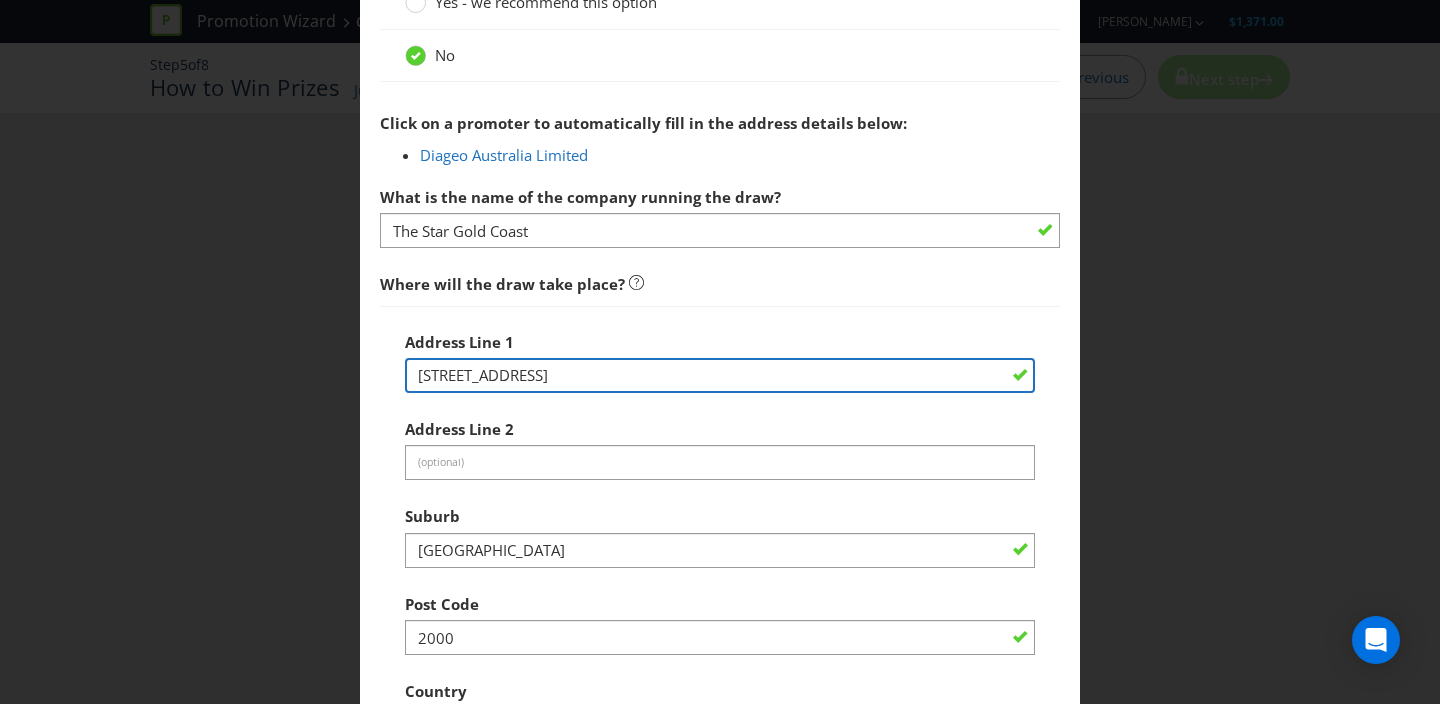 scroll, scrollTop: 1092, scrollLeft: 0, axis: vertical 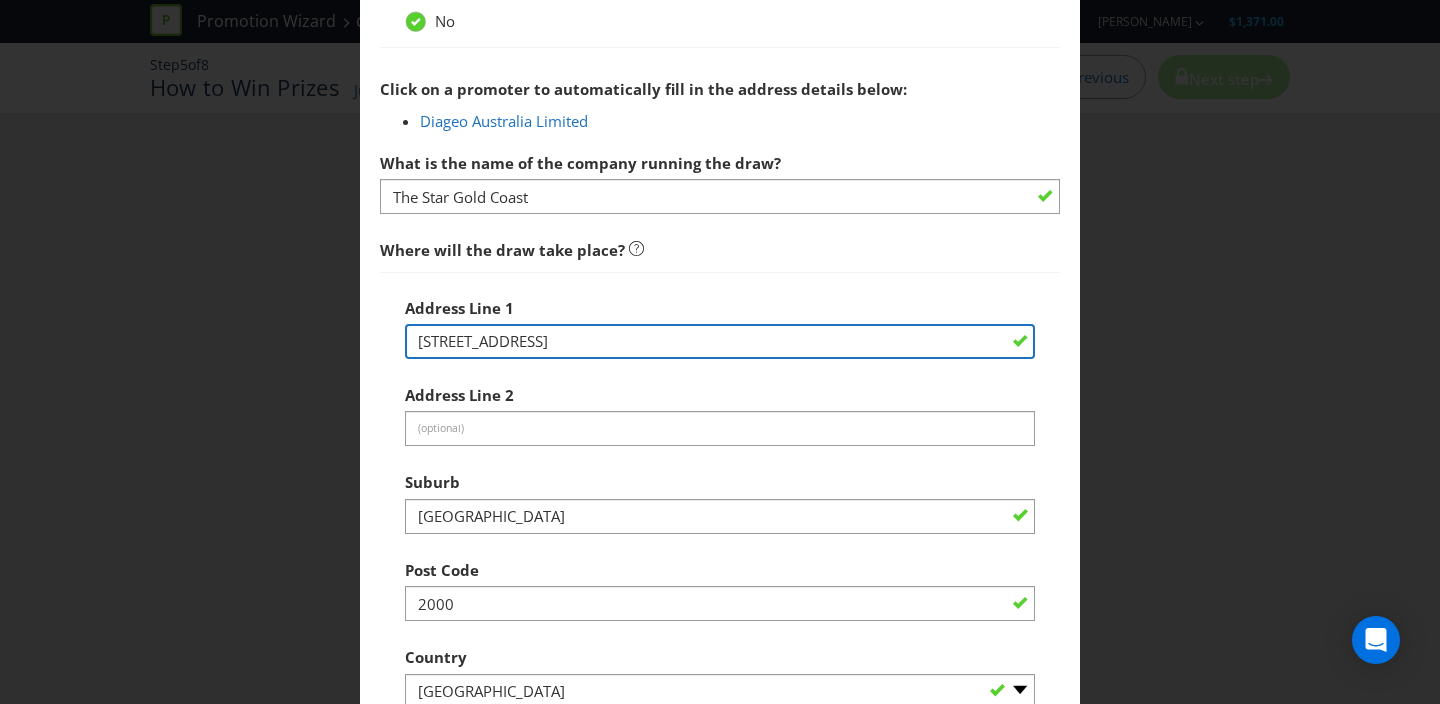 type on "[STREET_ADDRESS]" 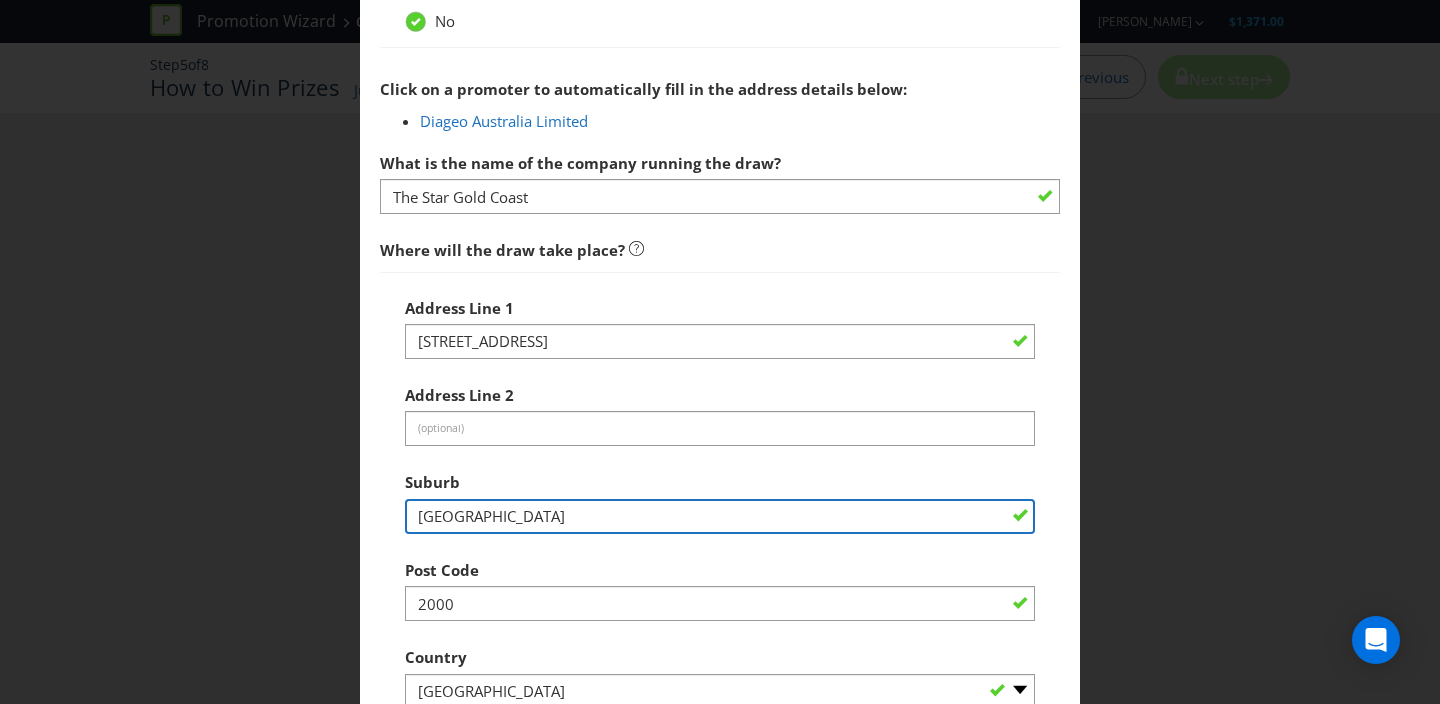 drag, startPoint x: 486, startPoint y: 518, endPoint x: 334, endPoint y: 503, distance: 152.73834 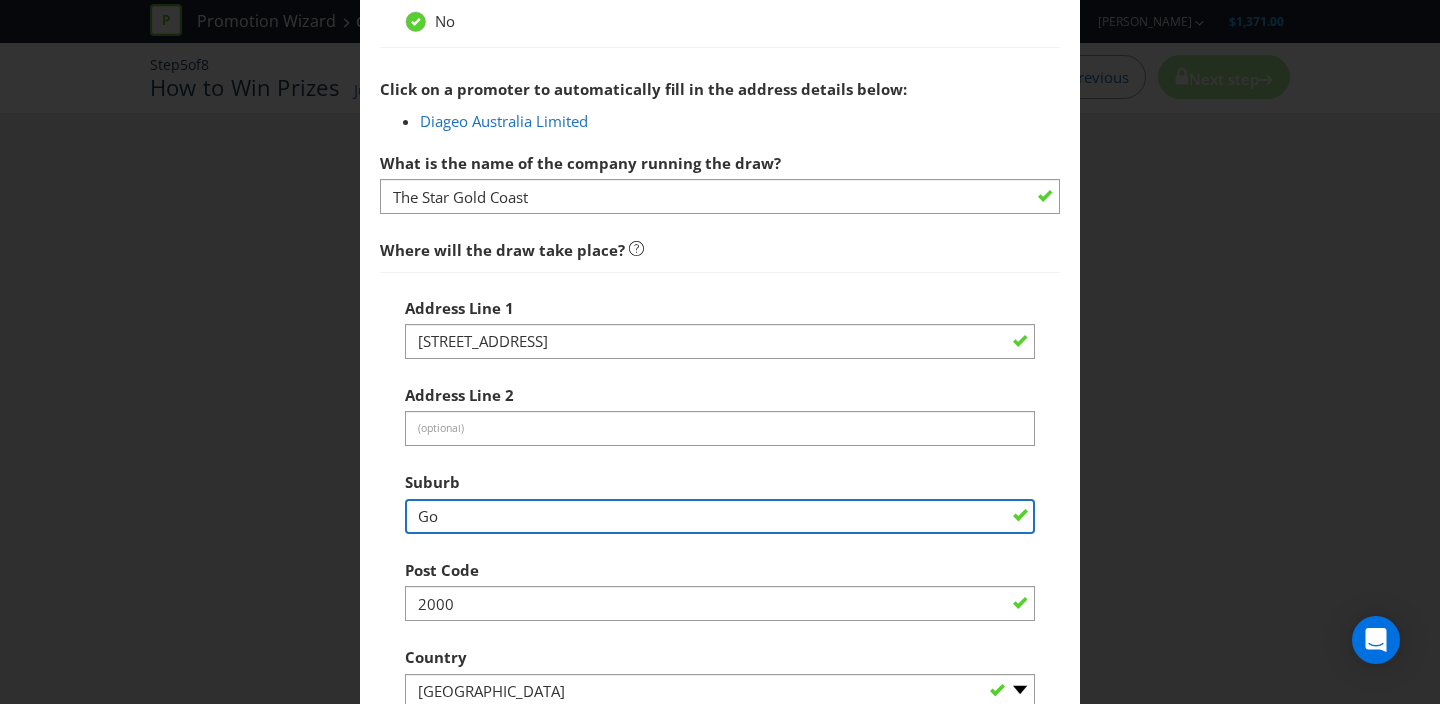 type on "G" 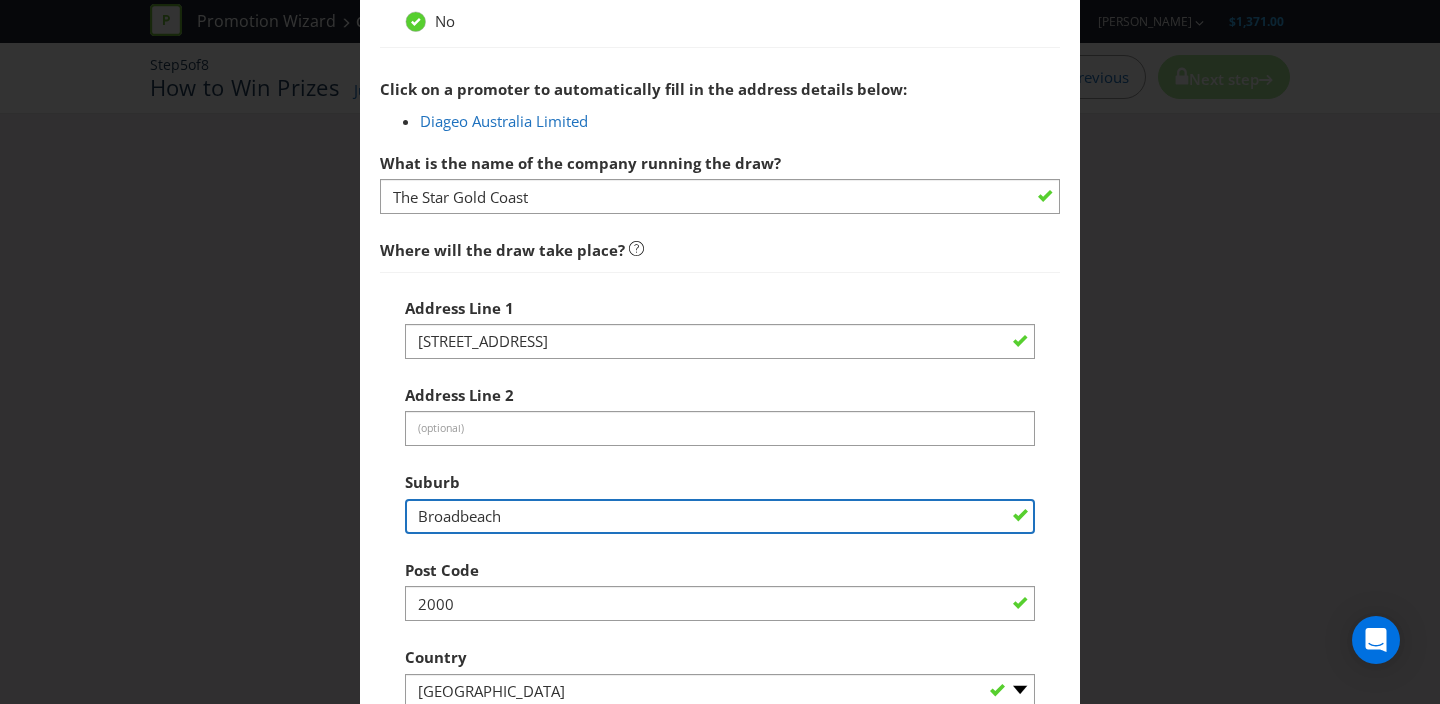 type on "Broadbeach" 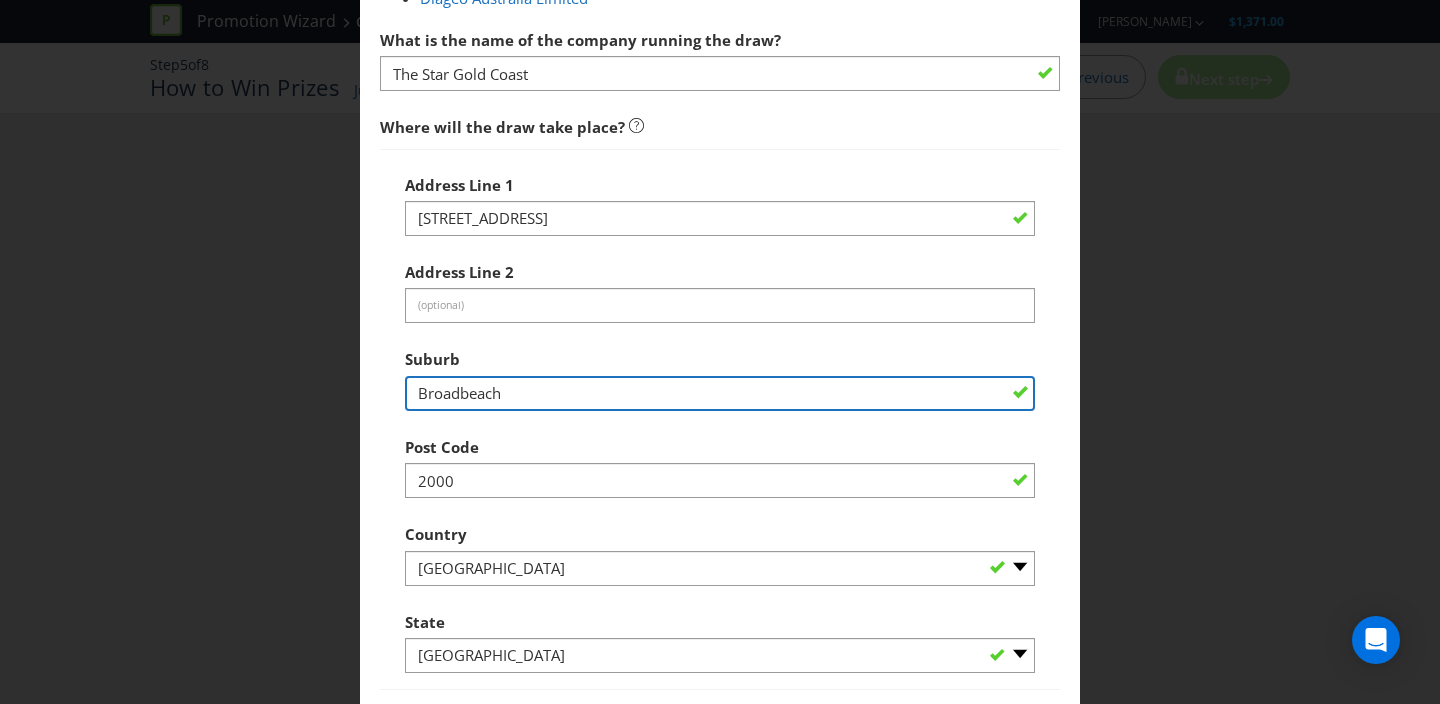 scroll, scrollTop: 1221, scrollLeft: 0, axis: vertical 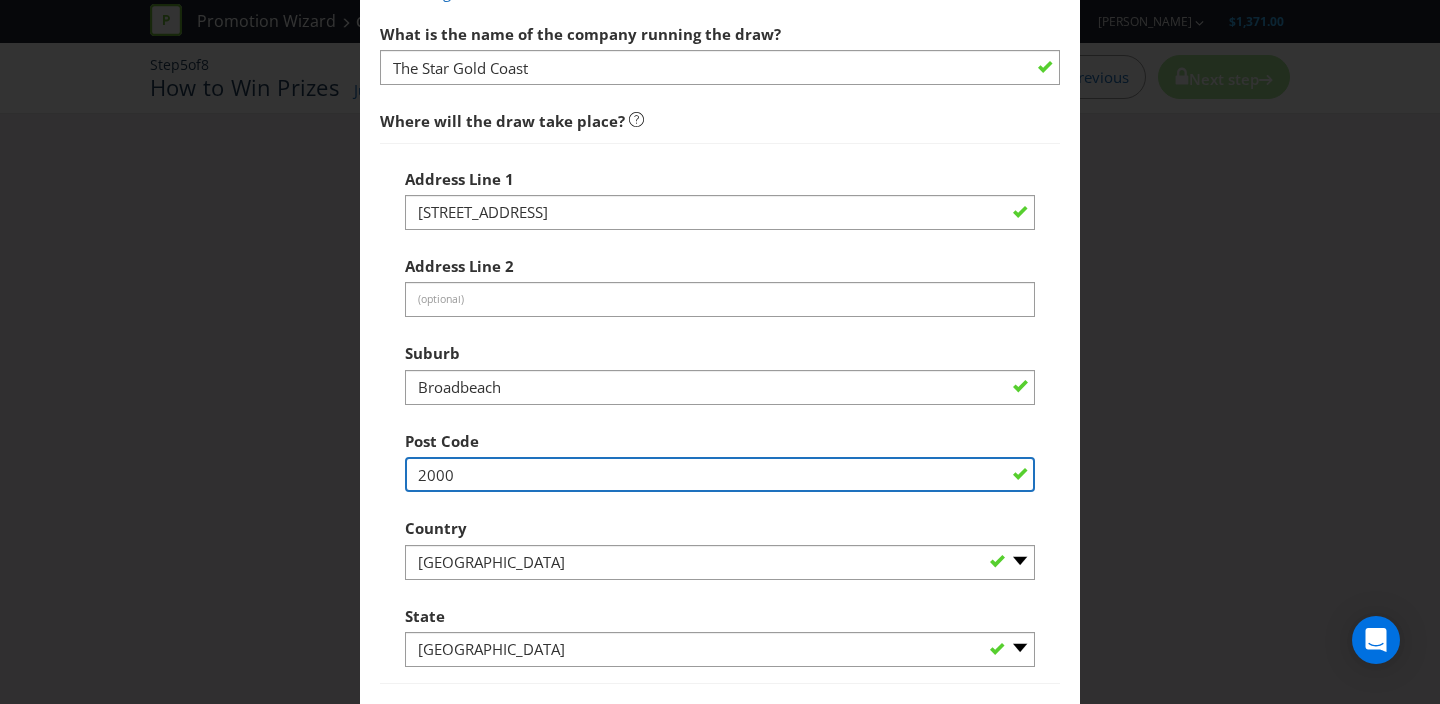 drag, startPoint x: 388, startPoint y: 473, endPoint x: 373, endPoint y: 472, distance: 15.033297 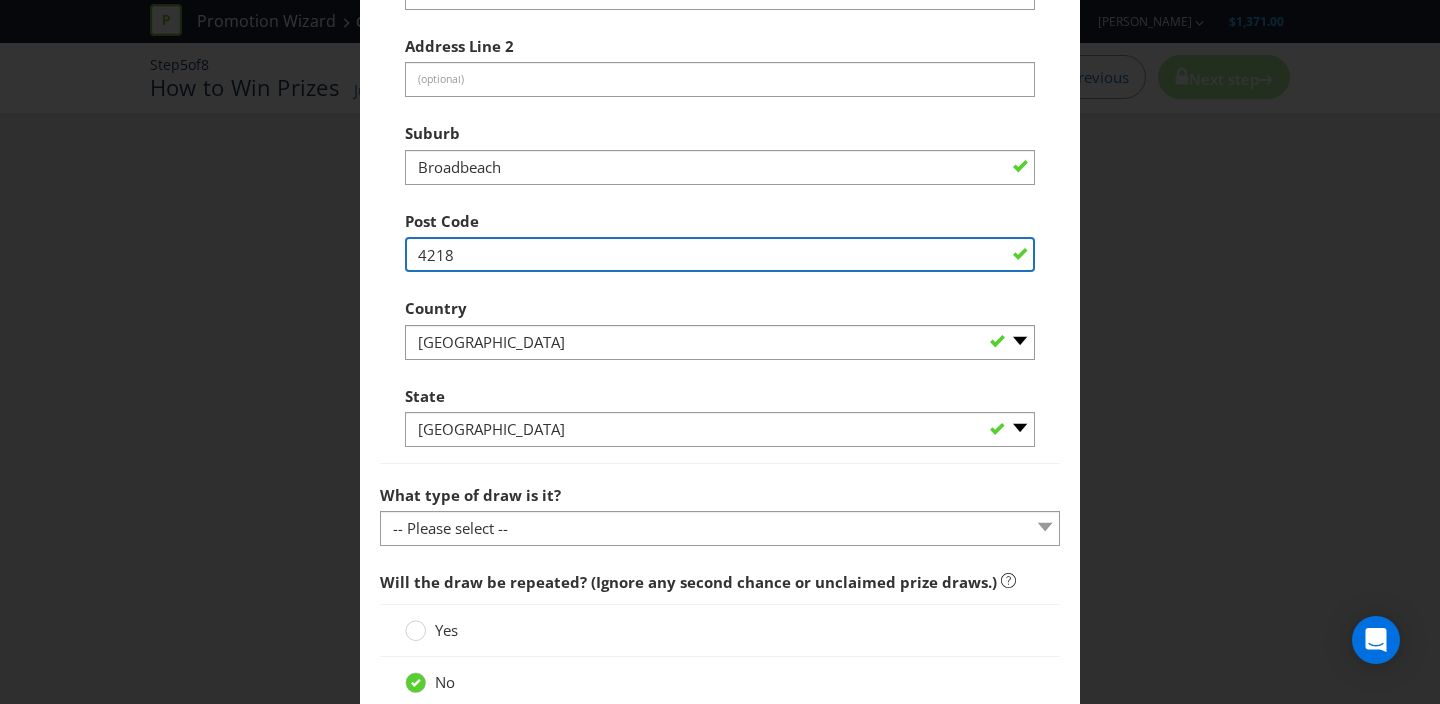 scroll, scrollTop: 1528, scrollLeft: 0, axis: vertical 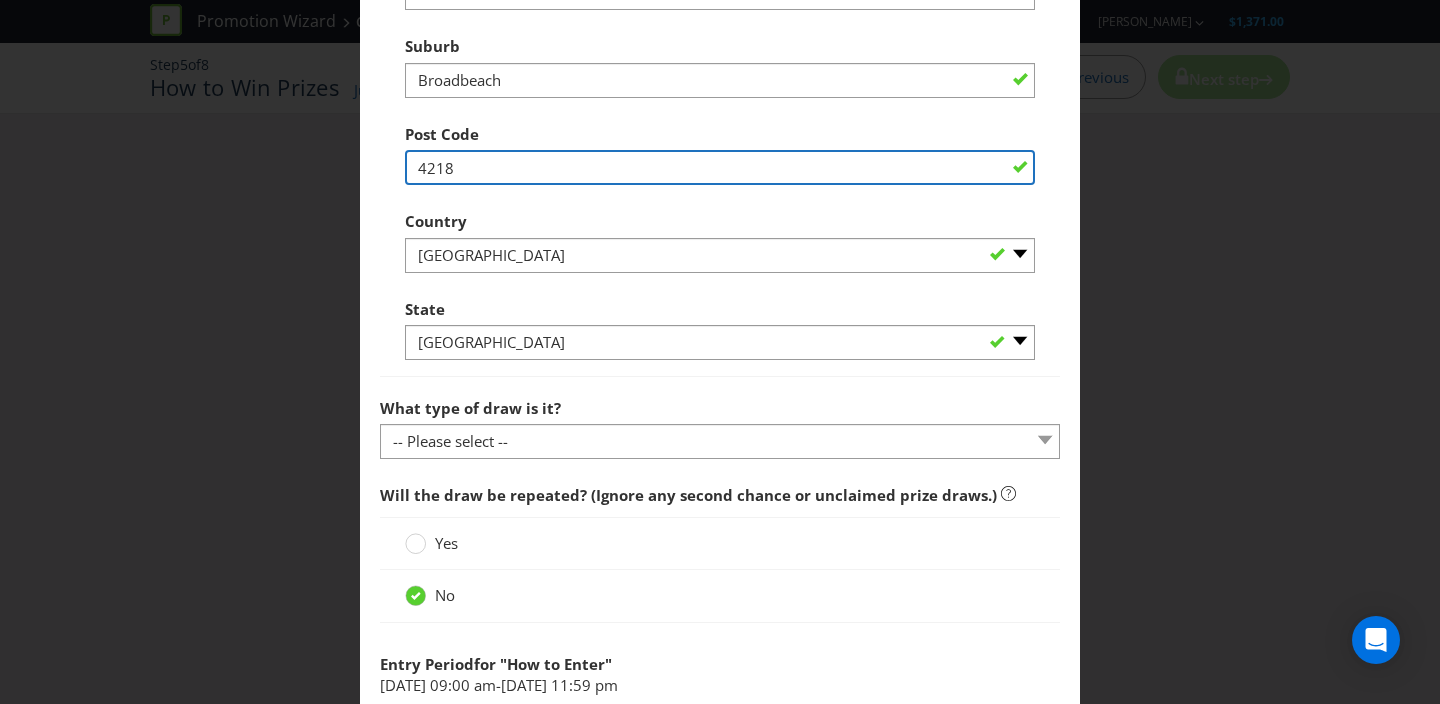 type on "4218" 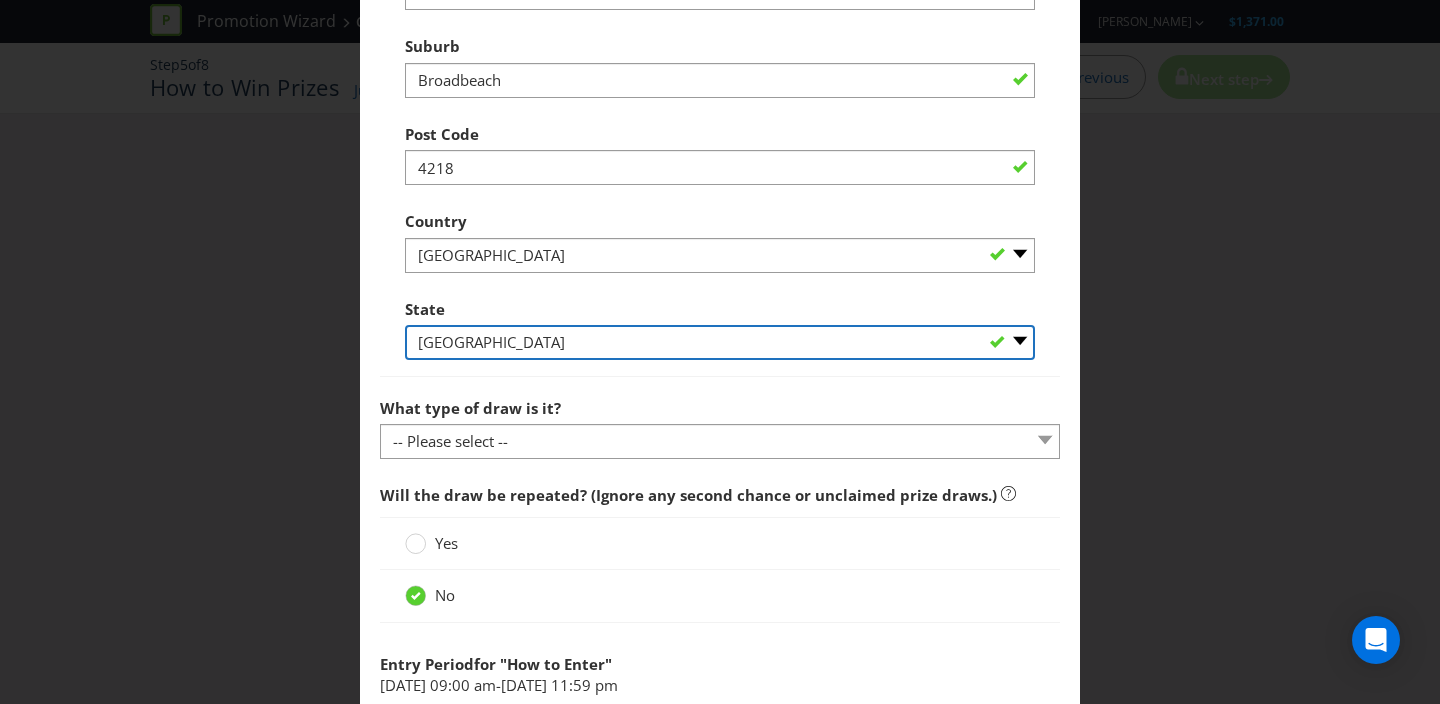 click on "-- Please Select -- [GEOGRAPHIC_DATA] [GEOGRAPHIC_DATA] [GEOGRAPHIC_DATA] [GEOGRAPHIC_DATA] [GEOGRAPHIC_DATA] [GEOGRAPHIC_DATA] [GEOGRAPHIC_DATA] [GEOGRAPHIC_DATA]" at bounding box center [720, 342] 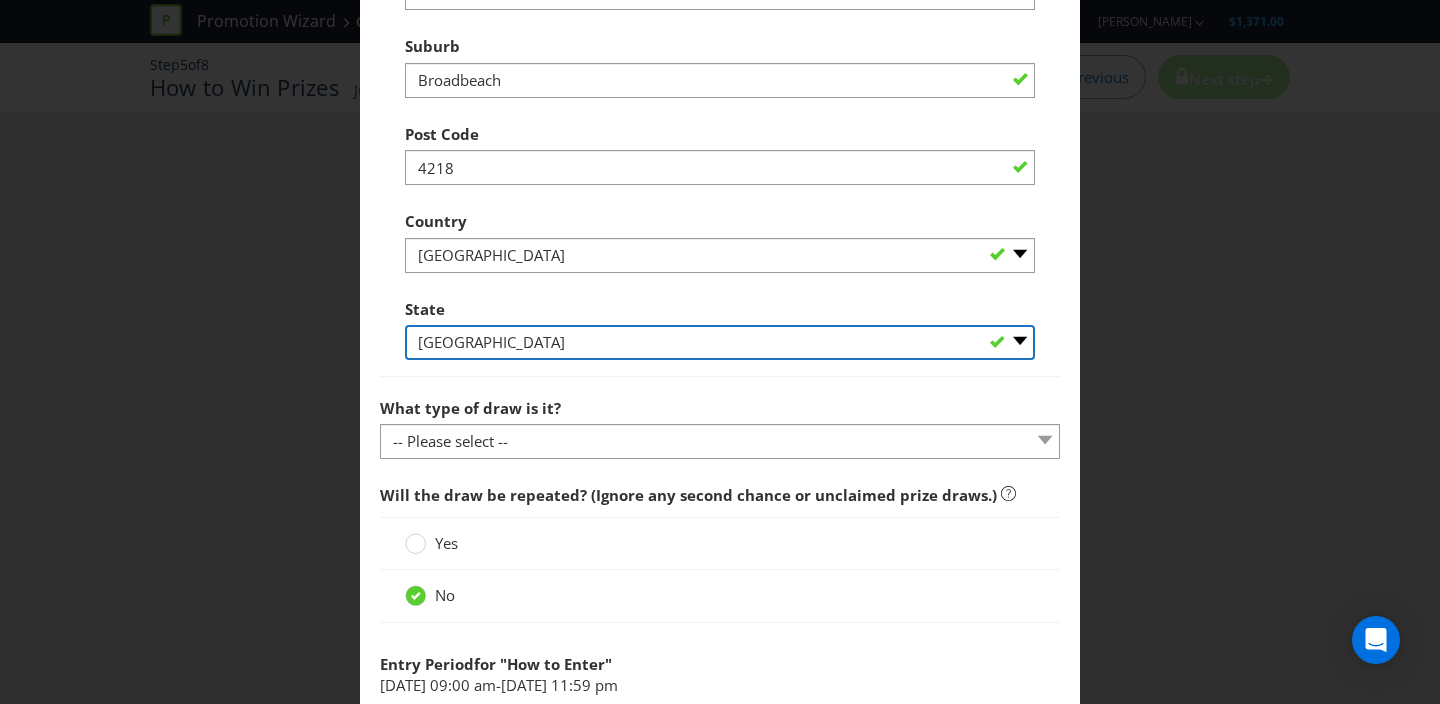 select on "QLD" 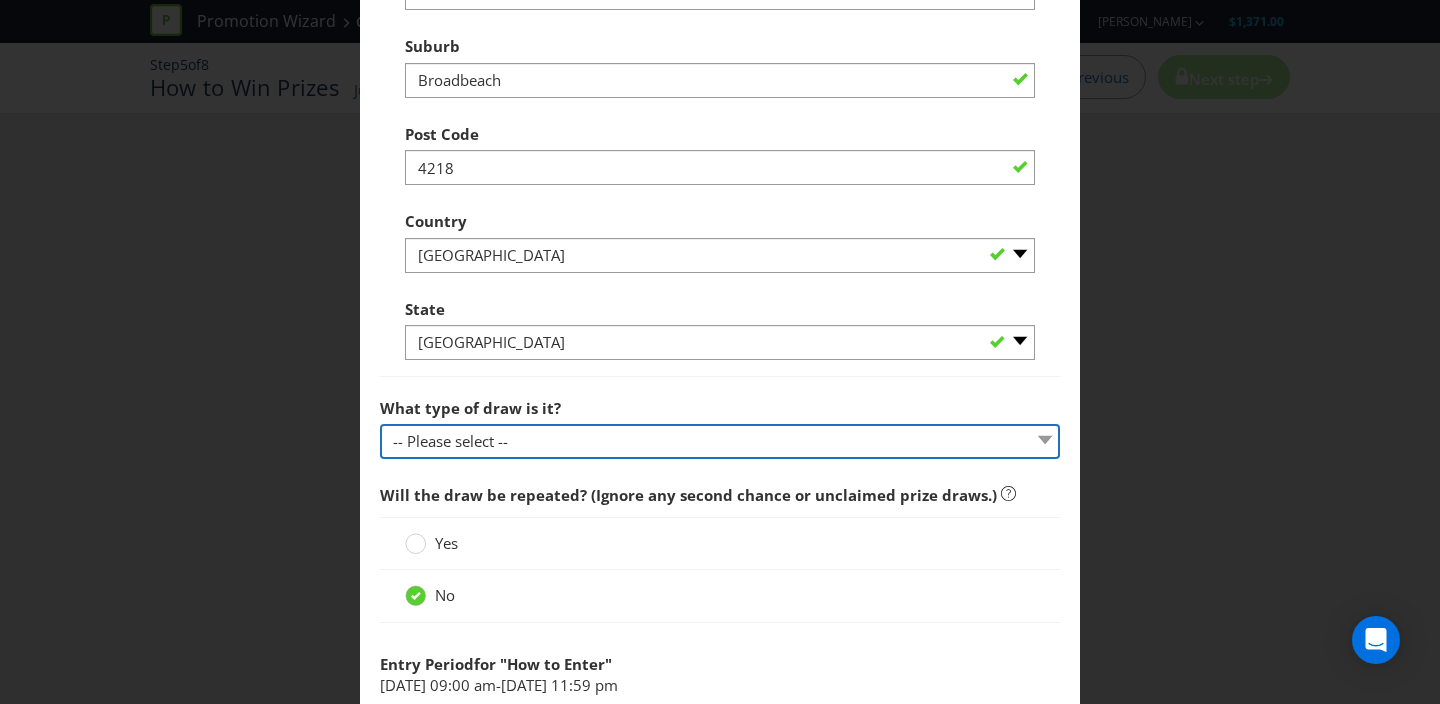 click on "-- Please select -- Computerised random selection Barrel draw Don't specify Other (please specify)" at bounding box center [720, 441] 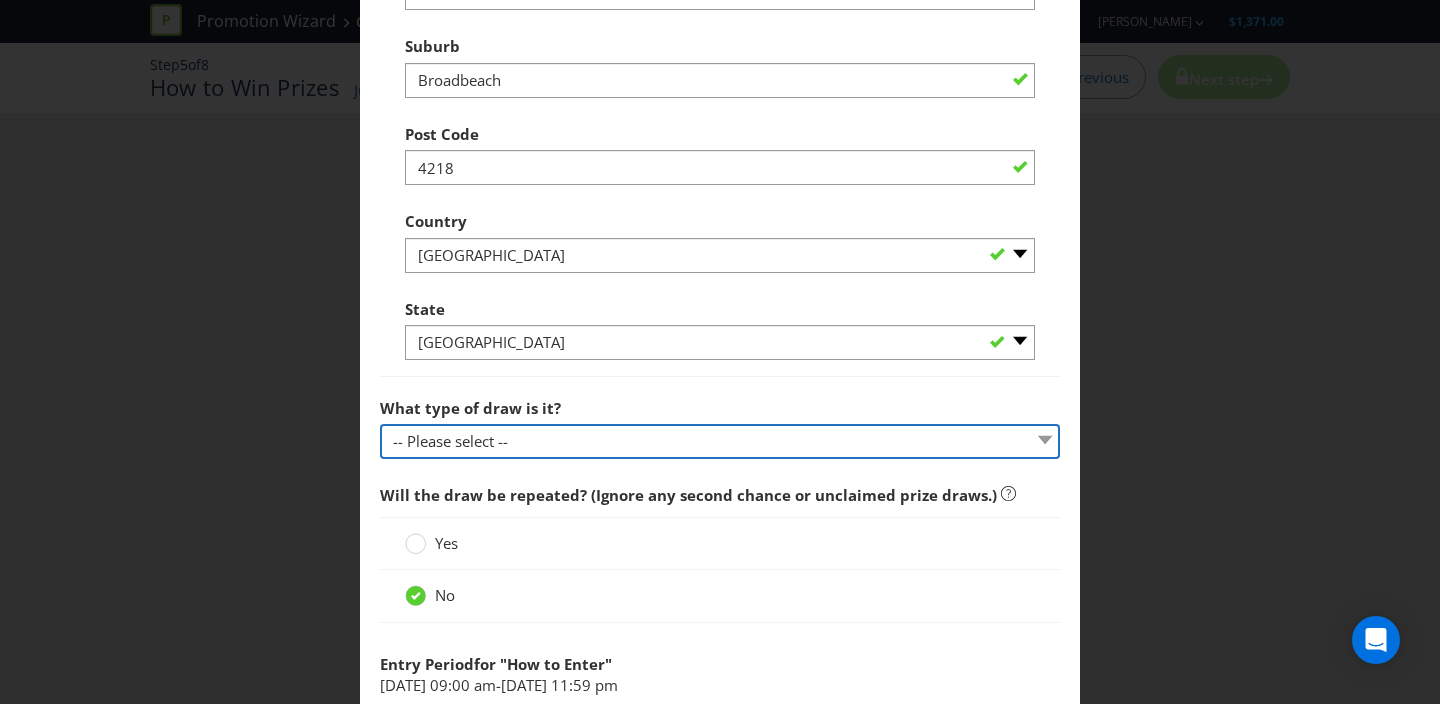 select on "COMPUTERISED" 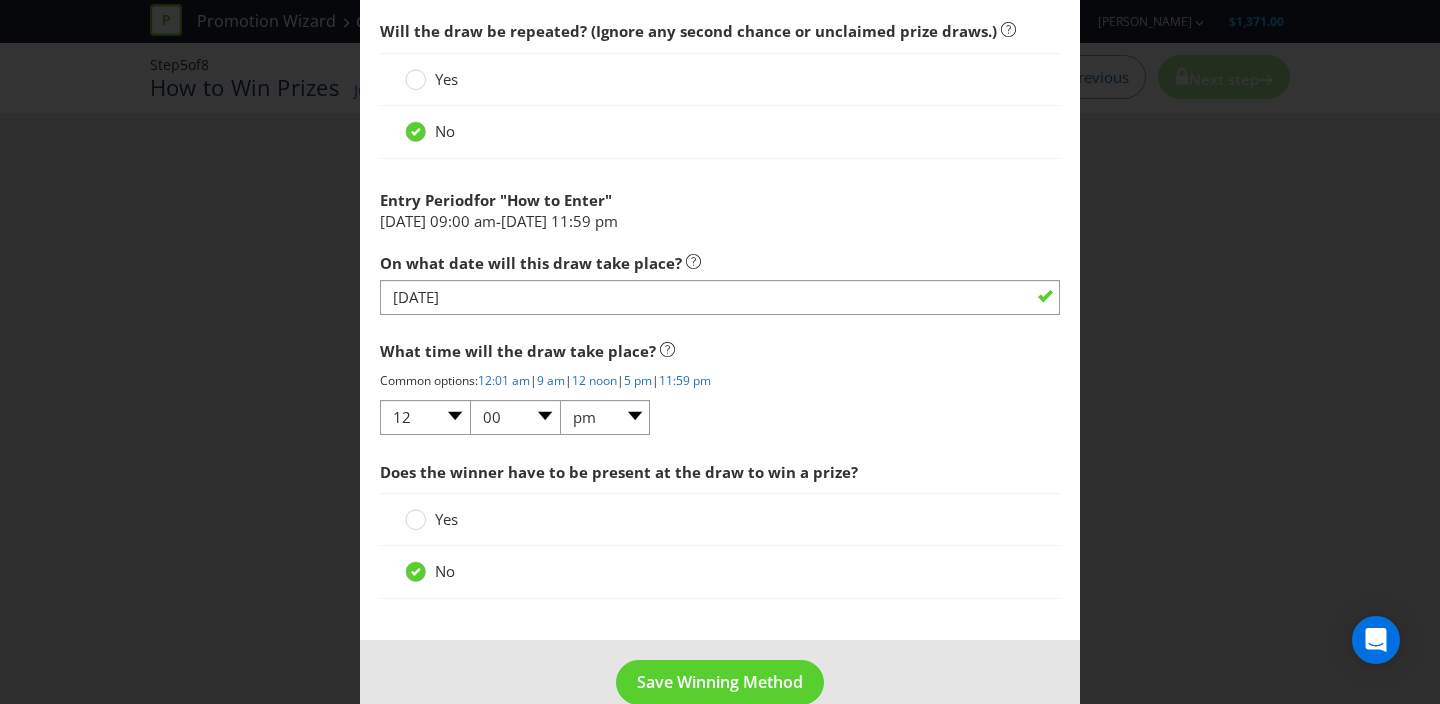 scroll, scrollTop: 2028, scrollLeft: 0, axis: vertical 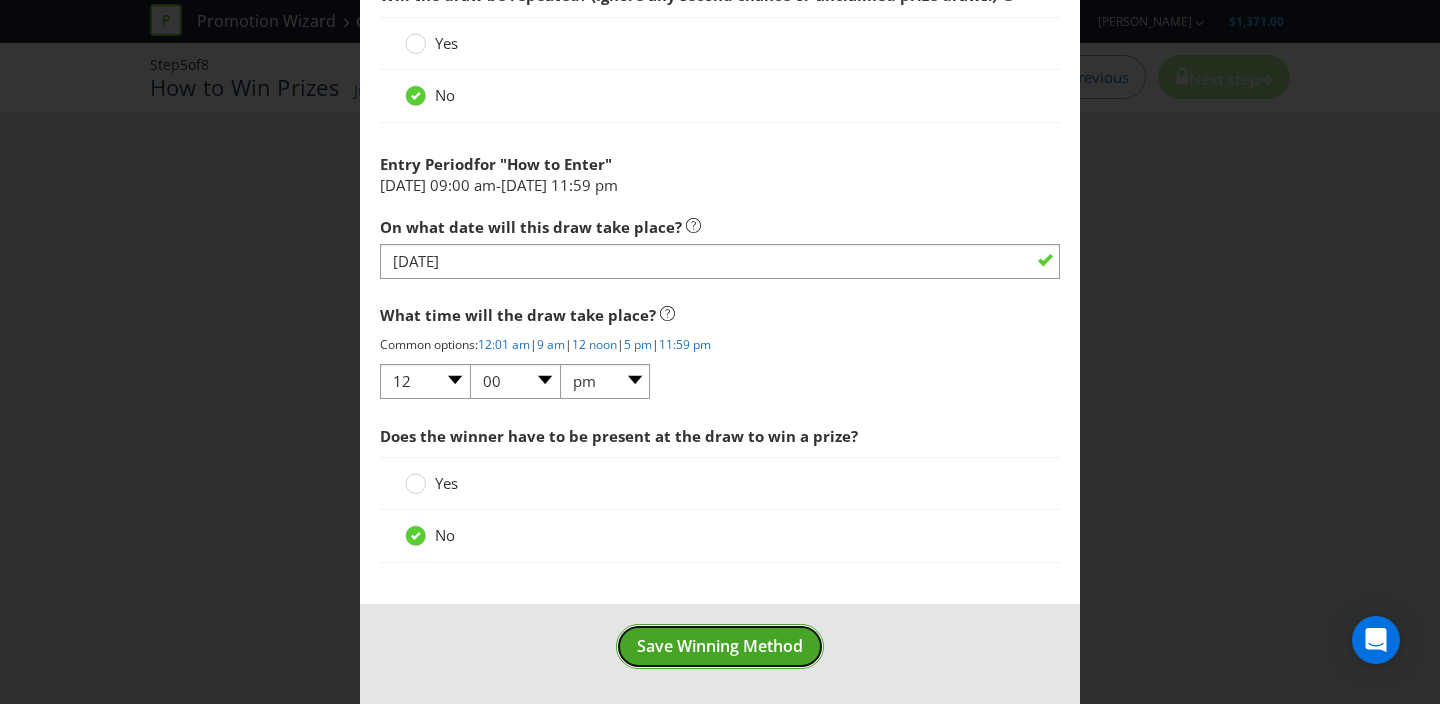 click on "Save Winning Method" at bounding box center (720, 646) 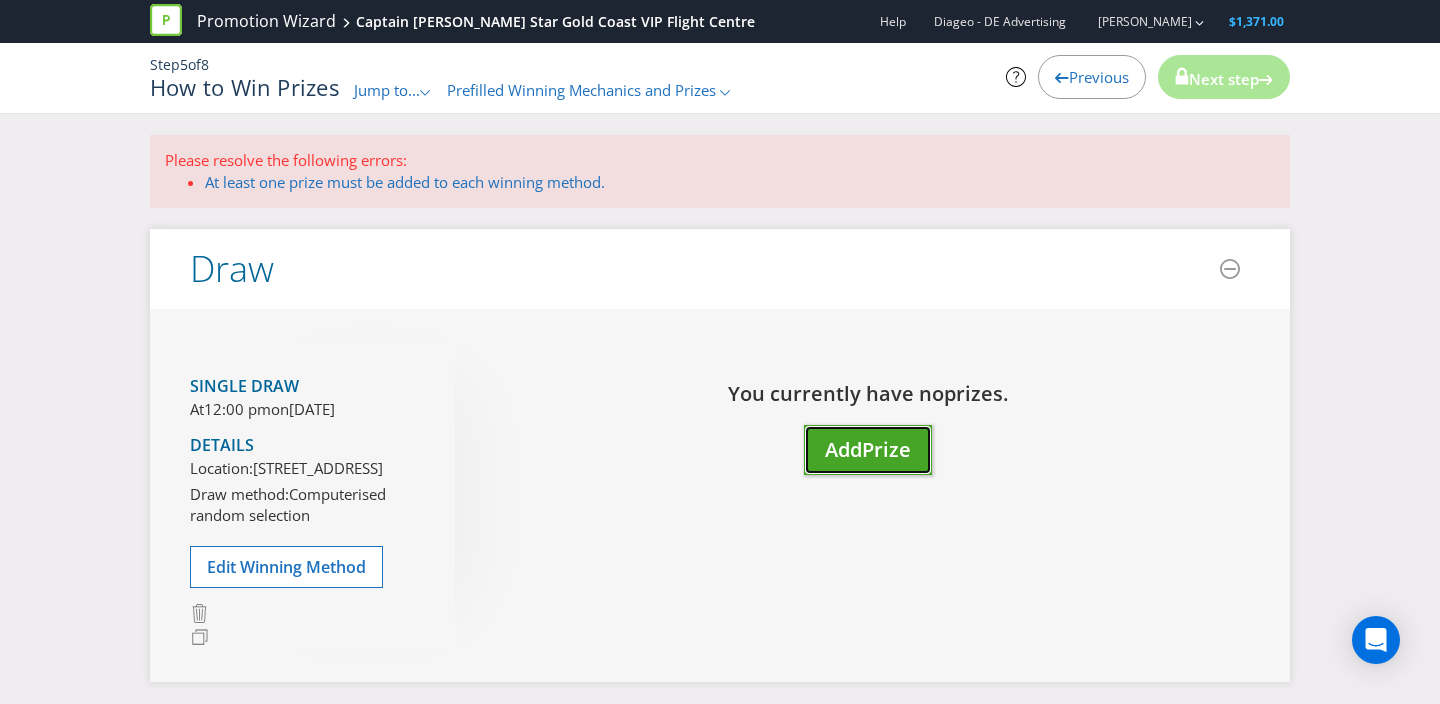 click on "Prize" at bounding box center [886, 449] 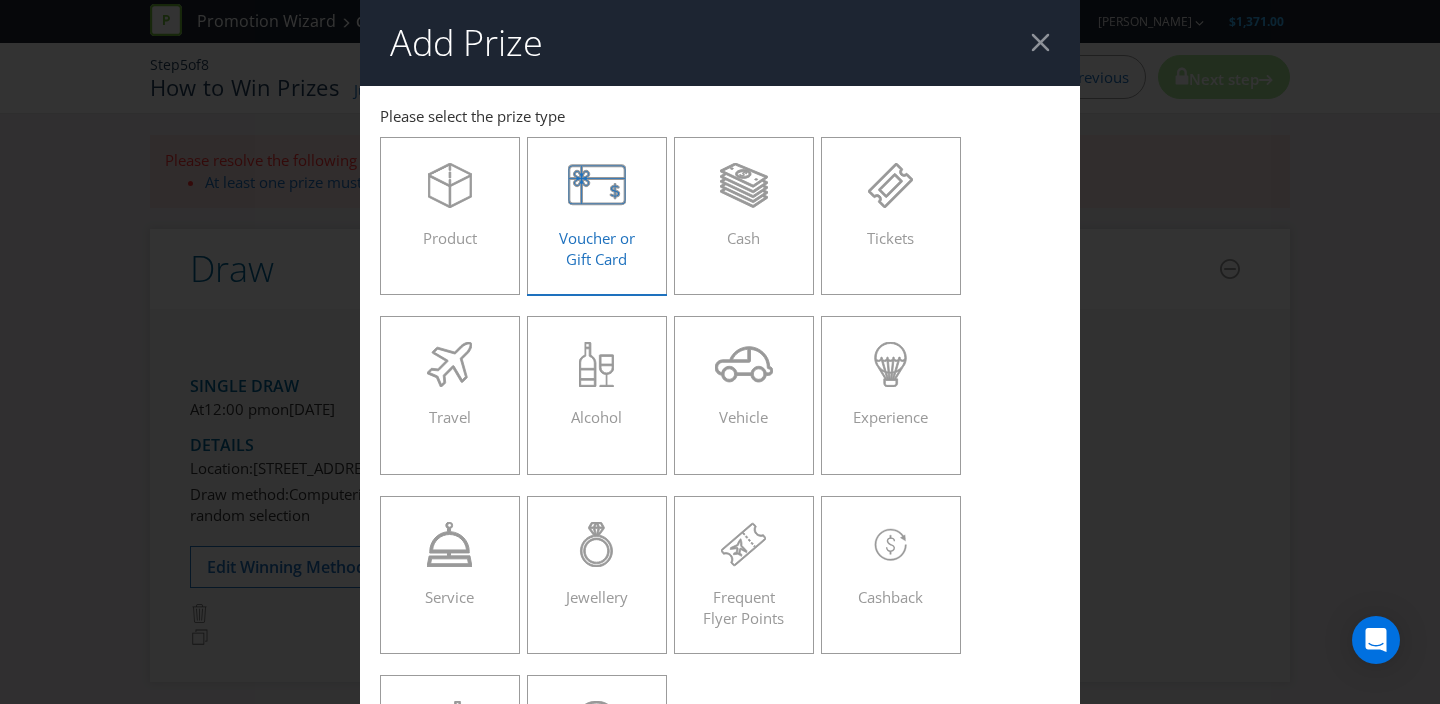 click 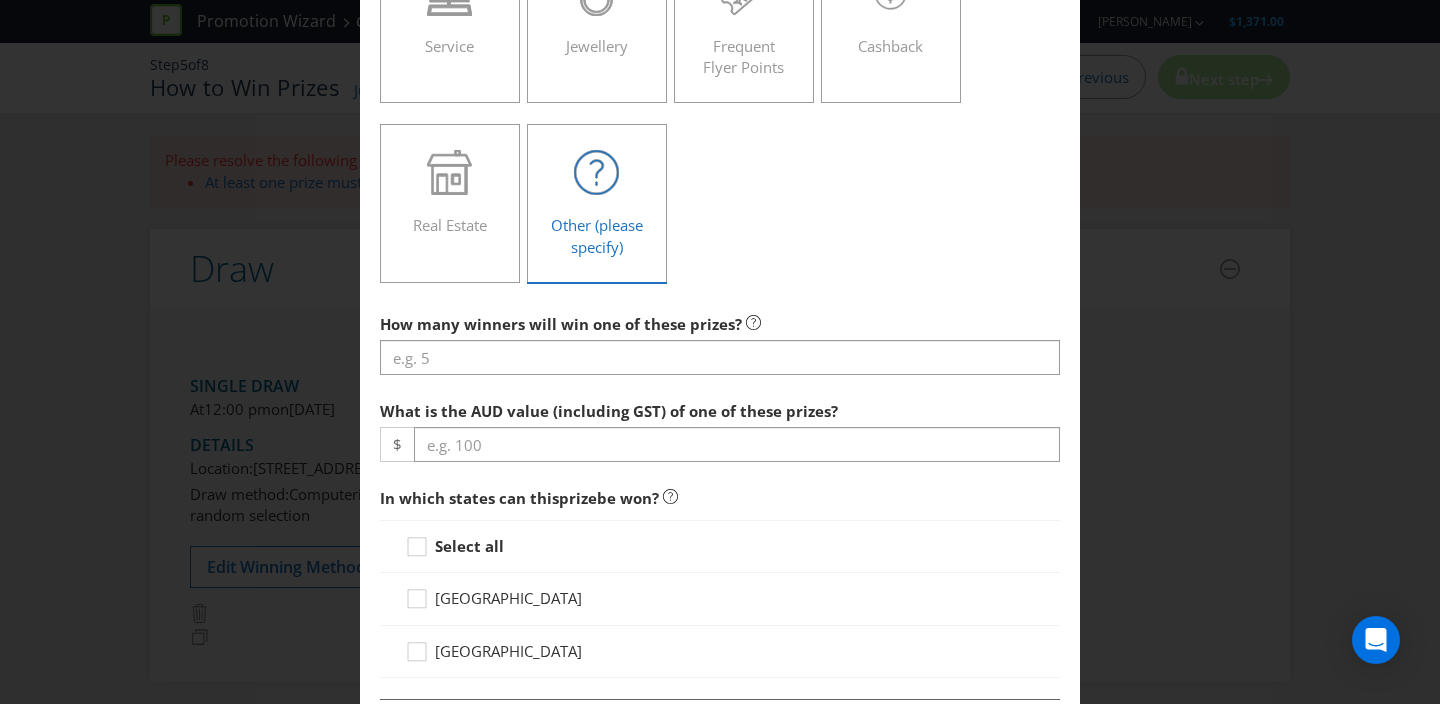 scroll, scrollTop: 553, scrollLeft: 0, axis: vertical 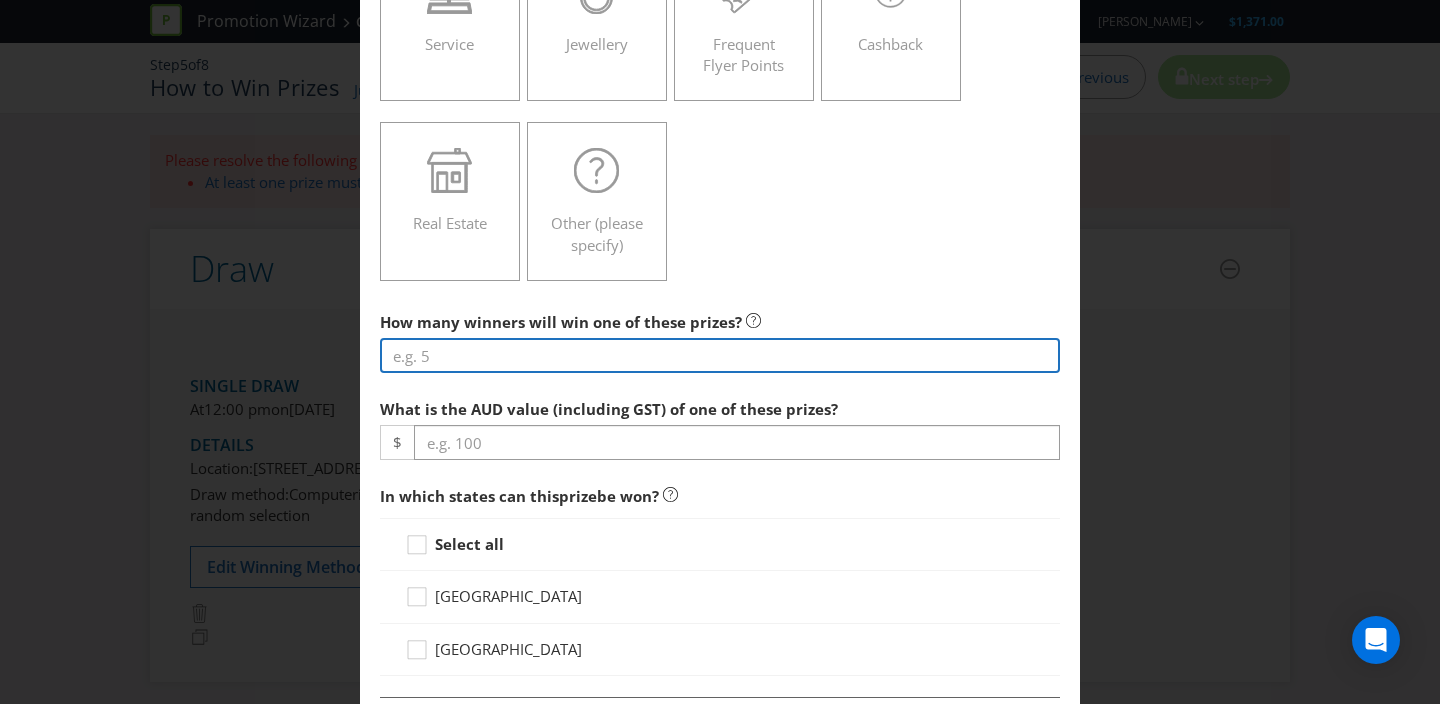 click at bounding box center (720, 355) 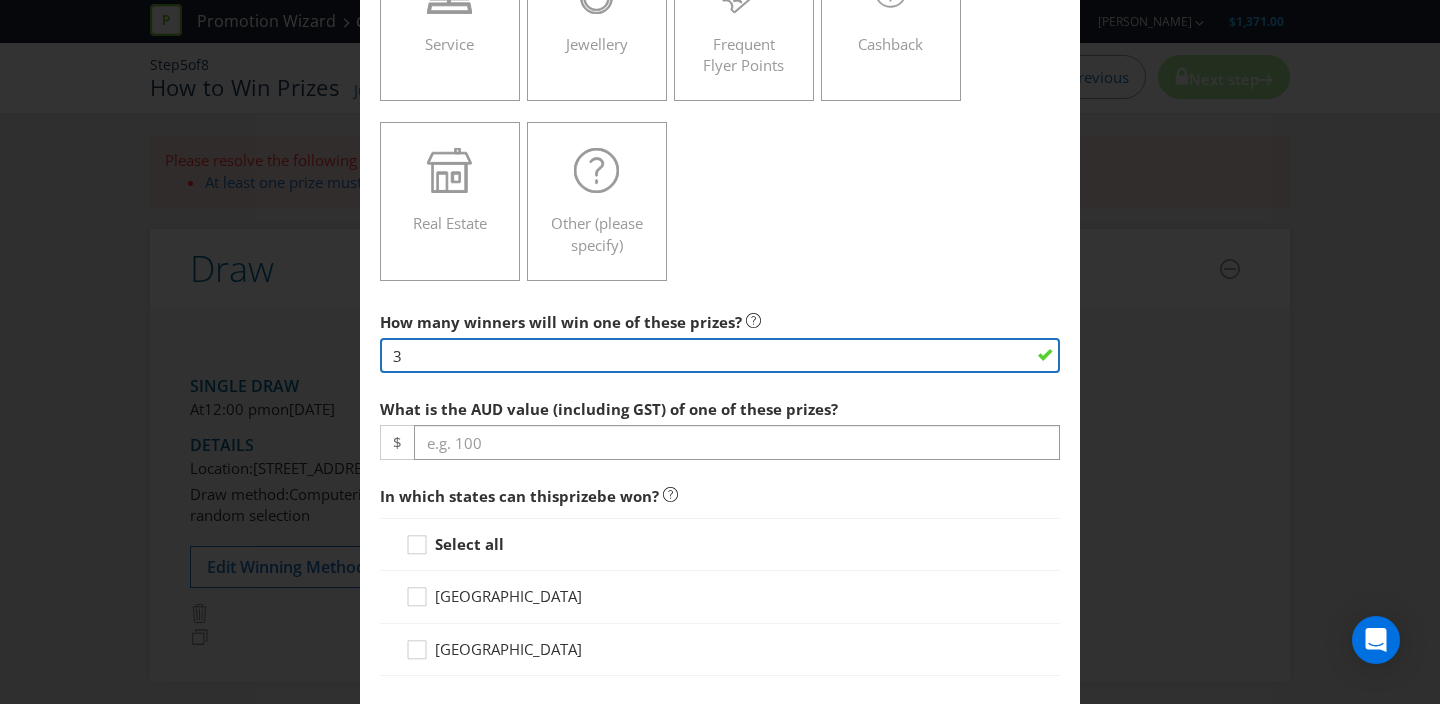 type on "3" 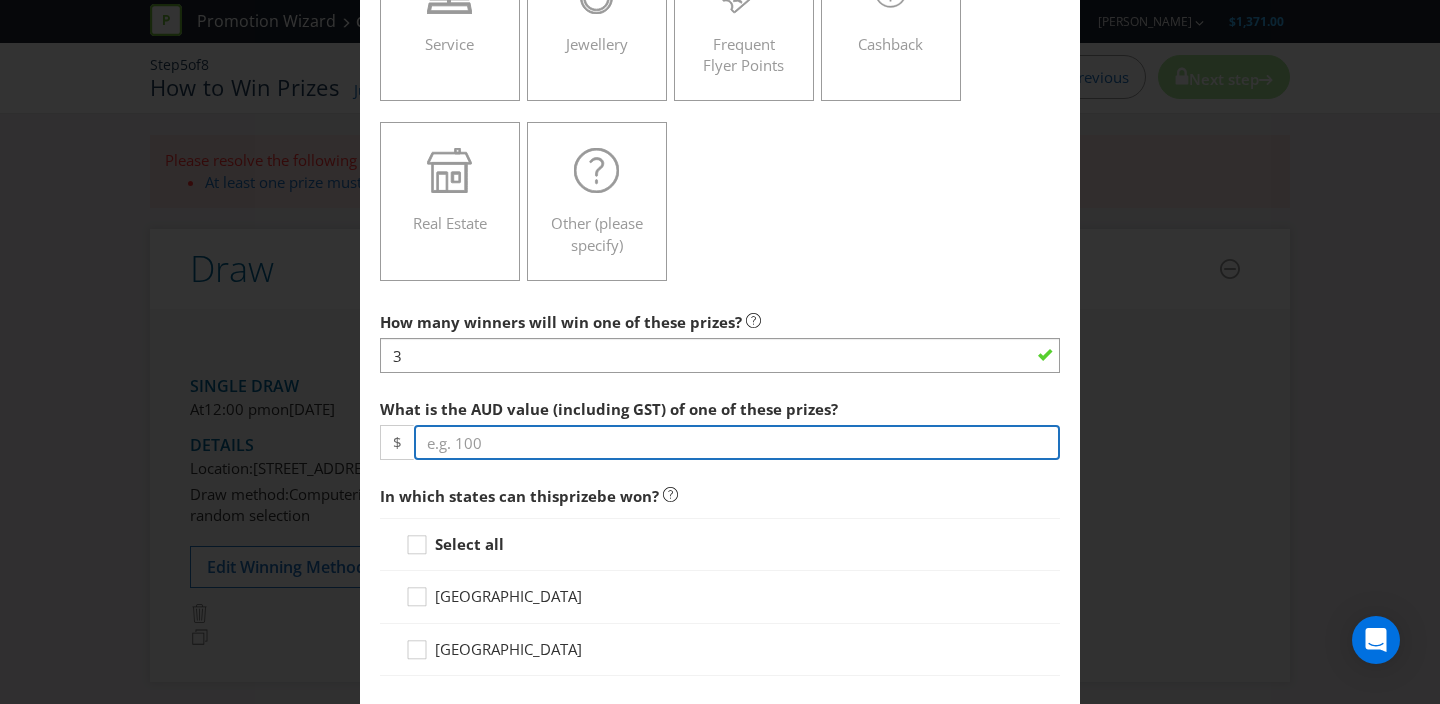 click at bounding box center (737, 442) 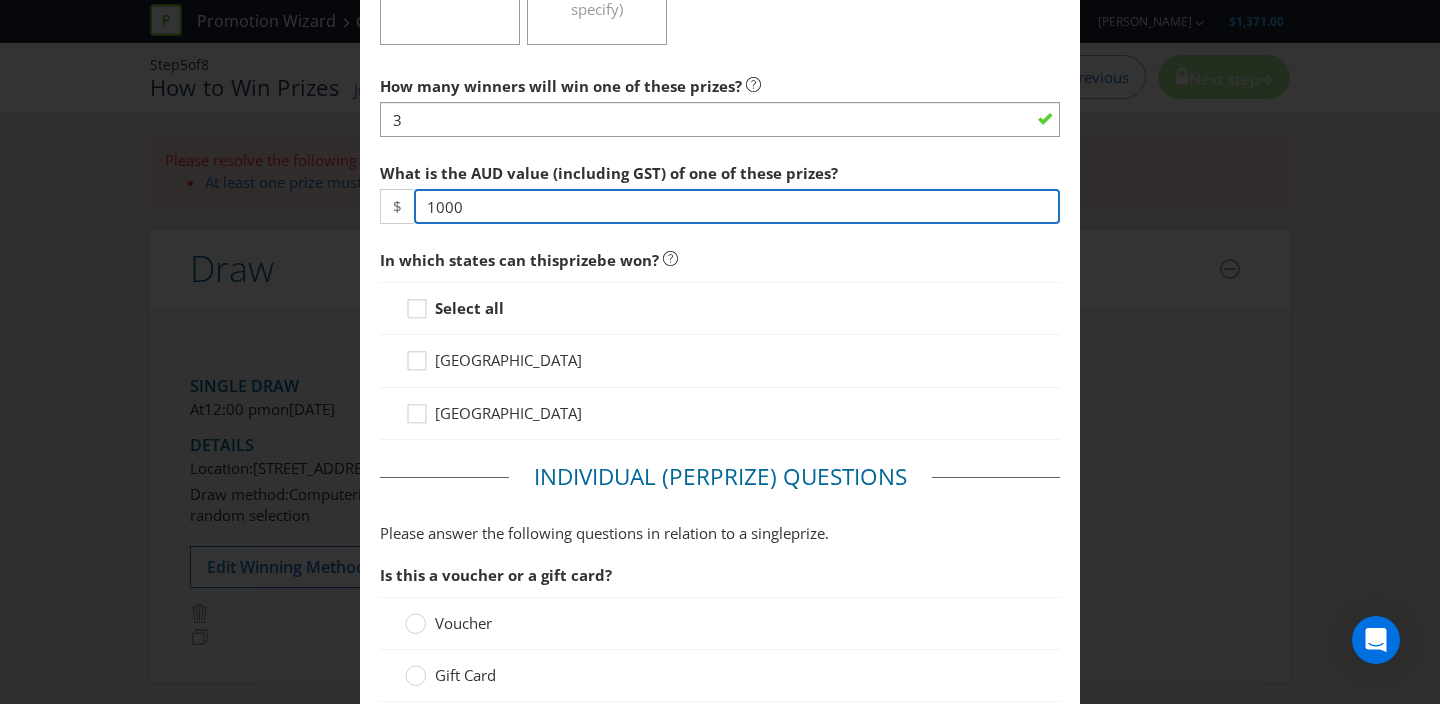 type on "1000" 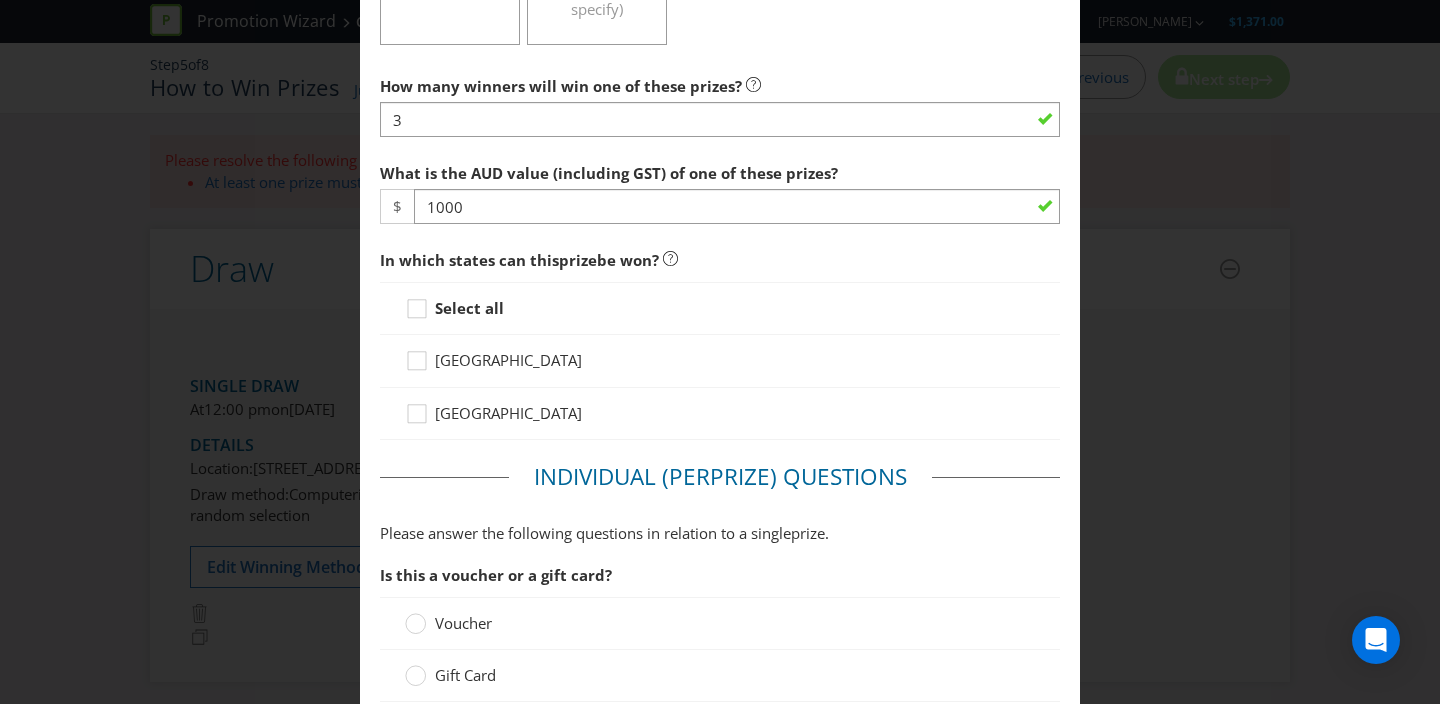 click on "Select all" at bounding box center [469, 308] 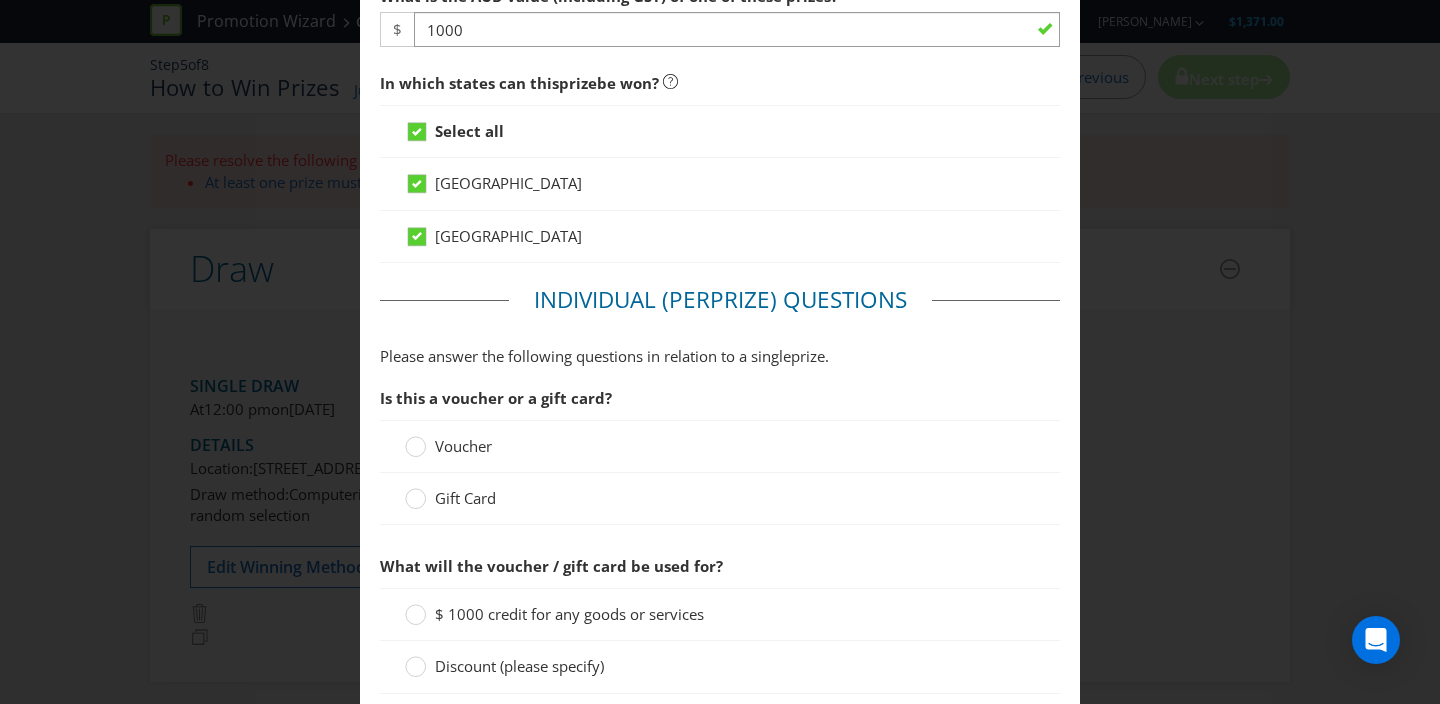 scroll, scrollTop: 988, scrollLeft: 0, axis: vertical 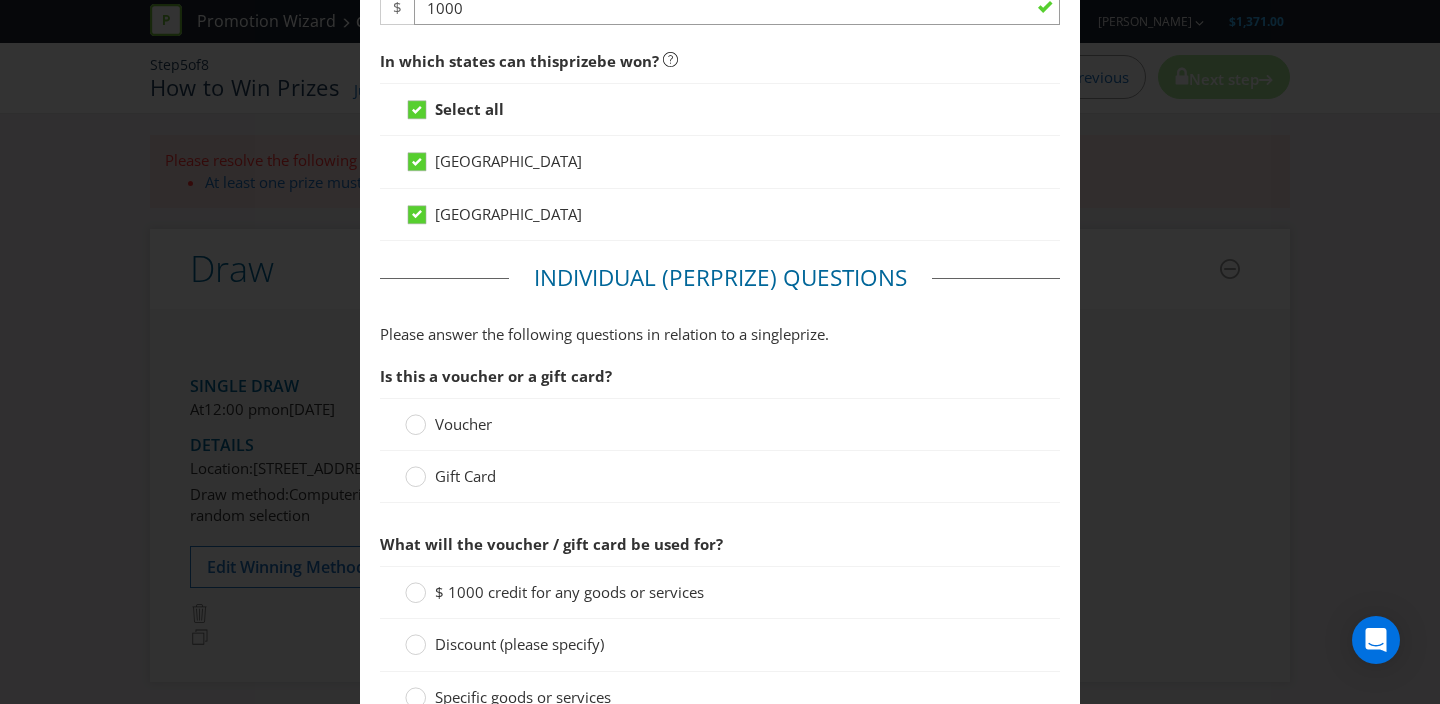 click on "Voucher" at bounding box center (463, 424) 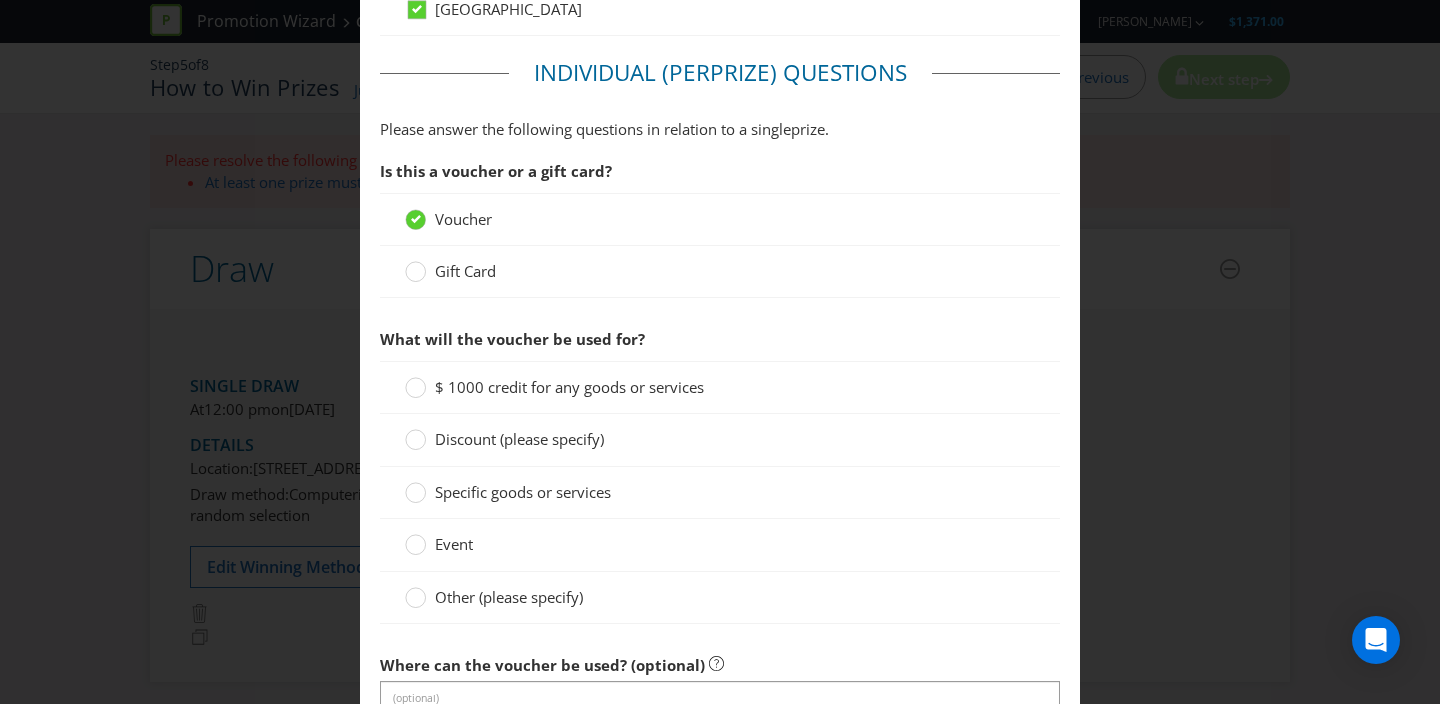 scroll, scrollTop: 1222, scrollLeft: 0, axis: vertical 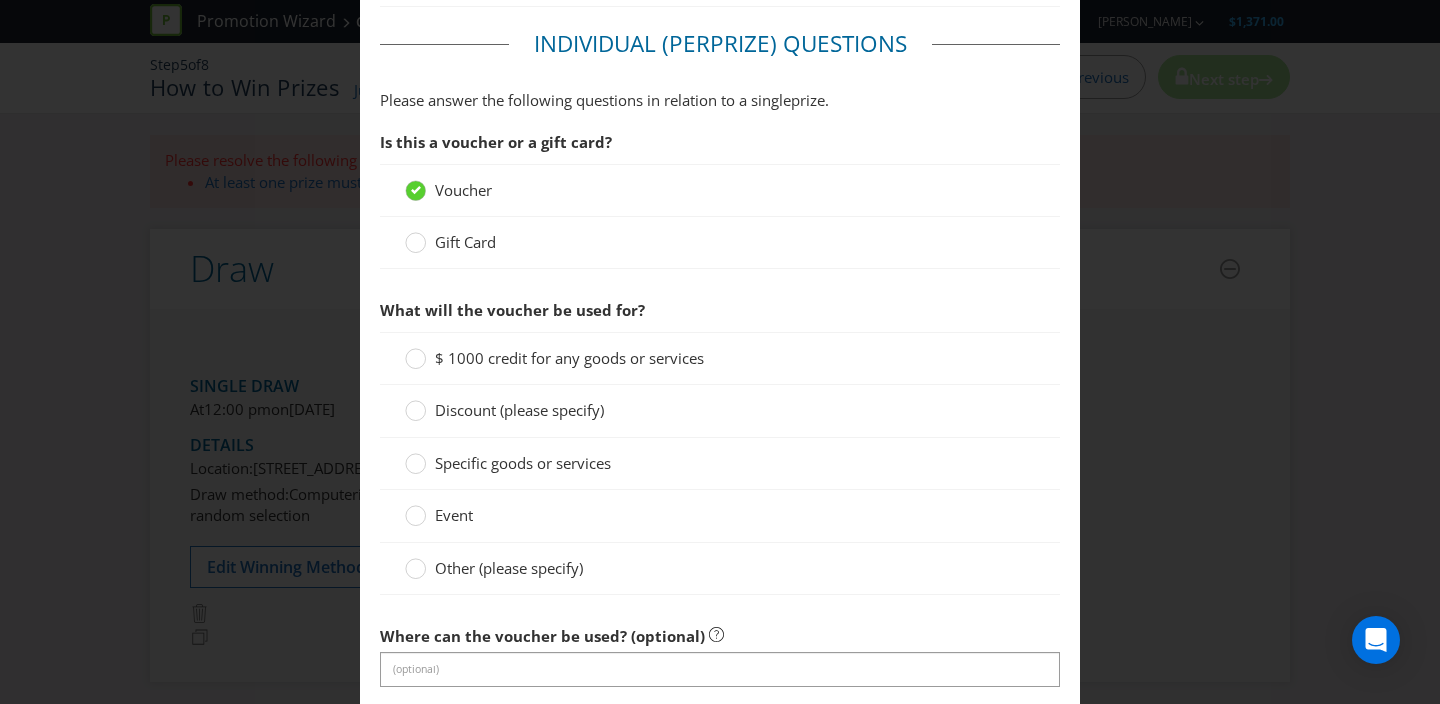 click on "Specific goods or services" at bounding box center (523, 463) 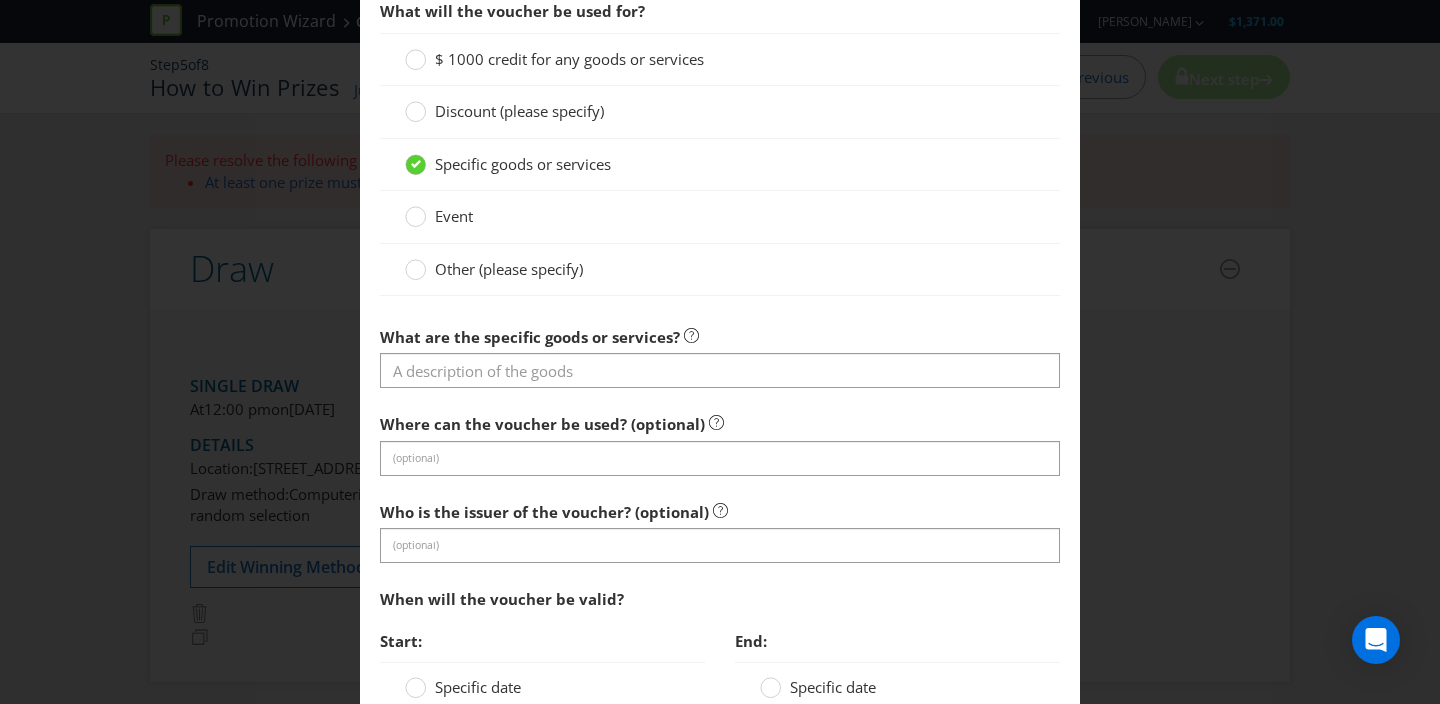 scroll, scrollTop: 1527, scrollLeft: 0, axis: vertical 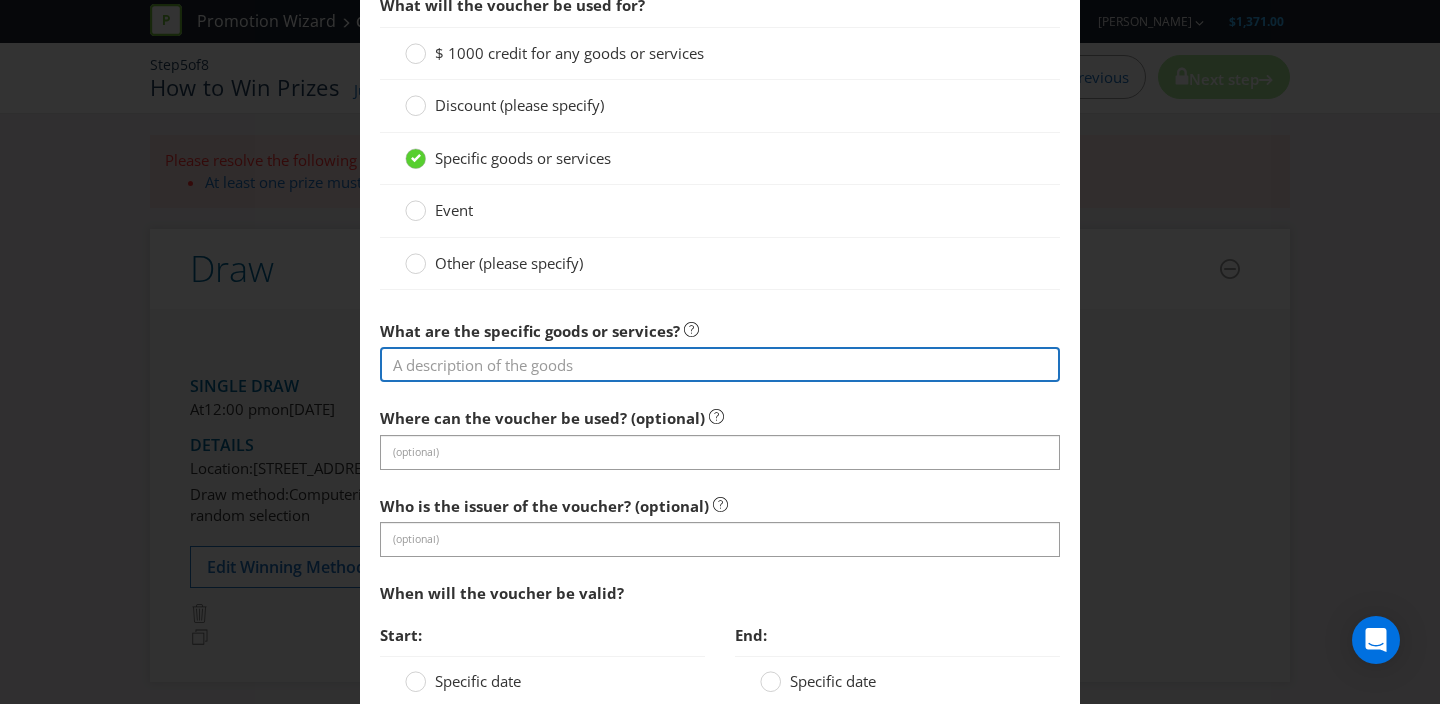 click at bounding box center (720, 364) 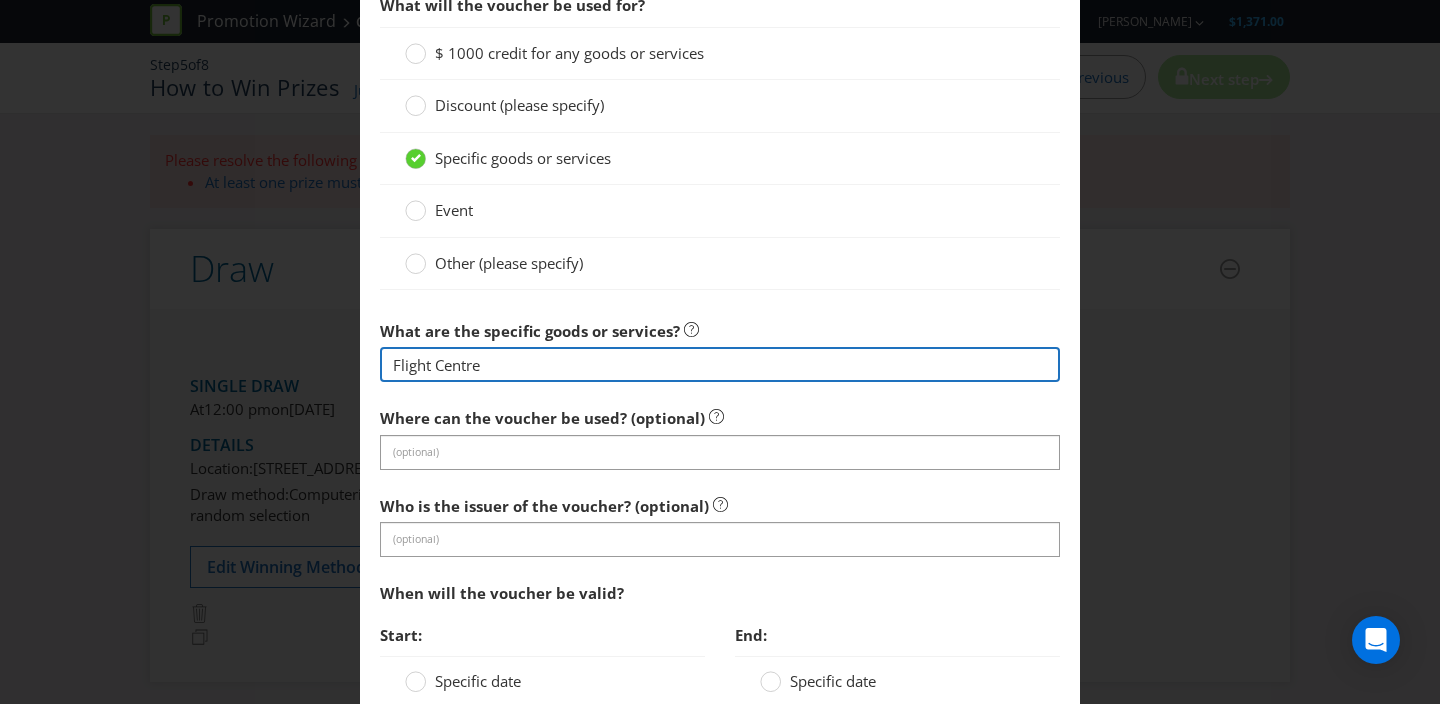 type on "Flight Centre" 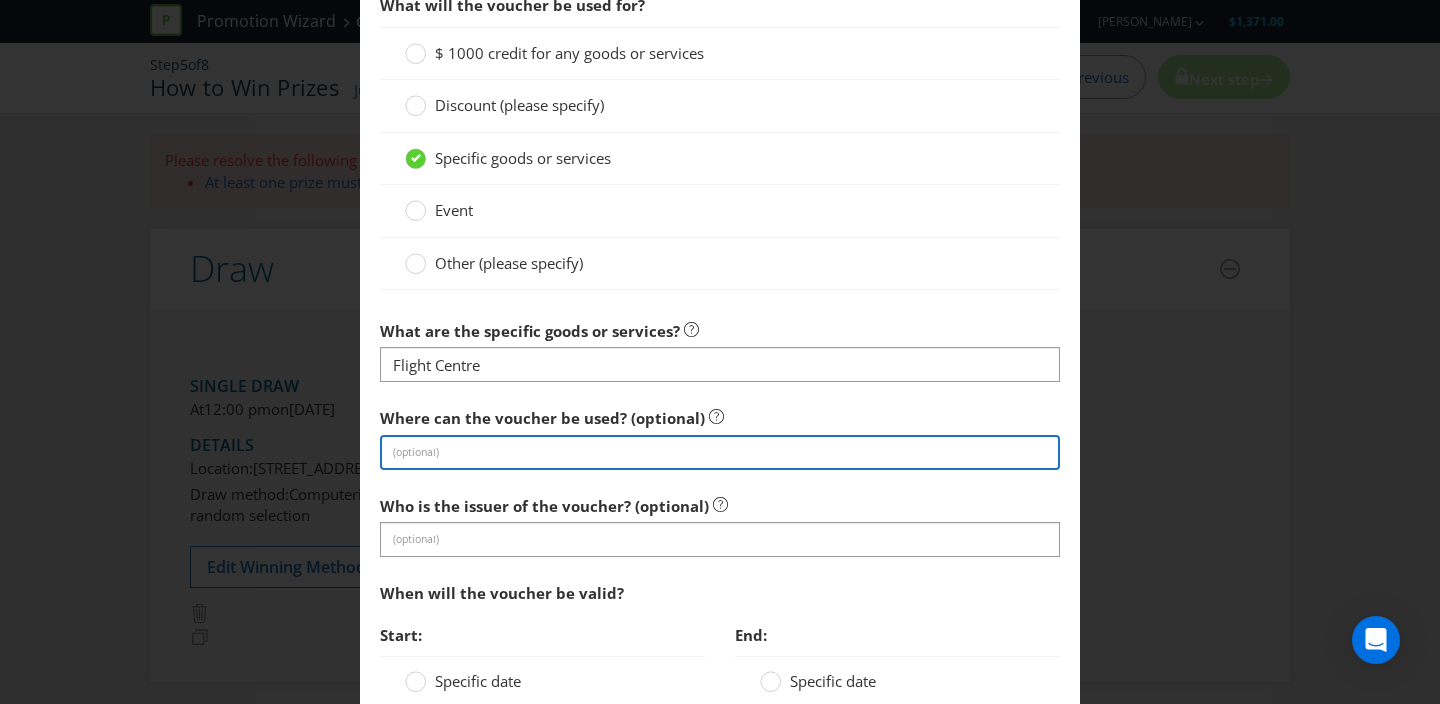 click at bounding box center (720, 452) 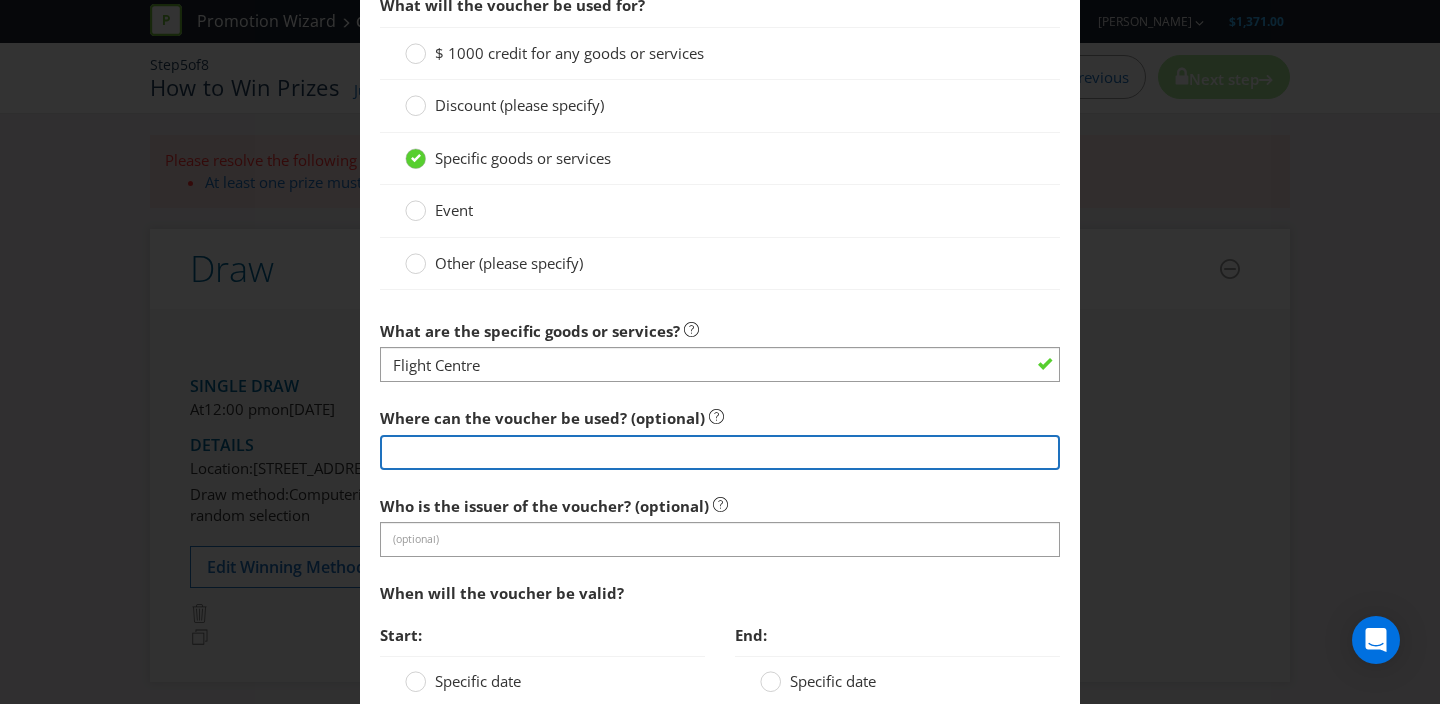 type on "Flight Centre" 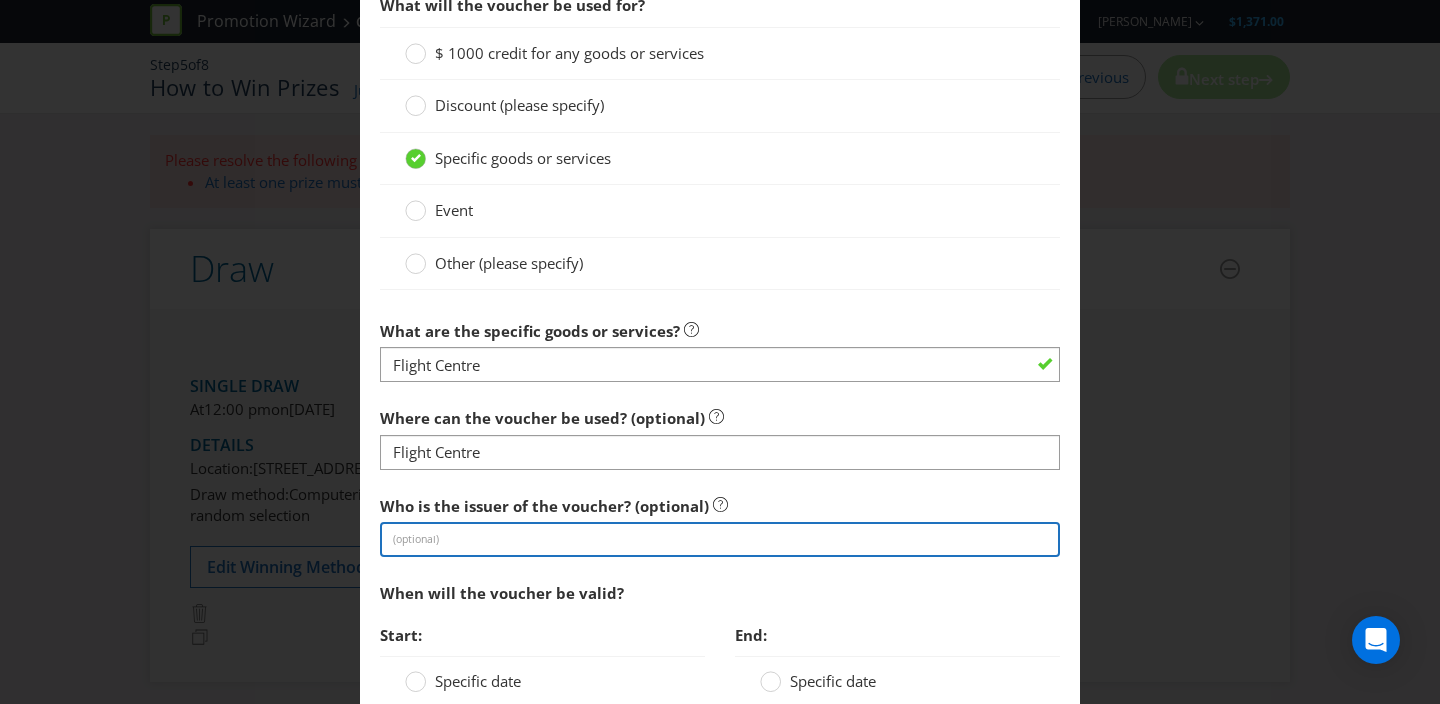 click at bounding box center (720, 539) 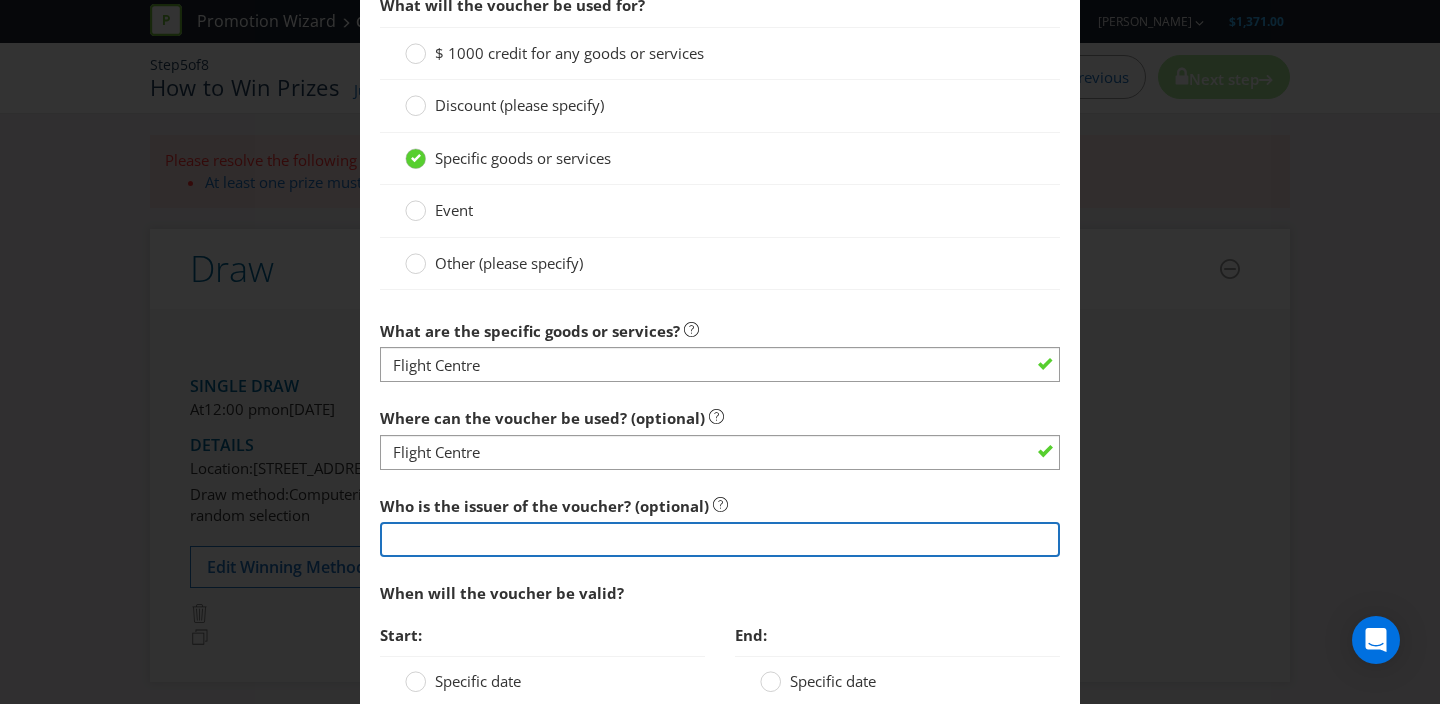 type on "Flight Centre" 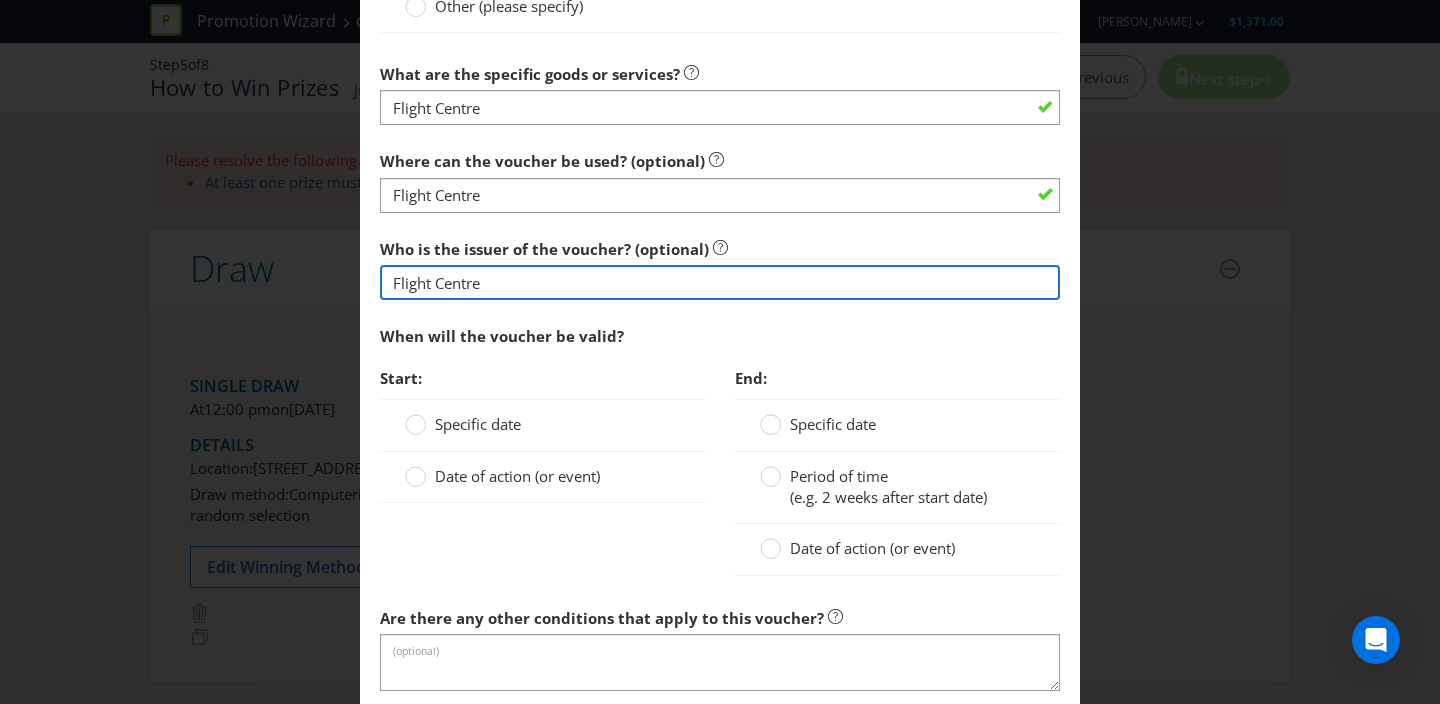 scroll, scrollTop: 1814, scrollLeft: 0, axis: vertical 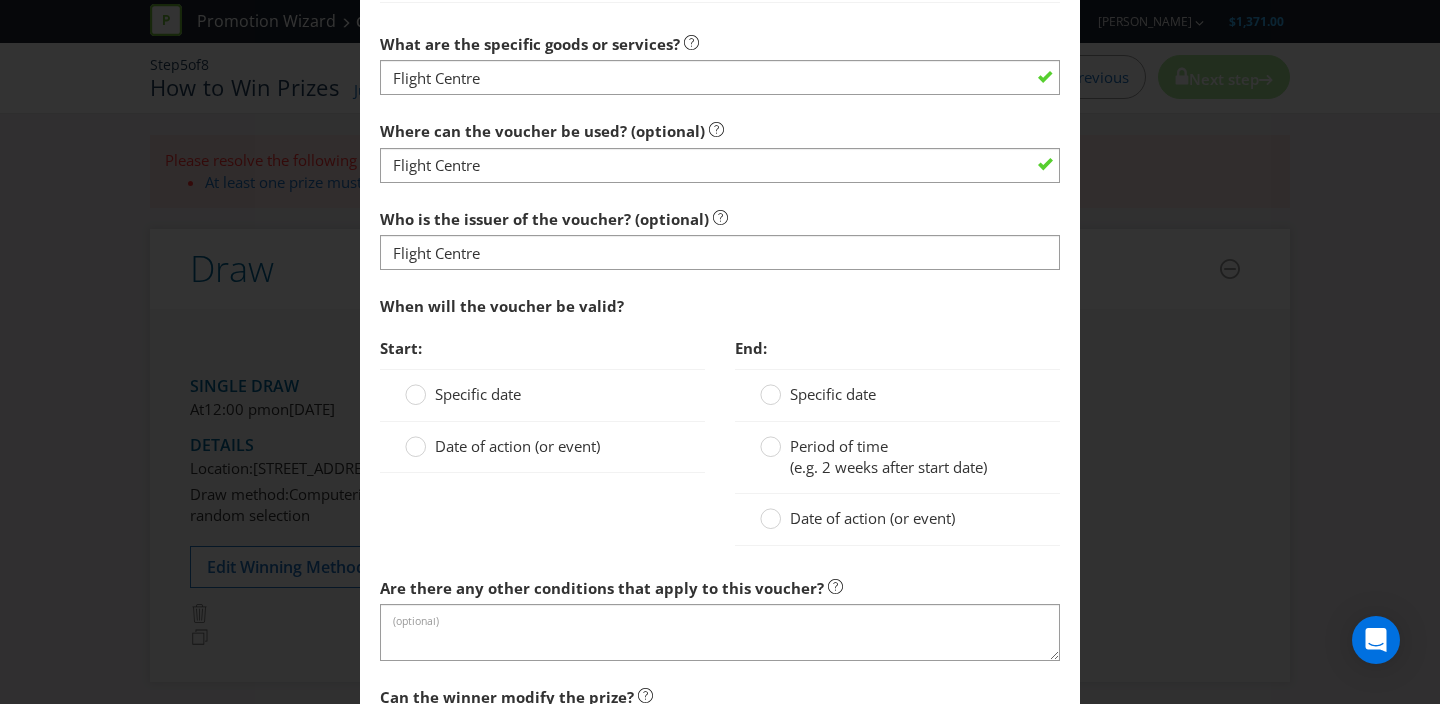 click on "Date of action (or event)" at bounding box center [517, 446] 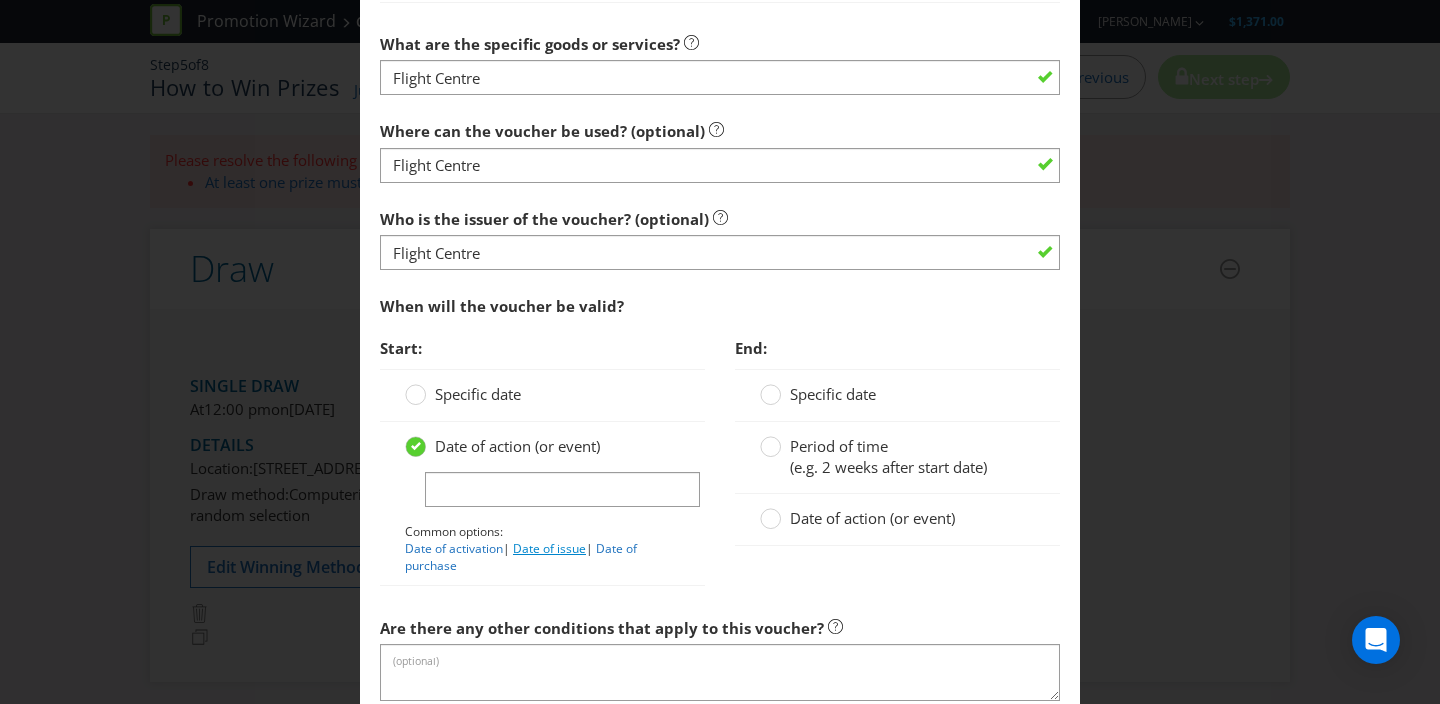 click on "Date of issue" at bounding box center (549, 548) 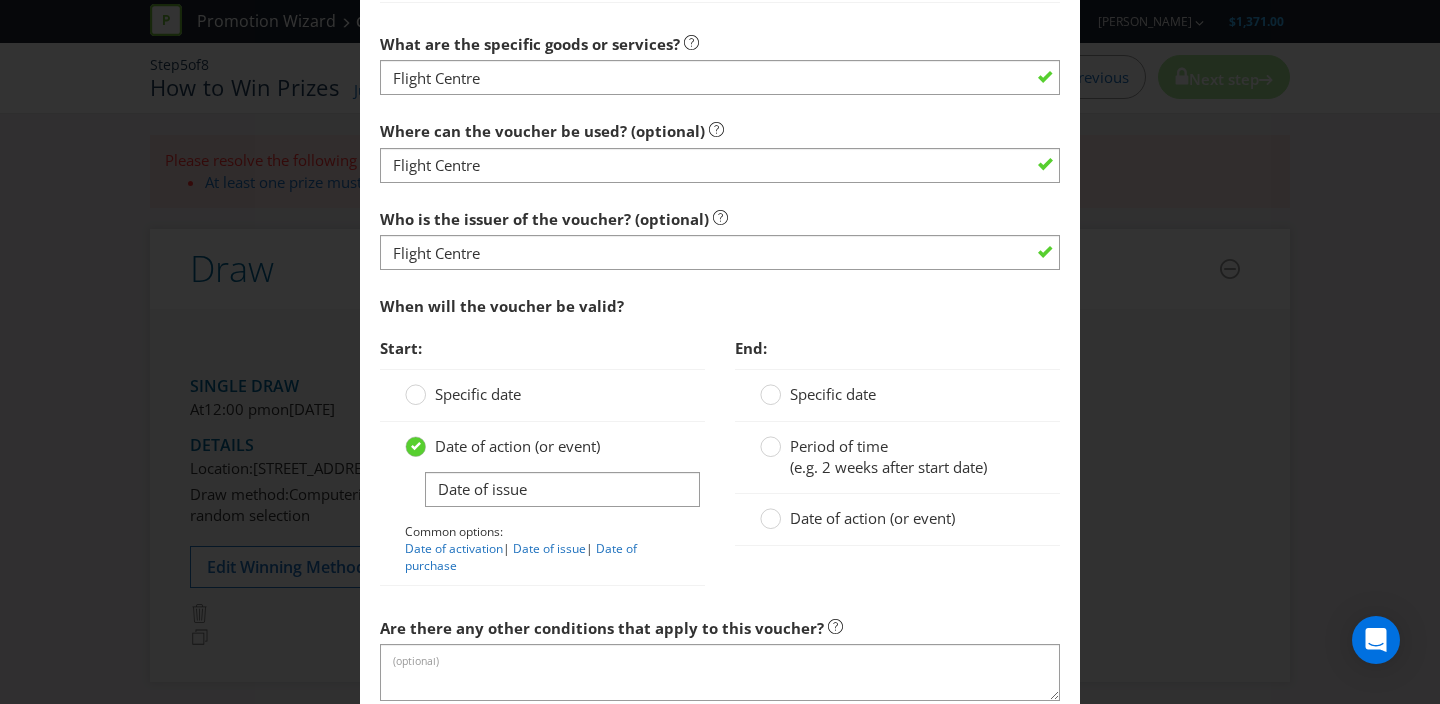 click on "Date of action (or event)" at bounding box center [872, 518] 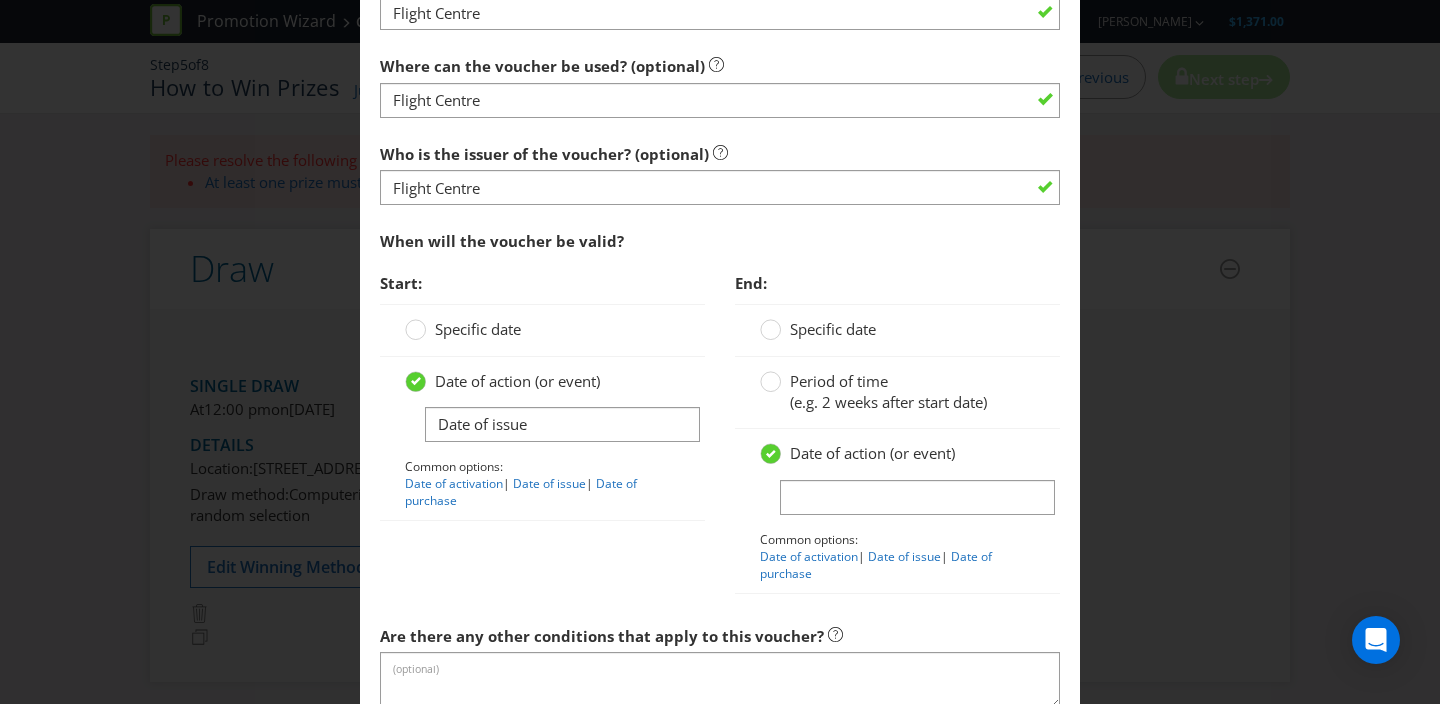 scroll, scrollTop: 1896, scrollLeft: 0, axis: vertical 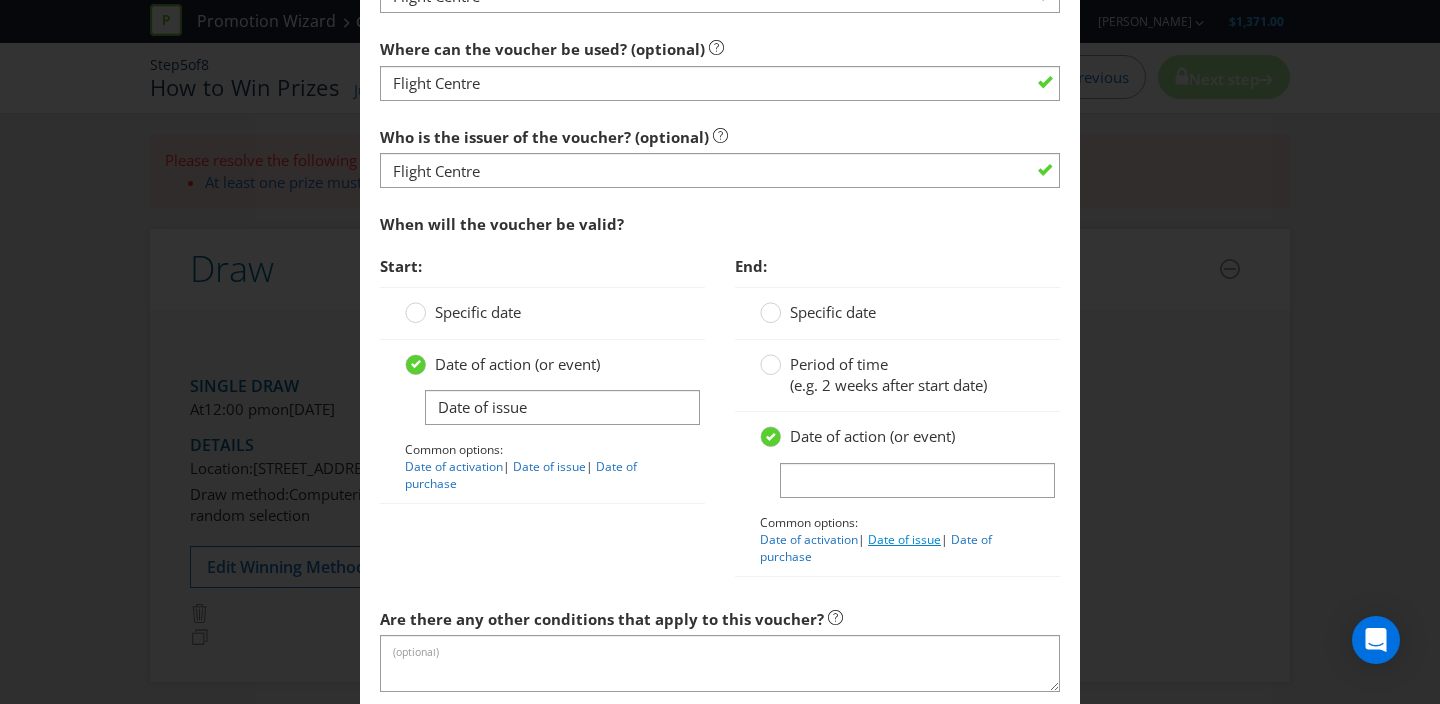 click on "Date of issue" at bounding box center (904, 539) 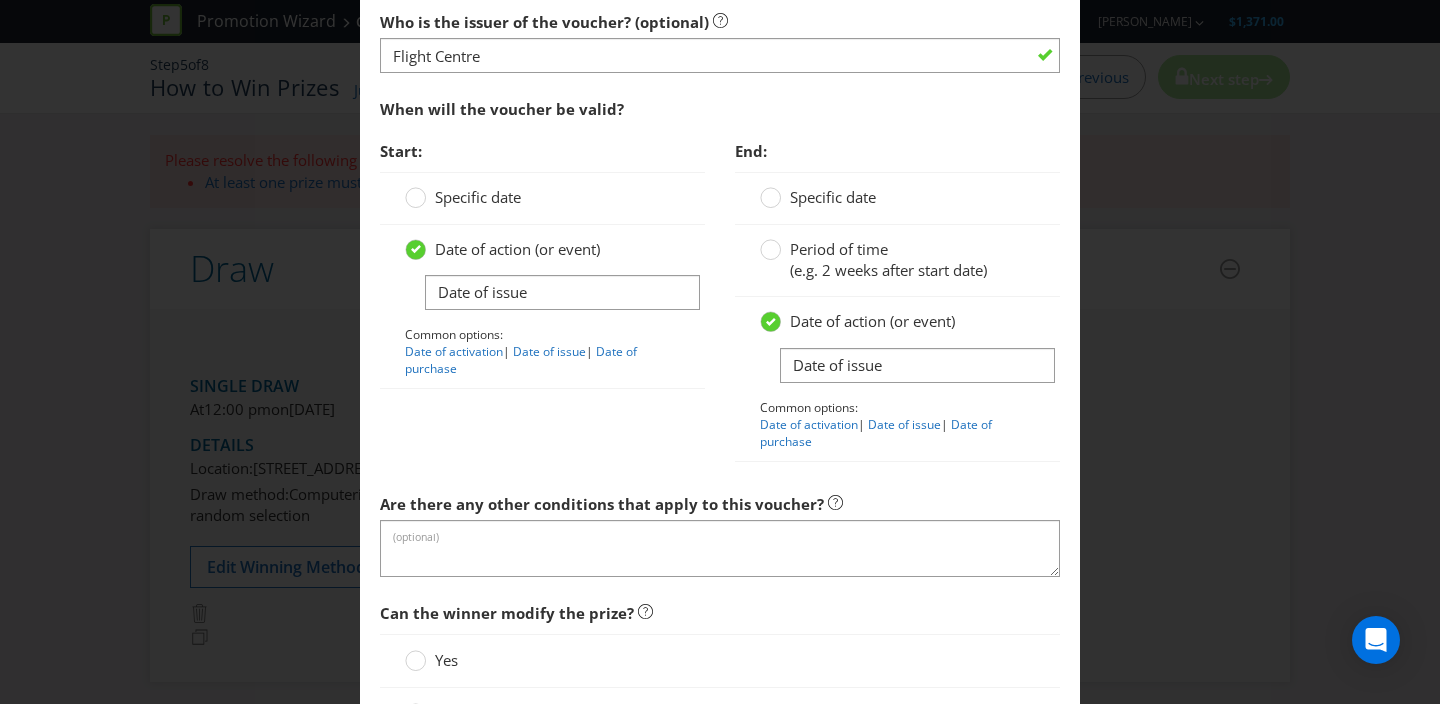 scroll, scrollTop: 2081, scrollLeft: 0, axis: vertical 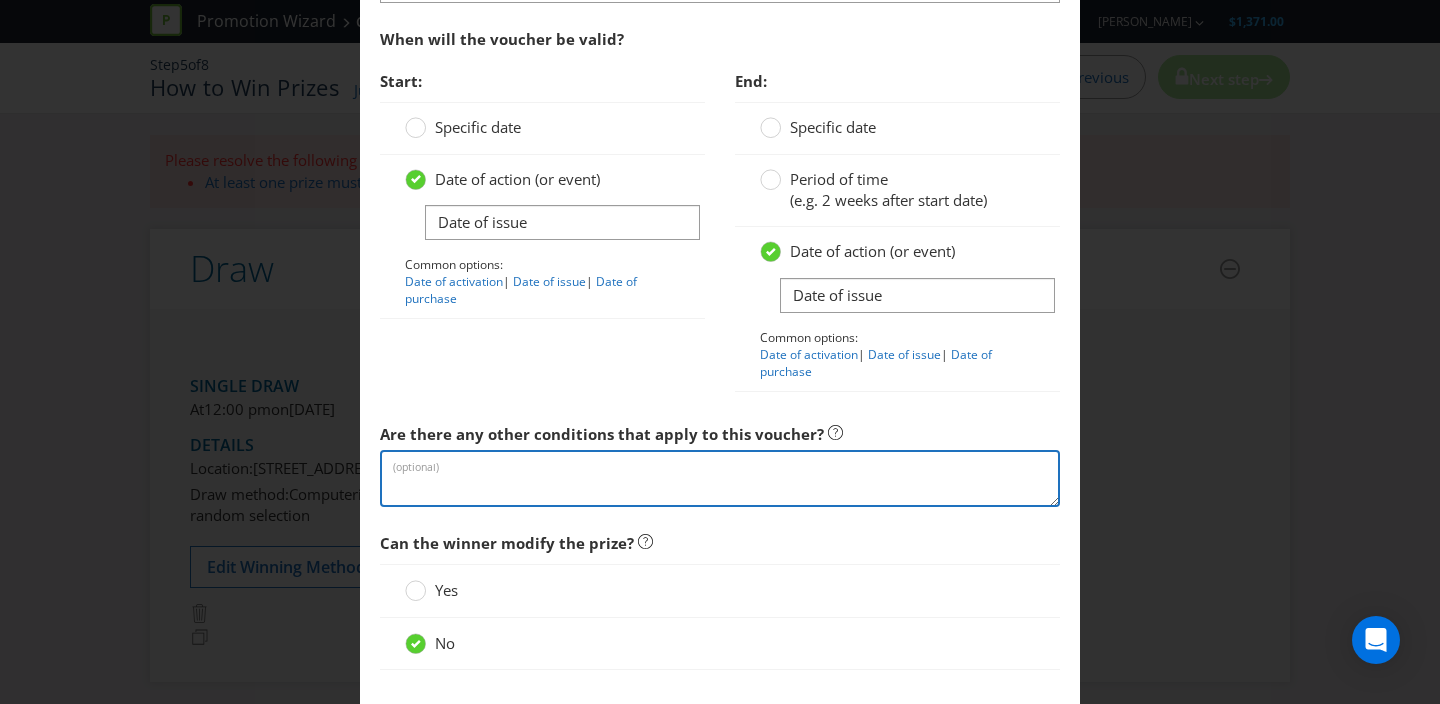 click at bounding box center [720, 478] 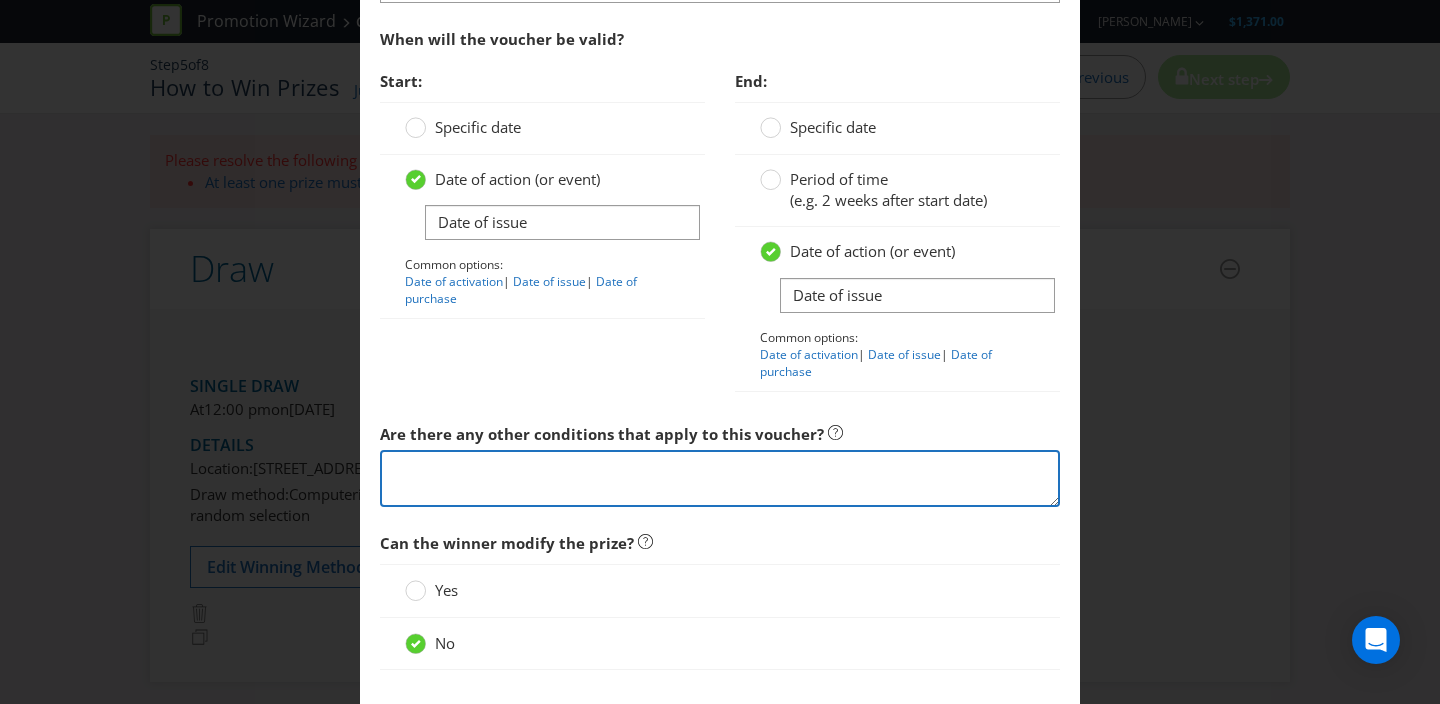 paste on "[URL][DOMAIN_NAME]" 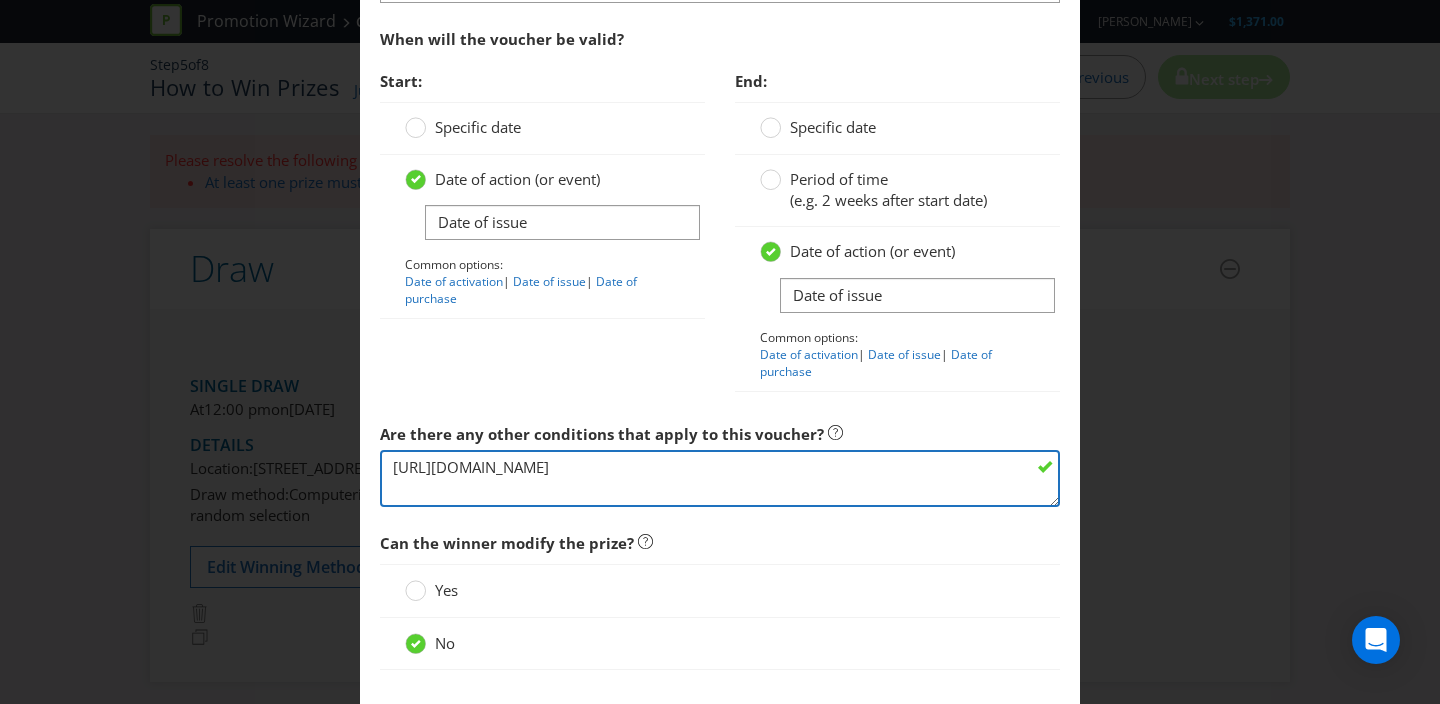 scroll, scrollTop: 122, scrollLeft: 0, axis: vertical 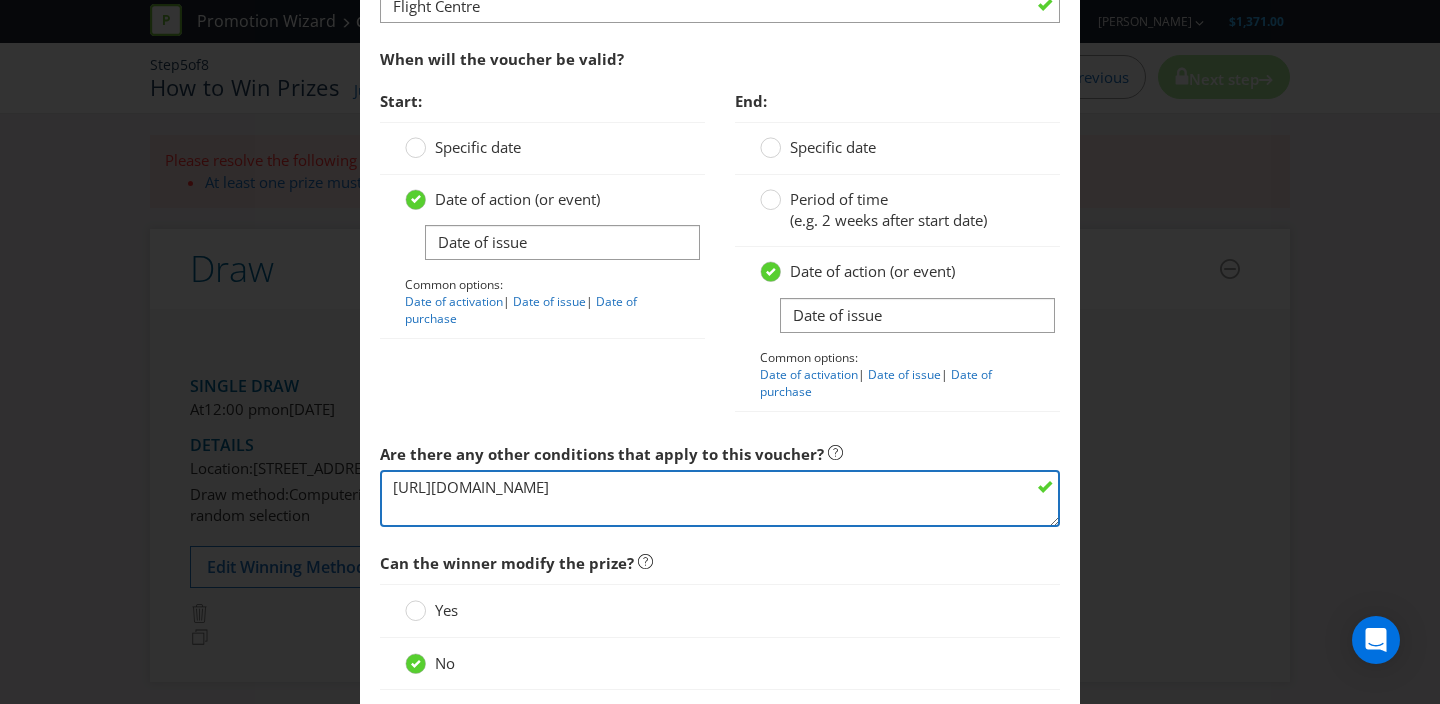 type on "[URL][DOMAIN_NAME]" 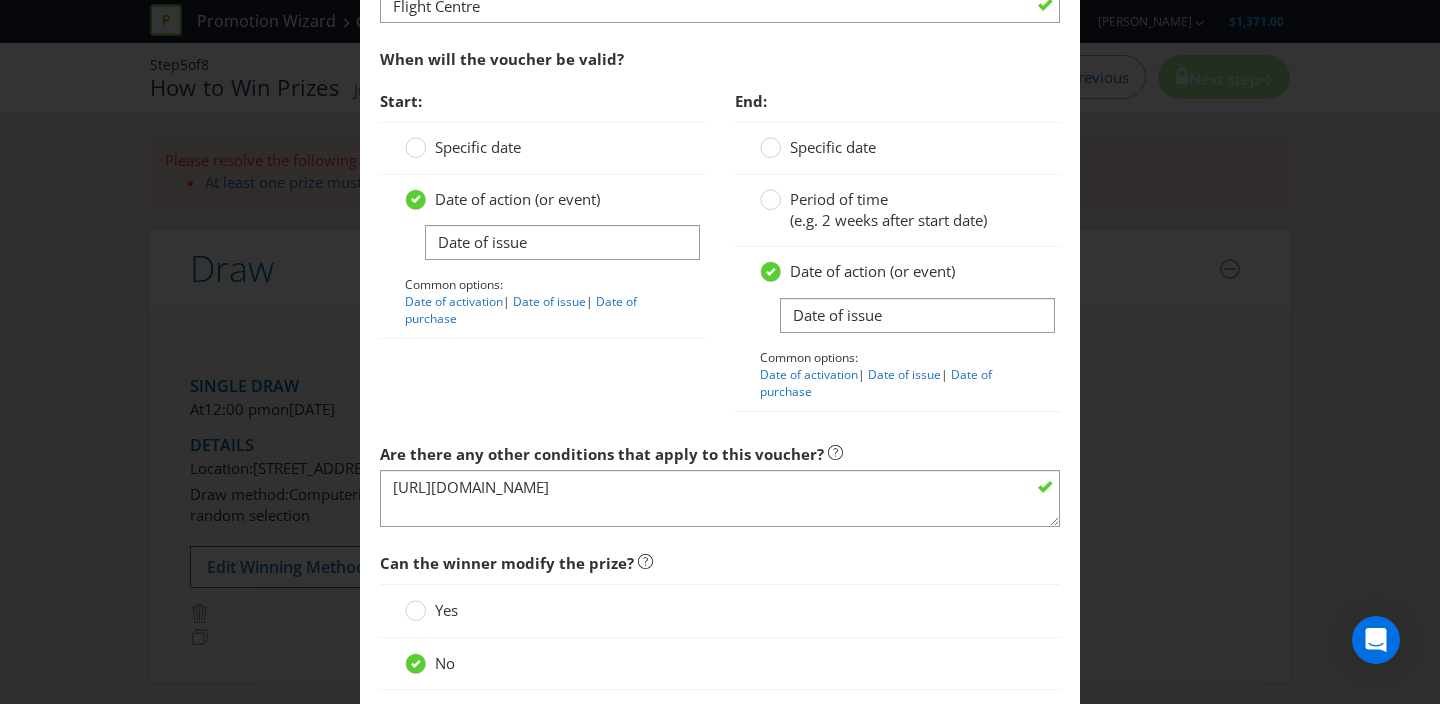 click on "Period of time (e.g. 2 weeks after start date)" at bounding box center [875, 210] 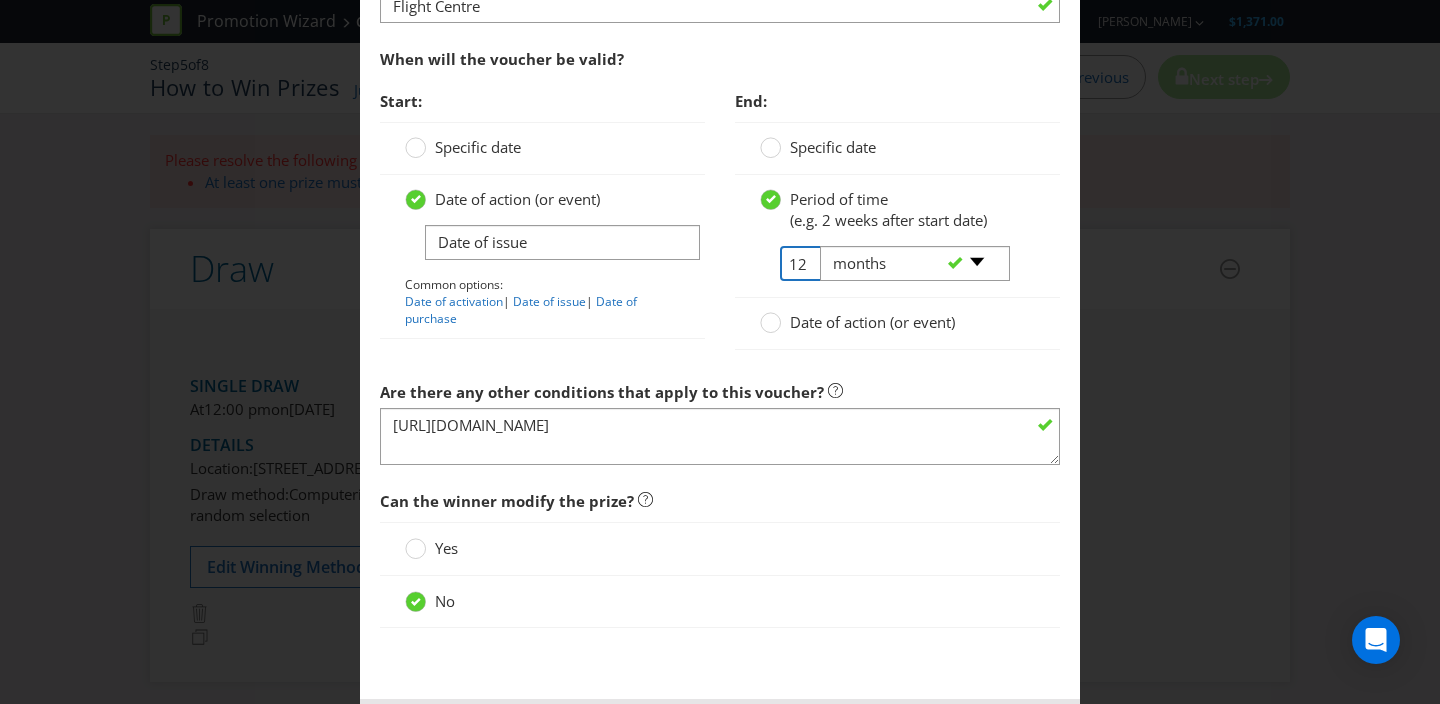 click on "12" at bounding box center [802, 263] 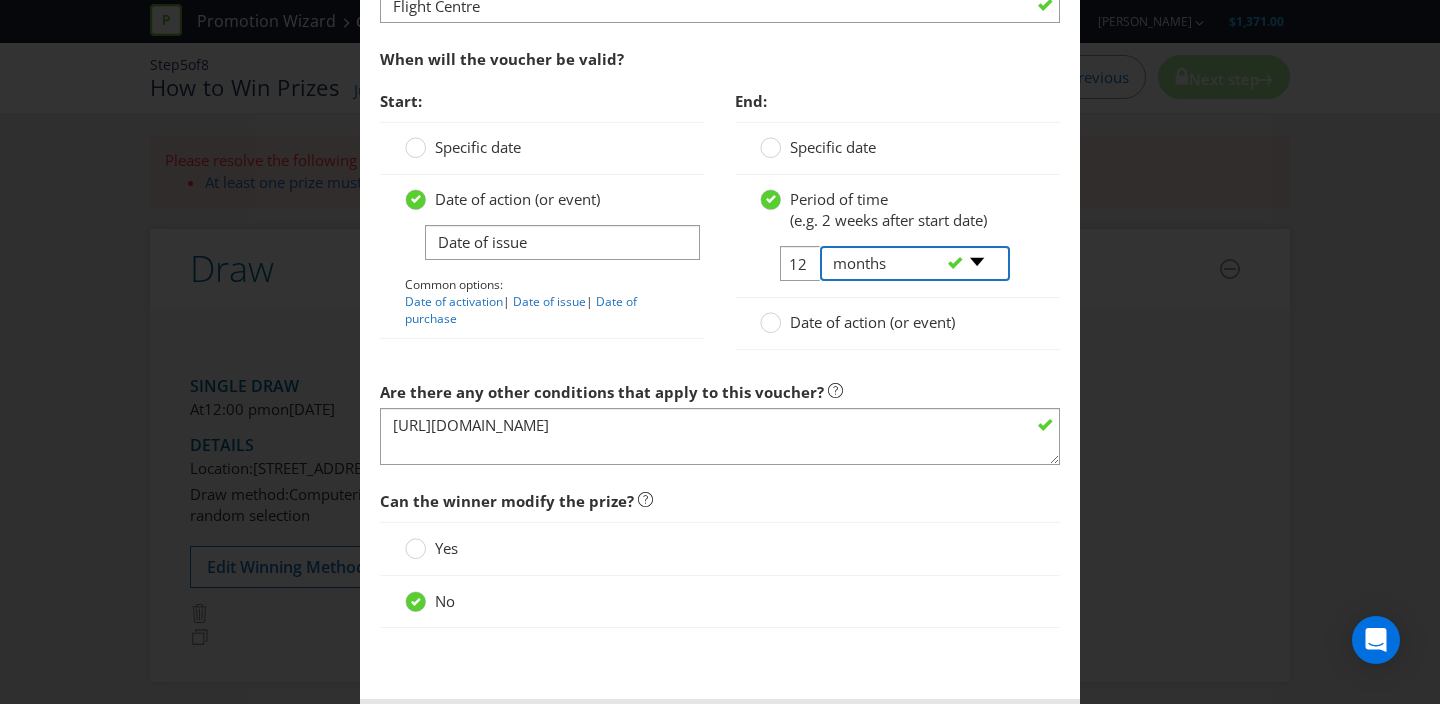 click on "-- Please select -- days weeks months years" at bounding box center (915, 263) 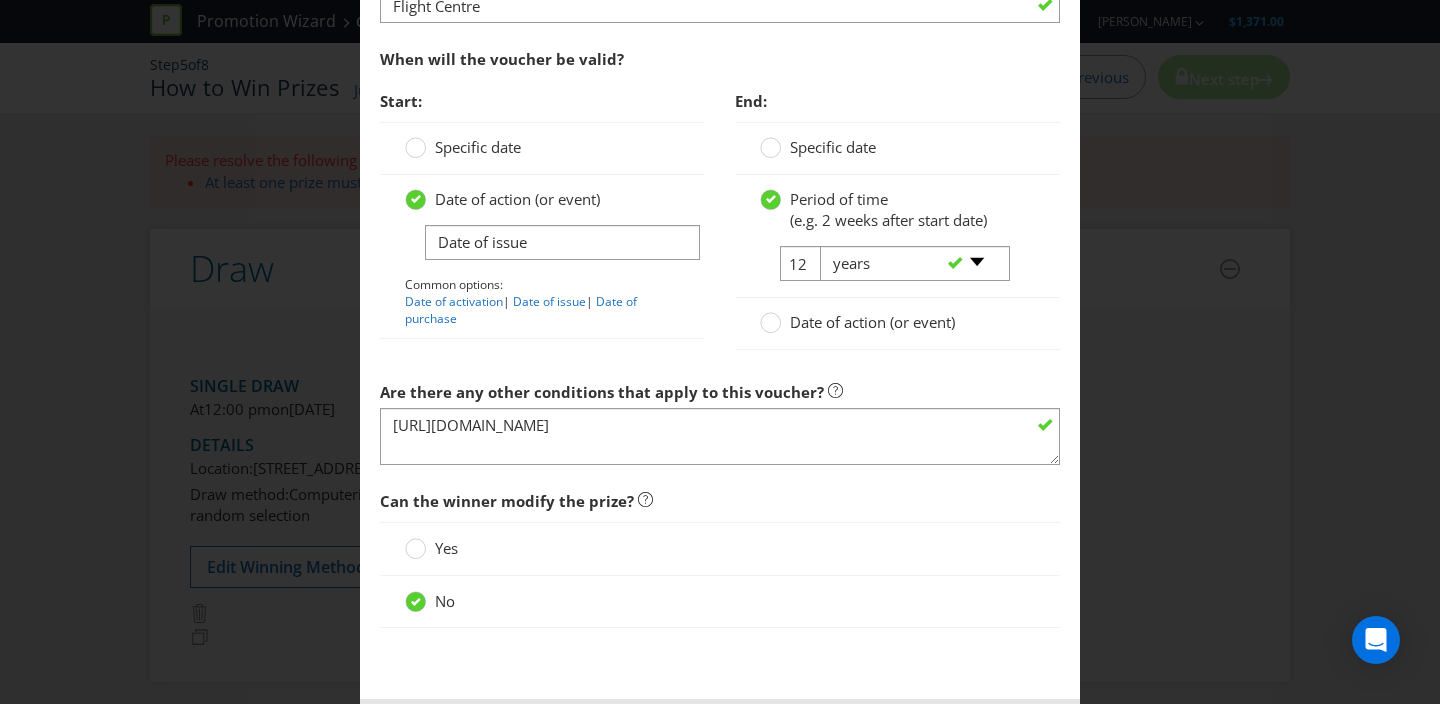 drag, startPoint x: 811, startPoint y: 264, endPoint x: 771, endPoint y: 263, distance: 40.012497 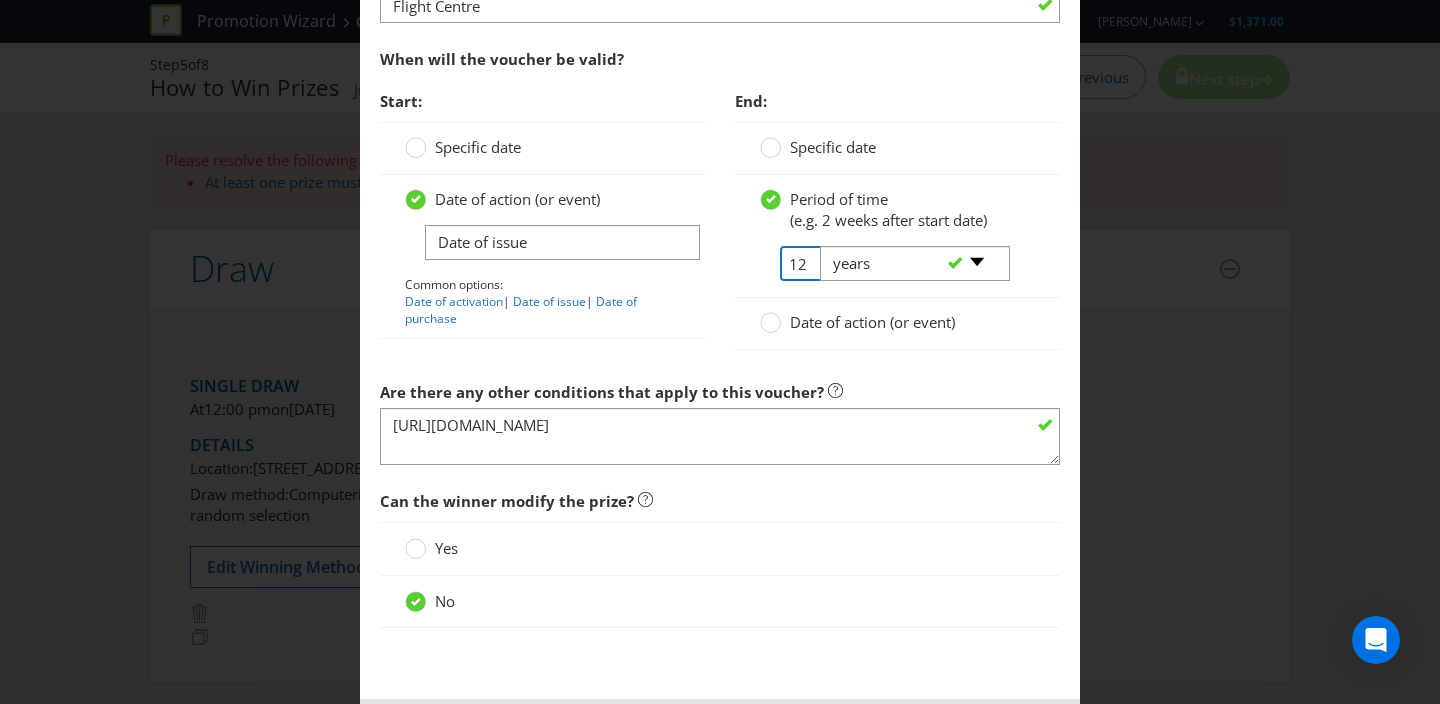 drag, startPoint x: 803, startPoint y: 266, endPoint x: 768, endPoint y: 265, distance: 35.014282 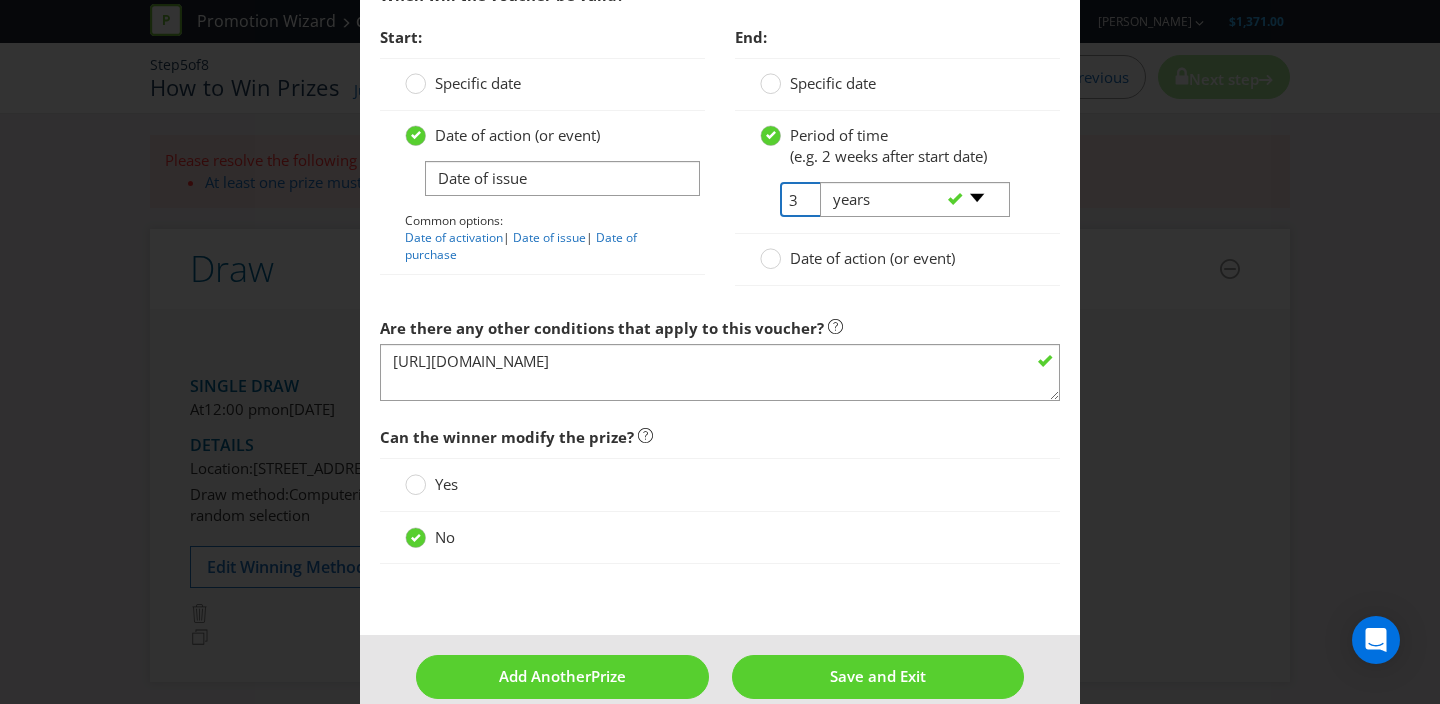 scroll, scrollTop: 2155, scrollLeft: 0, axis: vertical 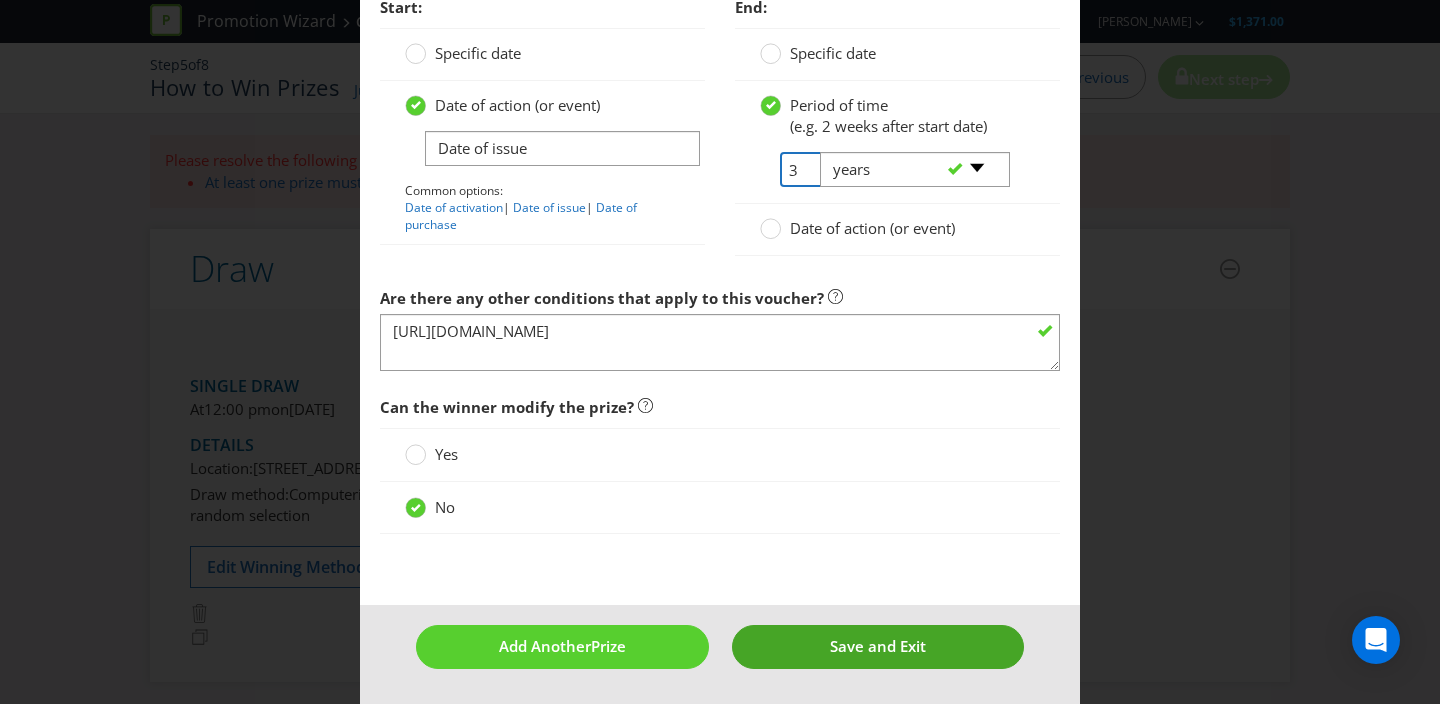 type on "3" 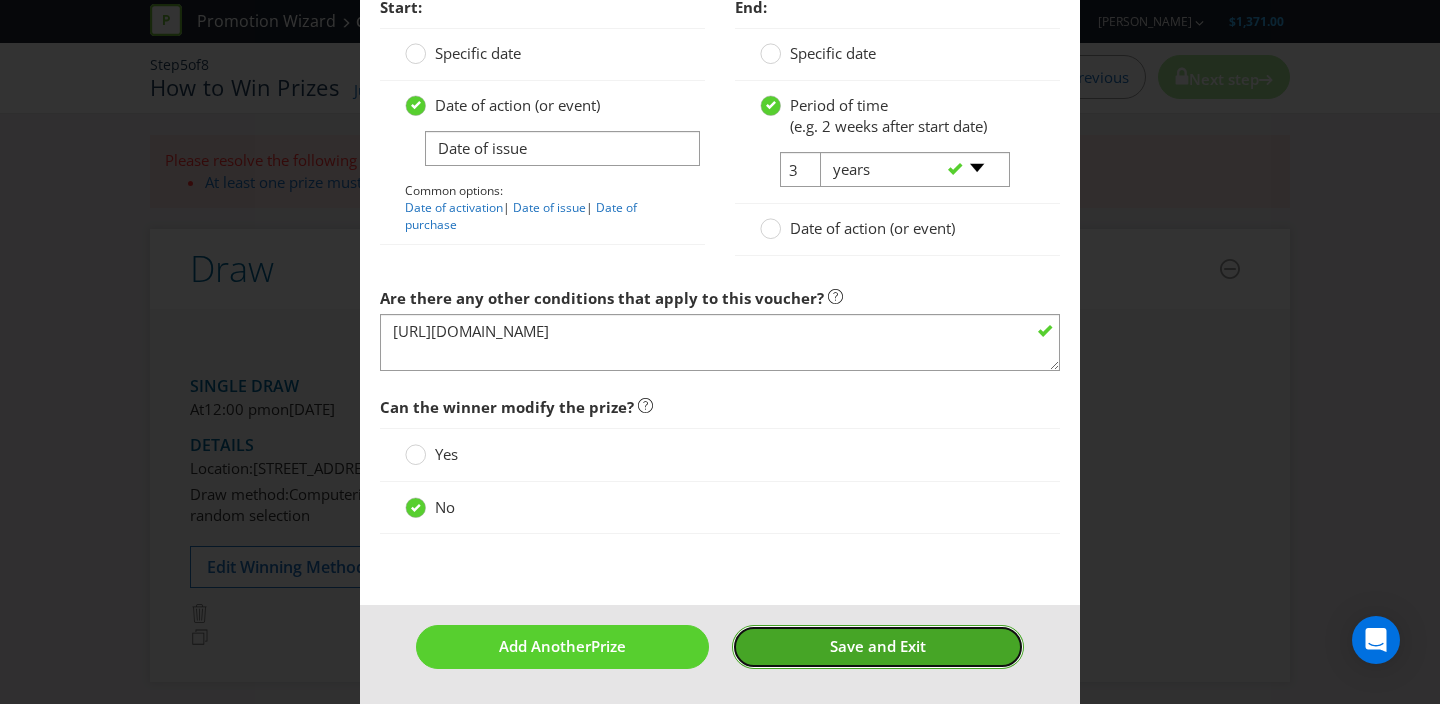 click on "Save and Exit" at bounding box center (878, 646) 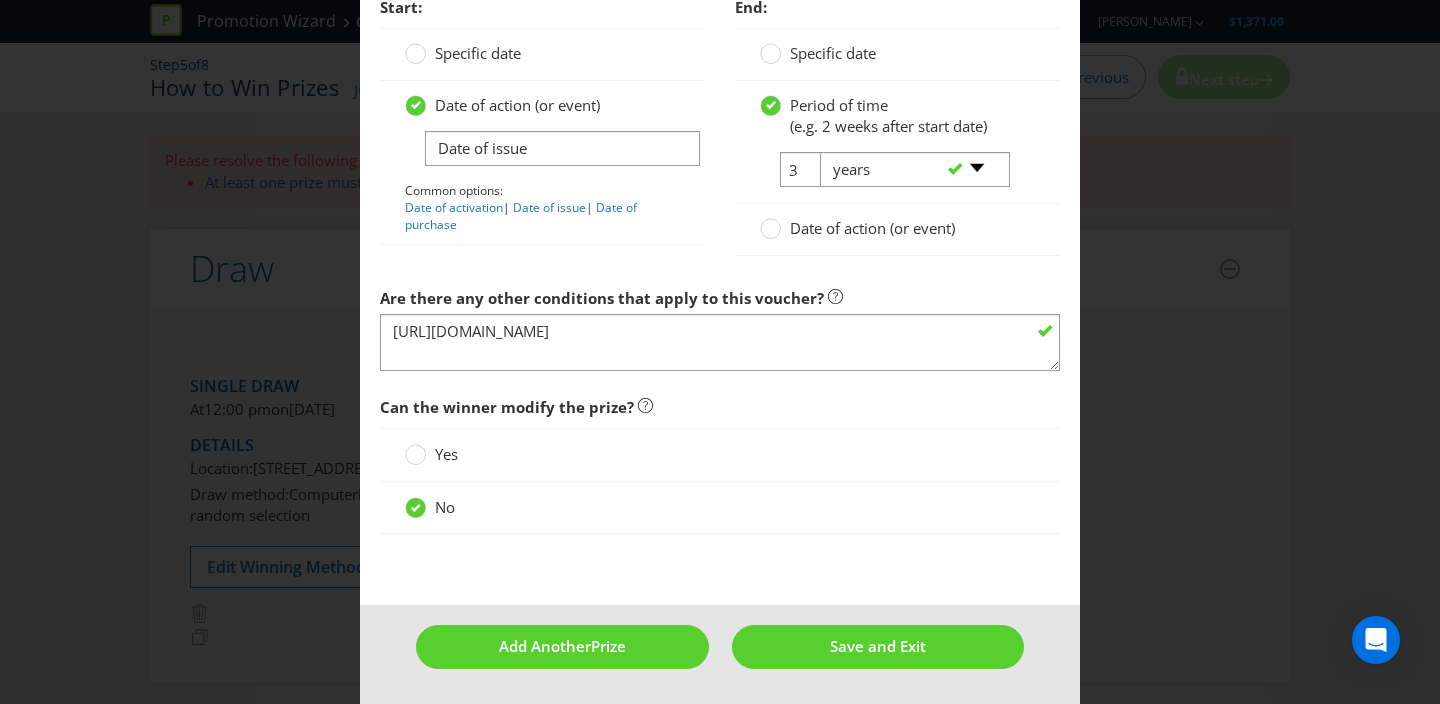 scroll, scrollTop: 0, scrollLeft: 0, axis: both 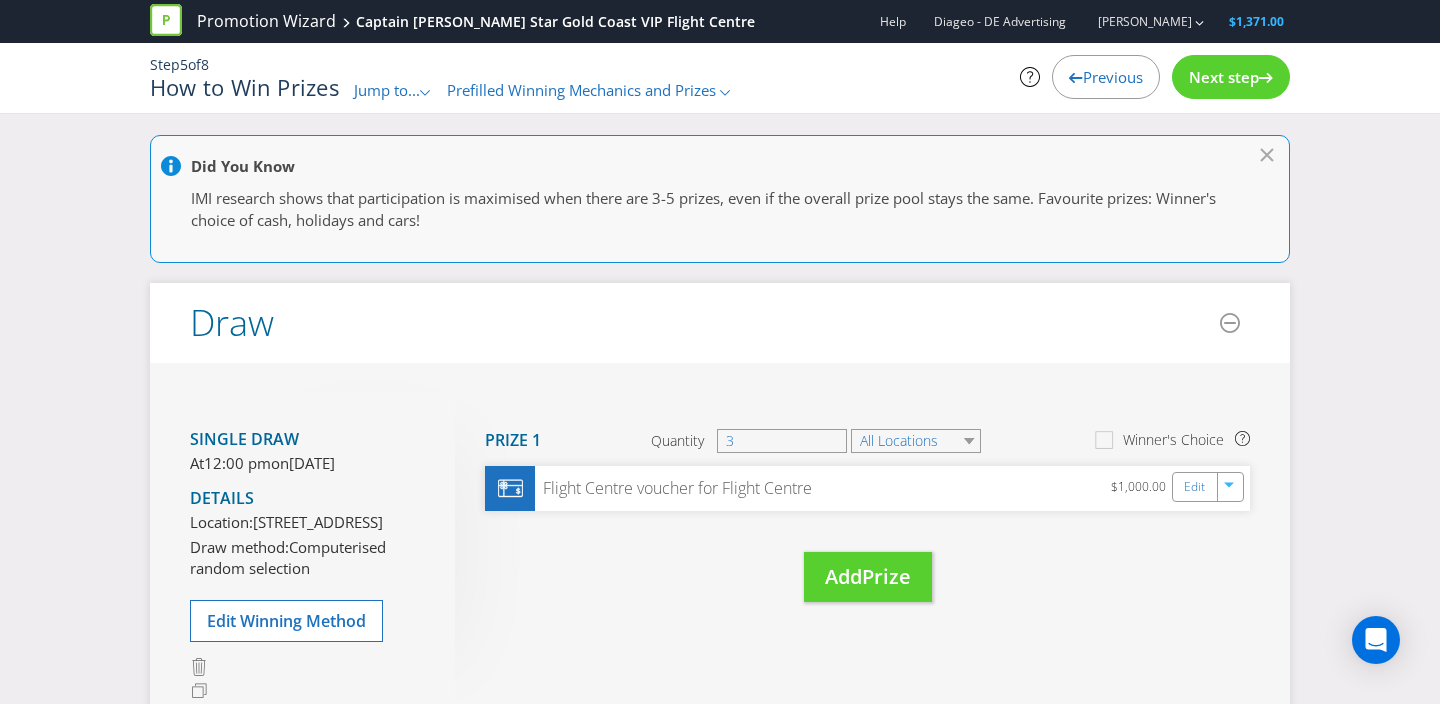 click on "Next step" at bounding box center (1224, 77) 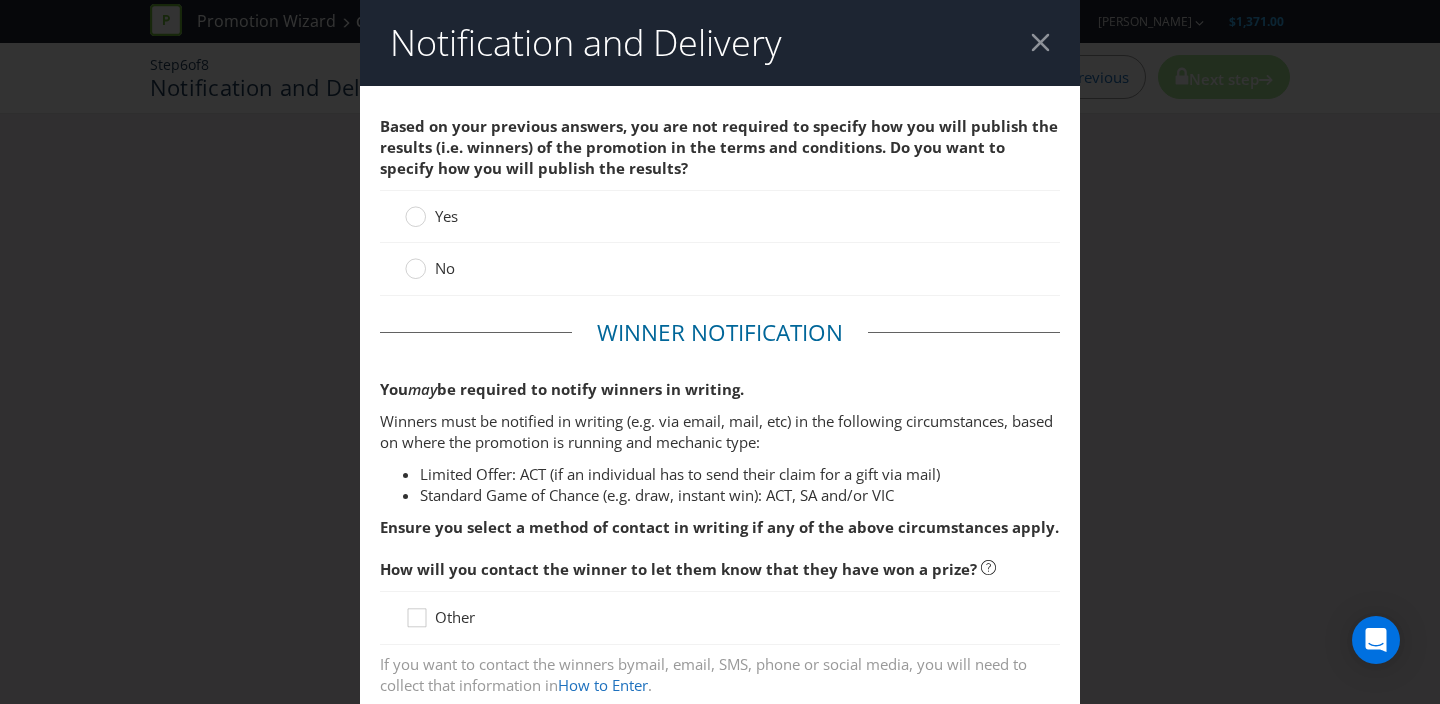 click on "No" at bounding box center [432, 268] 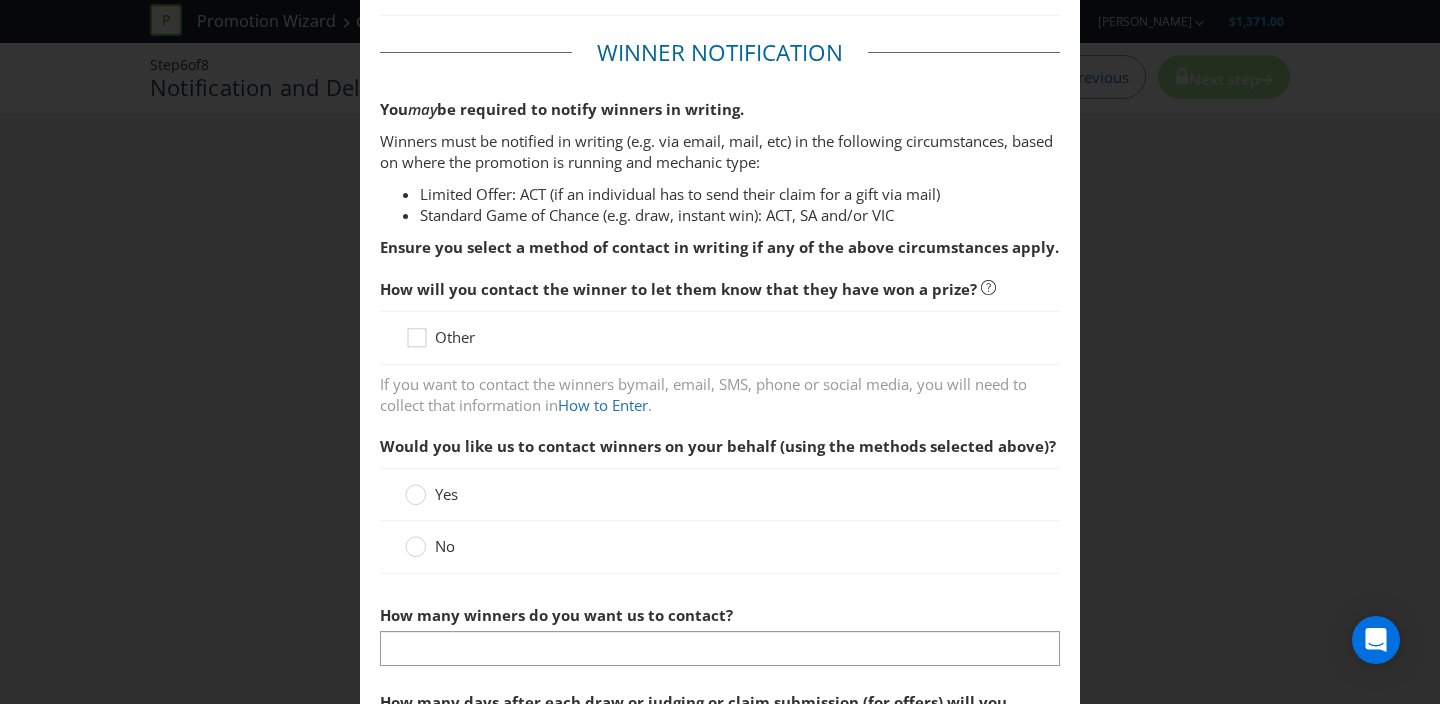 scroll, scrollTop: 319, scrollLeft: 0, axis: vertical 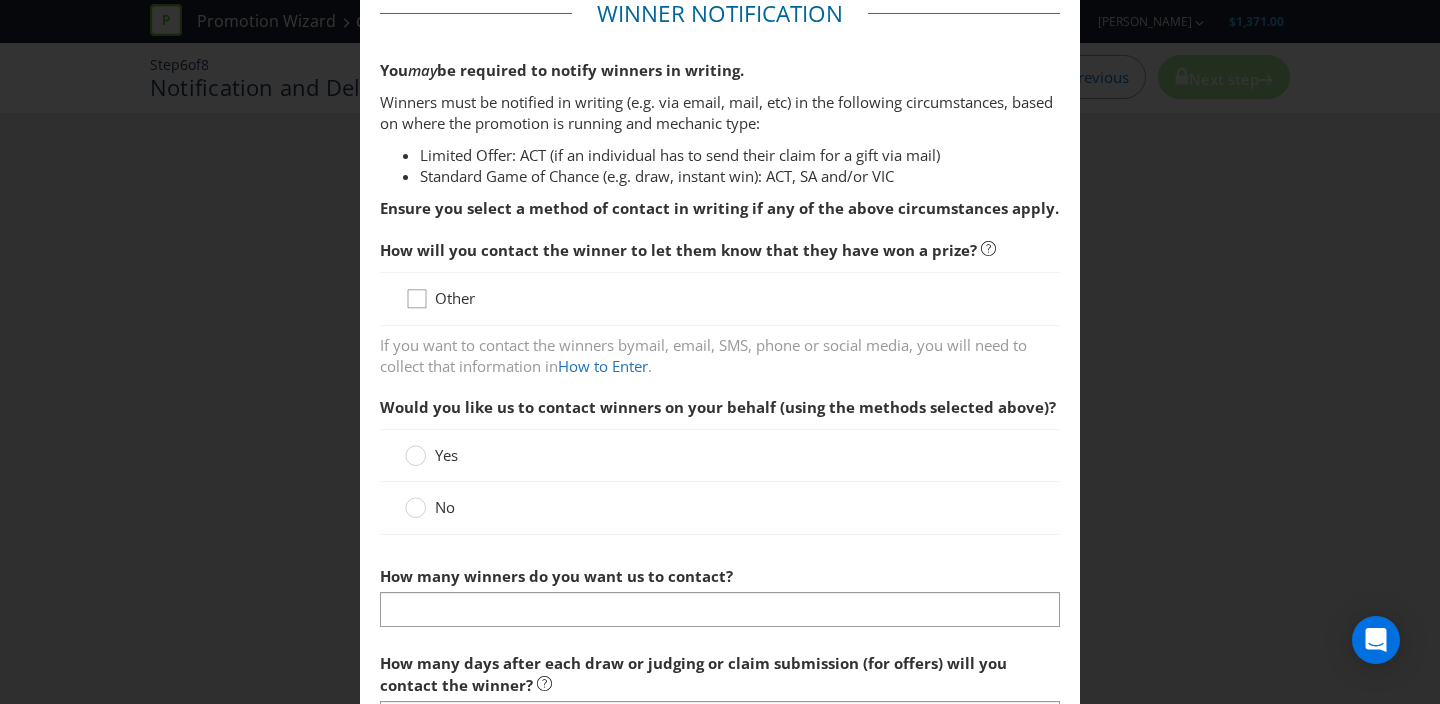 click on "Other" at bounding box center (720, 299) 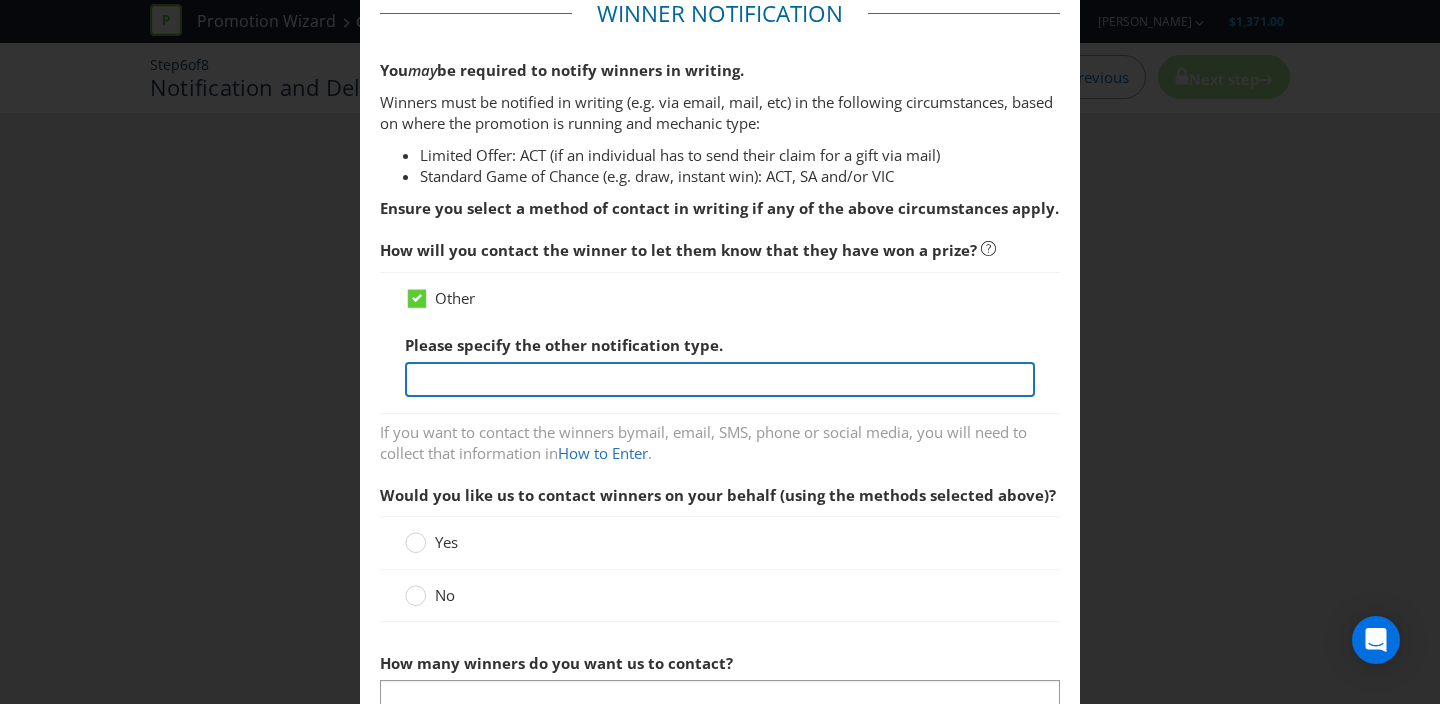 click at bounding box center (720, 379) 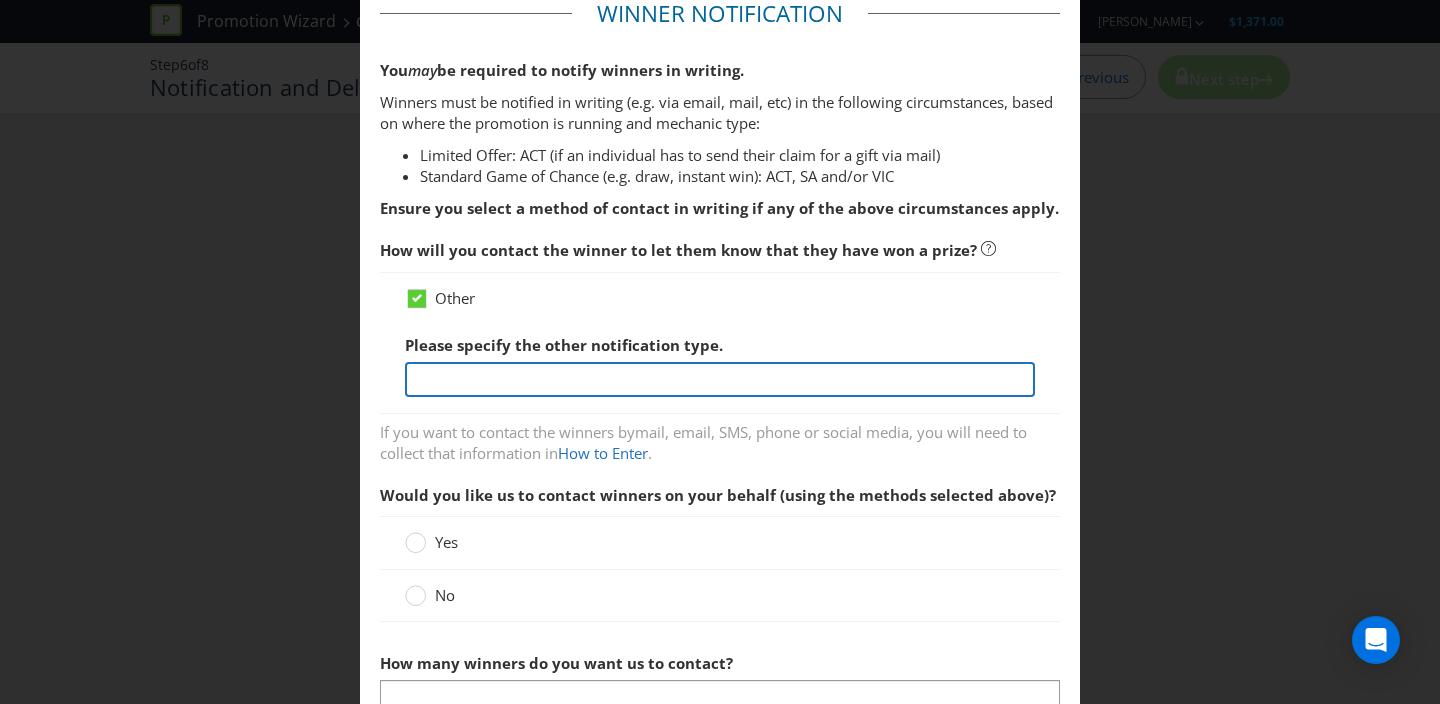 type on "Venue manager to contact winner via email or phone" 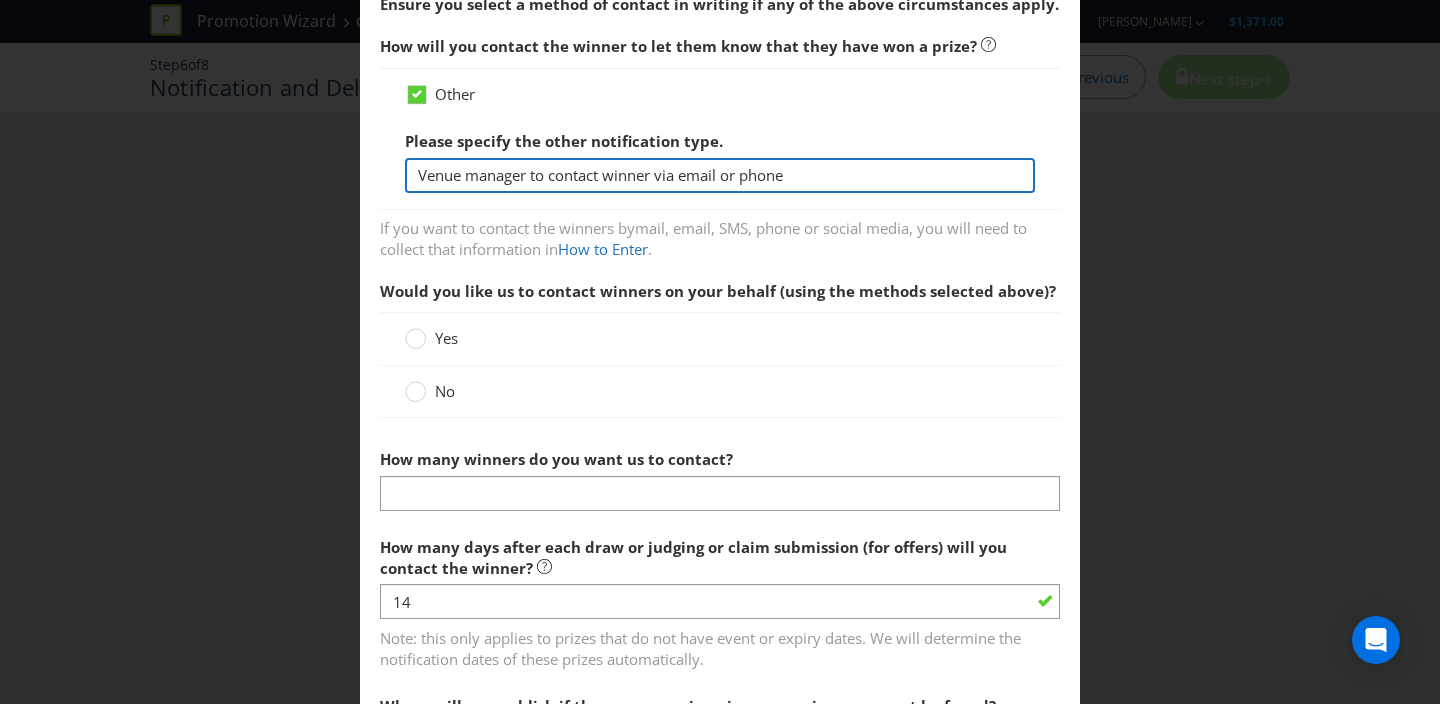 scroll, scrollTop: 525, scrollLeft: 0, axis: vertical 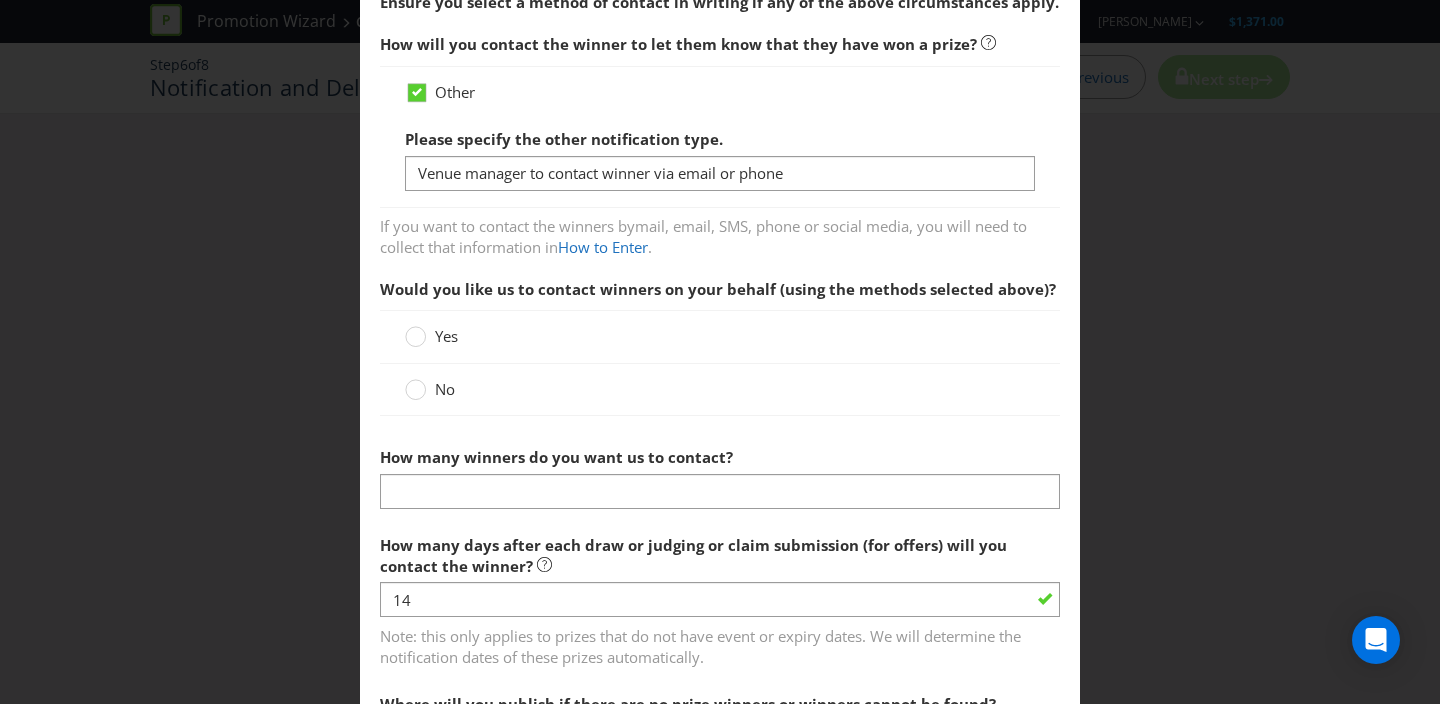 click on "No" at bounding box center (445, 389) 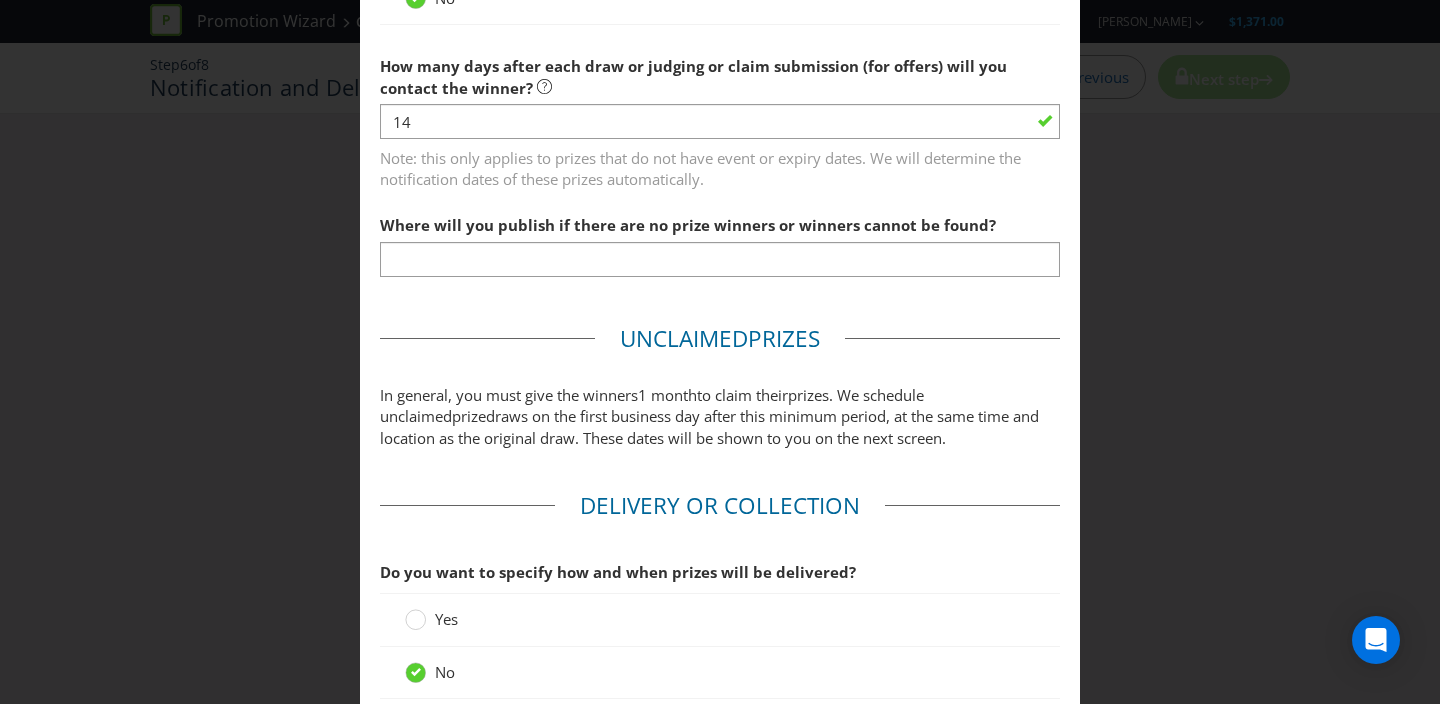 scroll, scrollTop: 920, scrollLeft: 0, axis: vertical 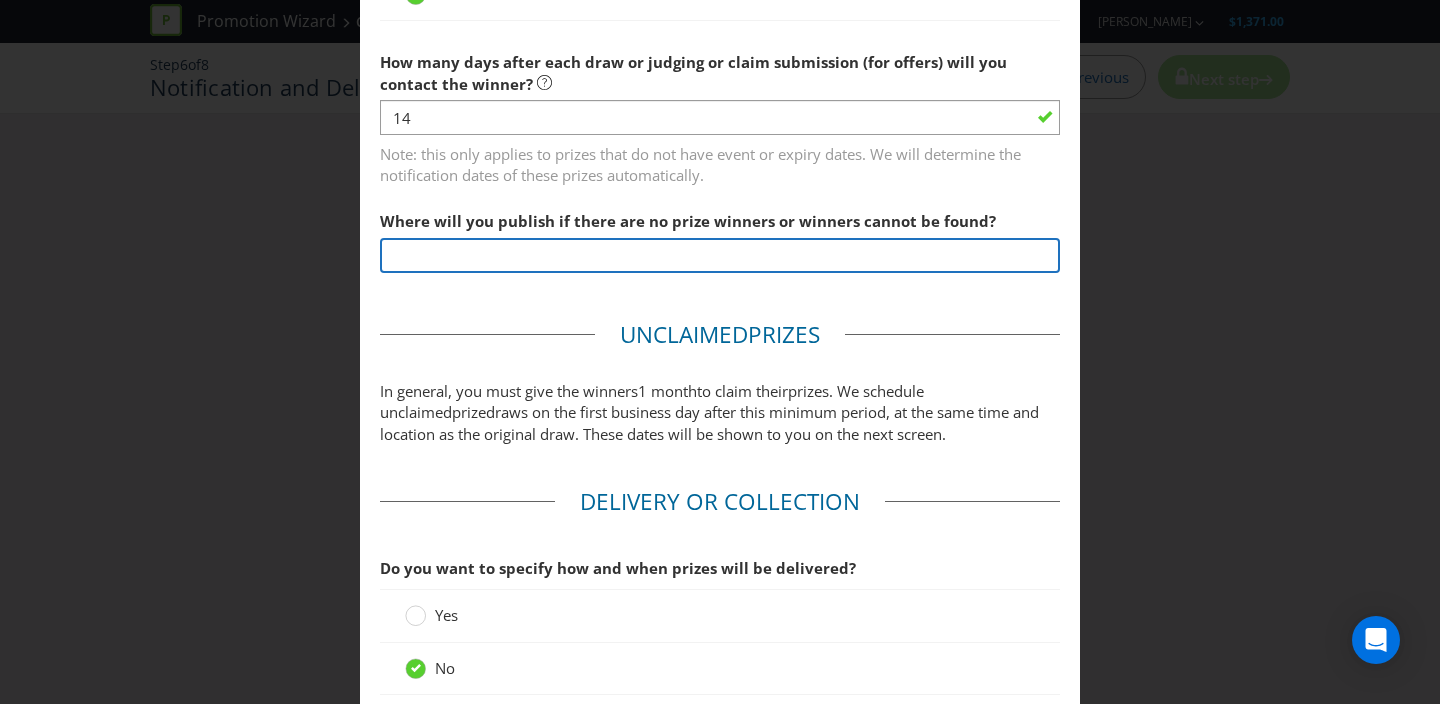 click at bounding box center [720, 255] 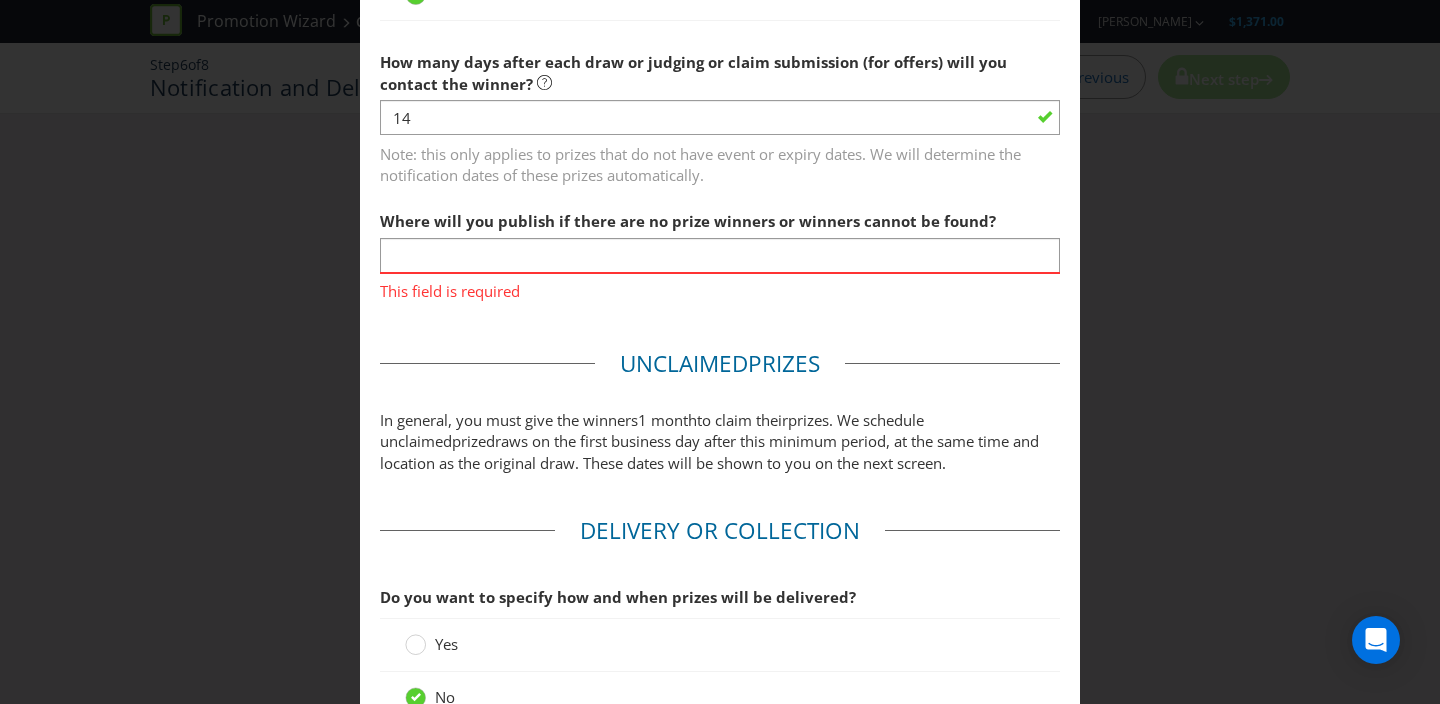 click on "Unclaimed  Prize s  In general, you must give the winners  1 month  to claim their  prize s. We schedule unclaimed  prize  draws on the first business day after this minimum period, at the same time and location as the original draw. These dates will be shown to you on the next screen." at bounding box center [720, 416] 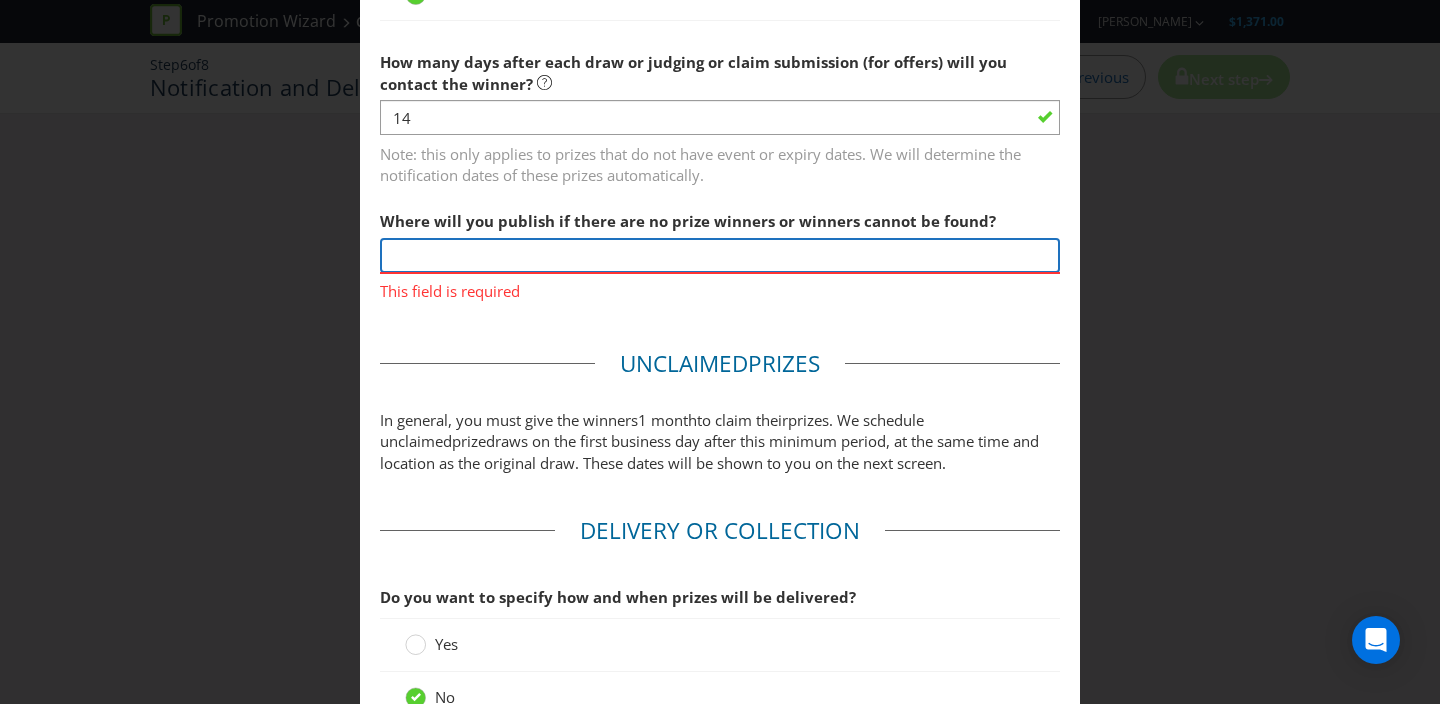 click at bounding box center (720, 255) 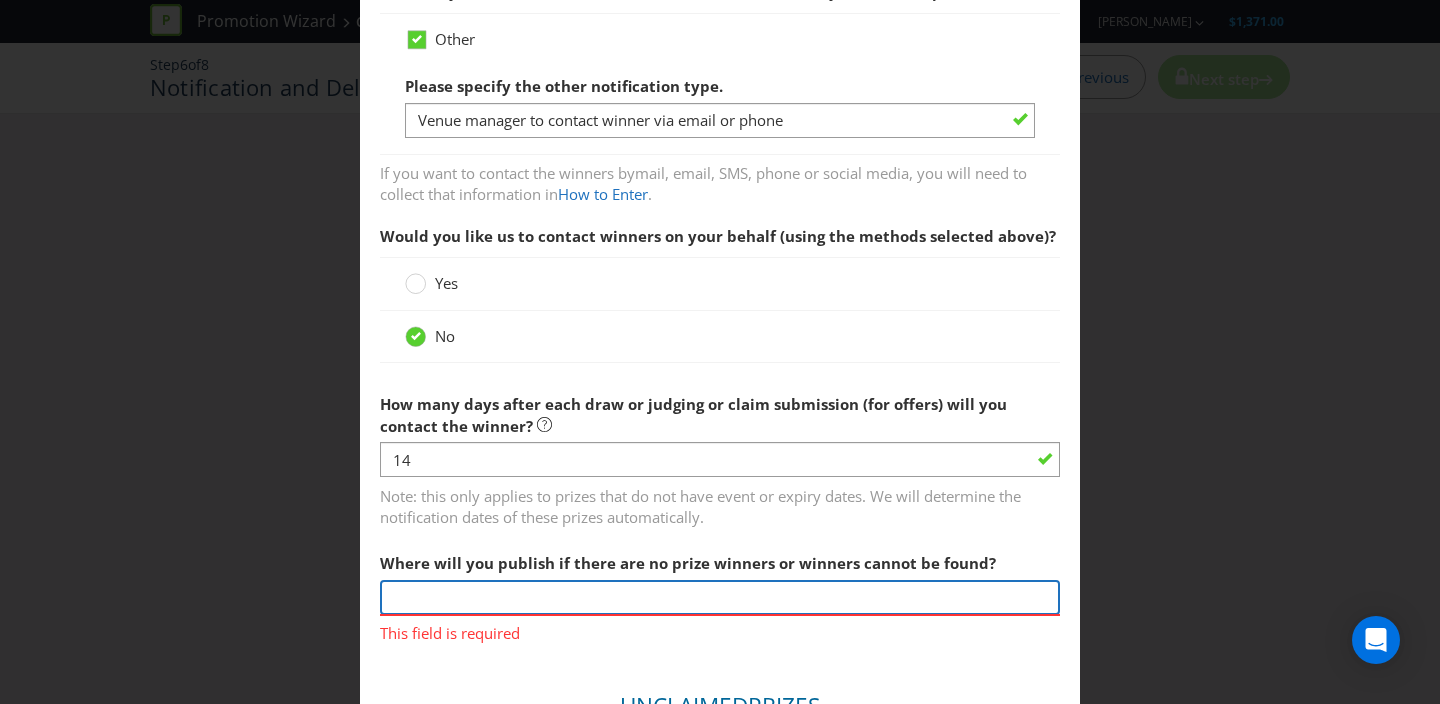 scroll, scrollTop: 573, scrollLeft: 0, axis: vertical 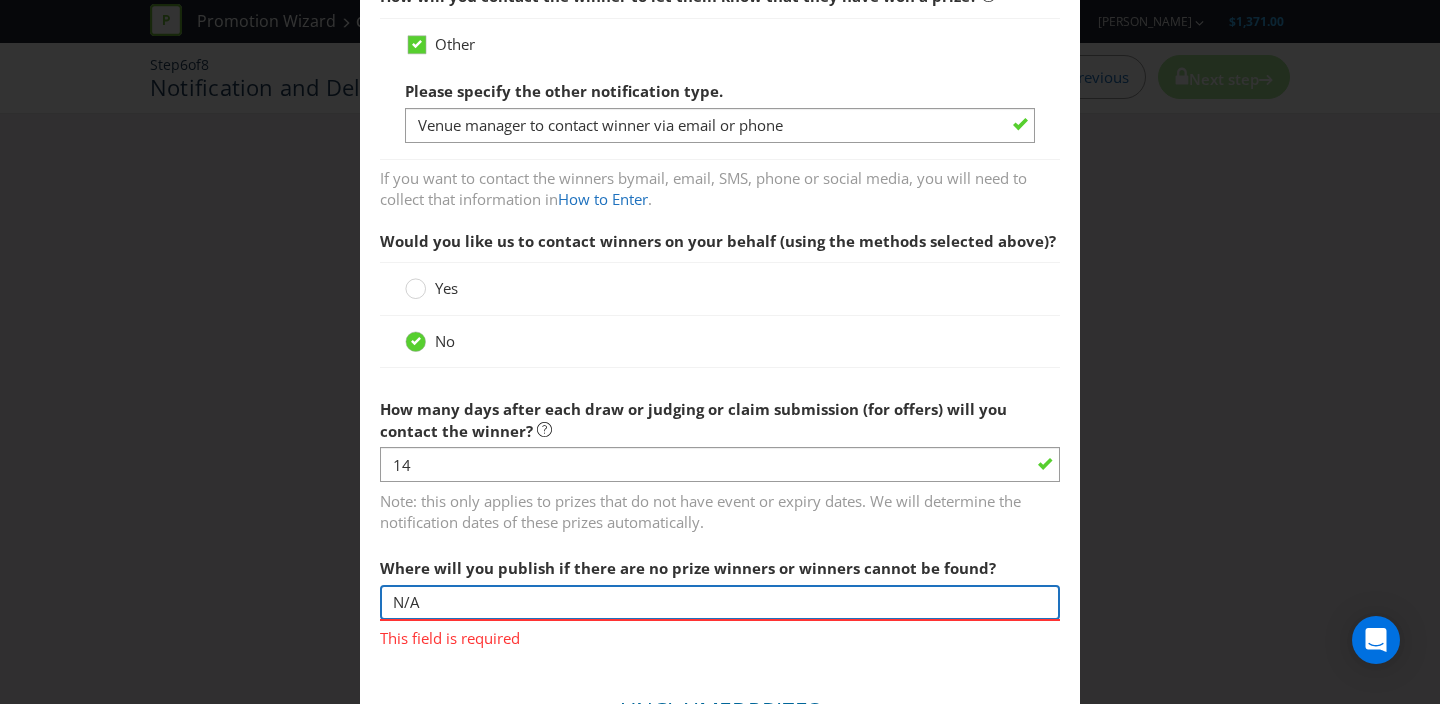 type on "N/A" 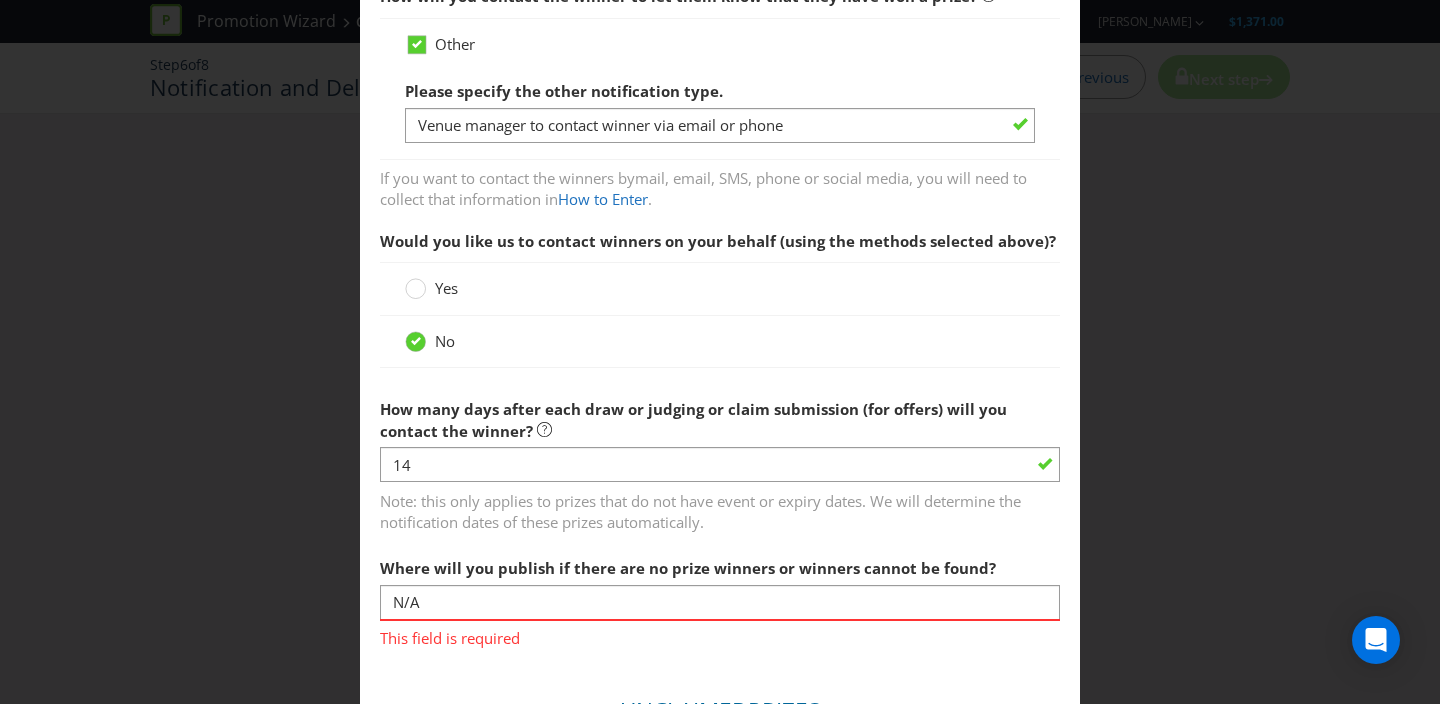 click on "How many days after each draw or judging or claim submission (for offers) will you contact the winner?" at bounding box center [720, 415] 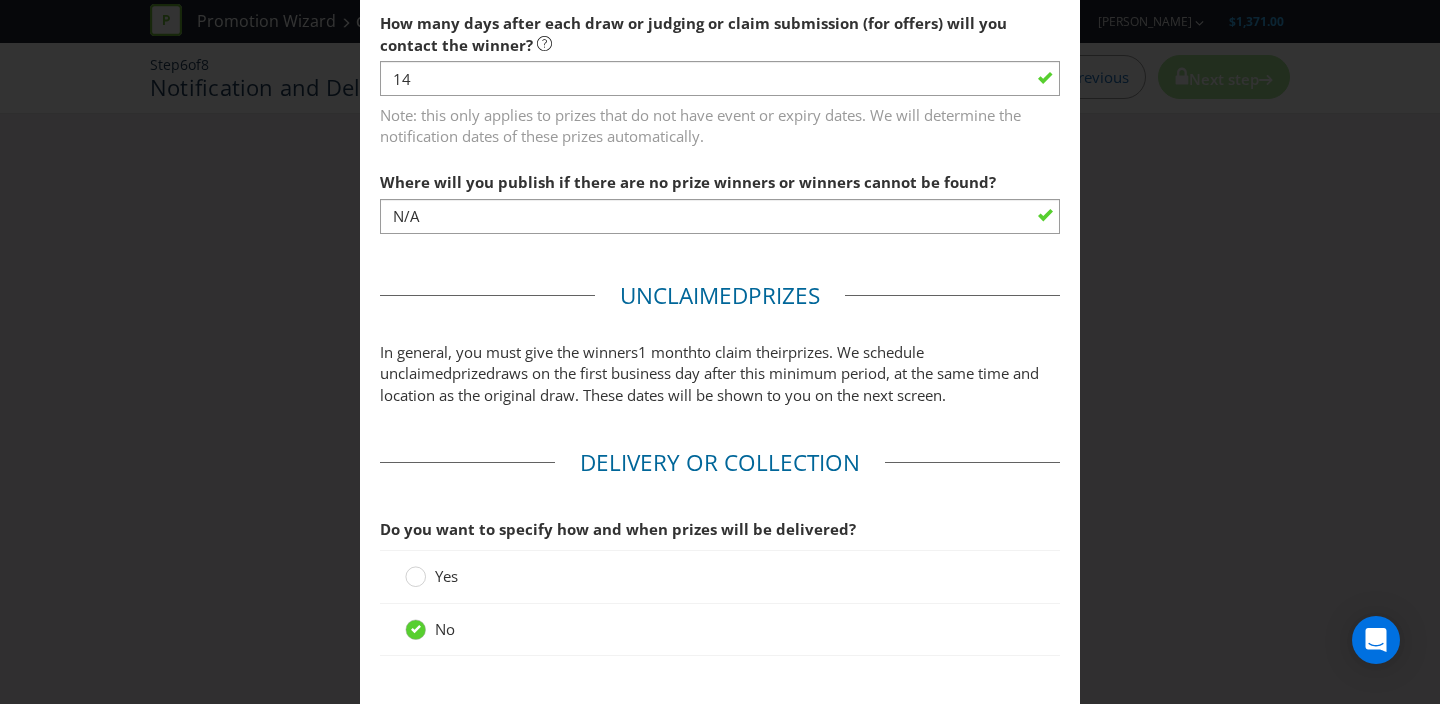 scroll, scrollTop: 1083, scrollLeft: 0, axis: vertical 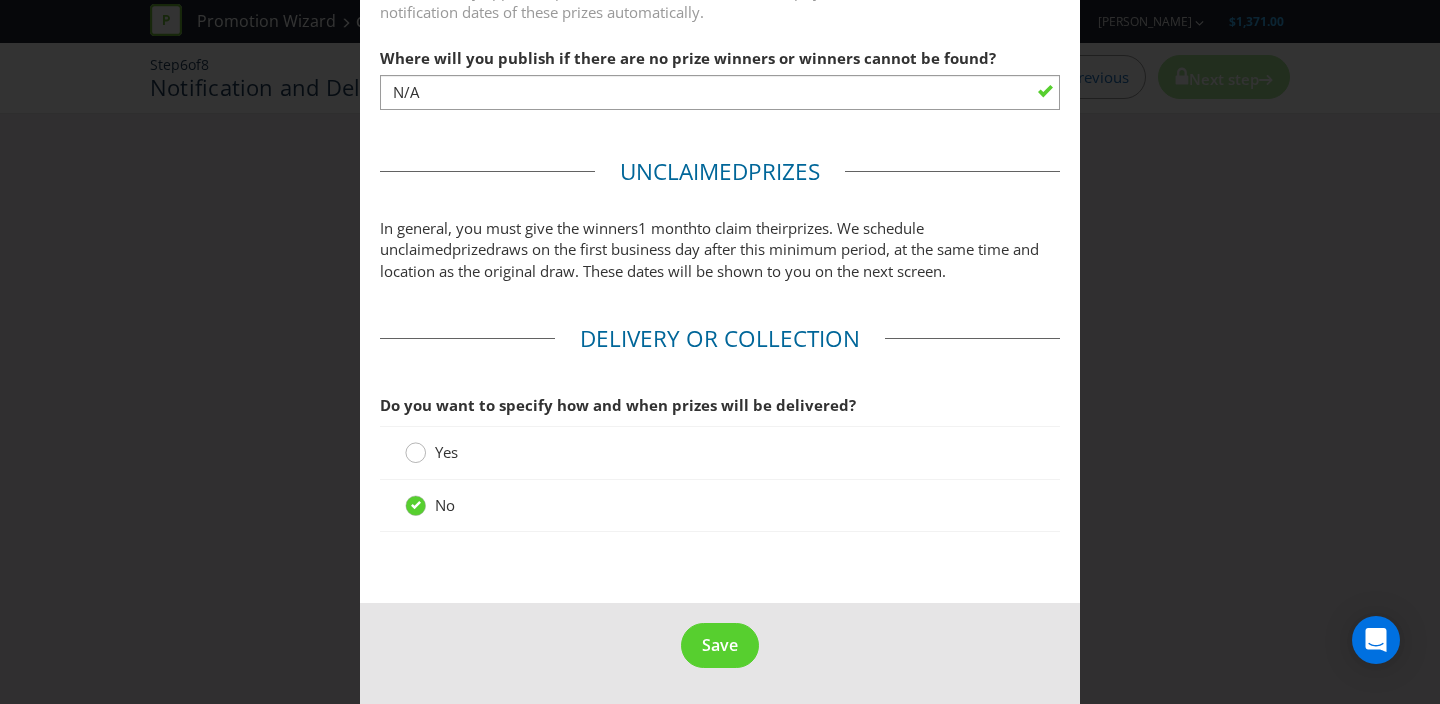 click 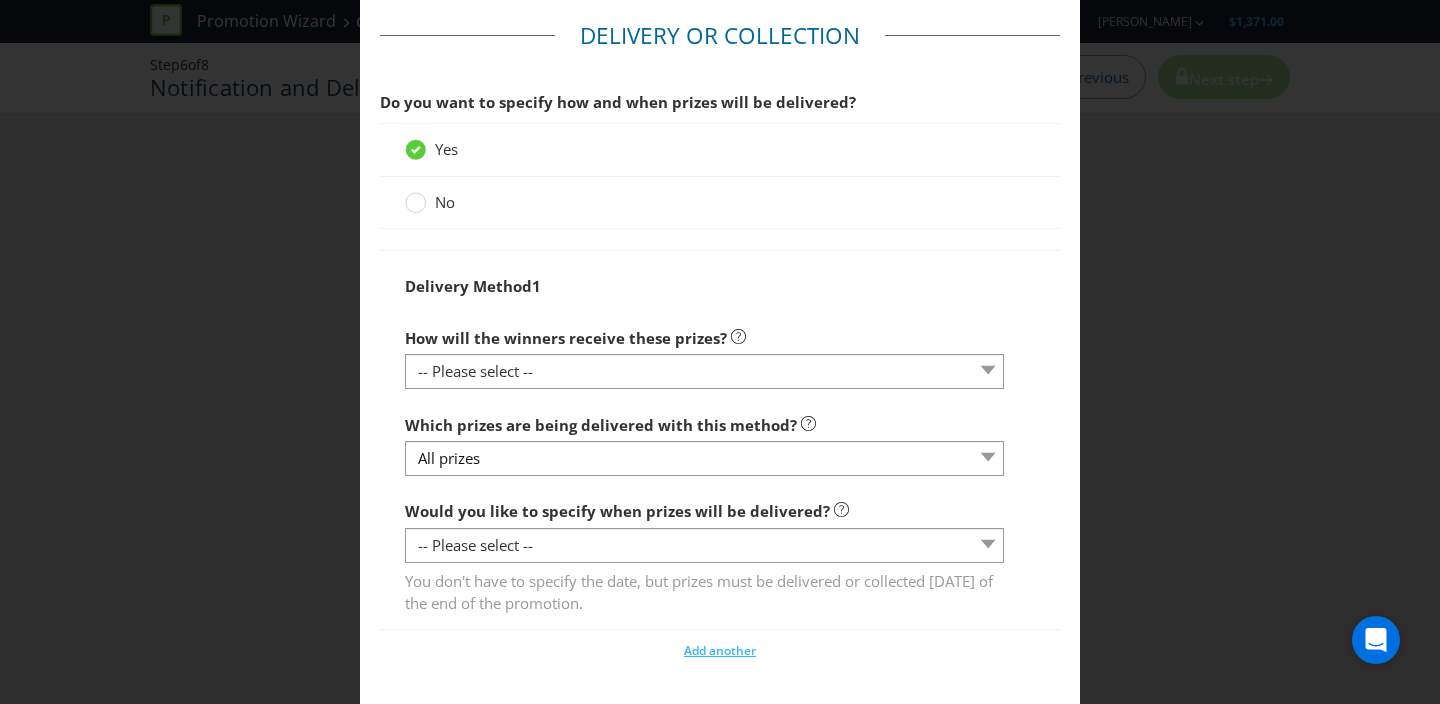 scroll, scrollTop: 1390, scrollLeft: 0, axis: vertical 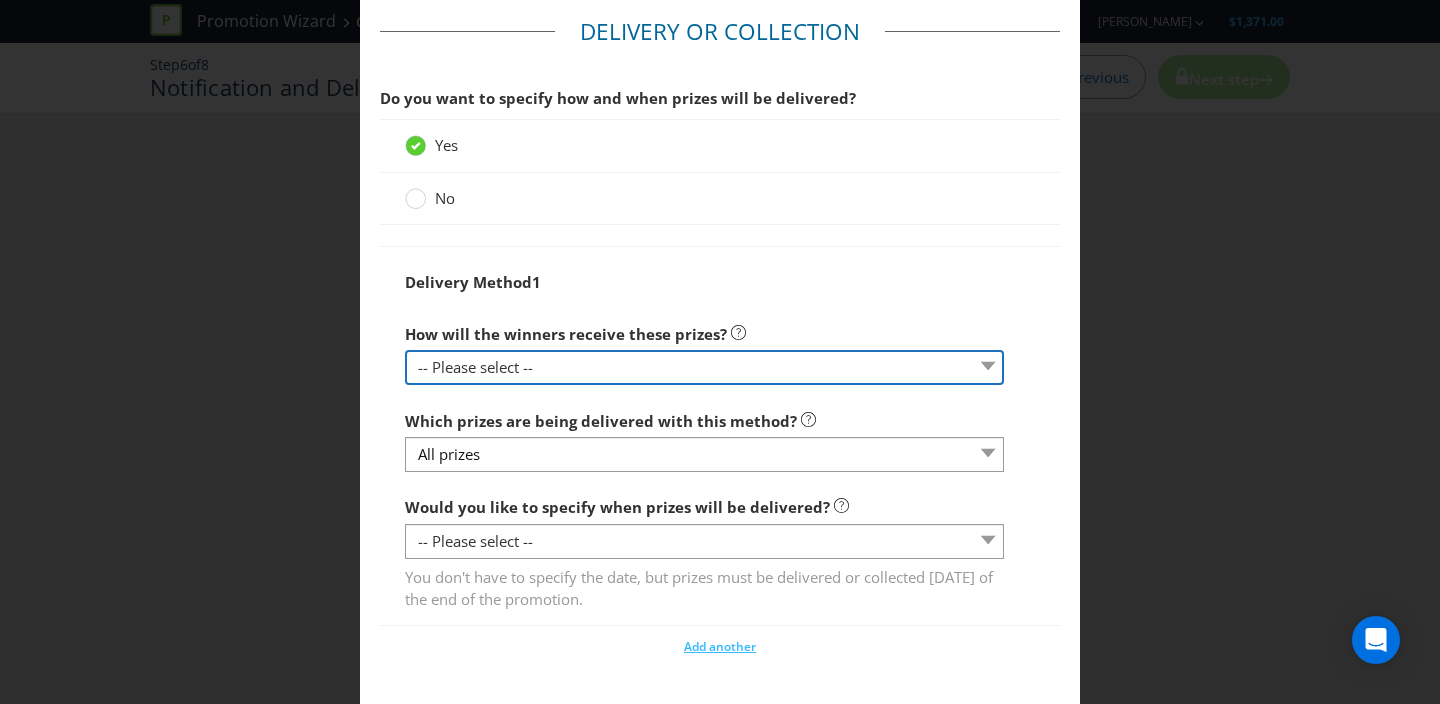 click on "-- Please select -- Delivered by mail Delivered by email Delivered in-person Collected from specific address Collected from participating venues Collected from event venue Contact Promoter to organise delivery Collect from participating venue where purchase was made Other (please specify)" at bounding box center [704, 367] 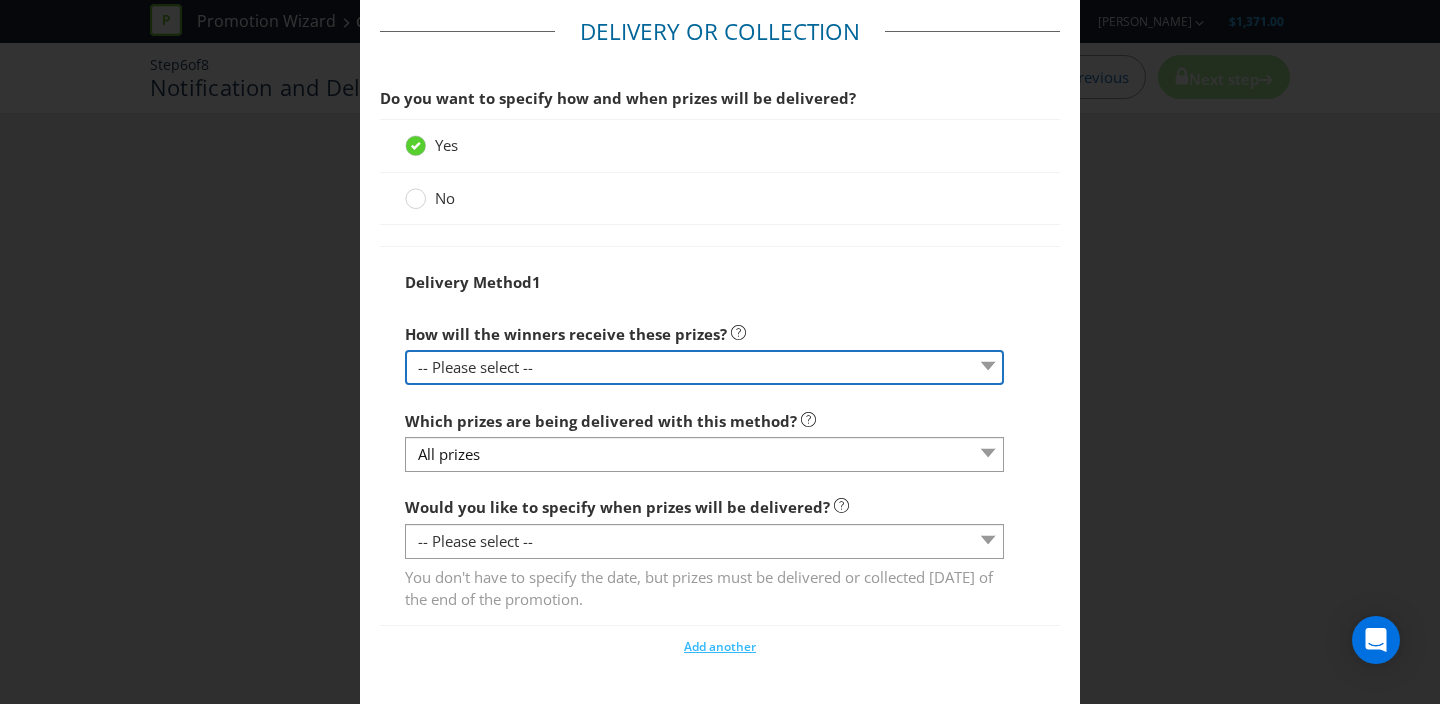 select on "EMAIL" 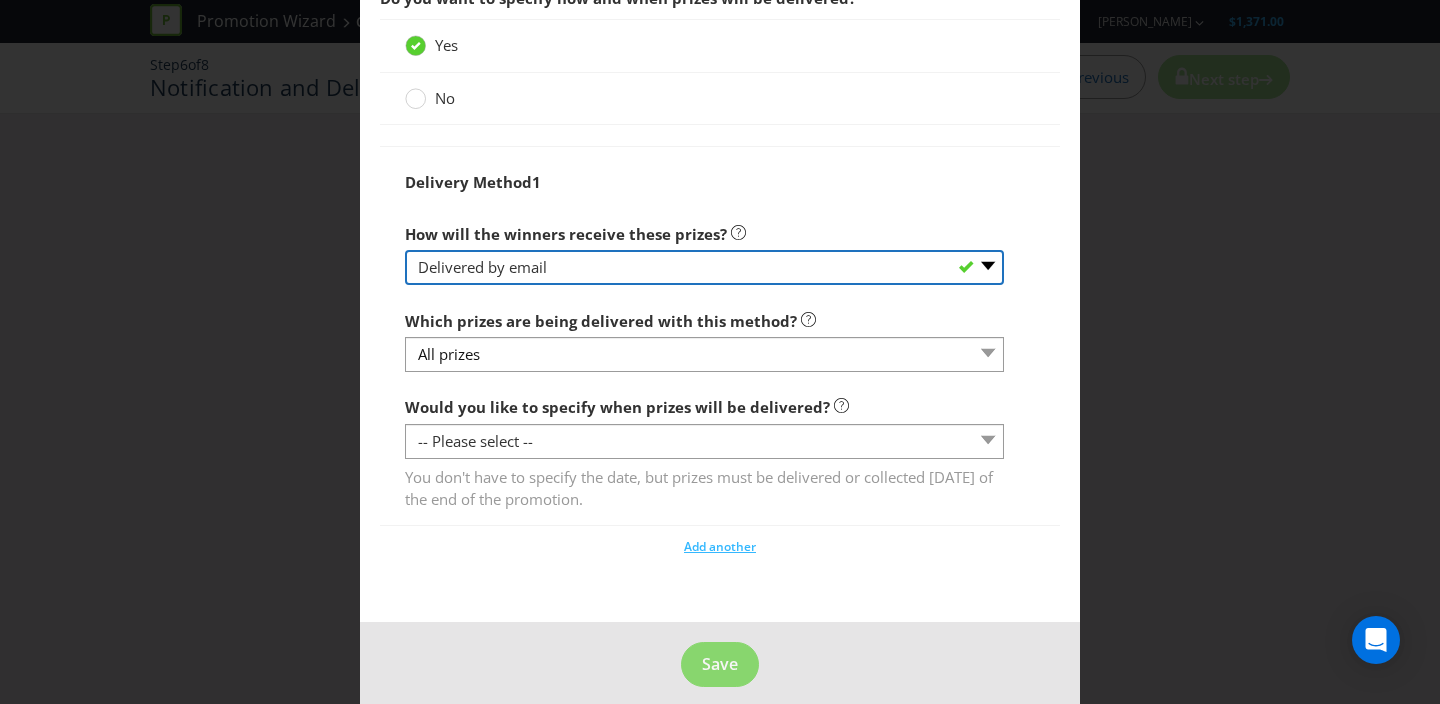 scroll, scrollTop: 1509, scrollLeft: 0, axis: vertical 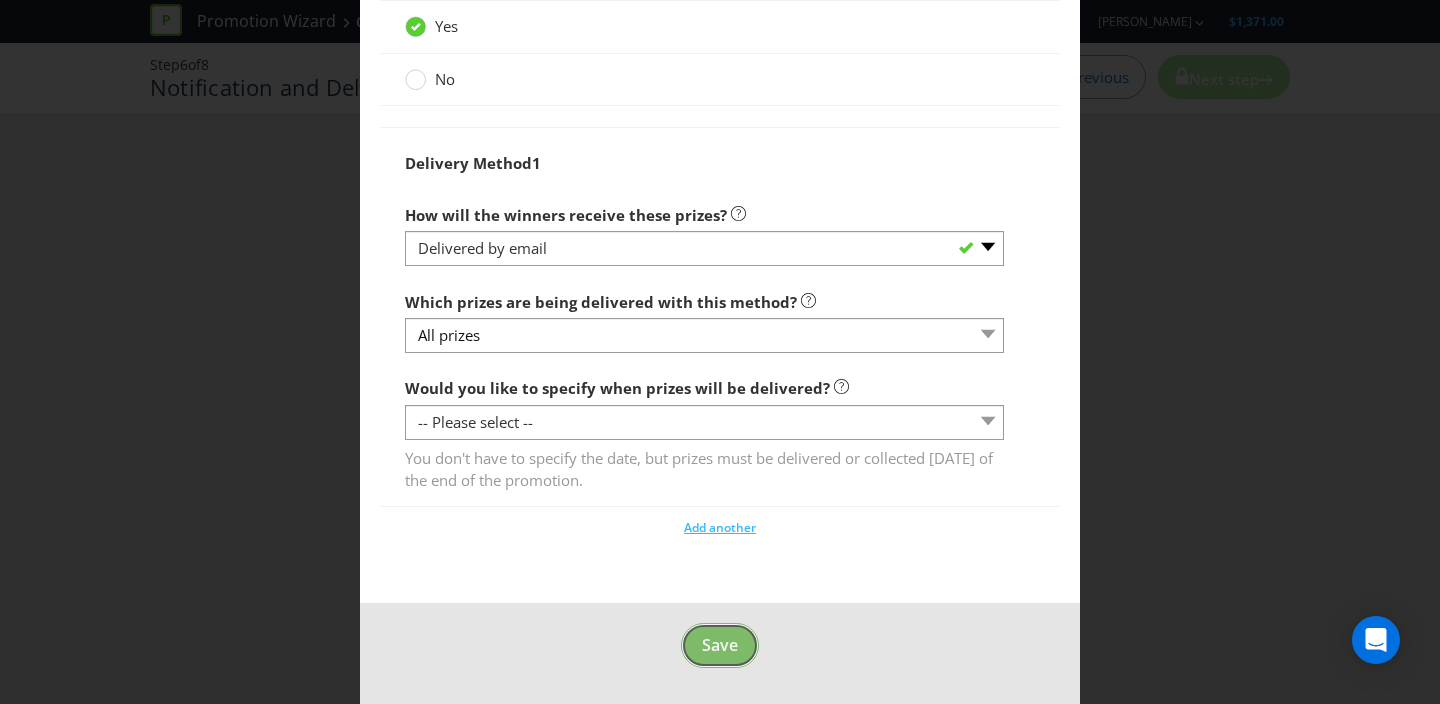 click on "Save" at bounding box center (720, 645) 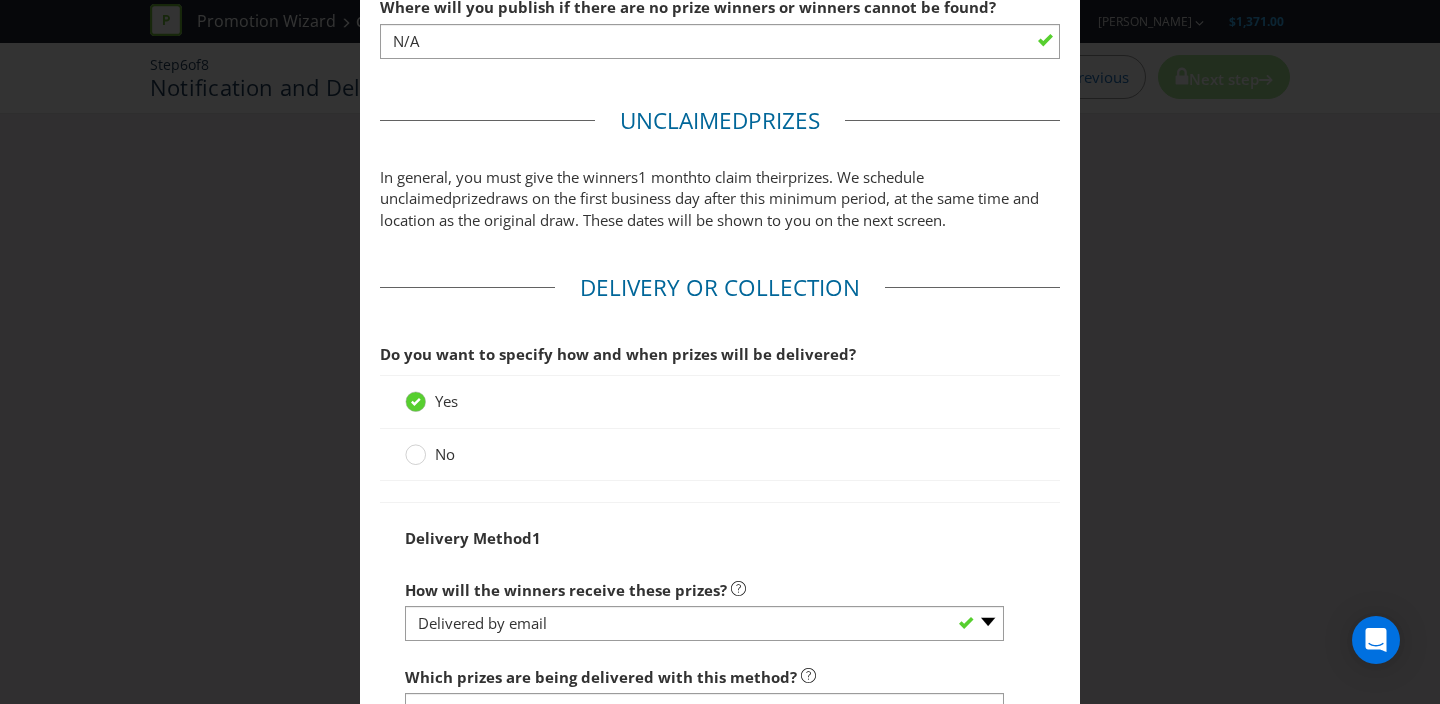 scroll, scrollTop: 1538, scrollLeft: 0, axis: vertical 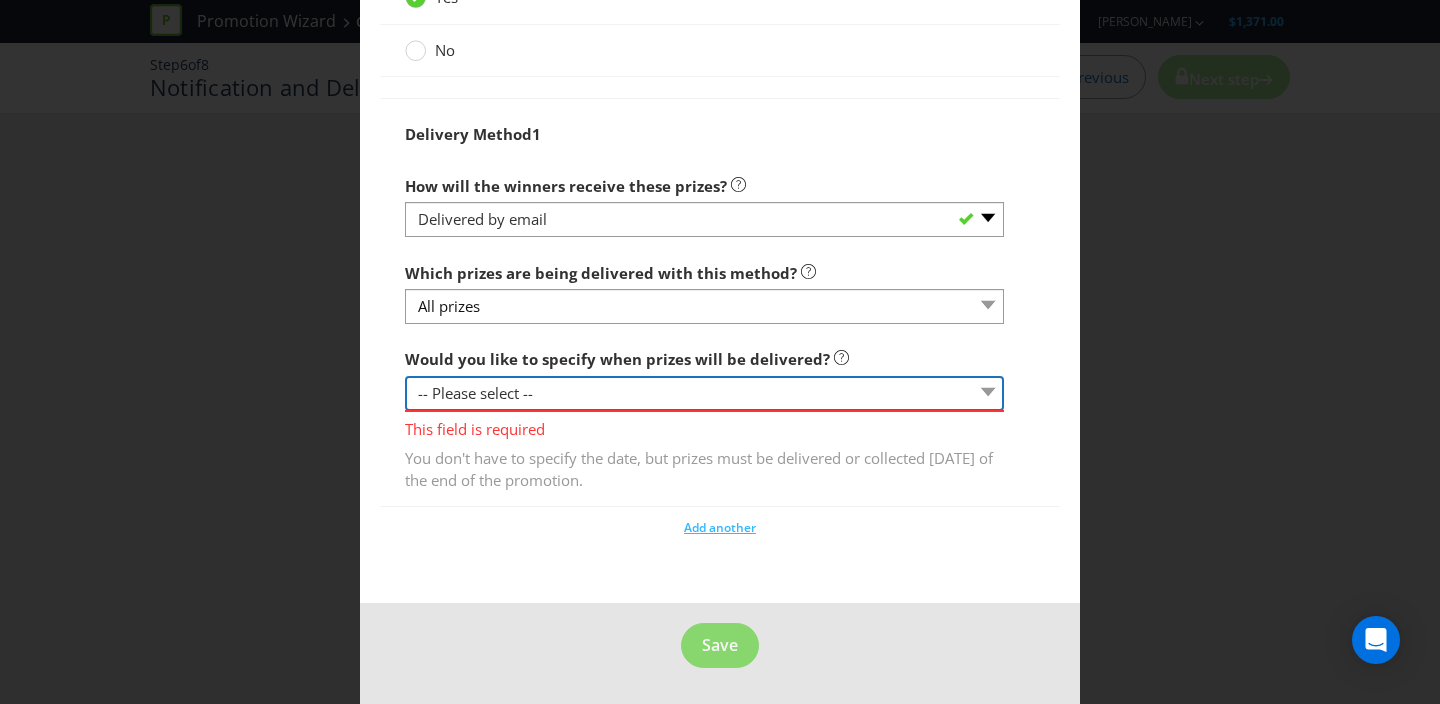 click on "-- Please select -- Yes, specific date (please specify) Yes, within a certain period No" at bounding box center (704, 393) 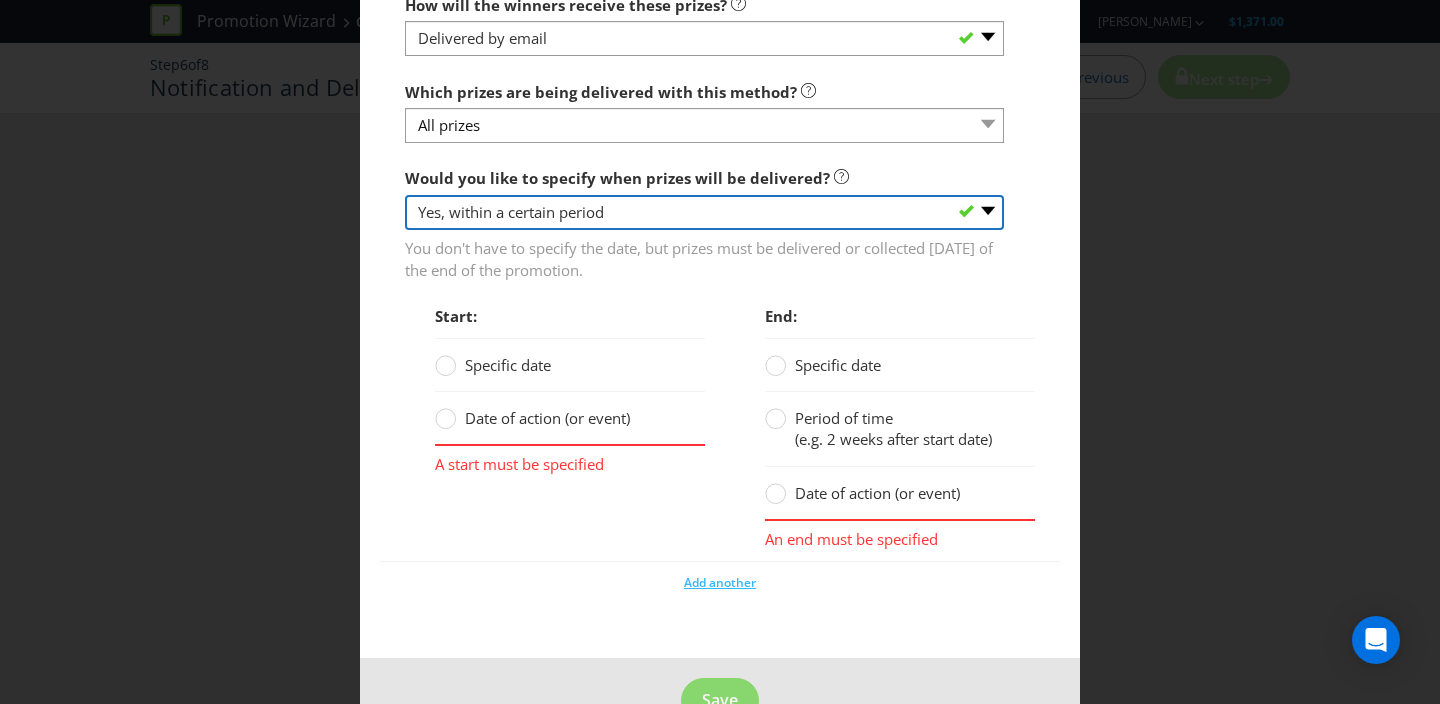 scroll, scrollTop: 1724, scrollLeft: 0, axis: vertical 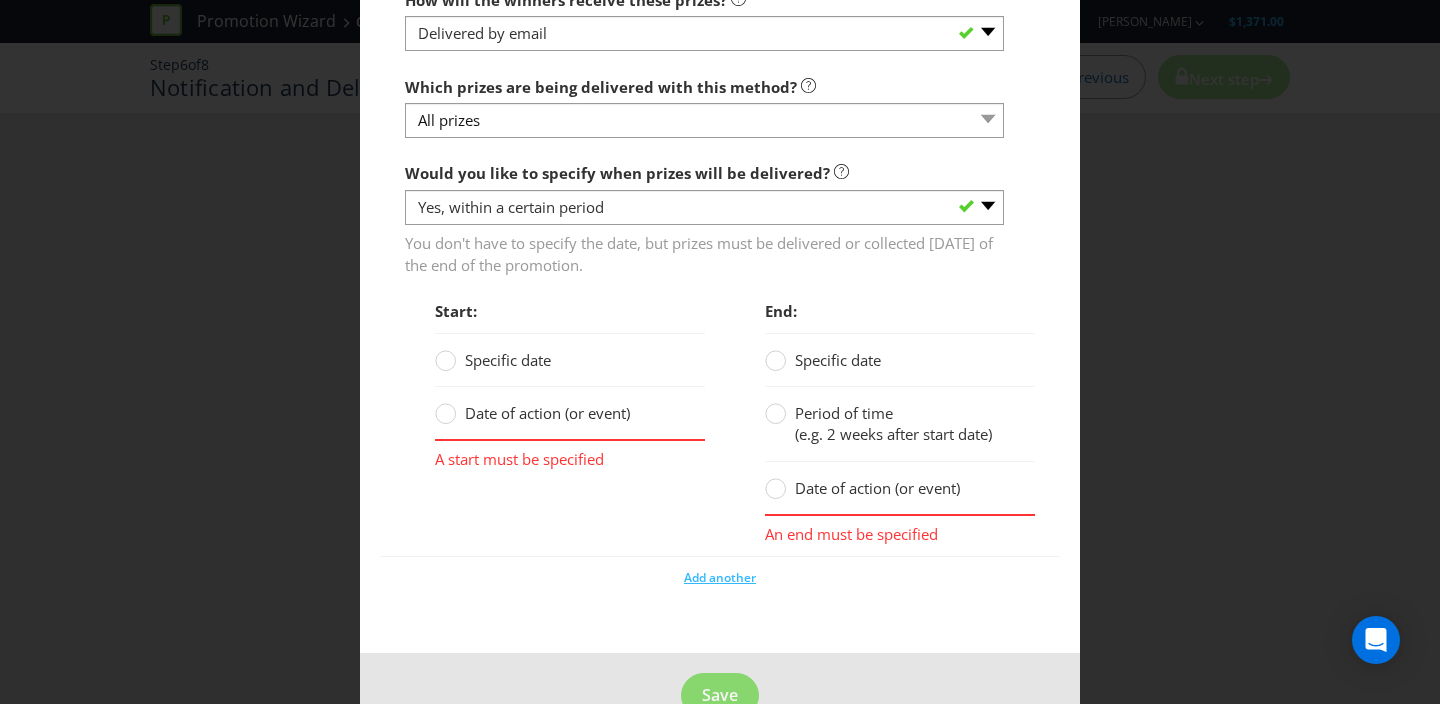 click on "Date of action (or event)" at bounding box center [547, 413] 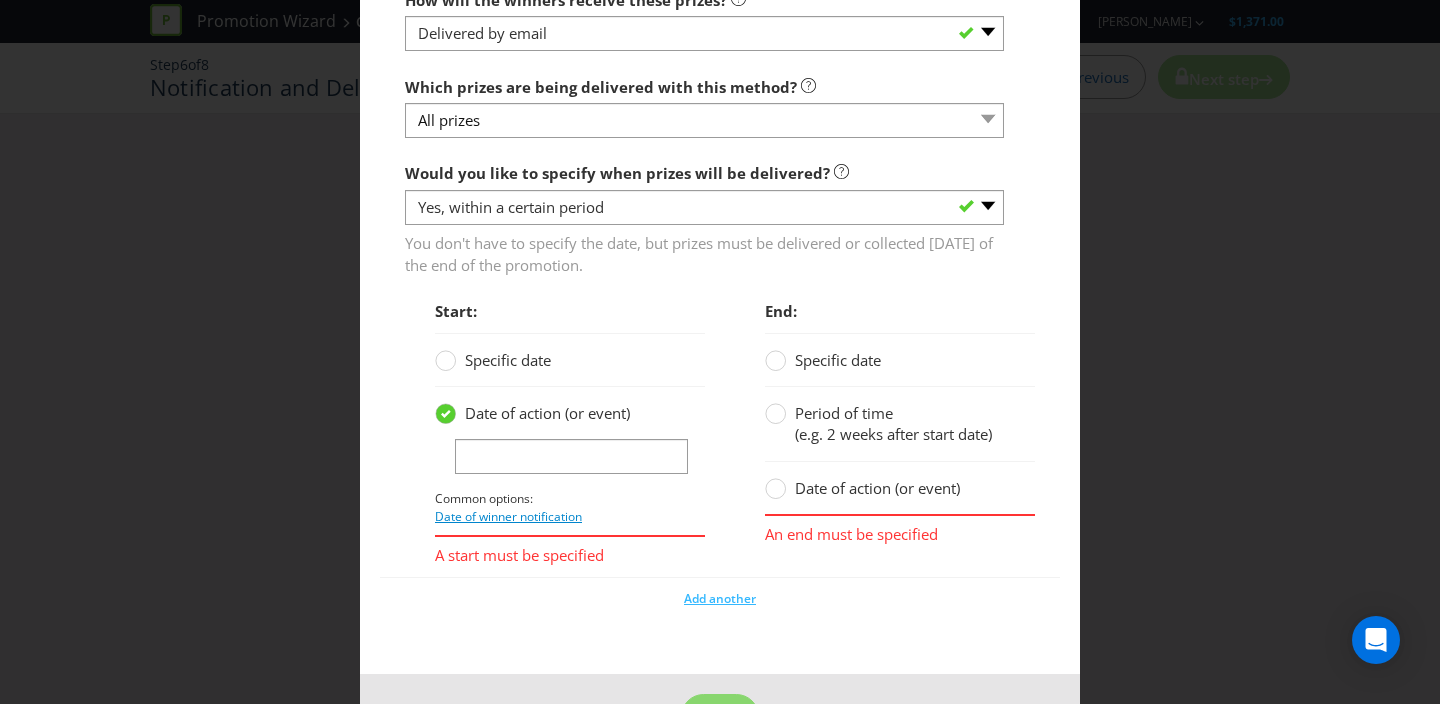 click on "Date of winner notification" at bounding box center (508, 516) 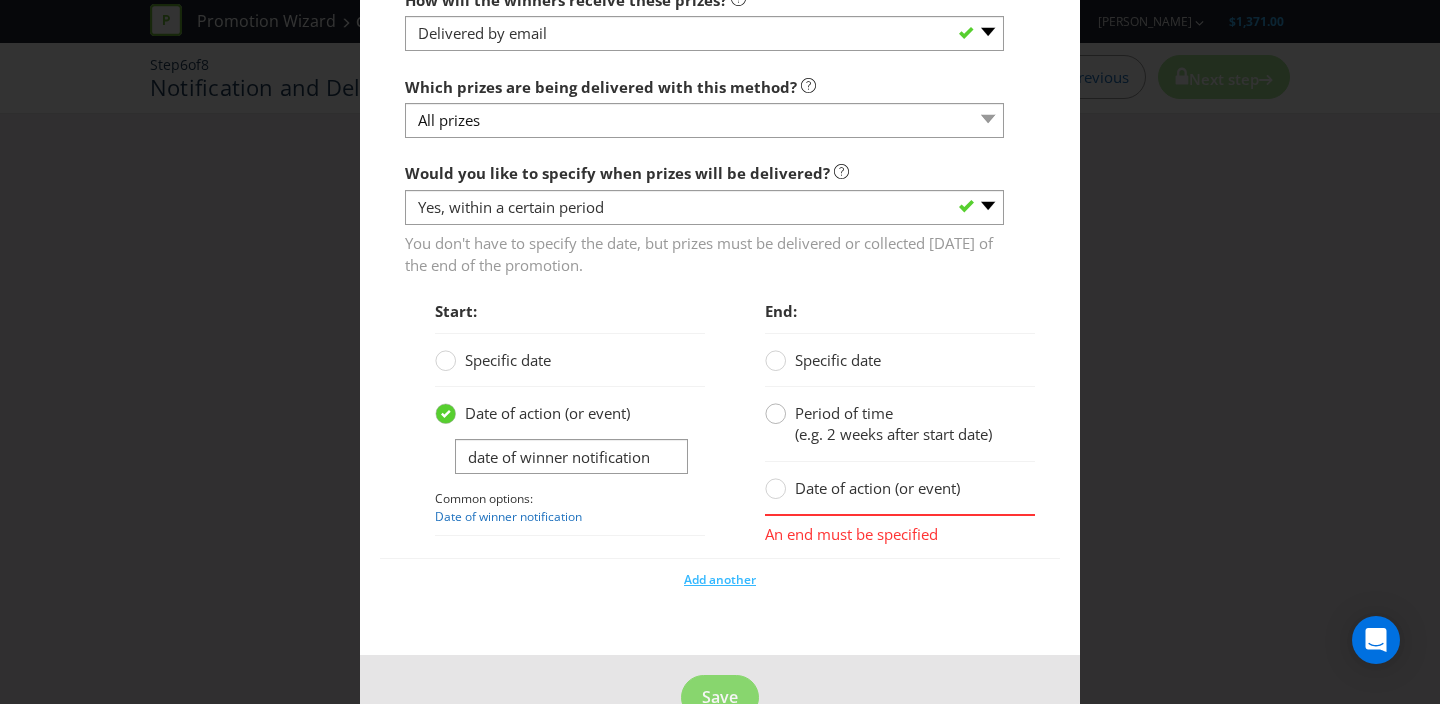 click 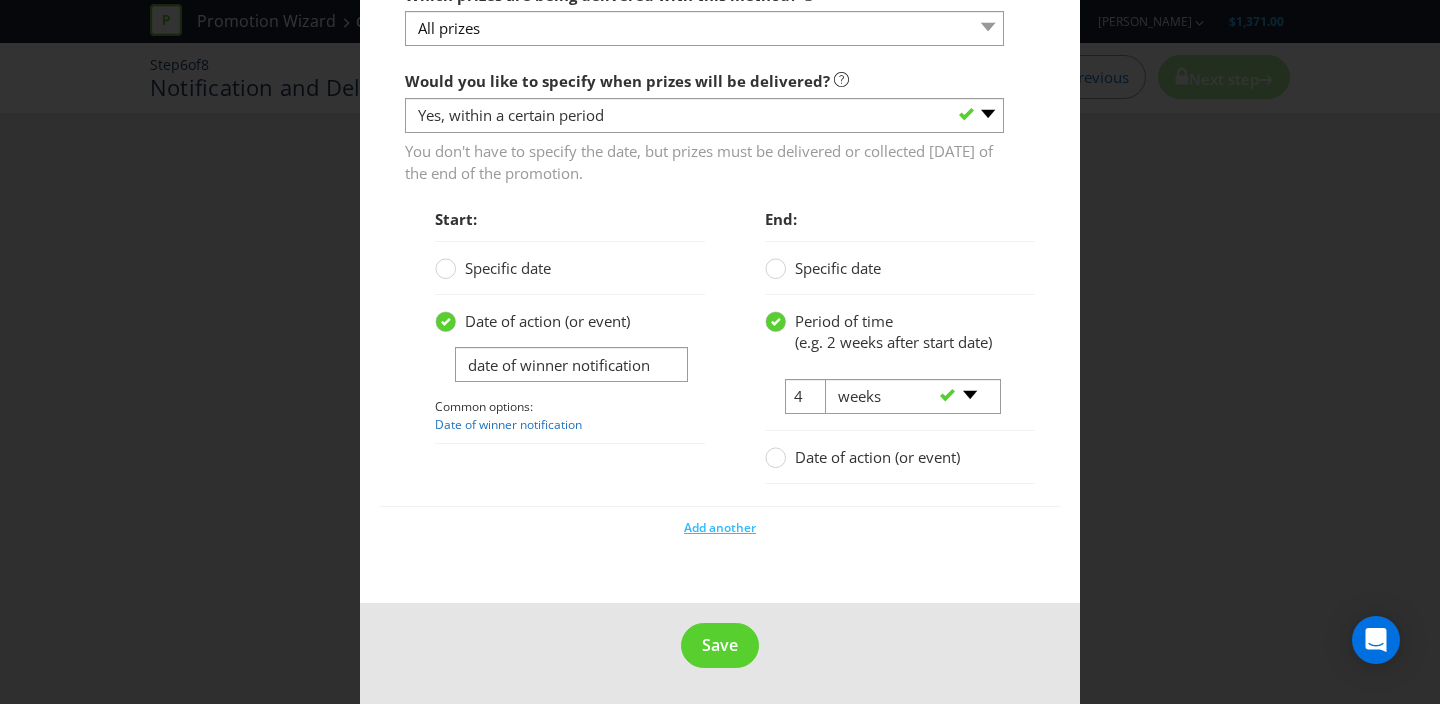 scroll, scrollTop: 1837, scrollLeft: 0, axis: vertical 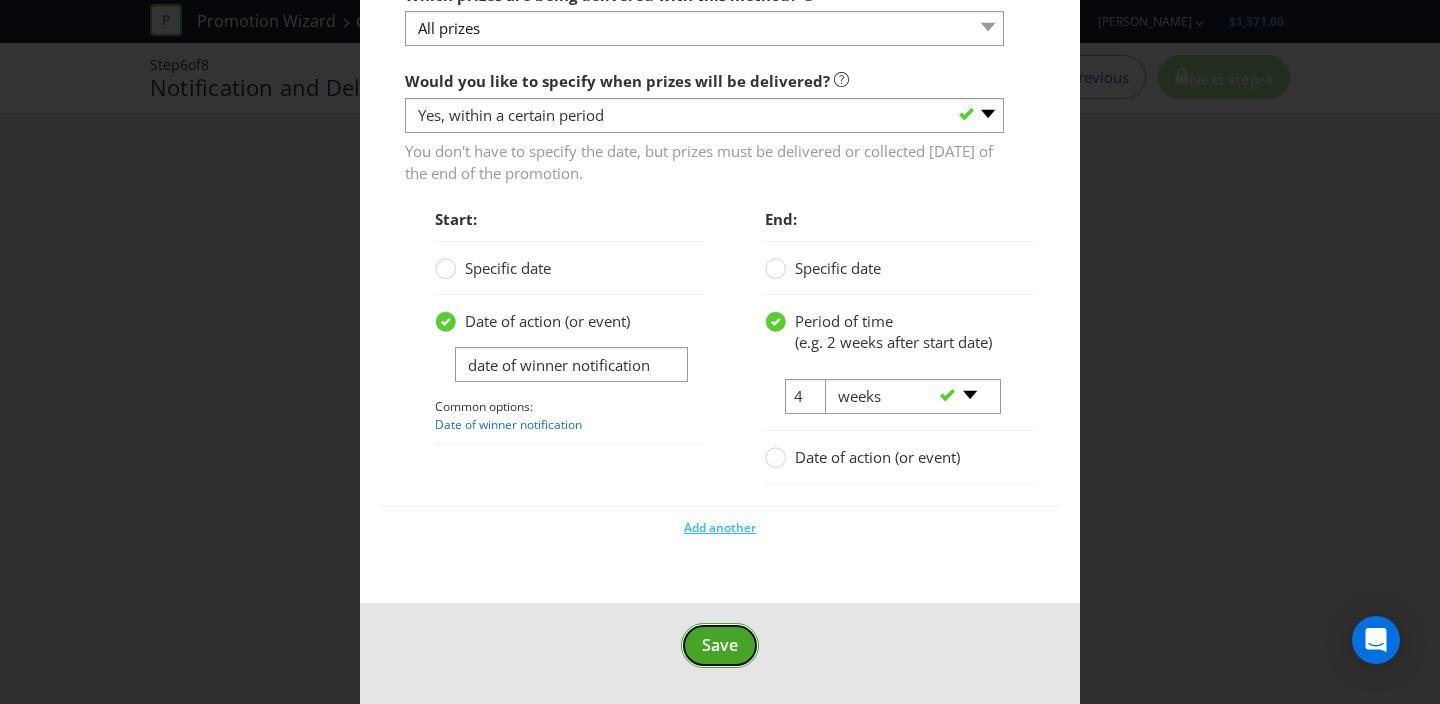 click on "Save" at bounding box center [720, 645] 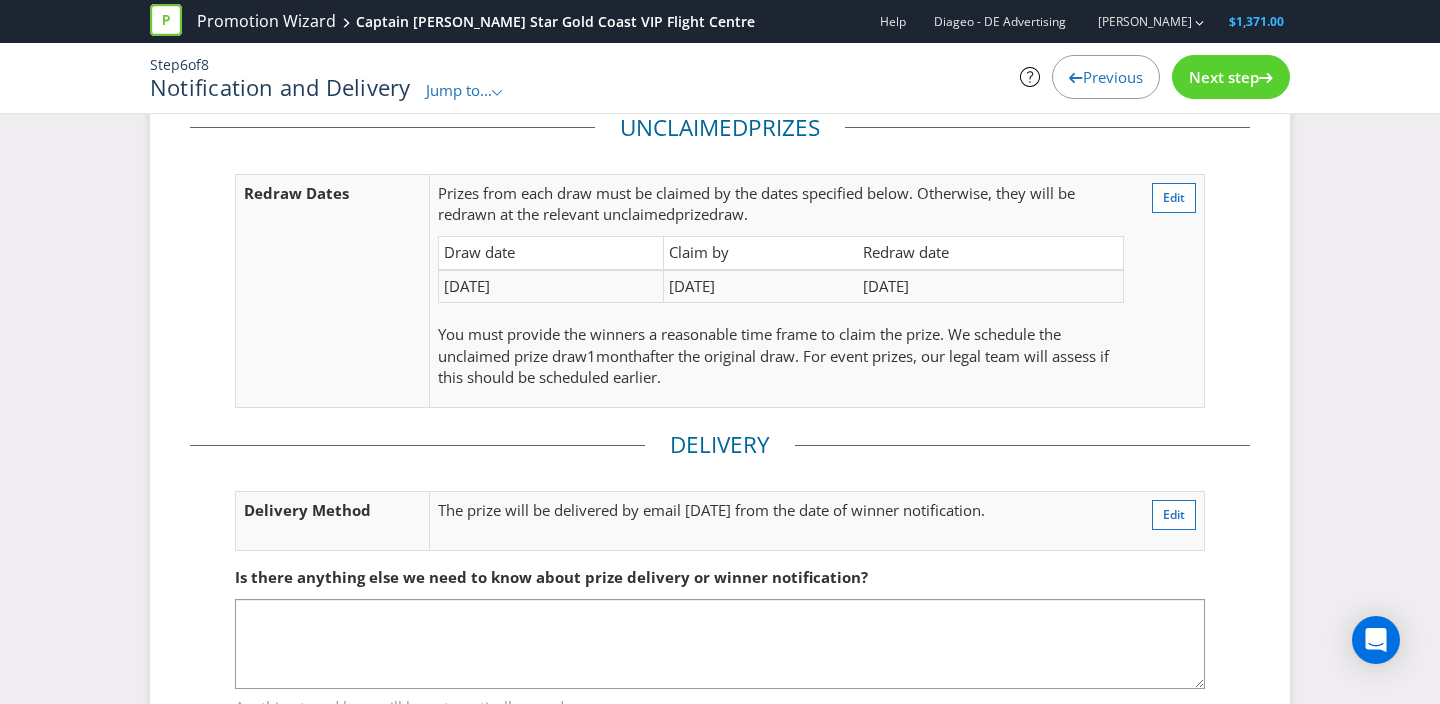 scroll, scrollTop: 386, scrollLeft: 0, axis: vertical 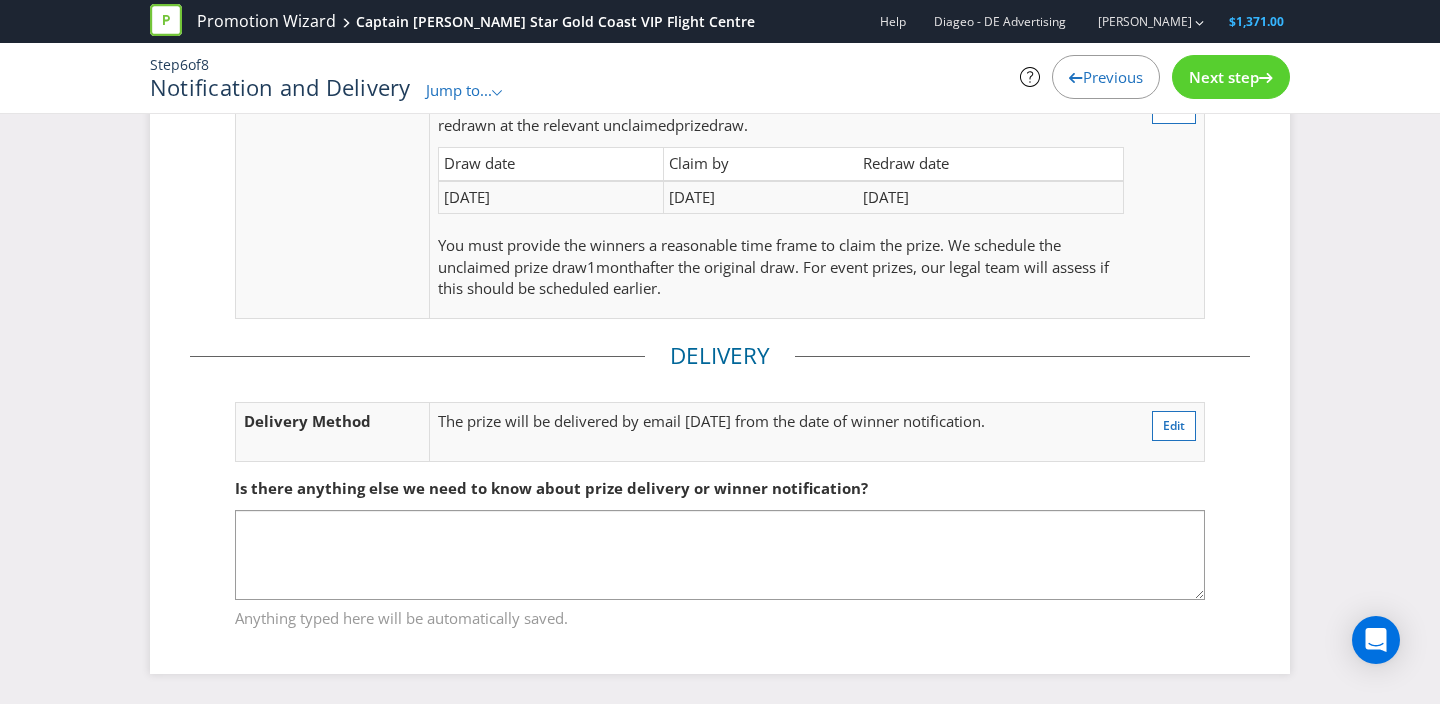 click on "Next step" at bounding box center [1224, 77] 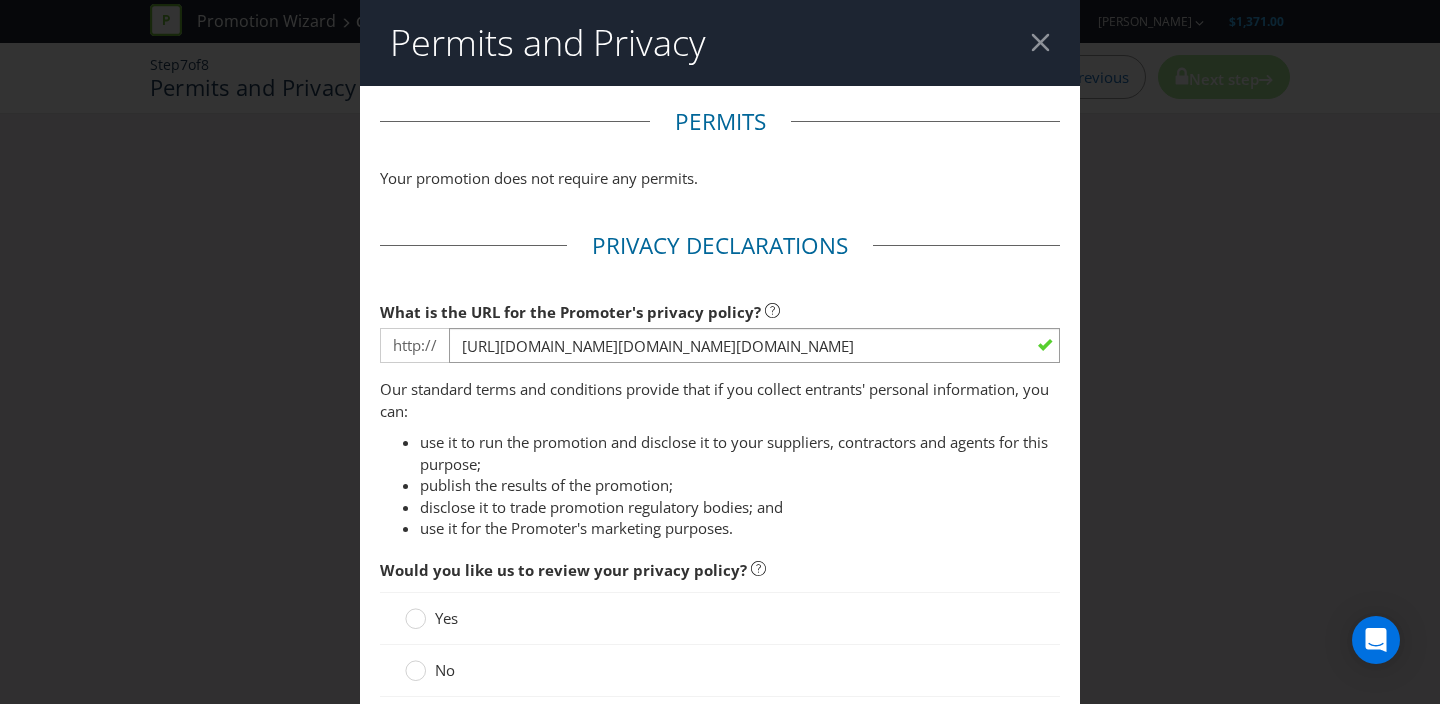 scroll, scrollTop: 0, scrollLeft: 0, axis: both 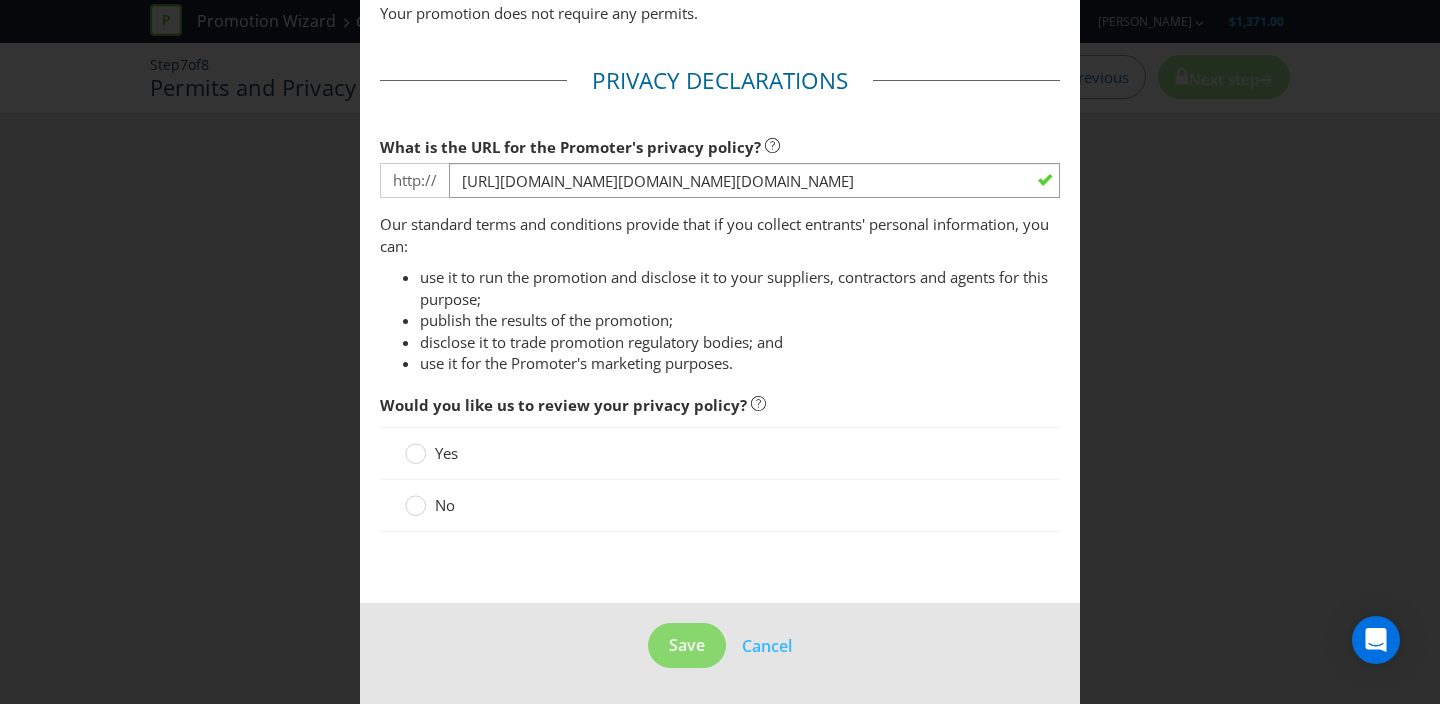 click on "No" at bounding box center [445, 505] 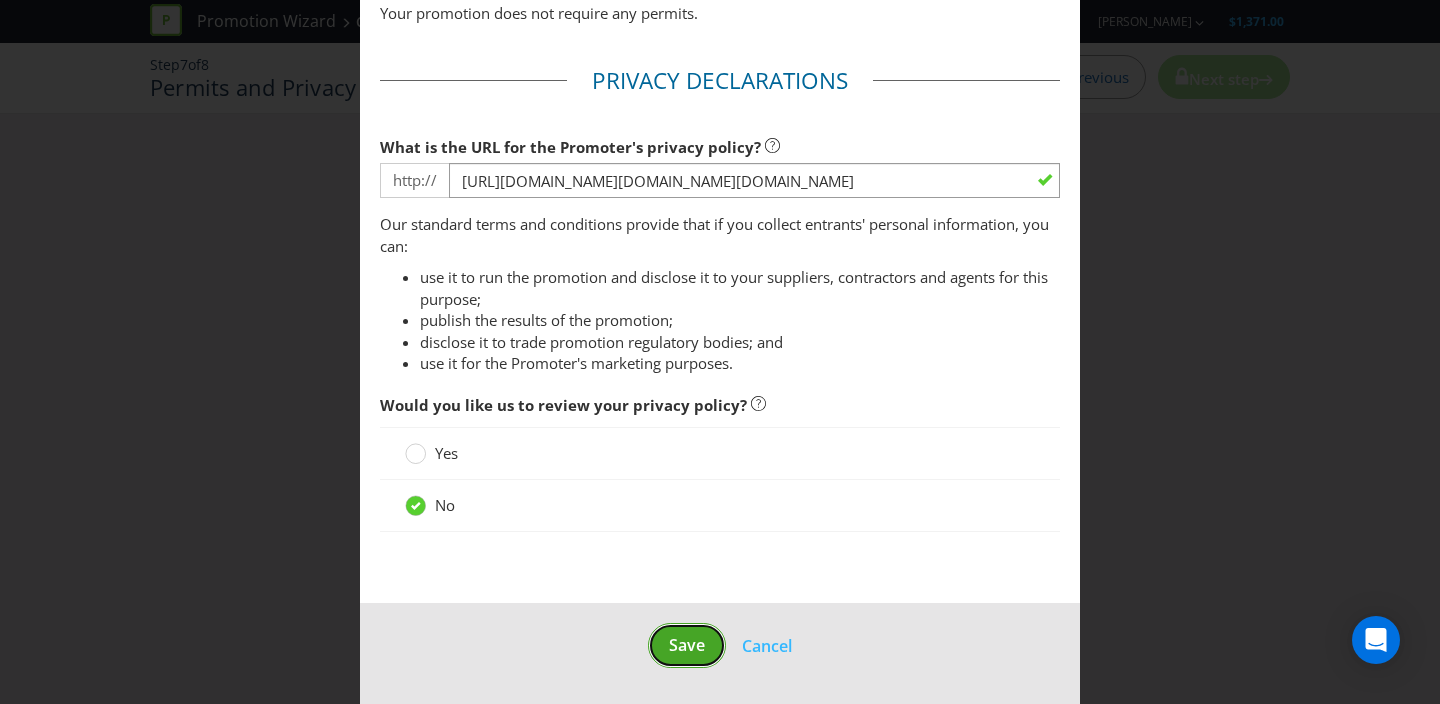 click on "Save" at bounding box center (687, 645) 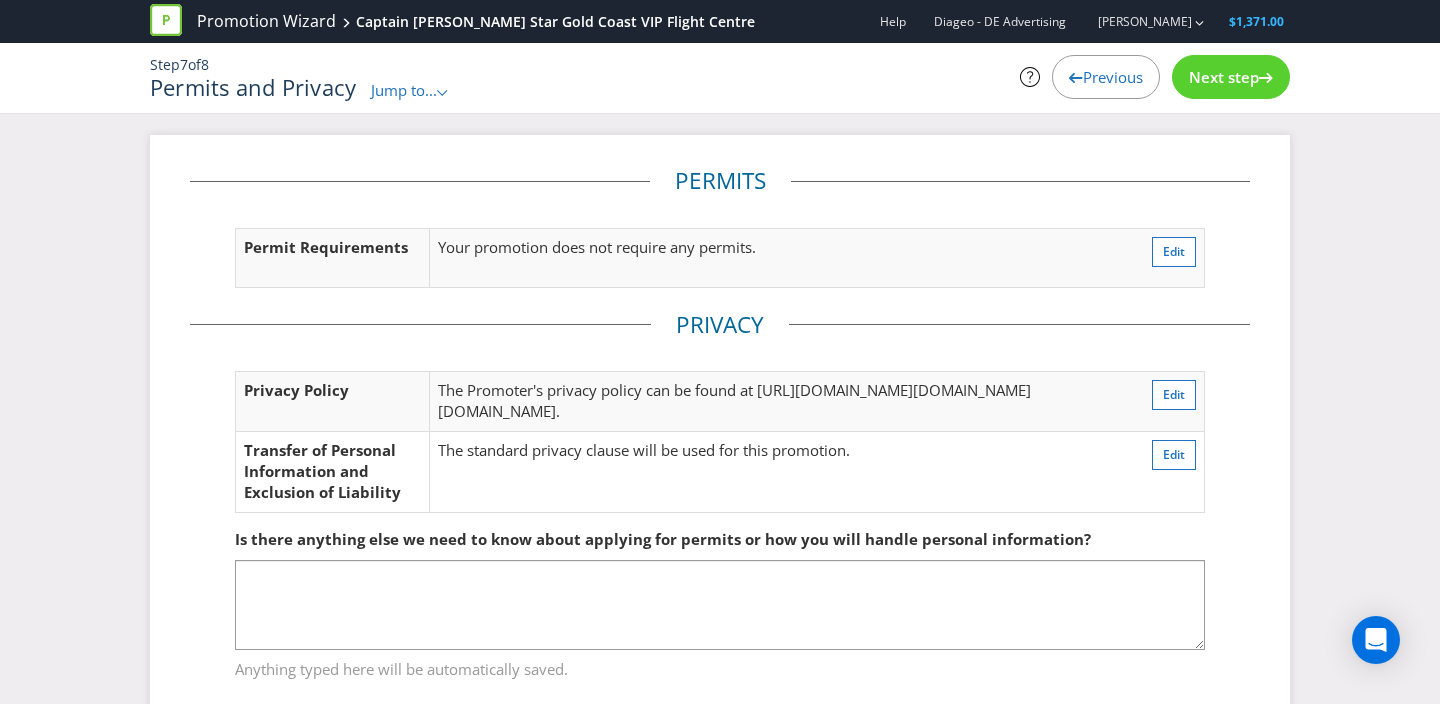 click on "Next step" at bounding box center [1224, 77] 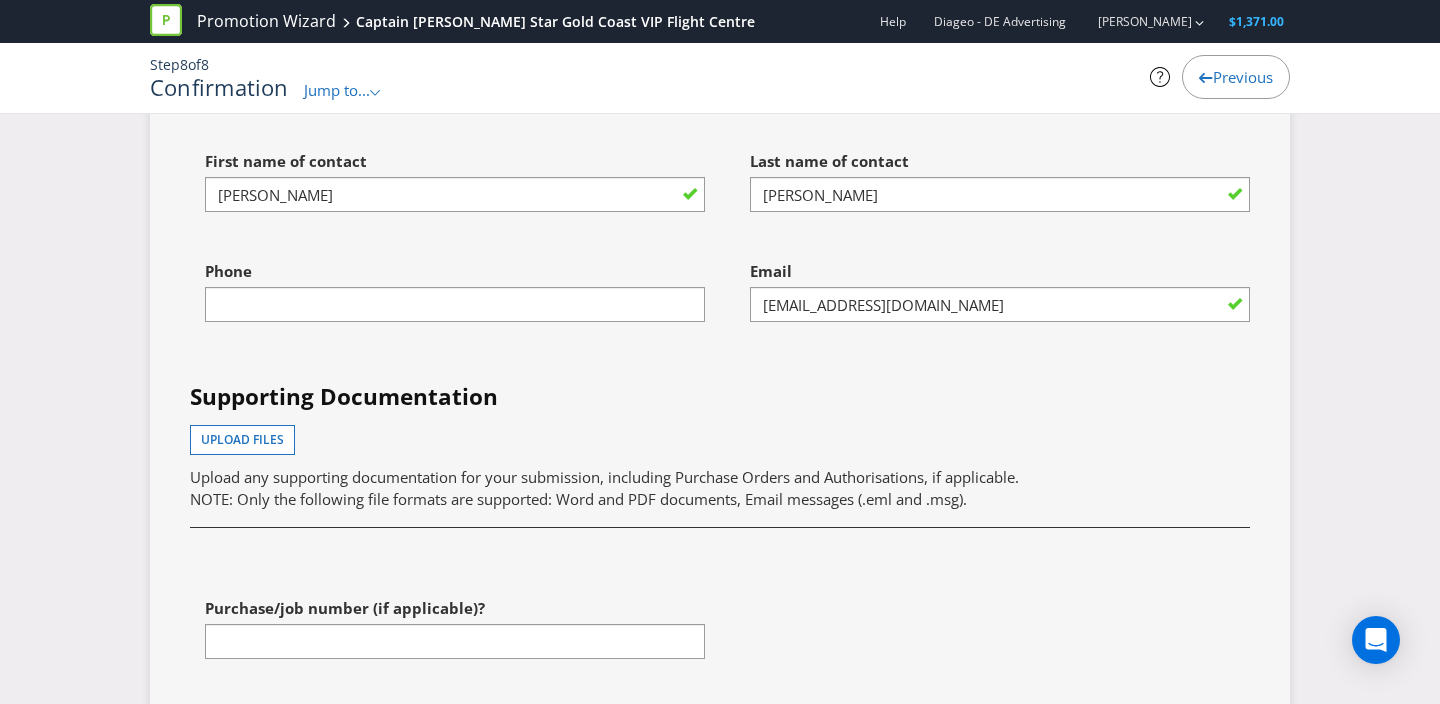 scroll, scrollTop: 5281, scrollLeft: 0, axis: vertical 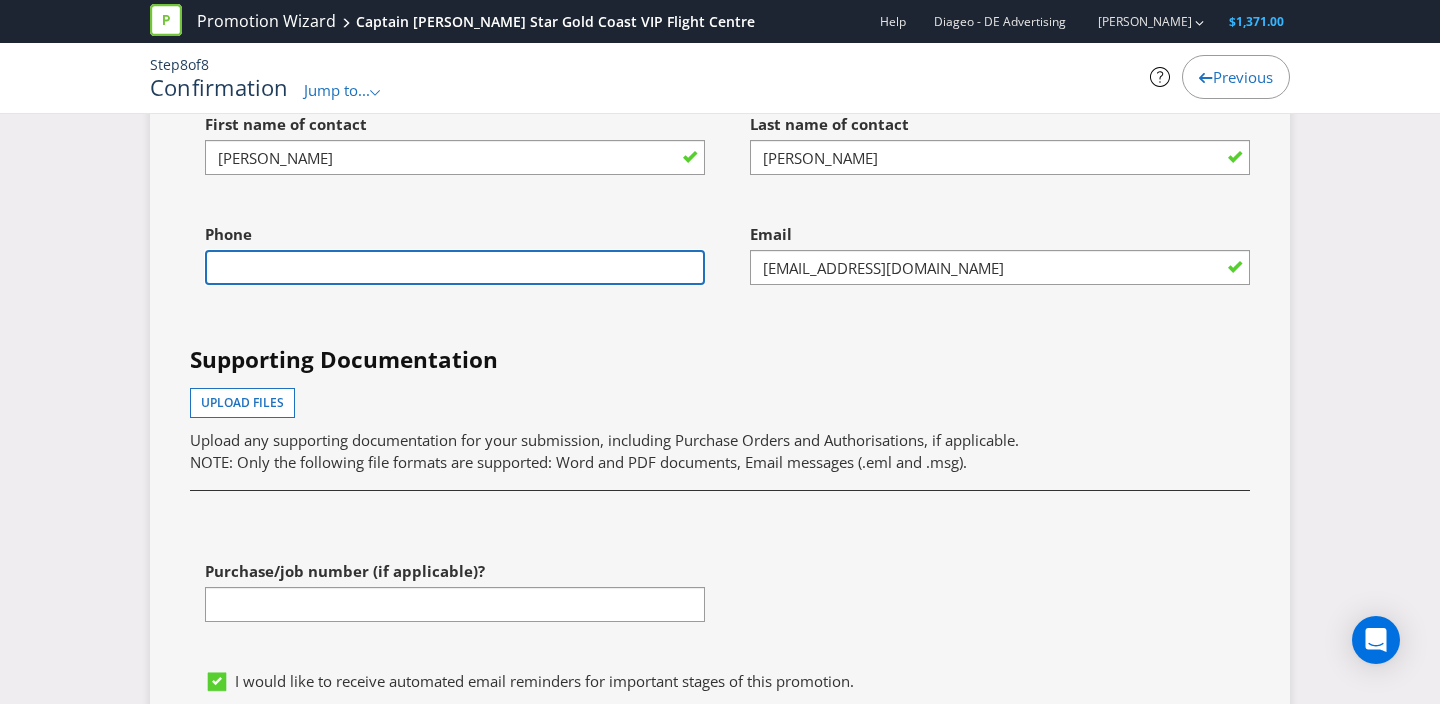 click at bounding box center (455, 267) 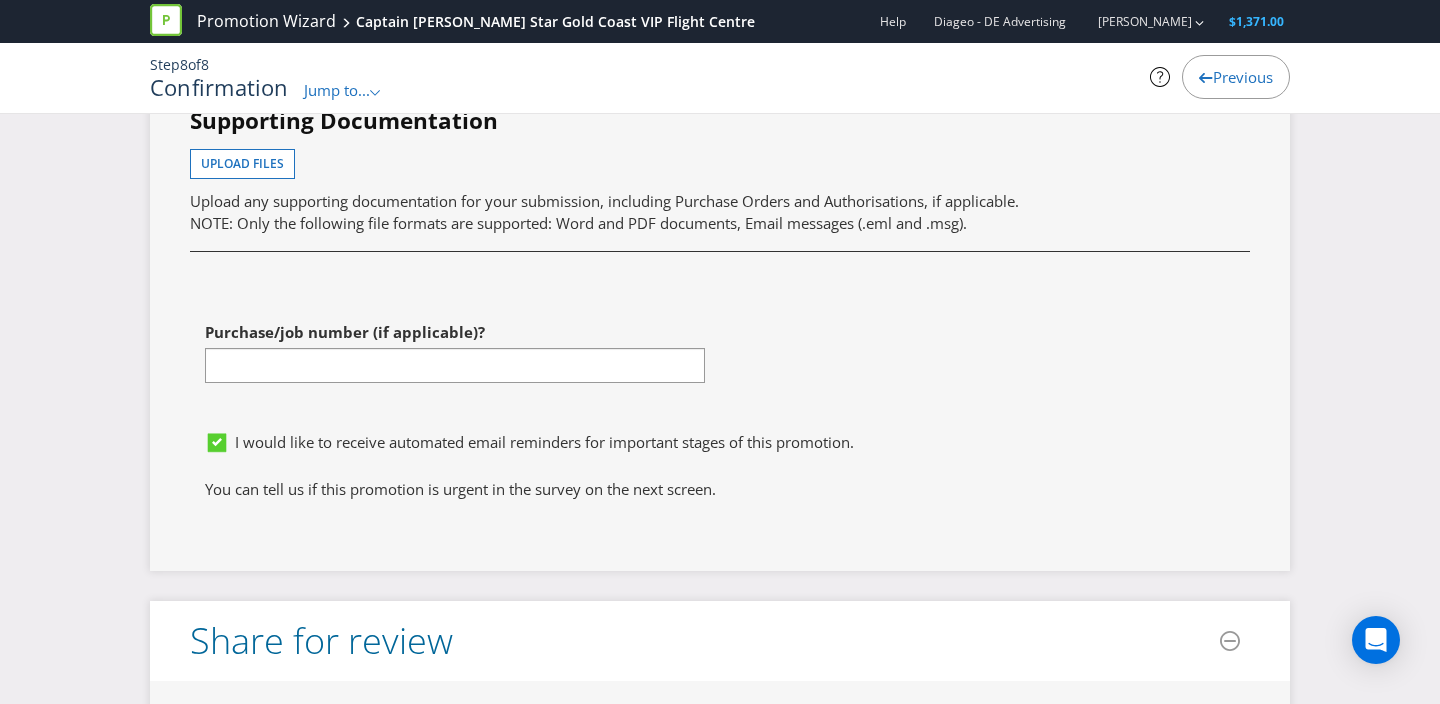 scroll, scrollTop: 5529, scrollLeft: 0, axis: vertical 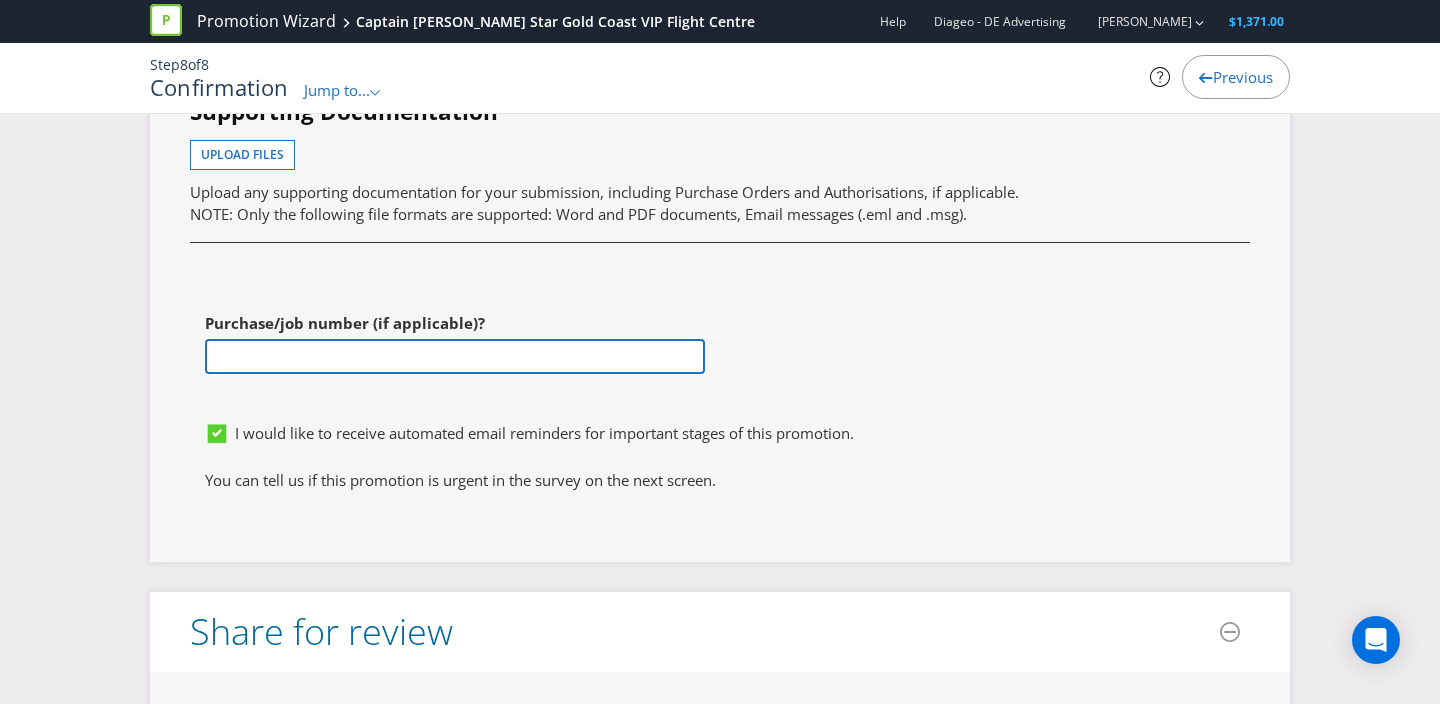 click at bounding box center [455, 356] 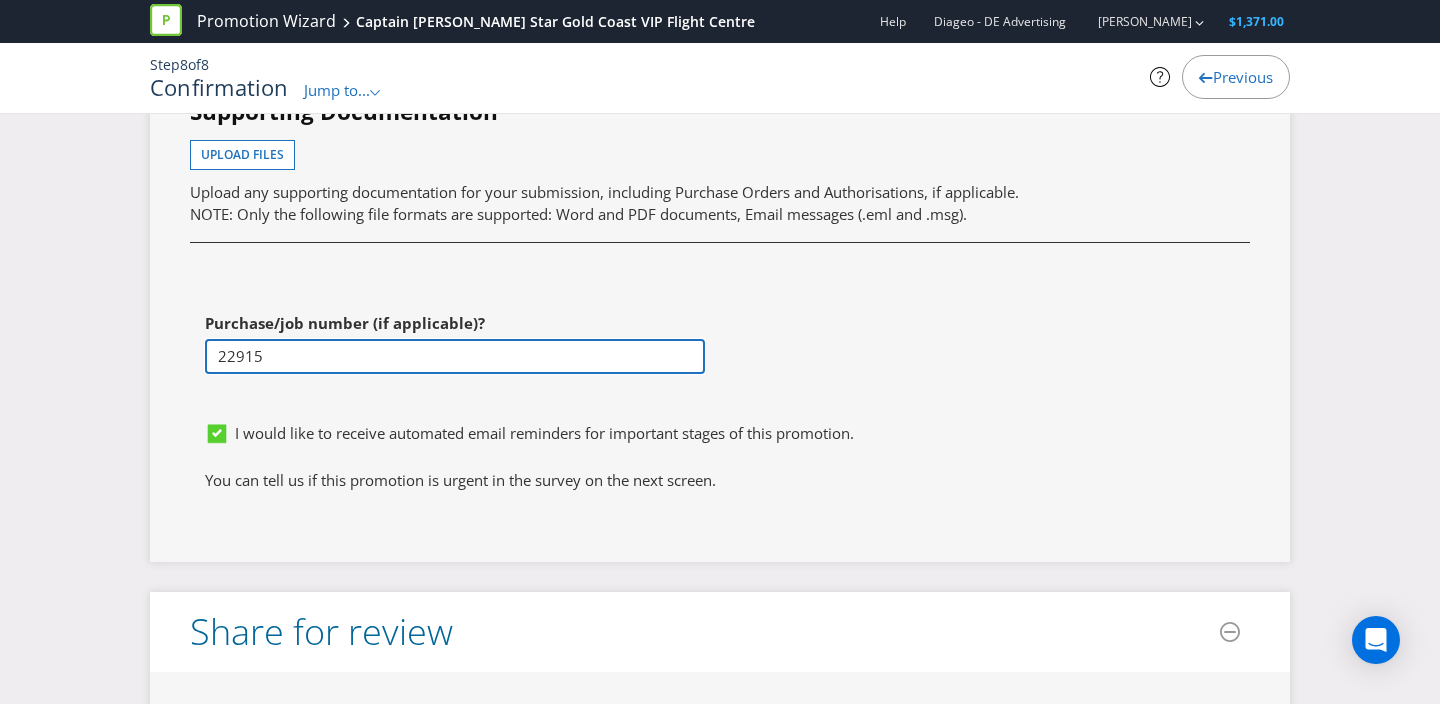 type on "22915" 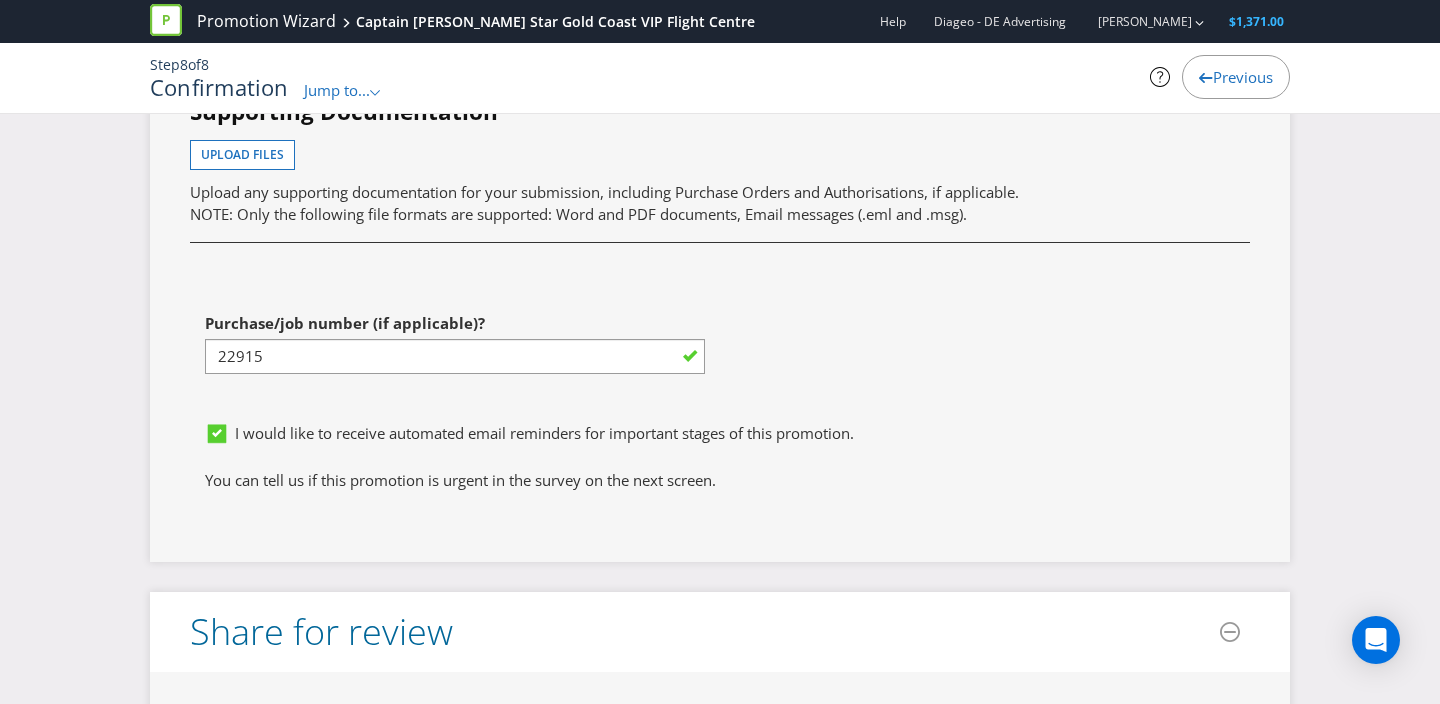 click on "First name of contact   [PERSON_NAME] Last name of contact   [PERSON_NAME] Phone   [PHONE_NUMBER] Email   [EMAIL_ADDRESS][DOMAIN_NAME] Supporting Documentation Upload files Upload any supporting documentation for your submission, including Purchase Orders and Authorisations, if applicable. NOTE: Only the following file formats are supported: Word and PDF documents, Email messages (.eml and .msg). Purchase/job number (if applicable)?   22915" at bounding box center [720, 134] 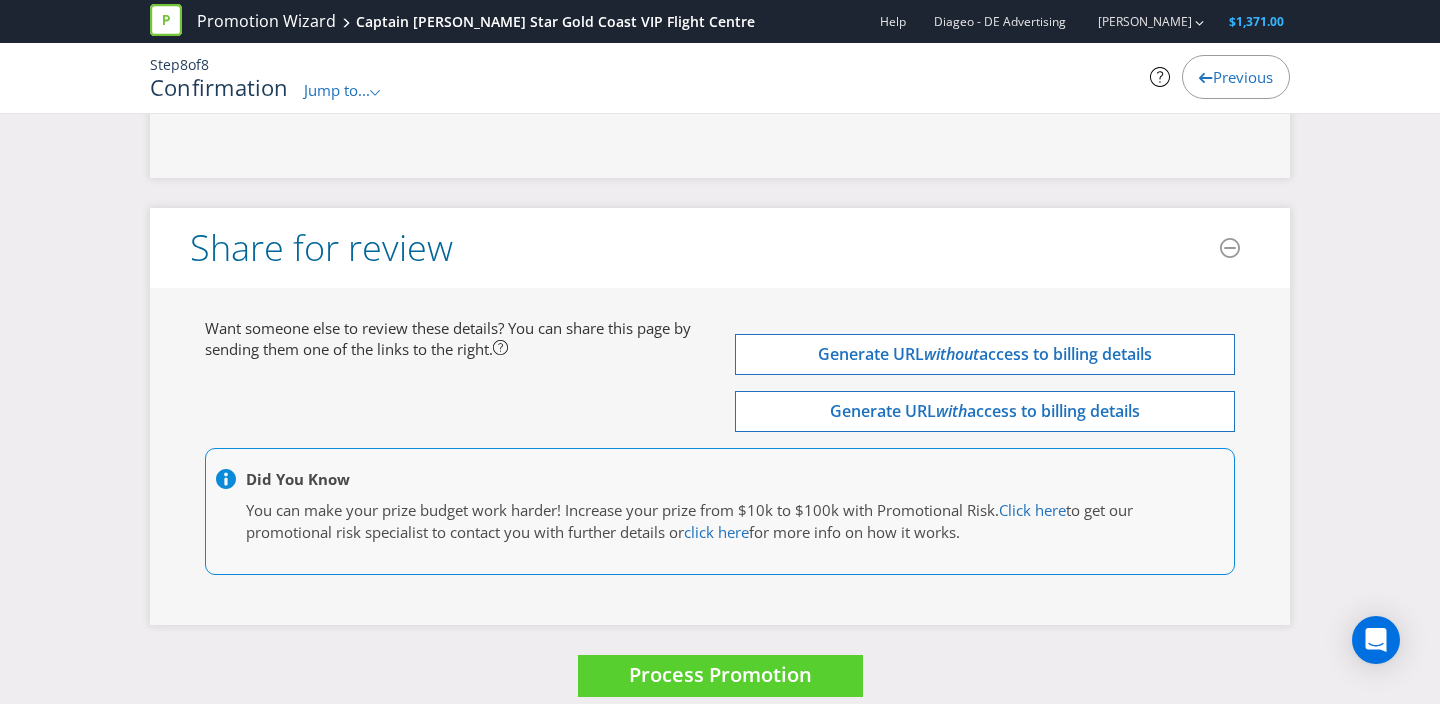 scroll, scrollTop: 6000, scrollLeft: 0, axis: vertical 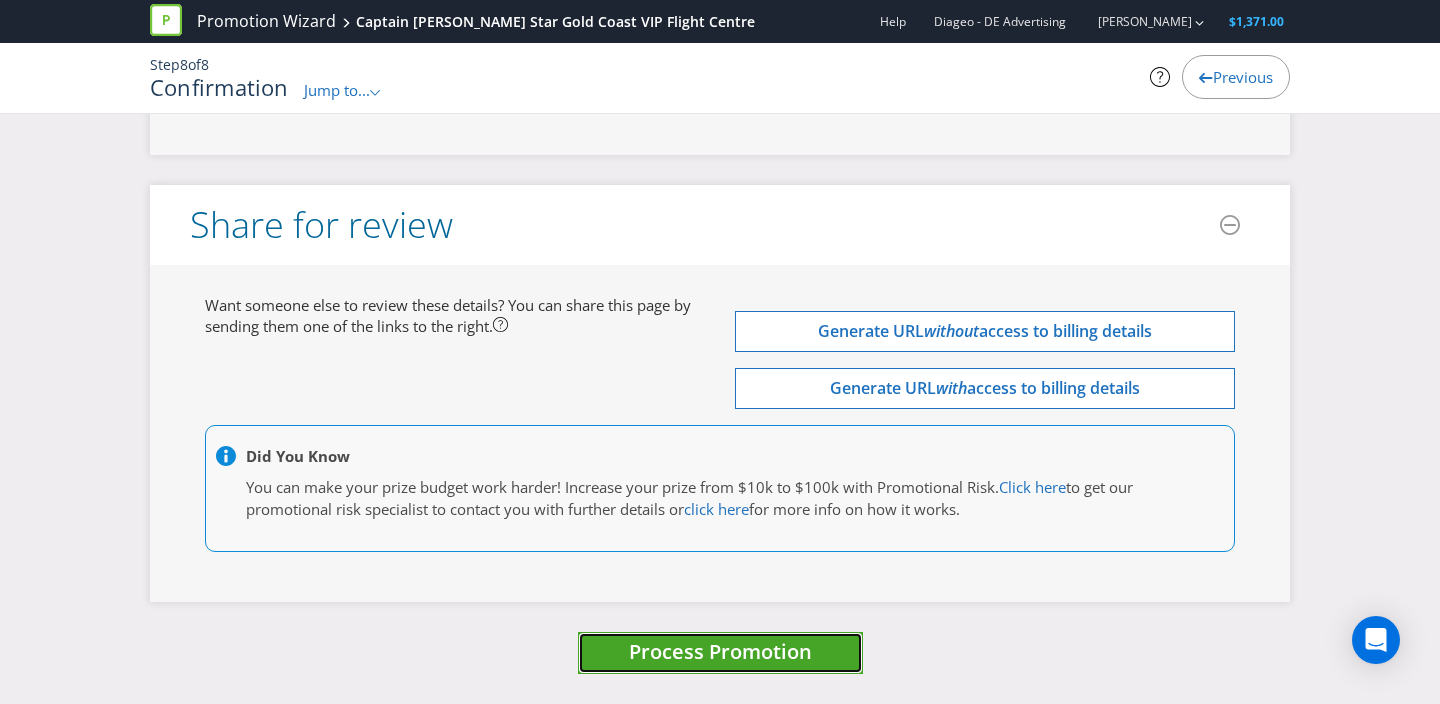 click on "Process Promotion" at bounding box center (720, 651) 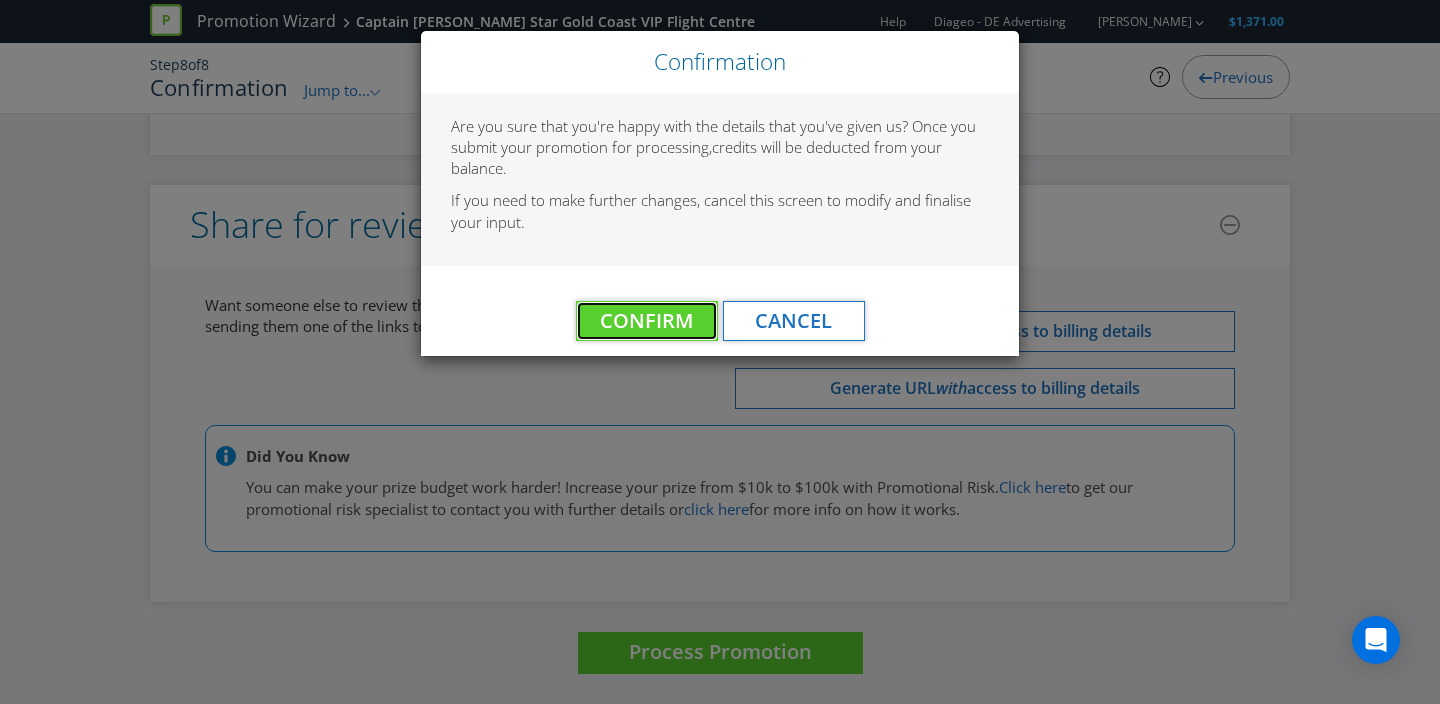 click on "Confirm" at bounding box center (646, 320) 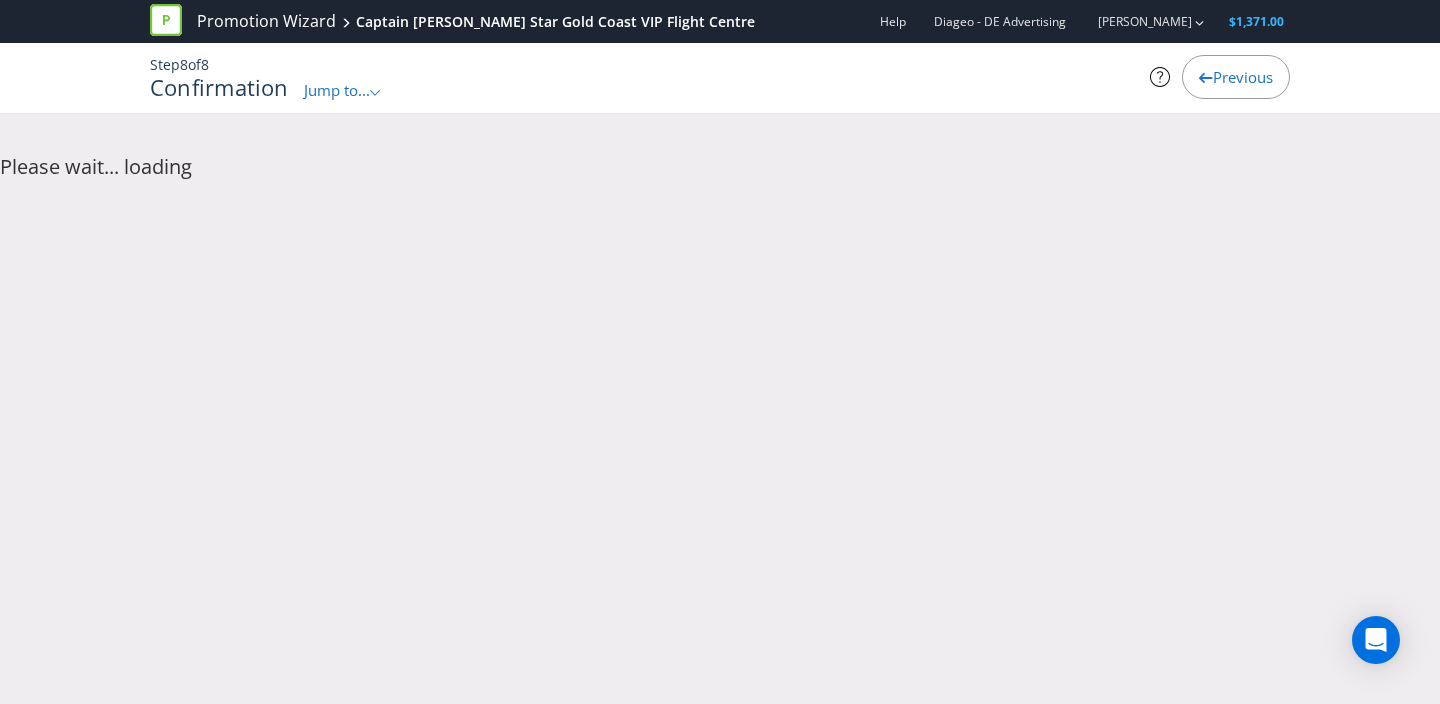 scroll, scrollTop: 0, scrollLeft: 0, axis: both 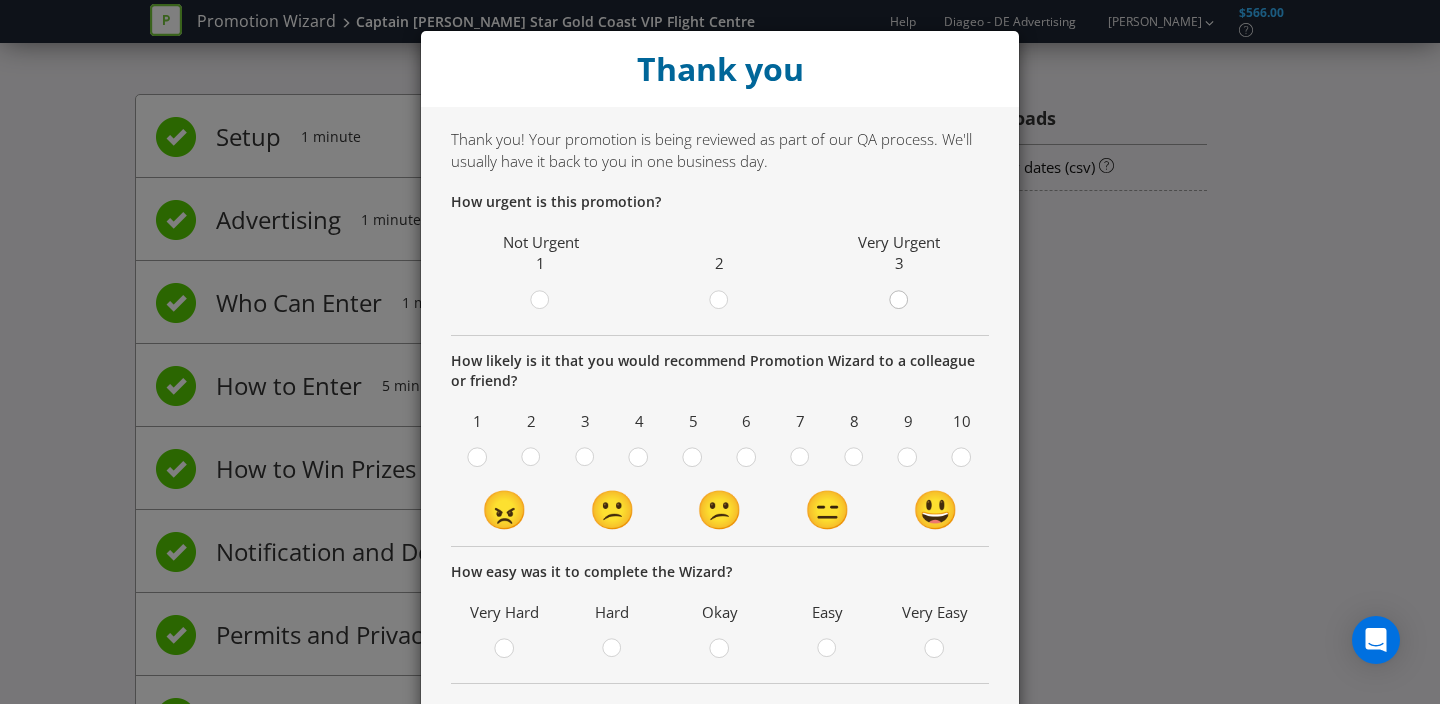 click 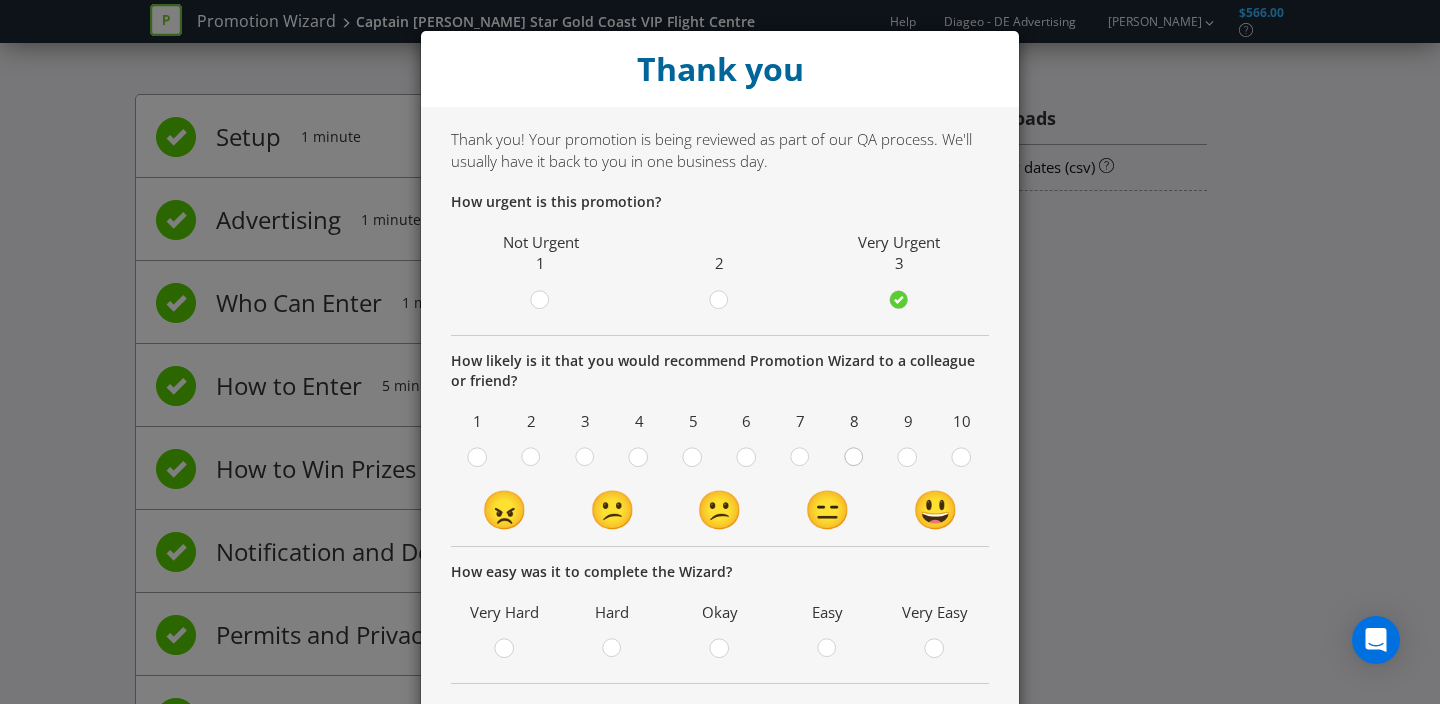 click at bounding box center [854, 451] 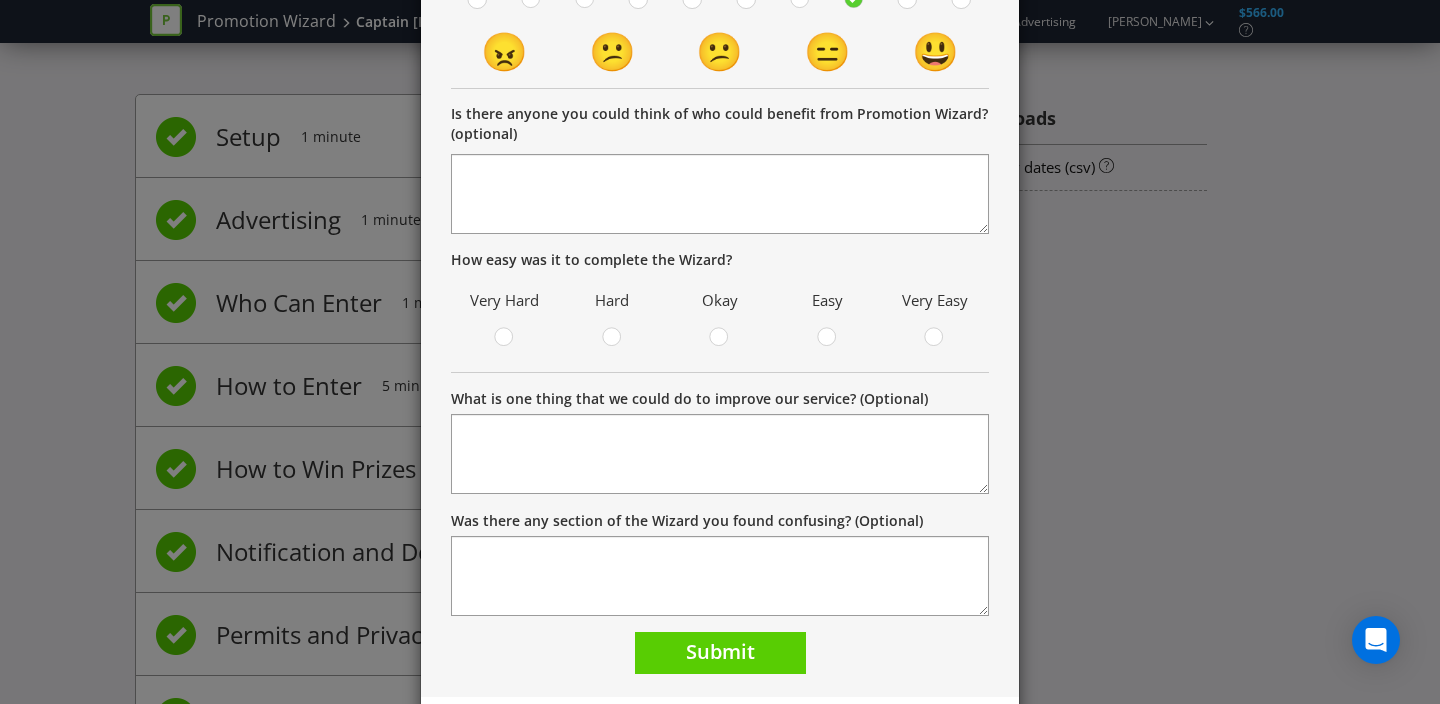 scroll, scrollTop: 512, scrollLeft: 0, axis: vertical 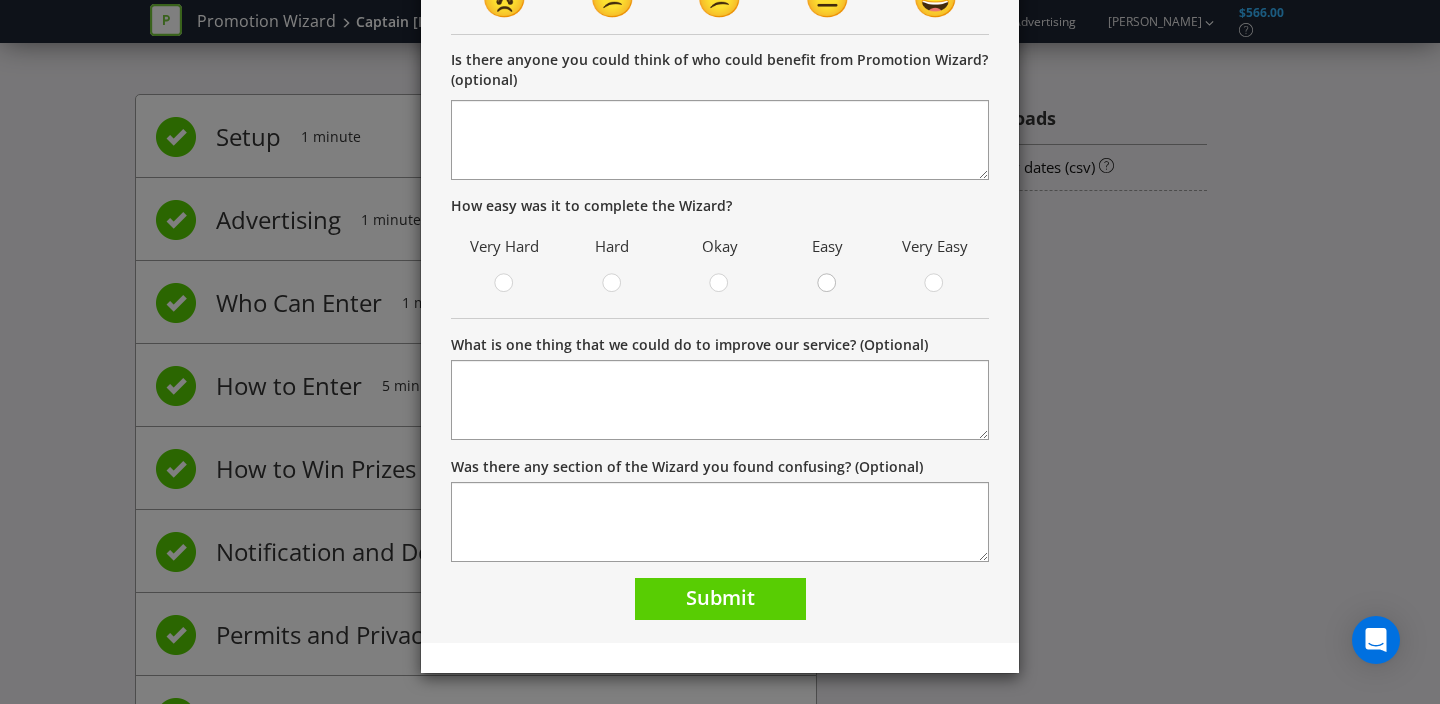 click at bounding box center (828, 277) 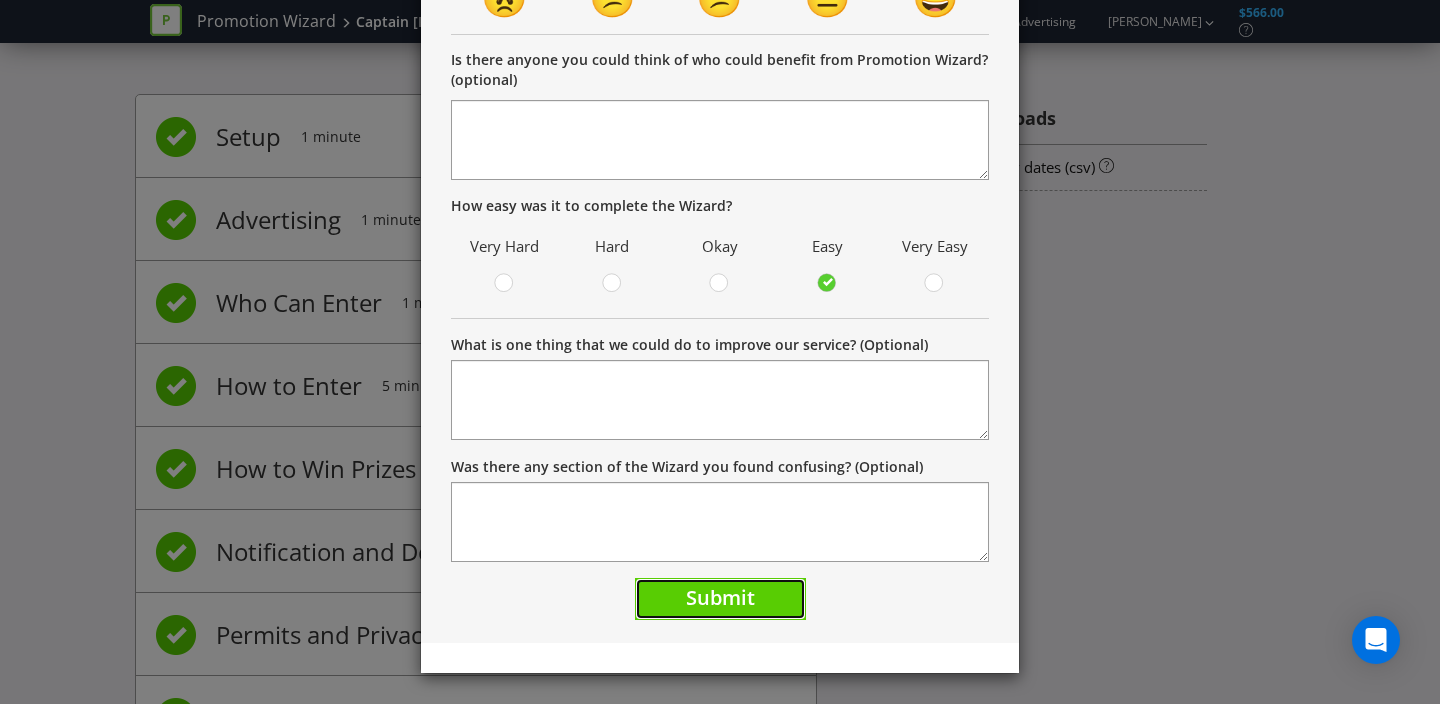 click on "Submit" at bounding box center (720, 597) 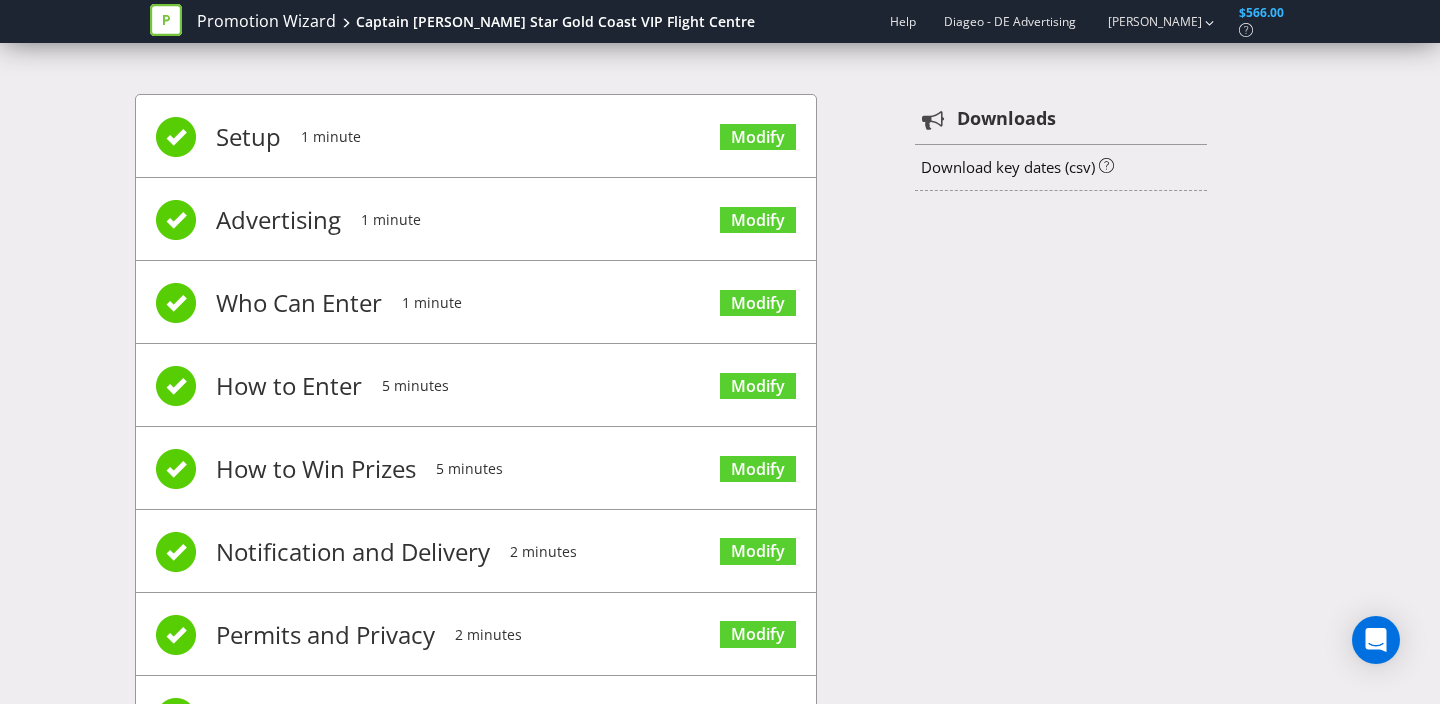 scroll, scrollTop: 1, scrollLeft: 0, axis: vertical 